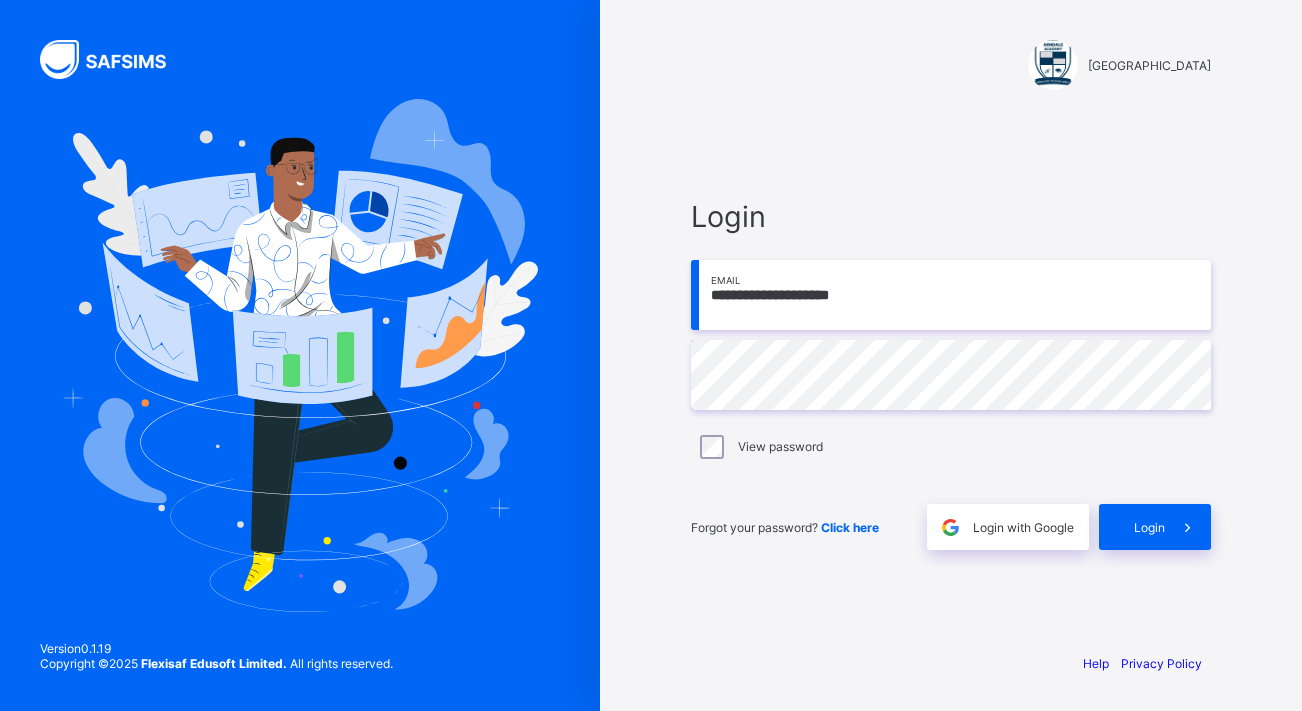 scroll, scrollTop: 0, scrollLeft: 0, axis: both 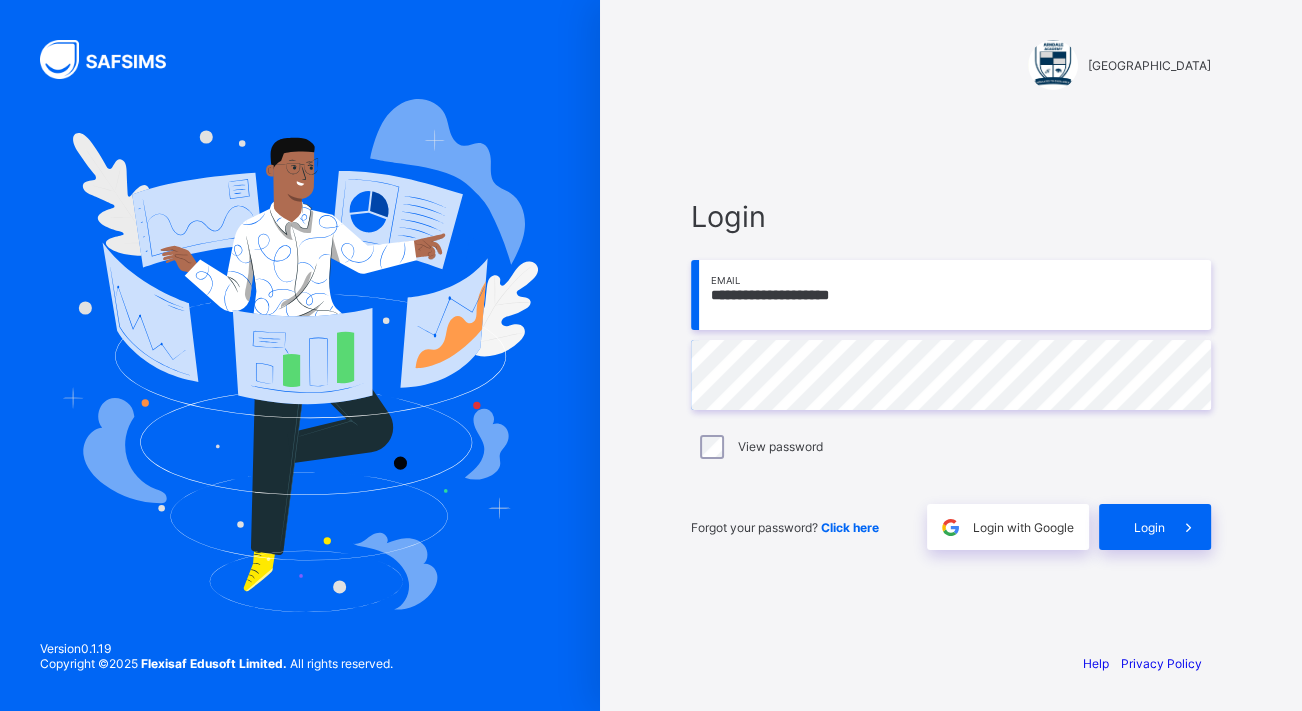 click on "**********" at bounding box center [951, 295] 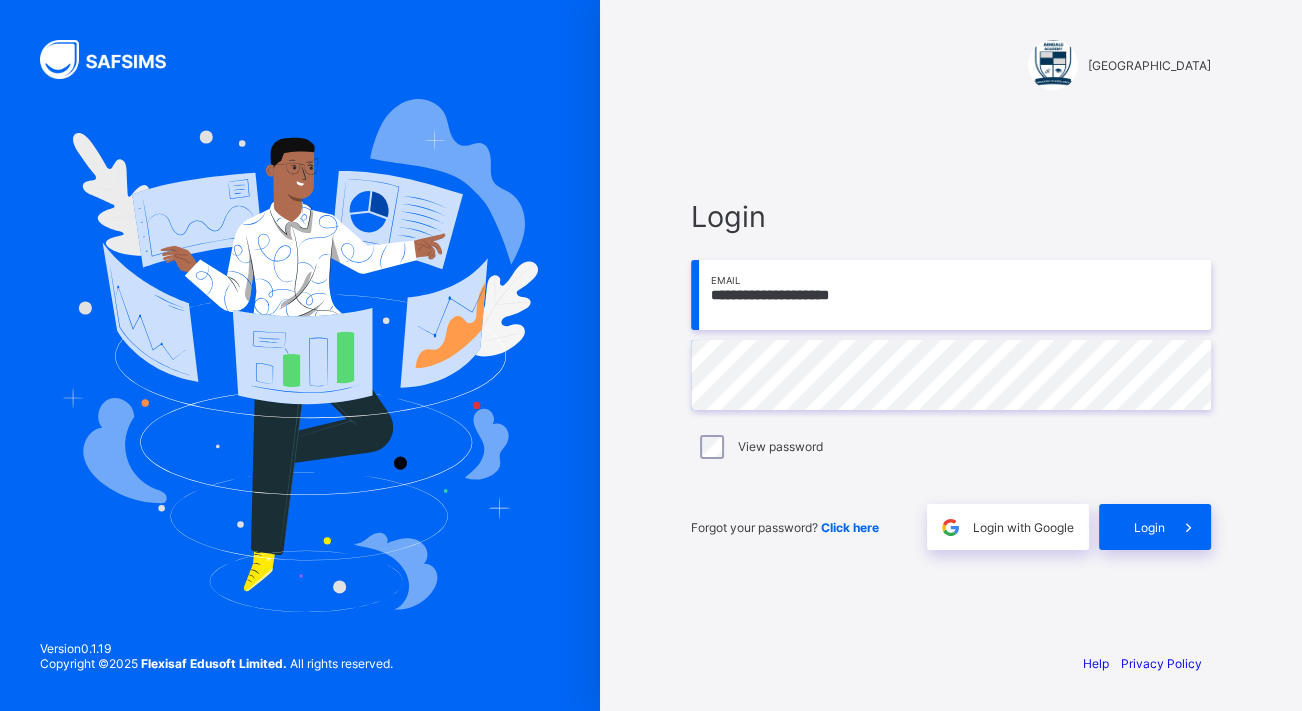click on "**********" at bounding box center (951, 295) 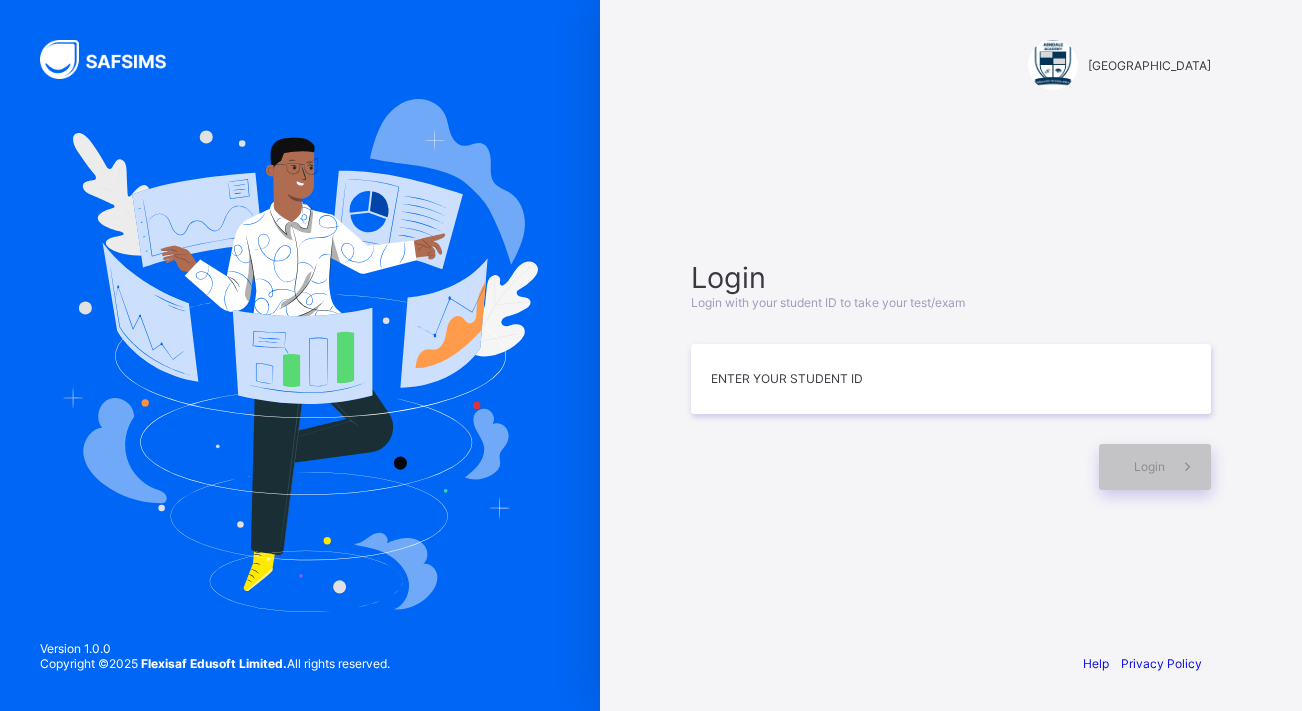 scroll, scrollTop: 0, scrollLeft: 0, axis: both 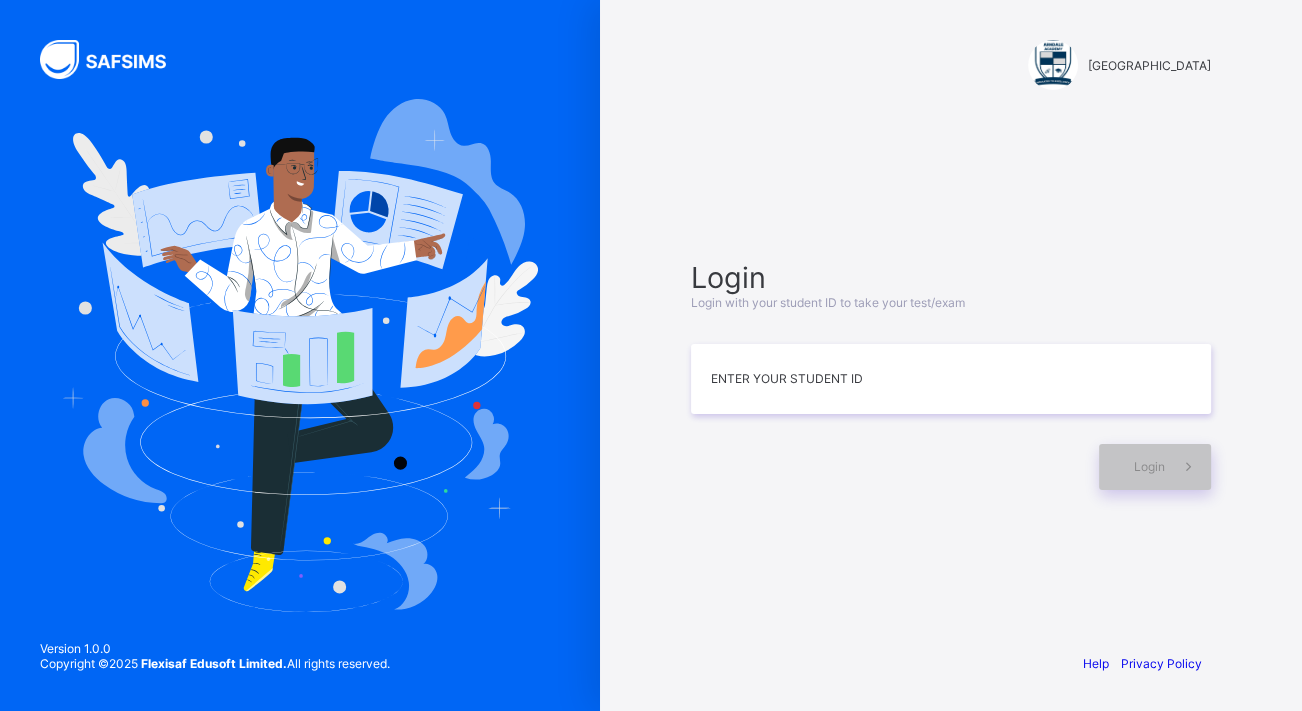 click on "Arndale Academy Login Login with your student ID to take your test/exam Enter your Student ID Login   Help       Privacy Policy" at bounding box center [951, 355] 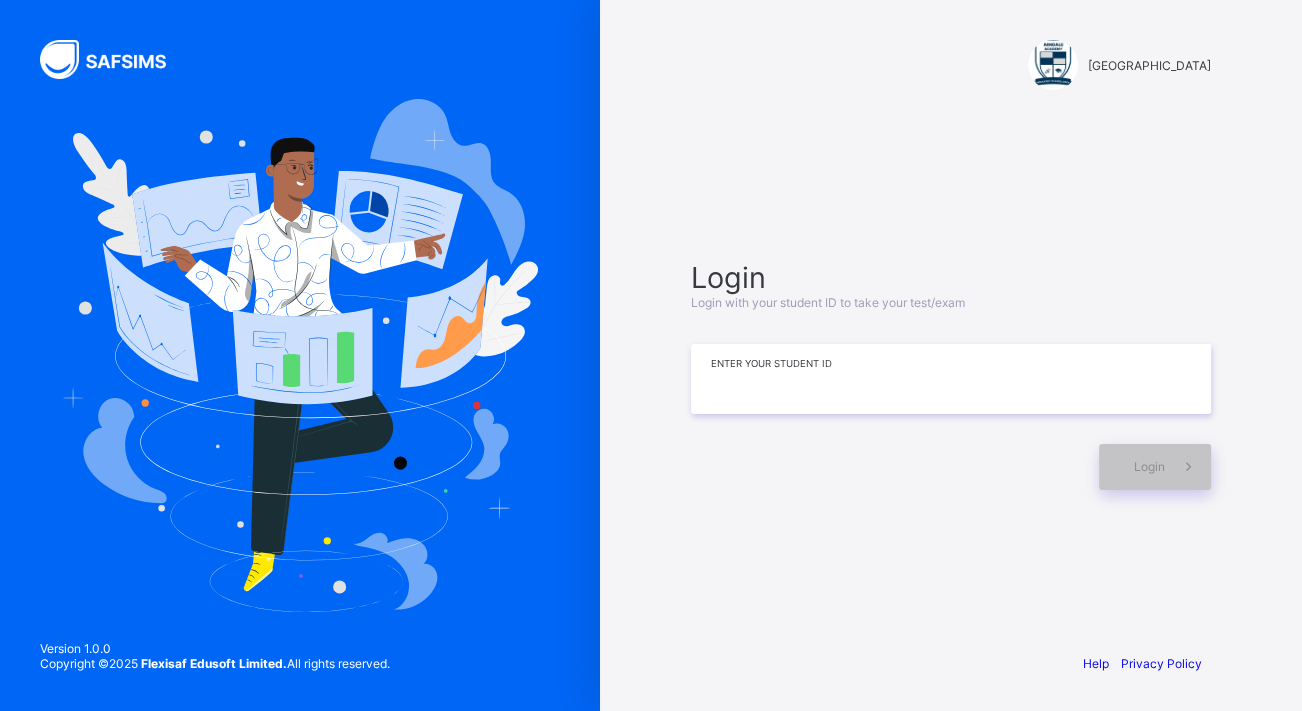 click at bounding box center (951, 379) 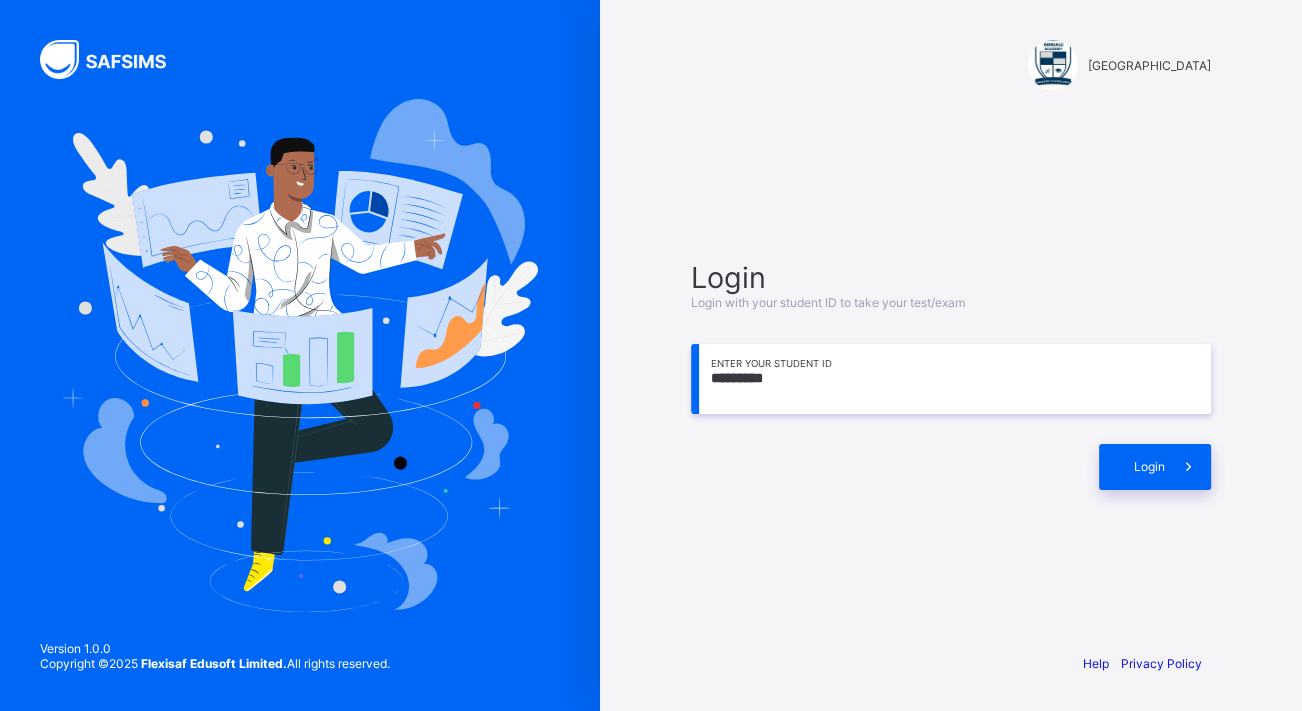 click on "Login" at bounding box center [1155, 467] 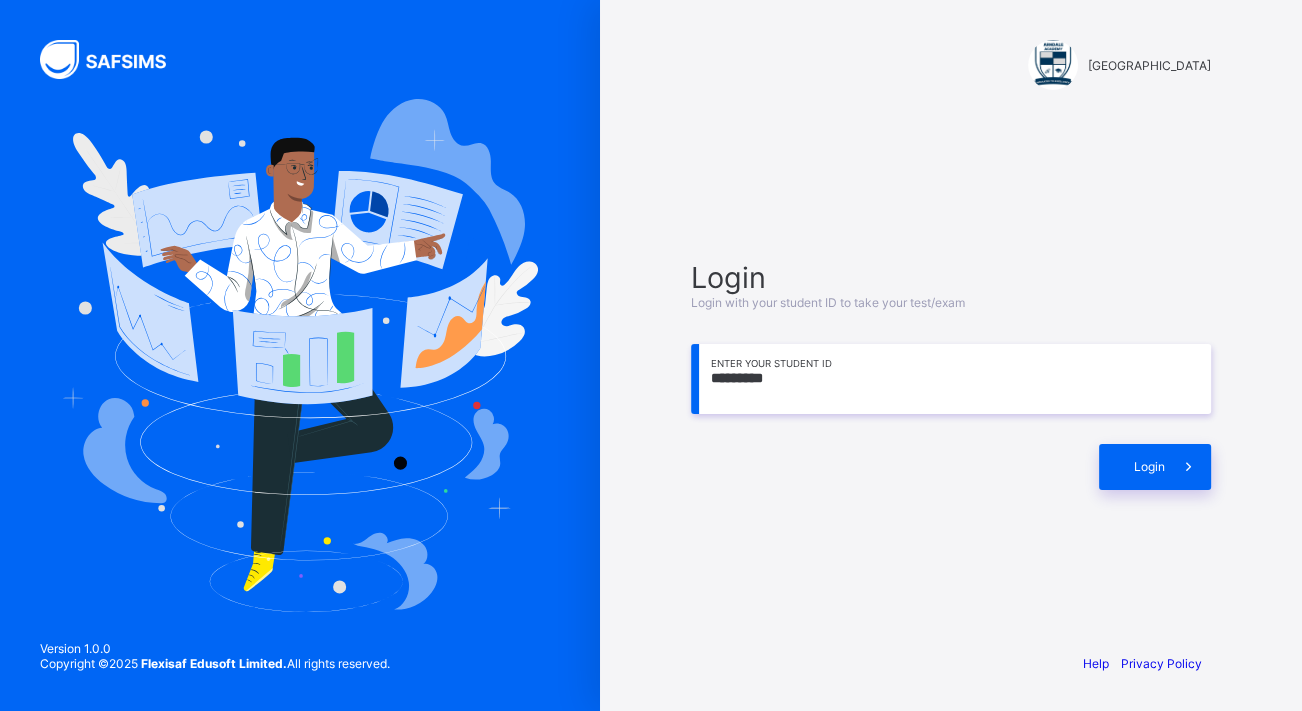 click on "*********" at bounding box center (951, 379) 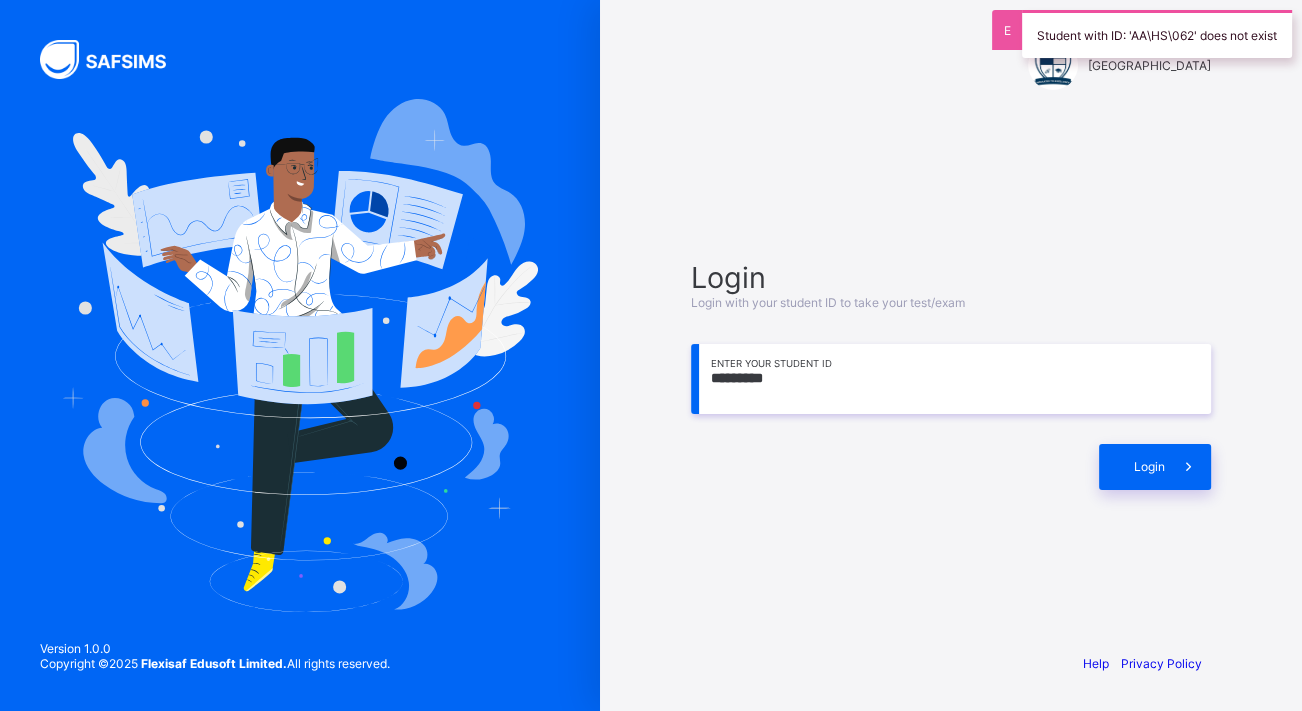 click on "*********" at bounding box center (951, 379) 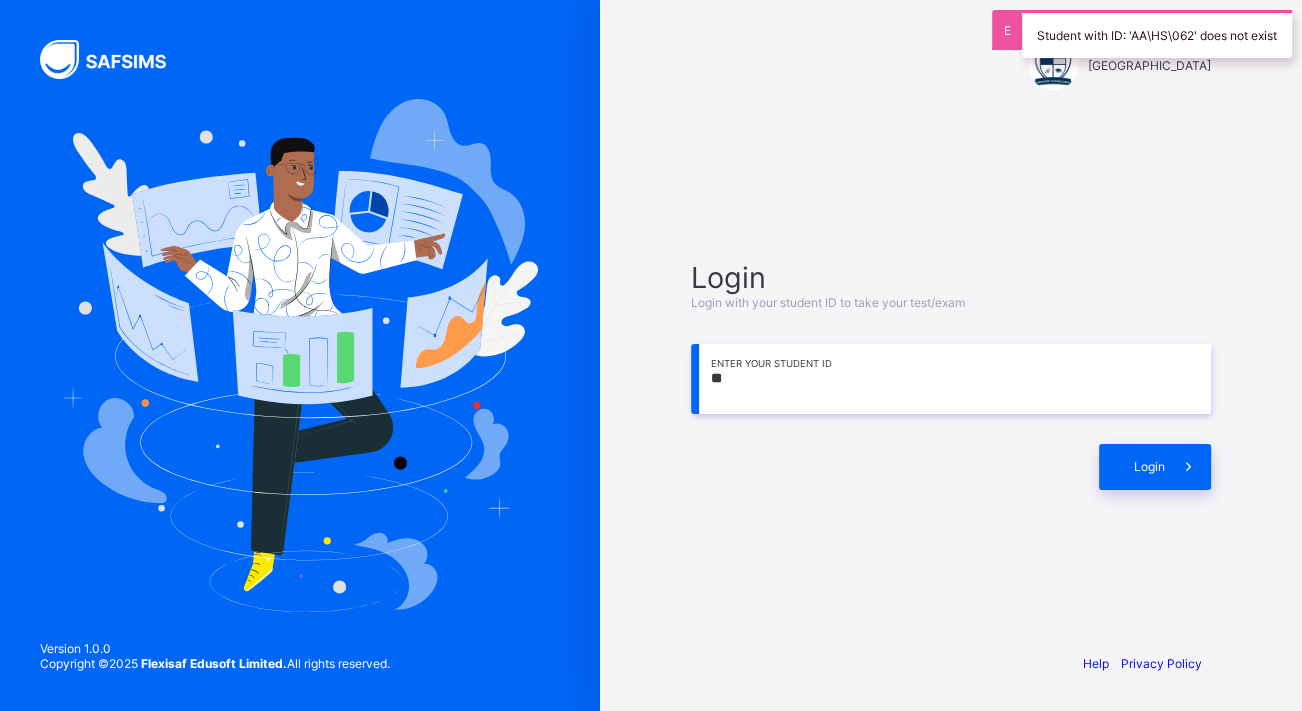 type on "*" 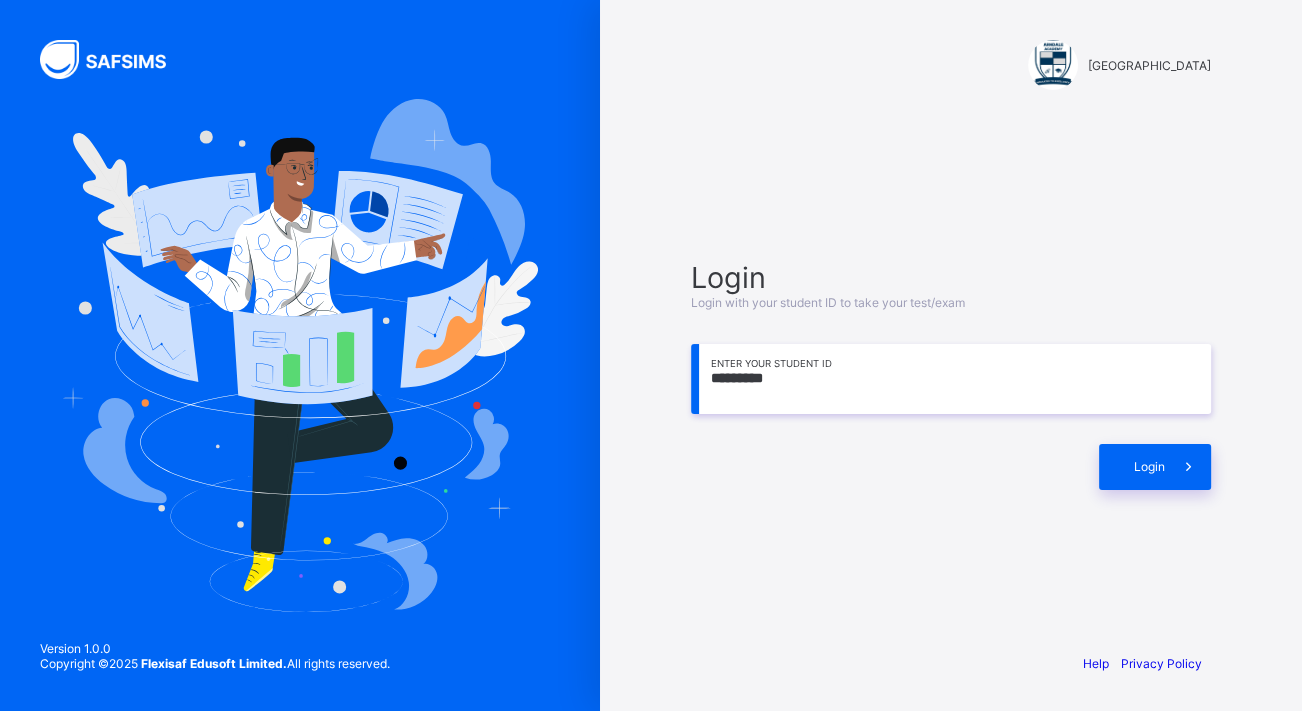 type on "*********" 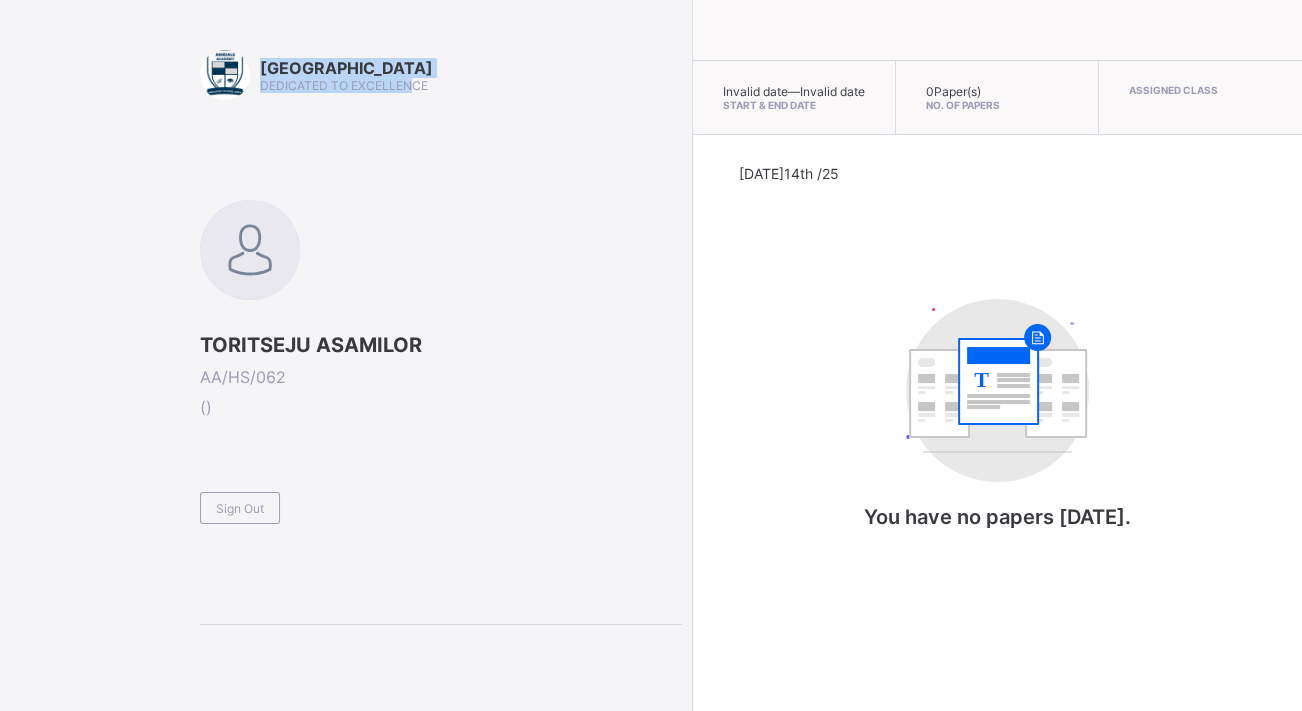 drag, startPoint x: 413, startPoint y: 80, endPoint x: 219, endPoint y: 91, distance: 194.3116 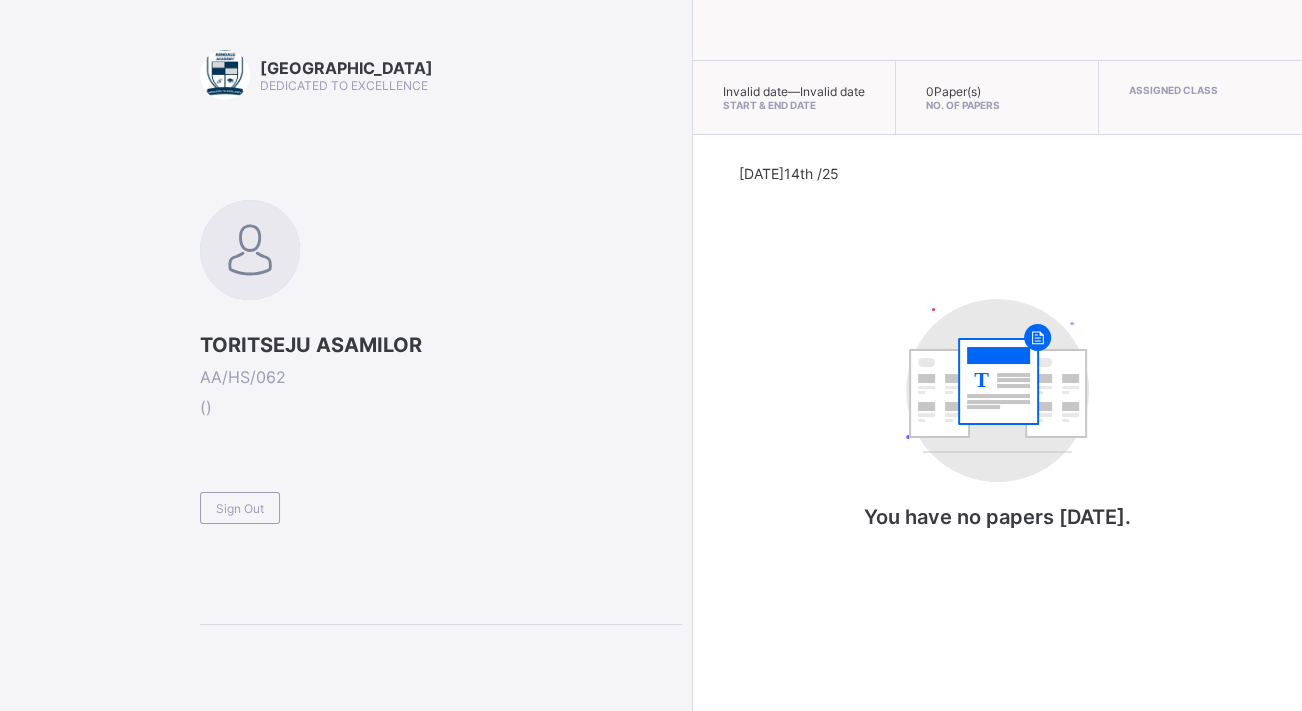 drag, startPoint x: 210, startPoint y: 103, endPoint x: 153, endPoint y: 174, distance: 91.04944 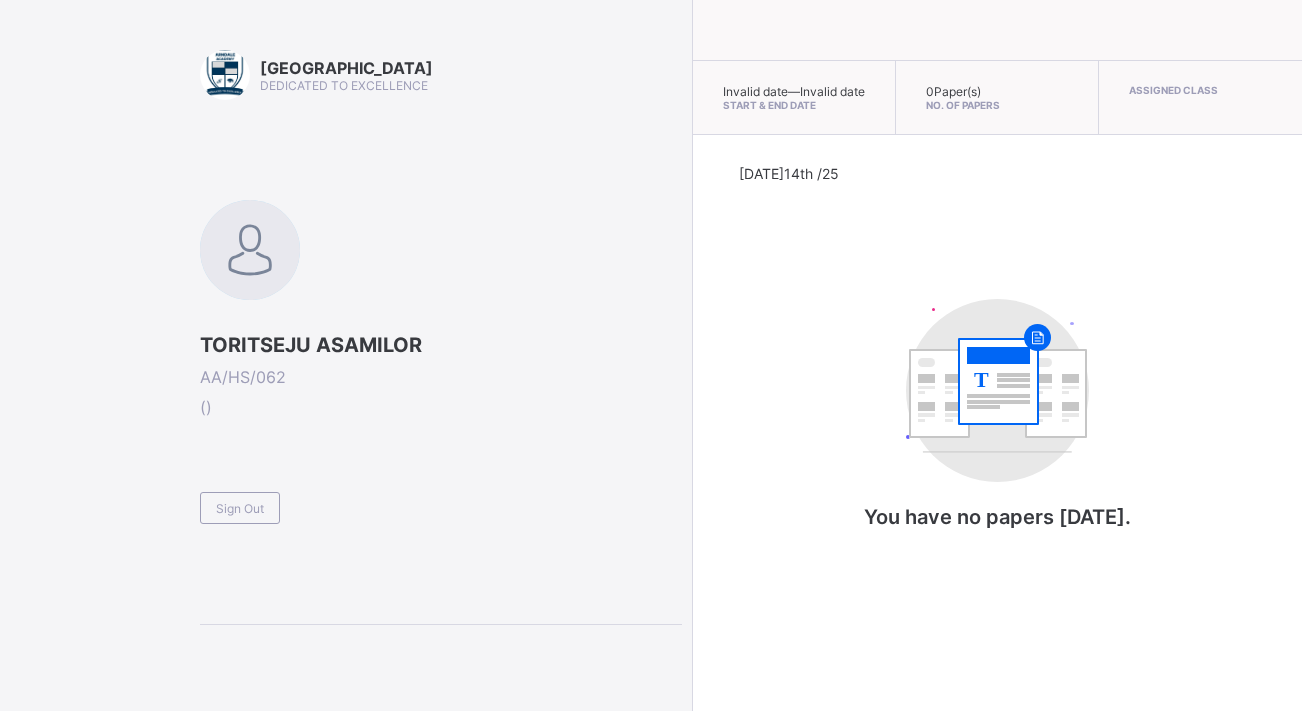 scroll, scrollTop: 0, scrollLeft: 0, axis: both 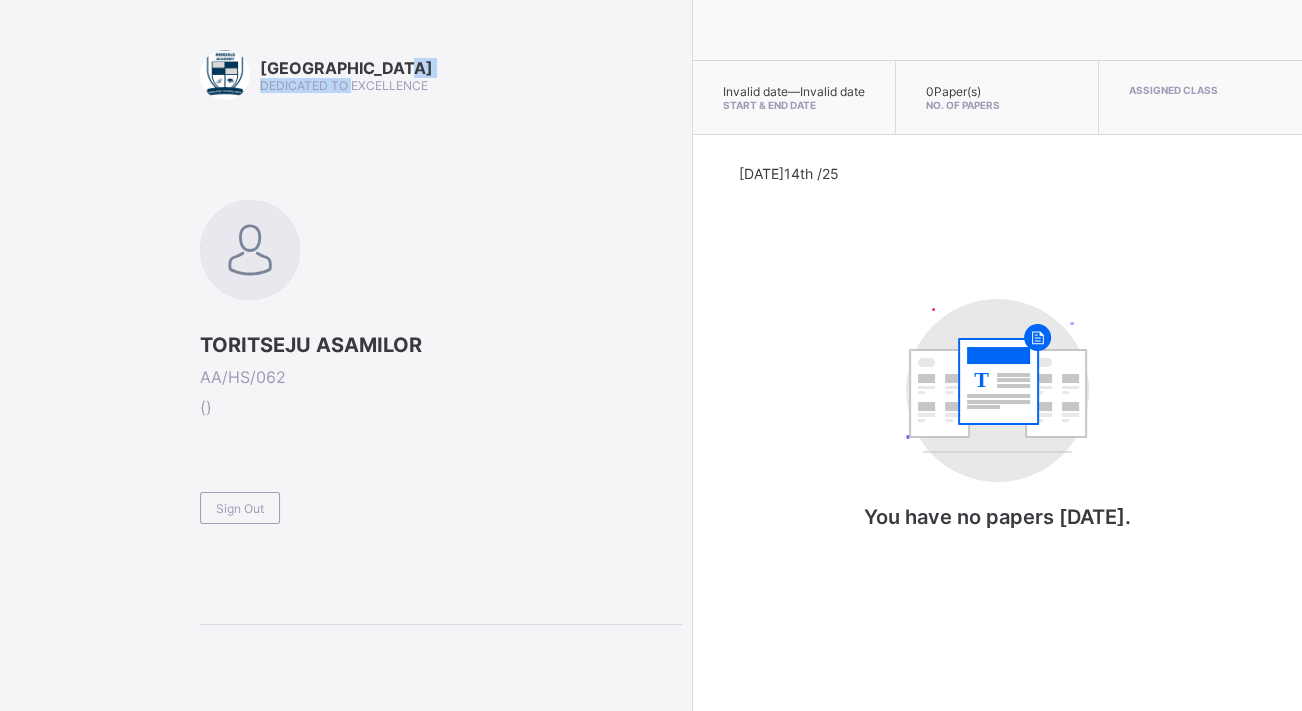 drag, startPoint x: 425, startPoint y: 76, endPoint x: 348, endPoint y: 91, distance: 78.44743 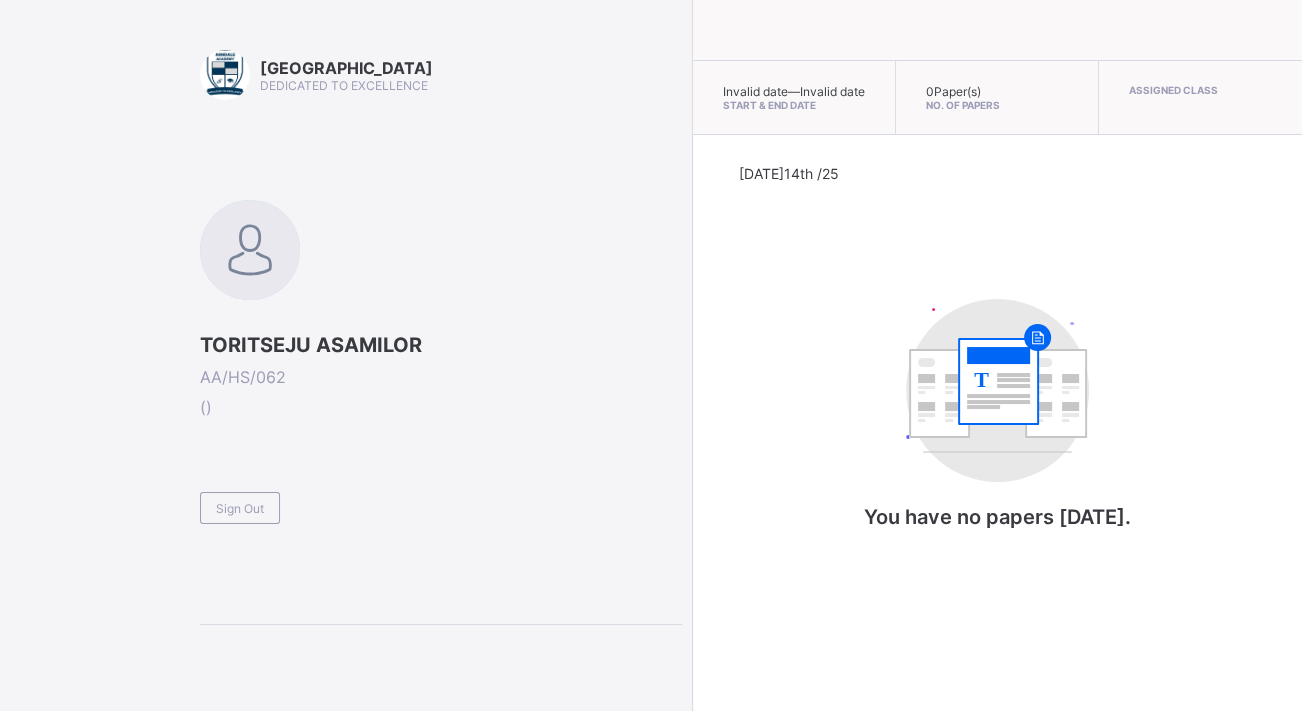 drag, startPoint x: 348, startPoint y: 91, endPoint x: 574, endPoint y: 80, distance: 226.26755 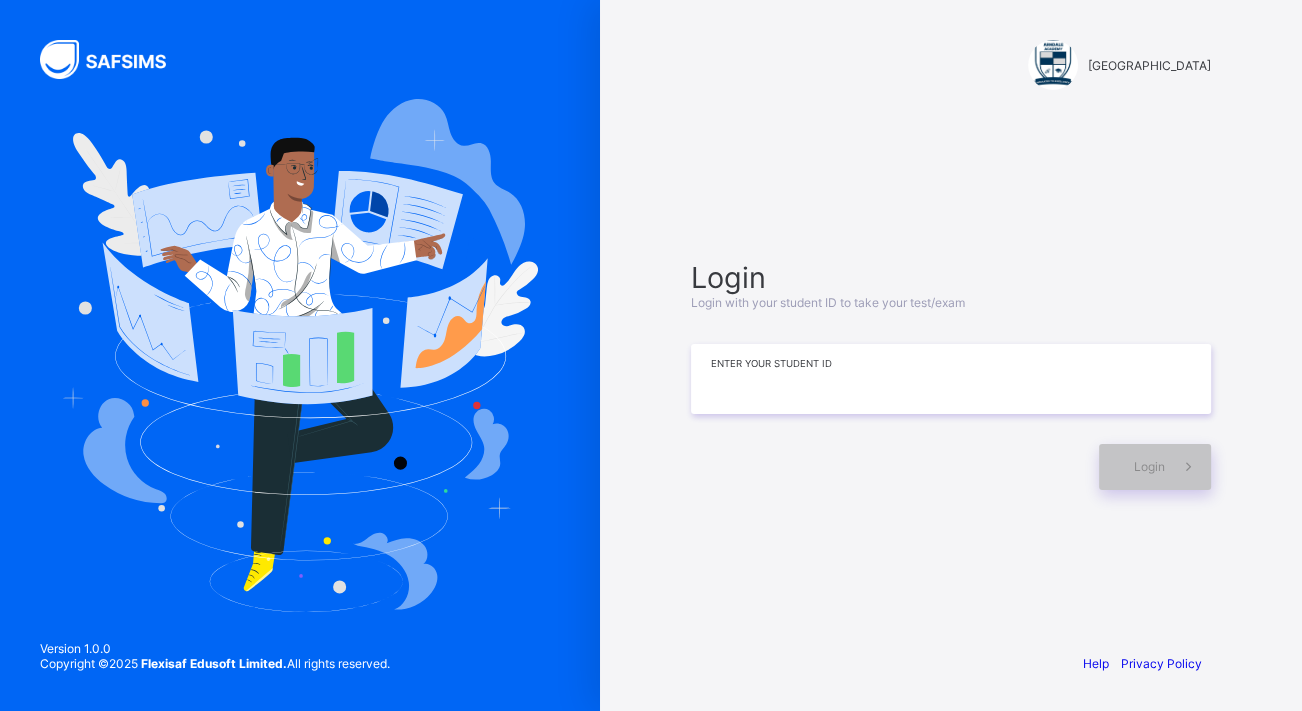 click at bounding box center (951, 379) 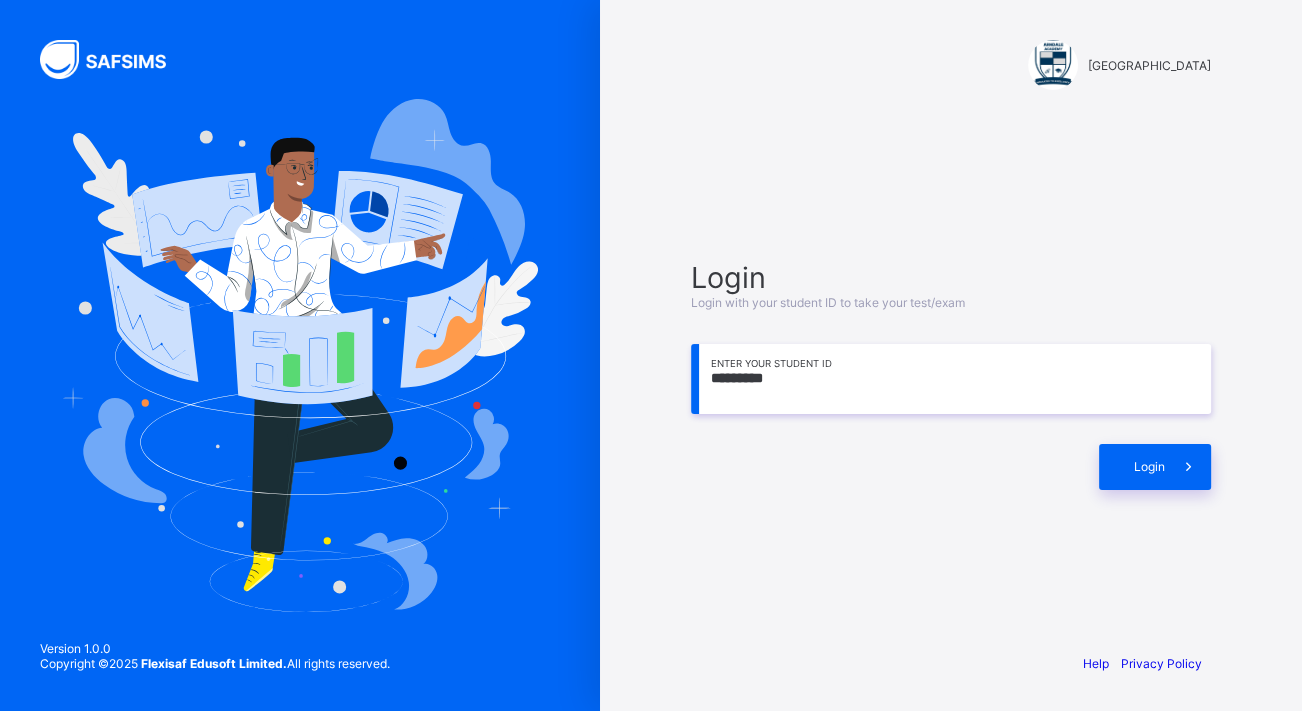 type on "*********" 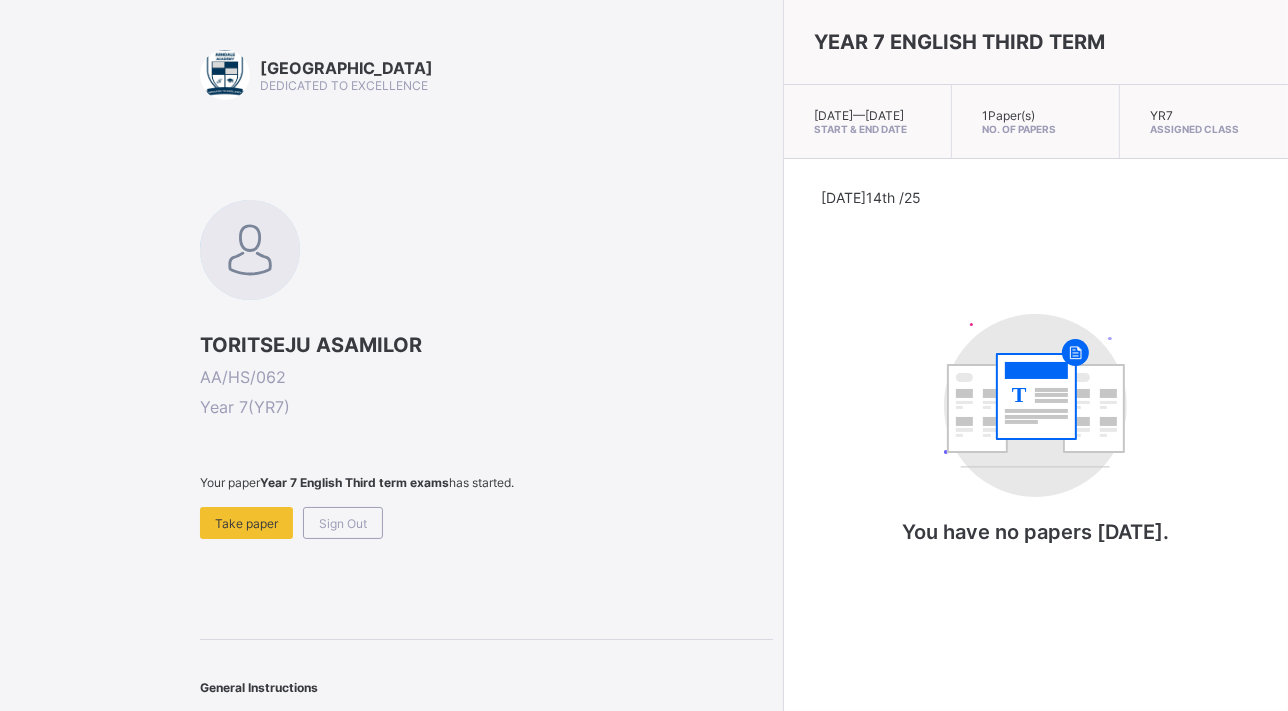 click on "Sign Out" at bounding box center (343, 523) 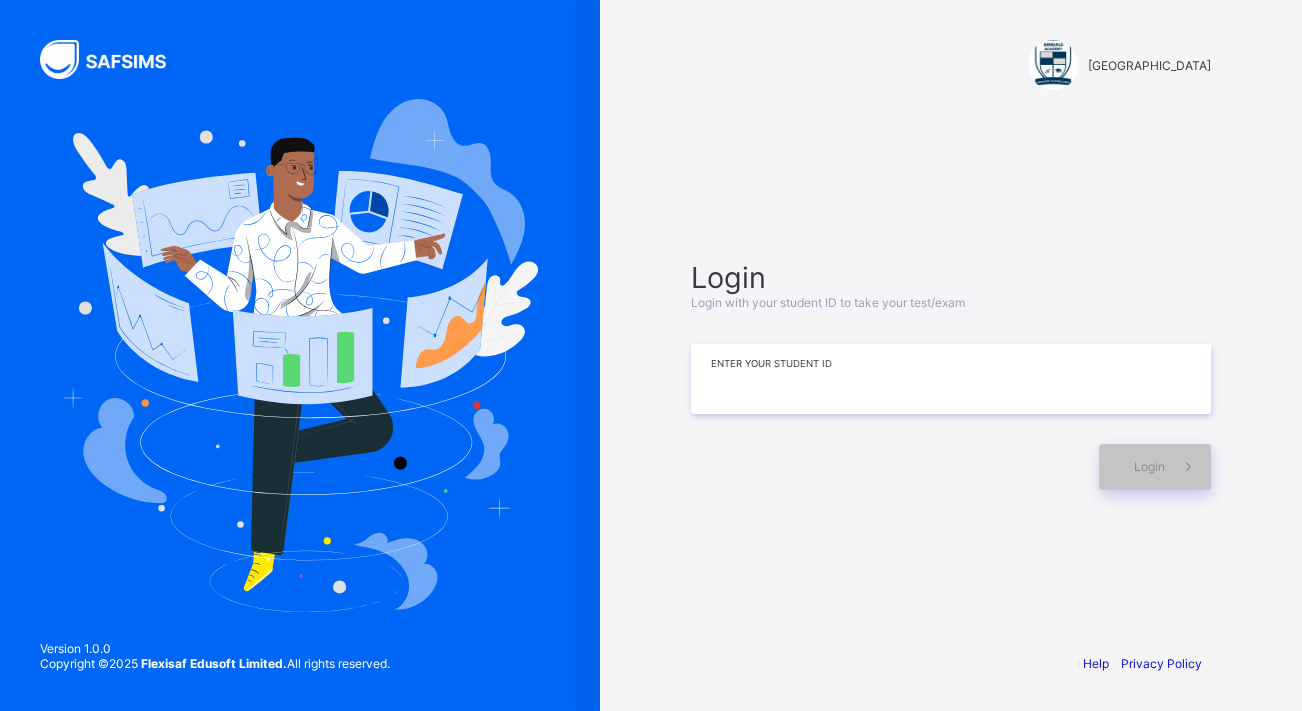 click at bounding box center [951, 379] 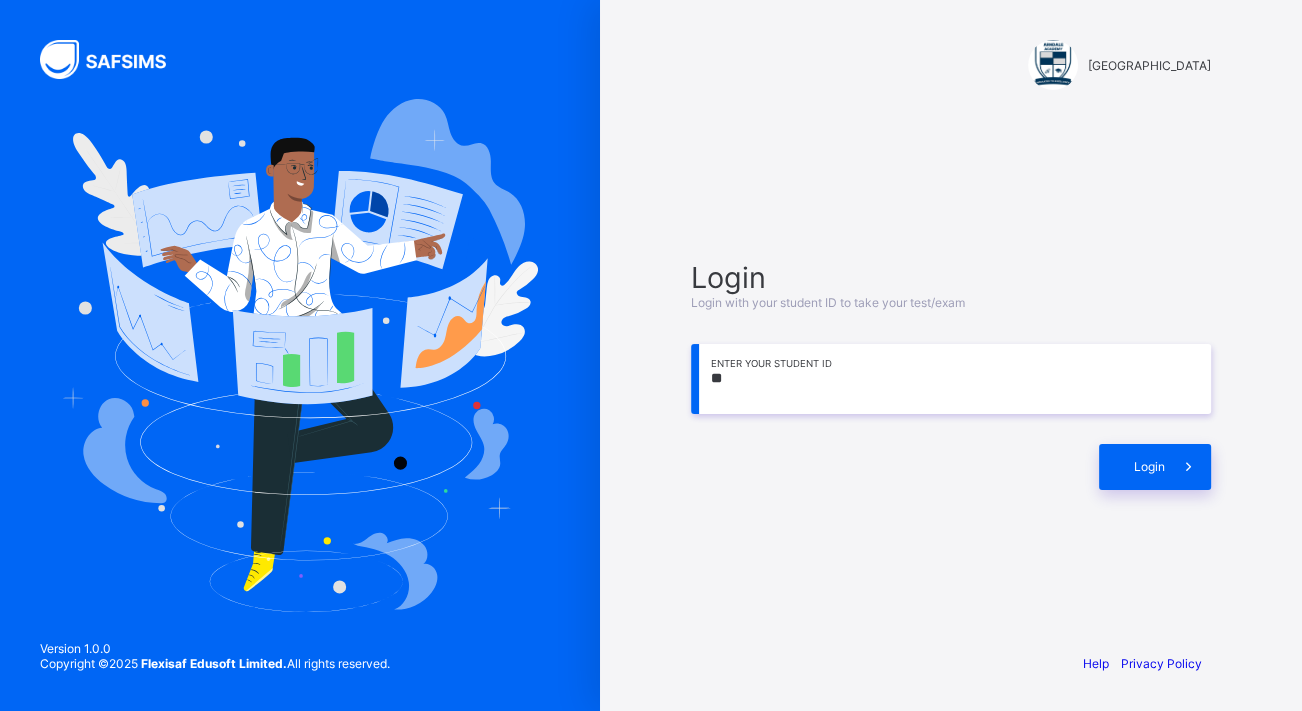 type on "*" 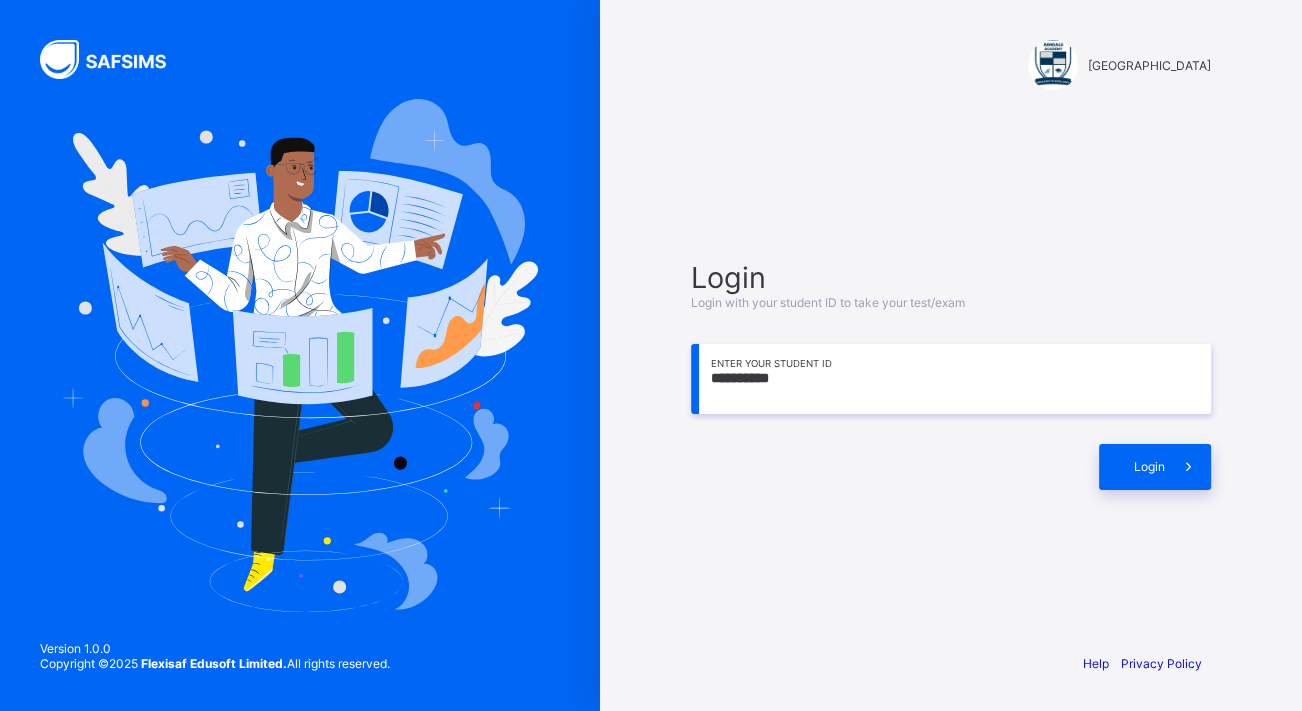 type on "**********" 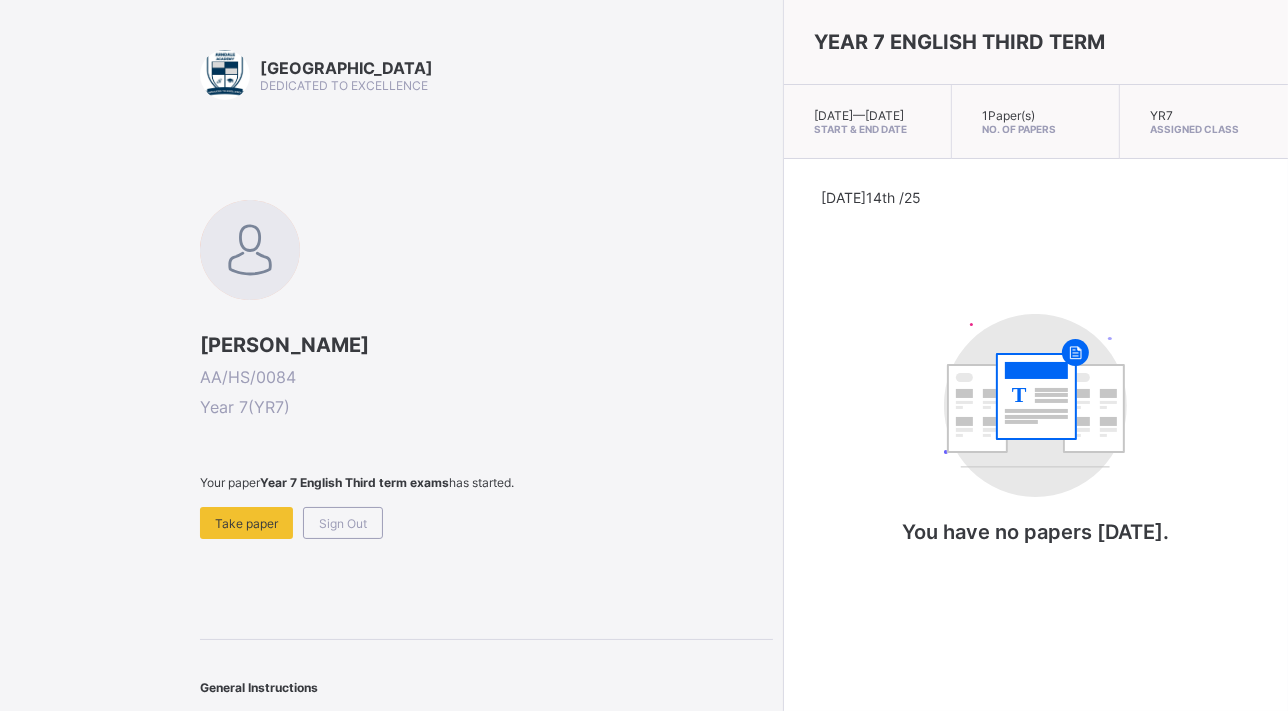 click on "Take paper" at bounding box center (246, 523) 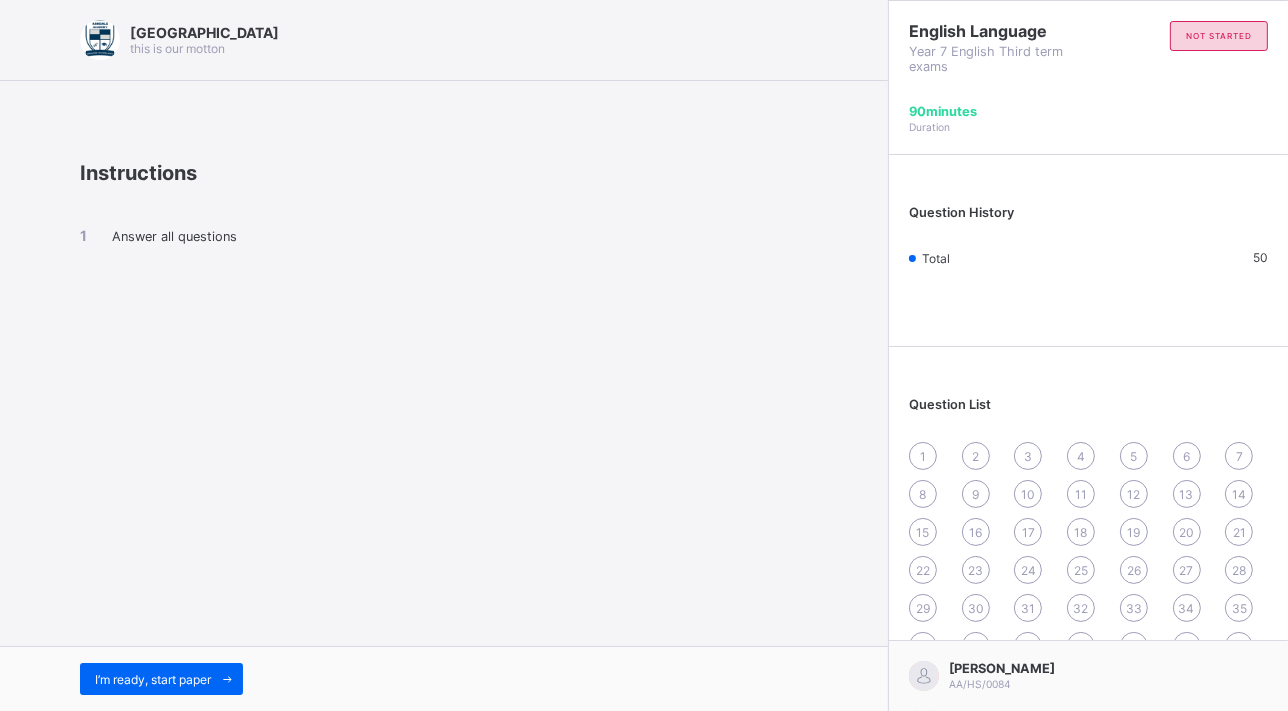 click at bounding box center [227, 679] 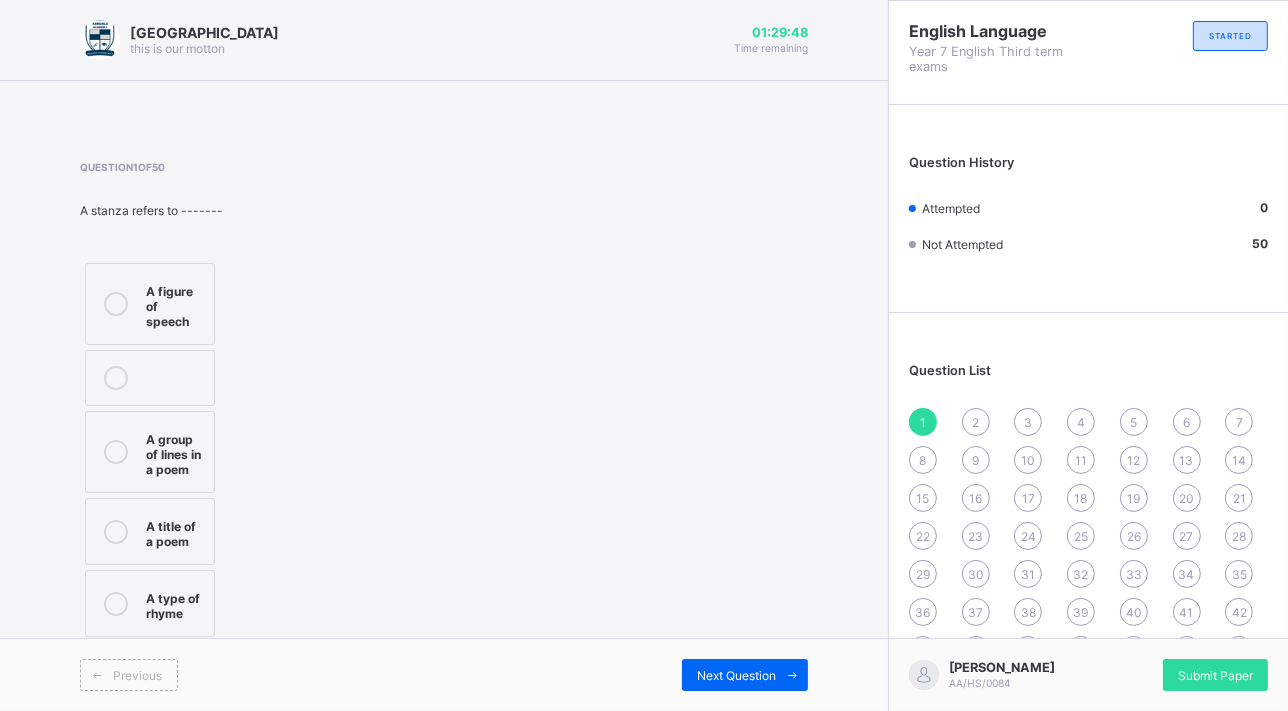 click on "A group of lines in a poem" at bounding box center [175, 452] 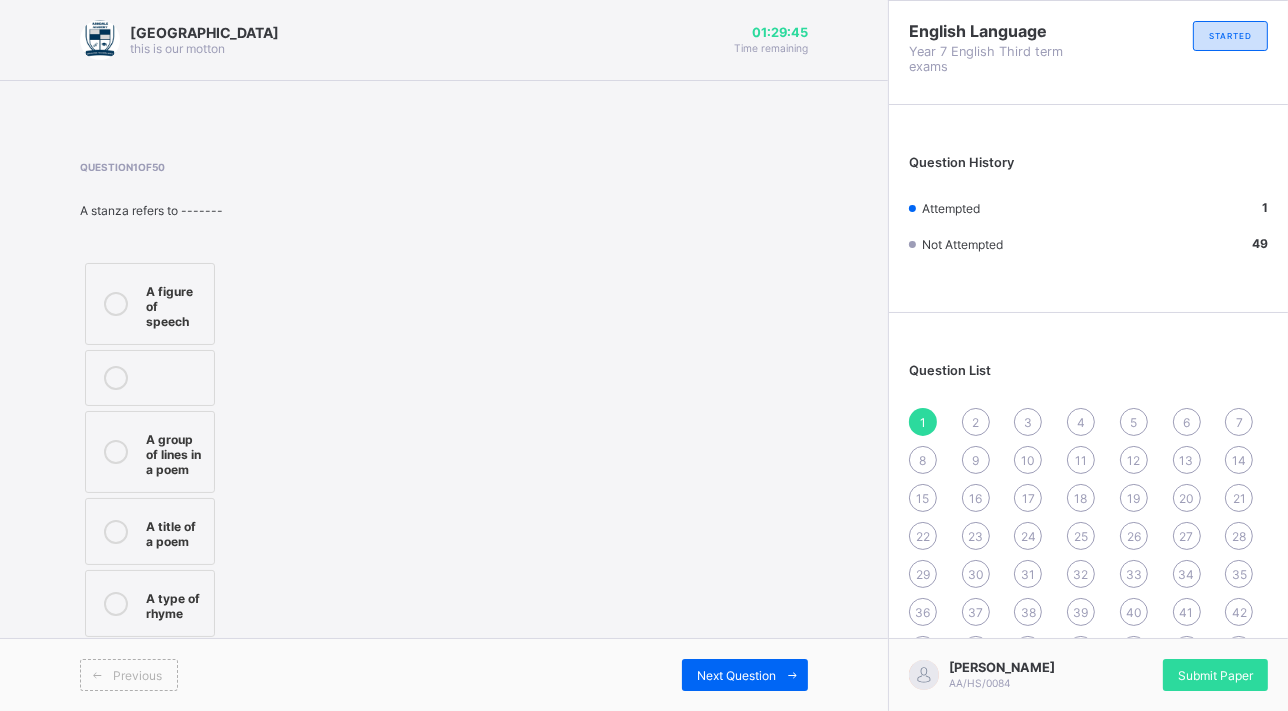 click on "Next Question" at bounding box center (736, 675) 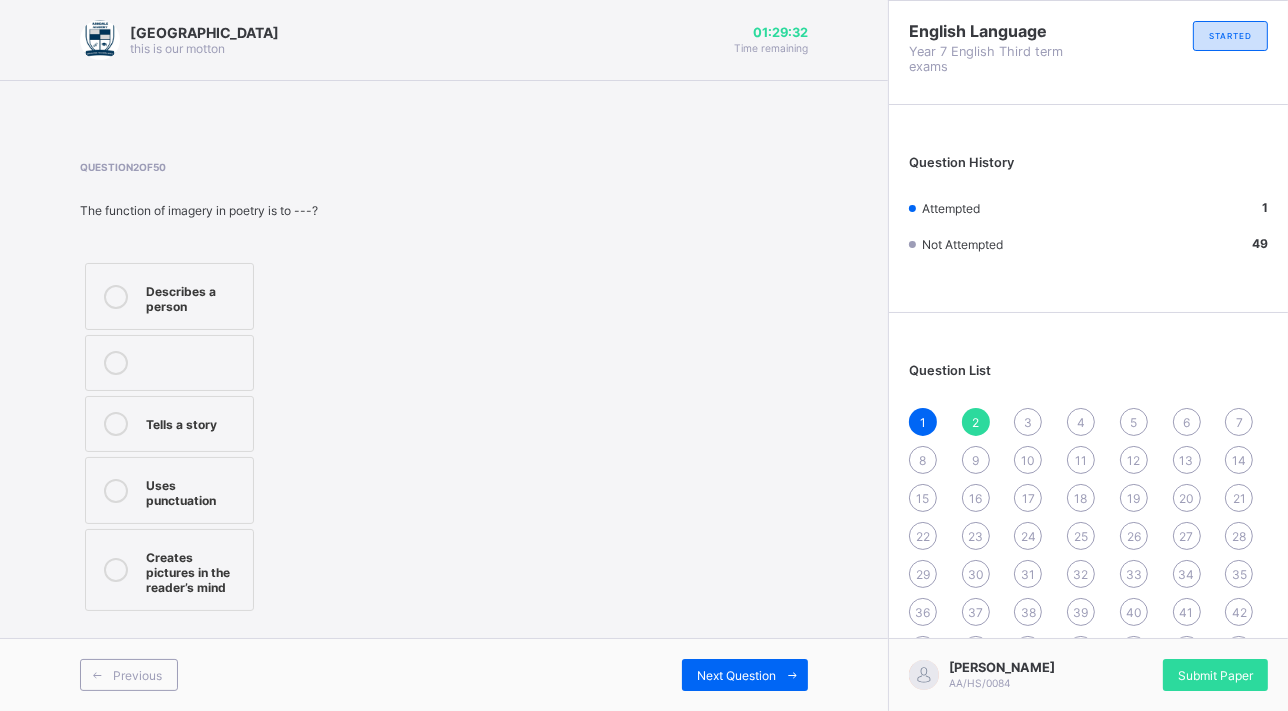 click on "Creates pictures in the reader’s mind" at bounding box center [194, 570] 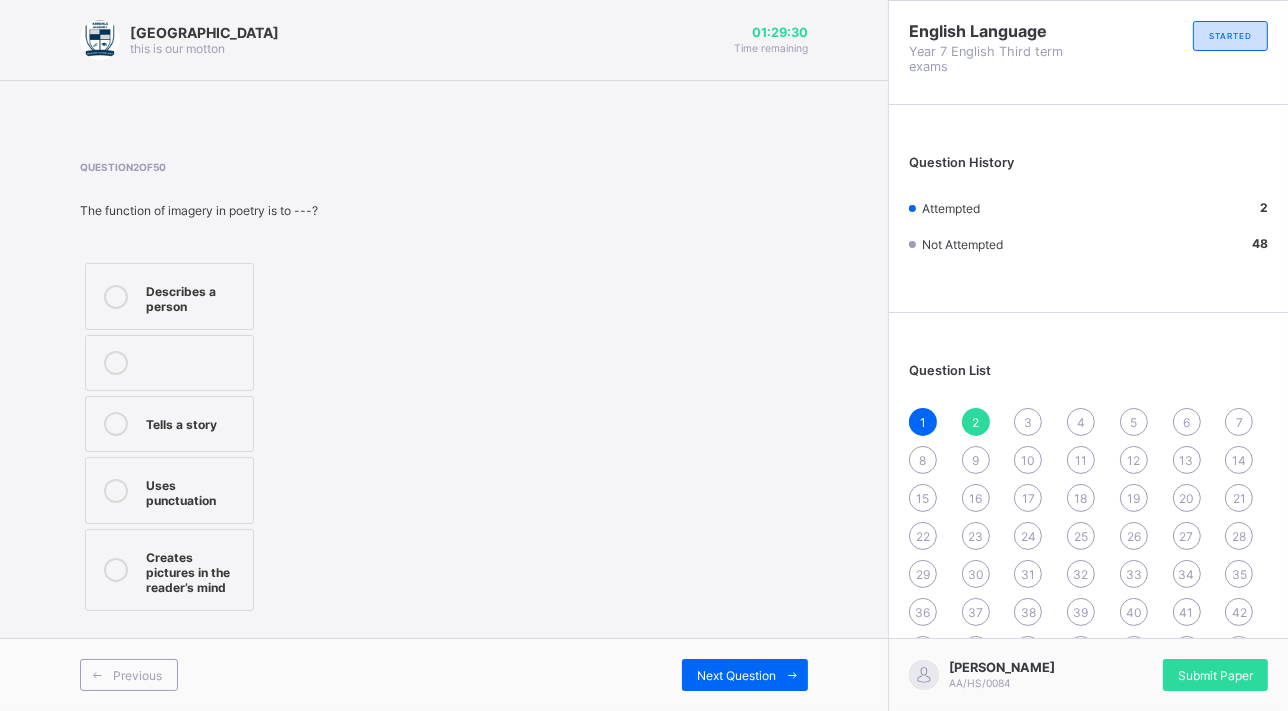 click on "Describes a person" at bounding box center [194, 296] 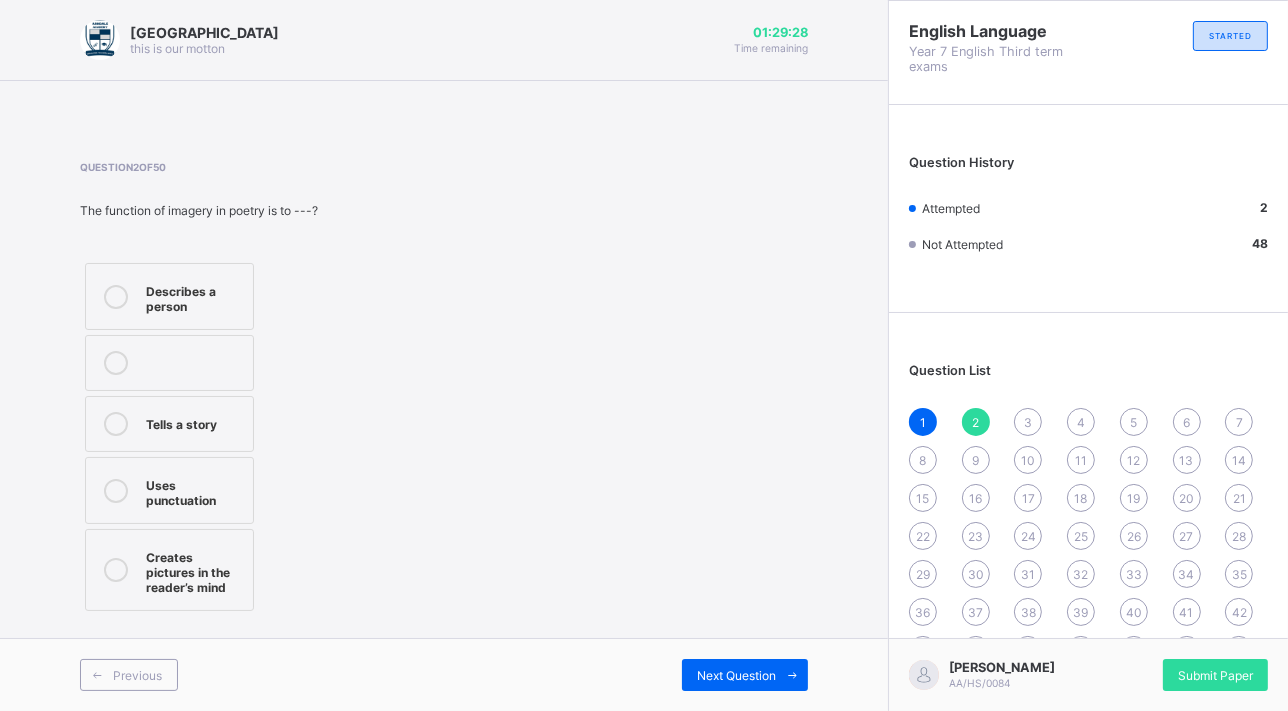 click on "Next Question" at bounding box center [745, 675] 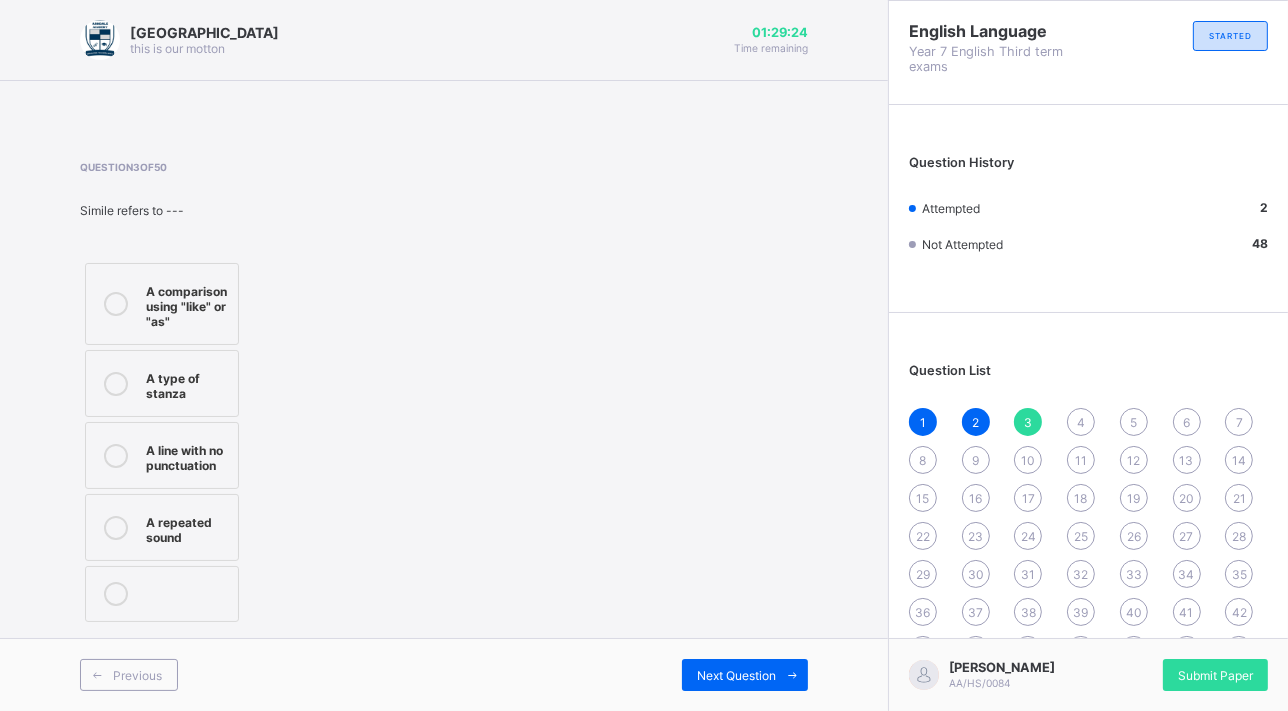 click on "A comparison using "like" or "as"" at bounding box center [162, 304] 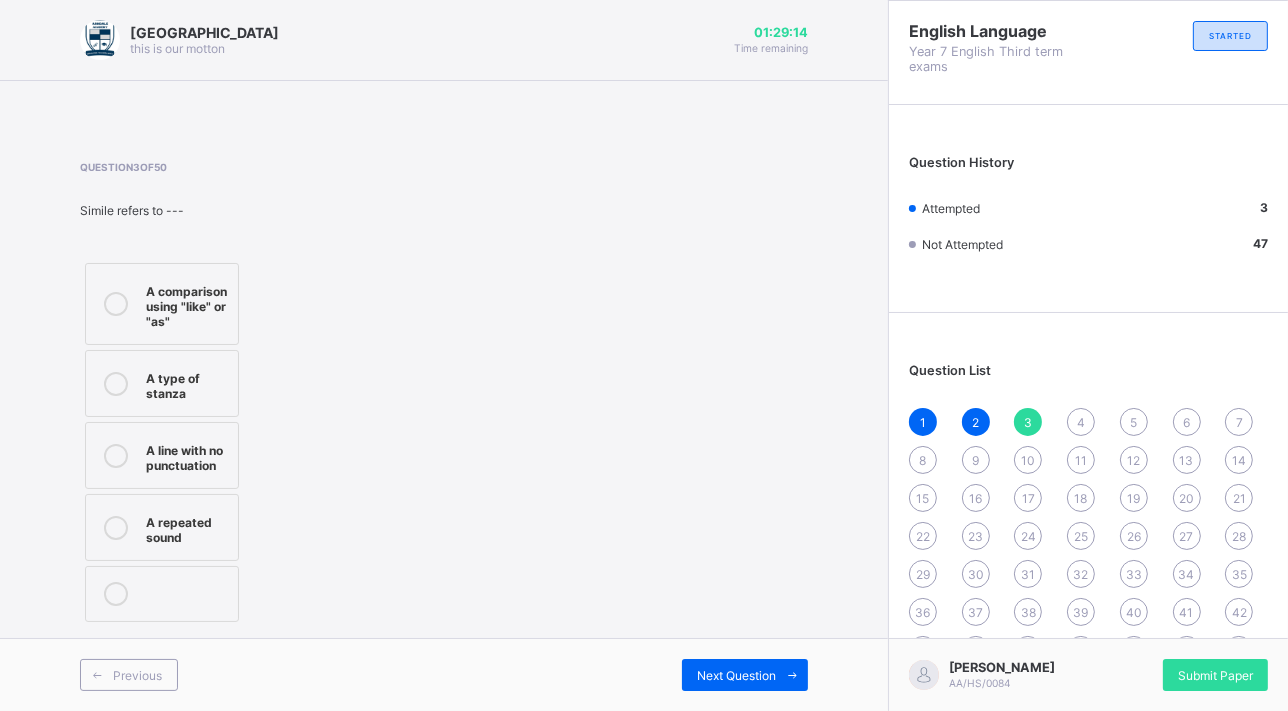 click on "Next Question" at bounding box center (736, 675) 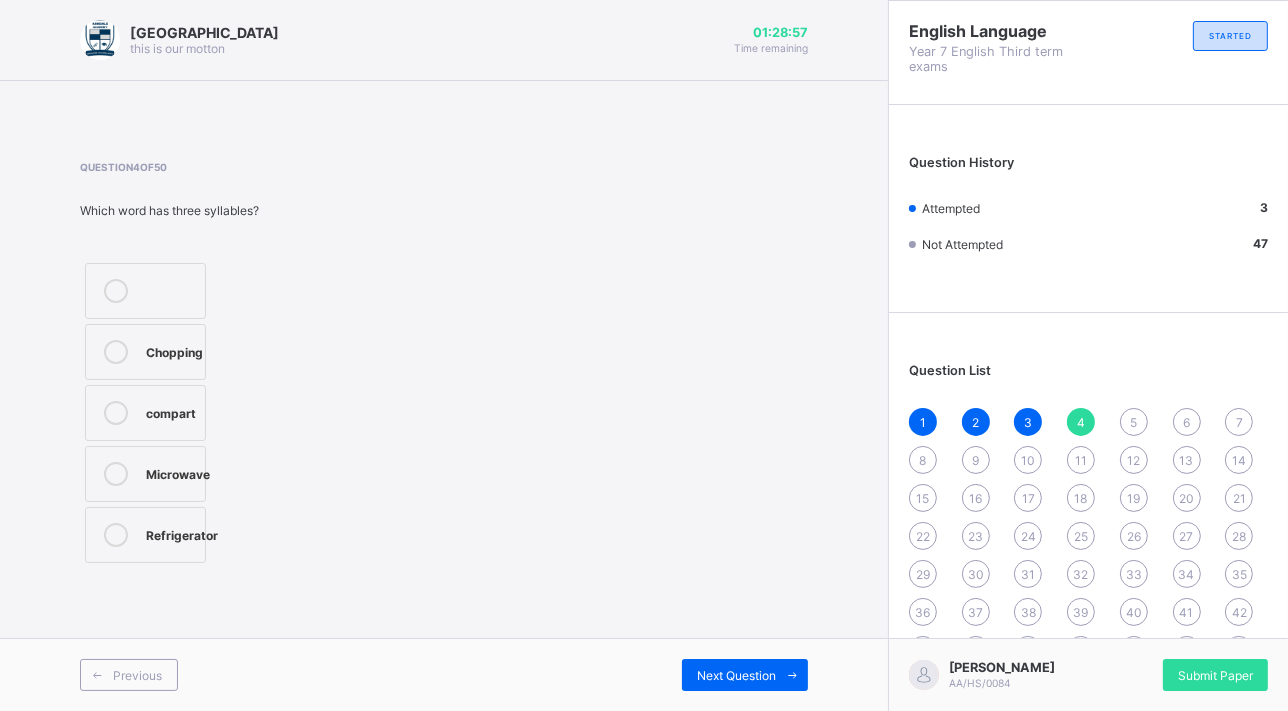 click on "Microwave" at bounding box center (145, 474) 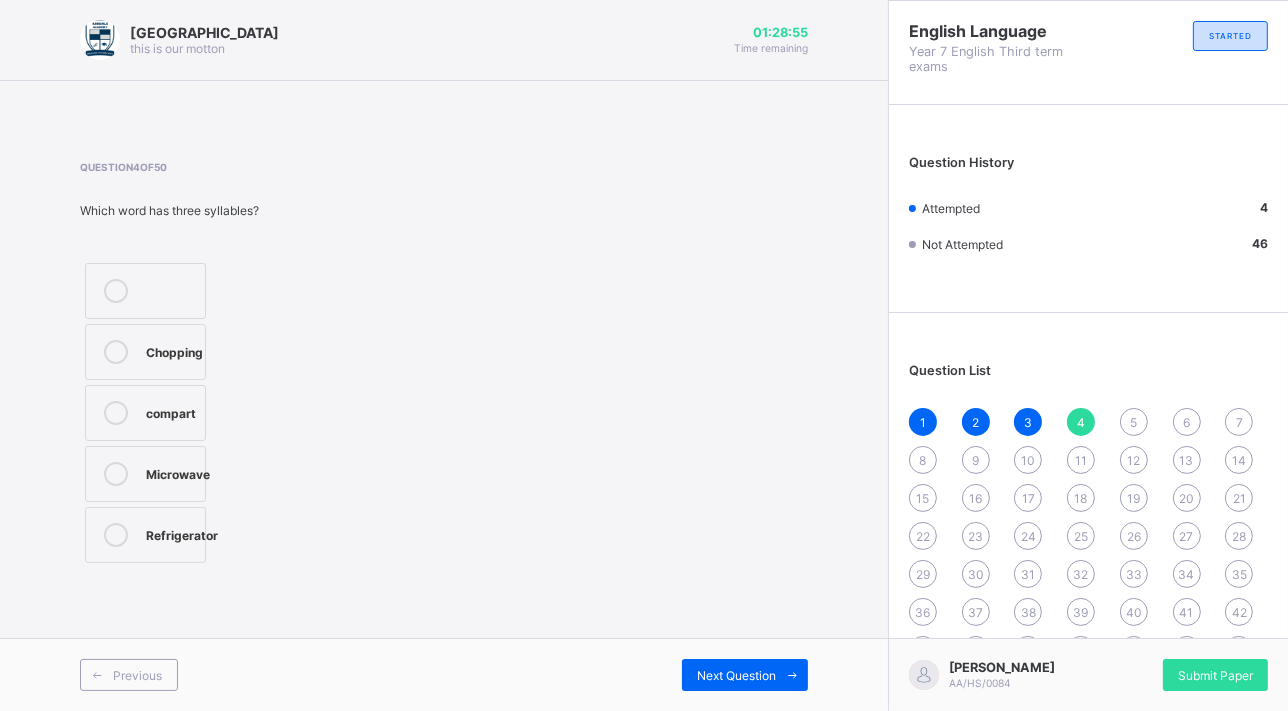 click on "Next Question" at bounding box center [745, 675] 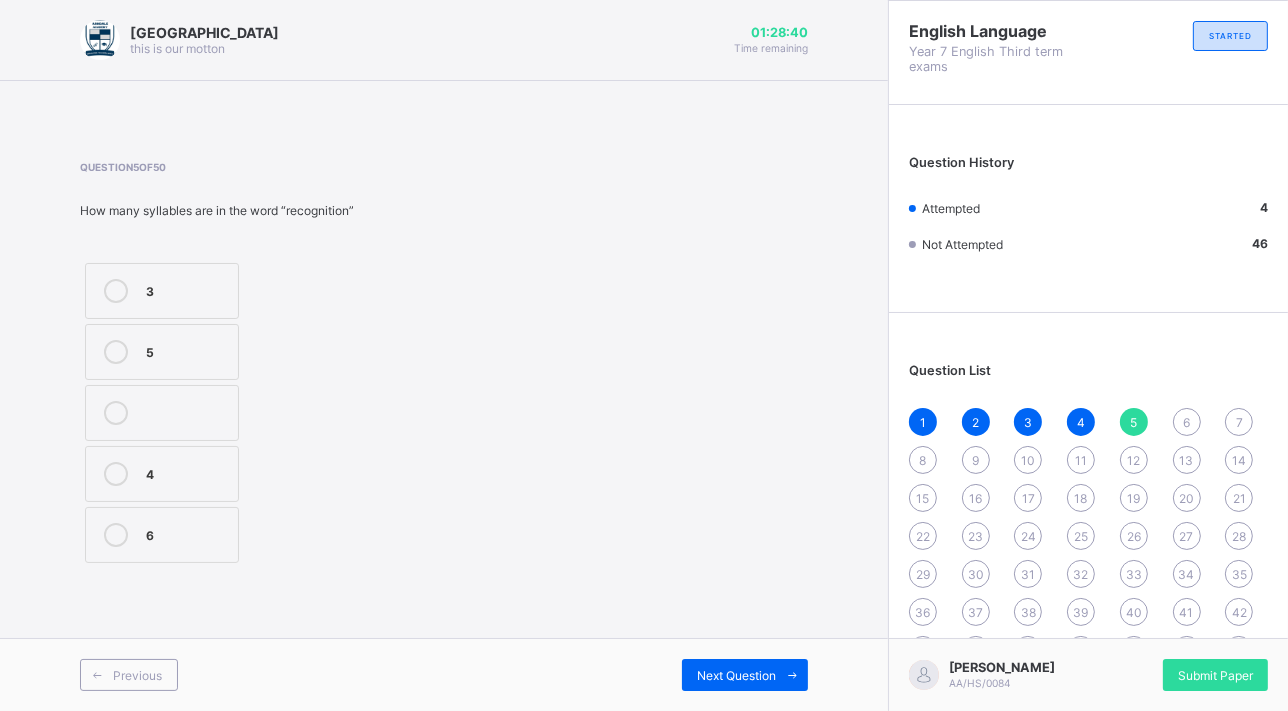 click on "4" at bounding box center [162, 474] 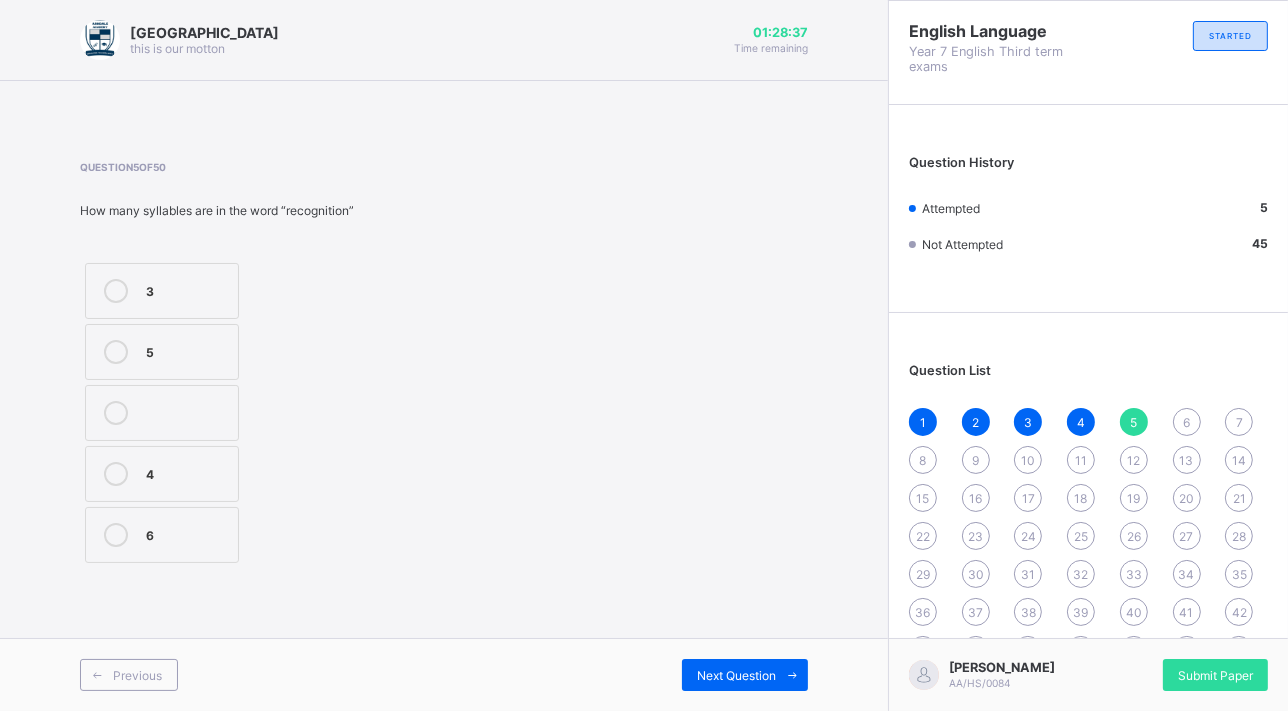 click at bounding box center [792, 675] 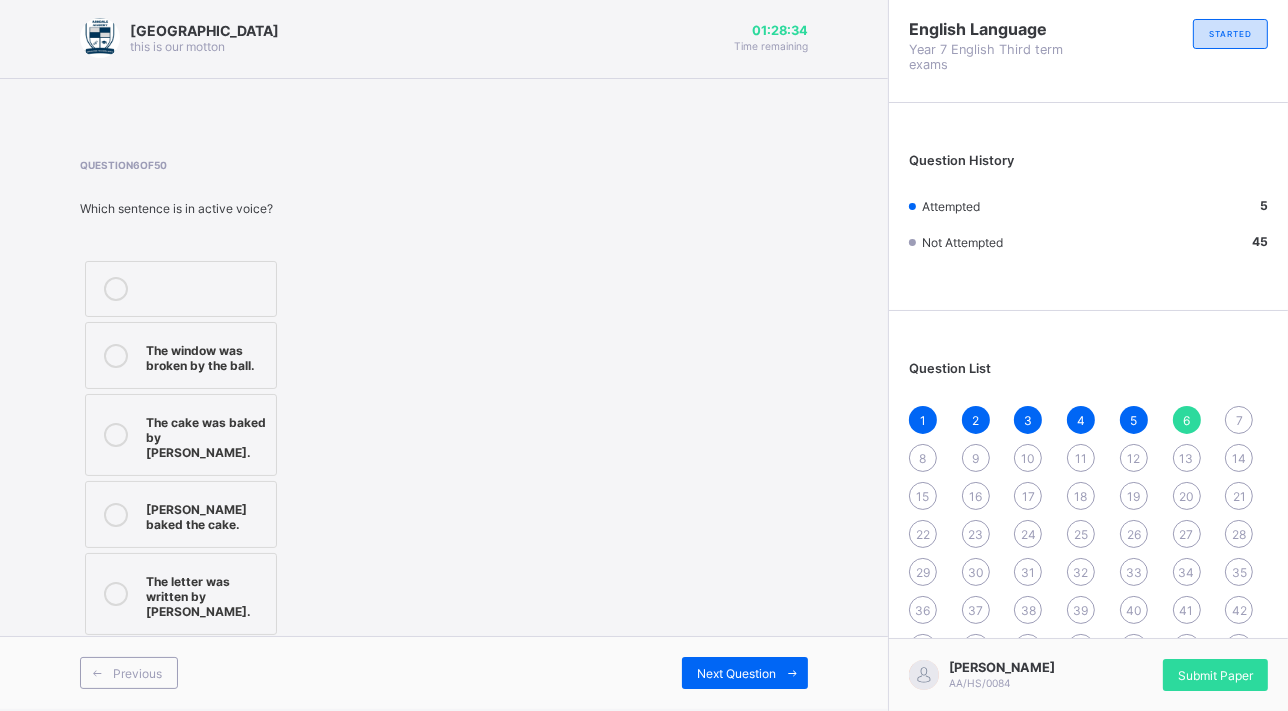 scroll, scrollTop: 0, scrollLeft: 0, axis: both 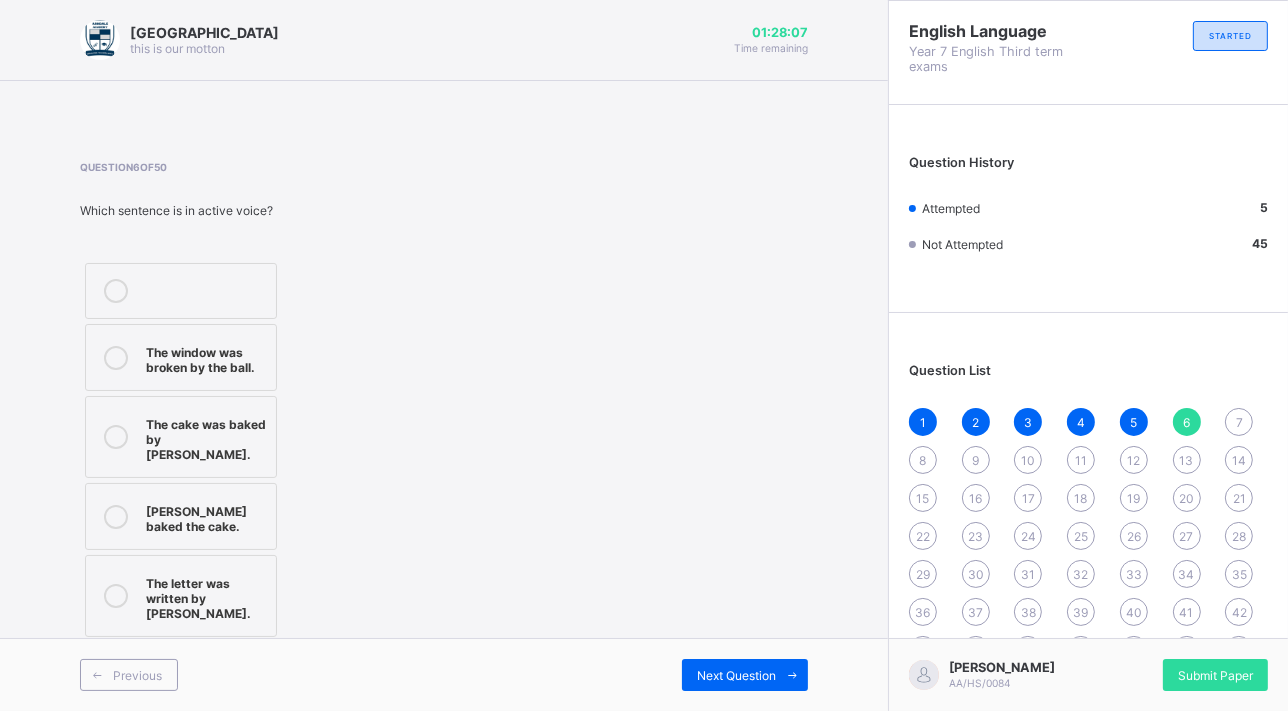 click on "Anna baked the cake." at bounding box center [181, 516] 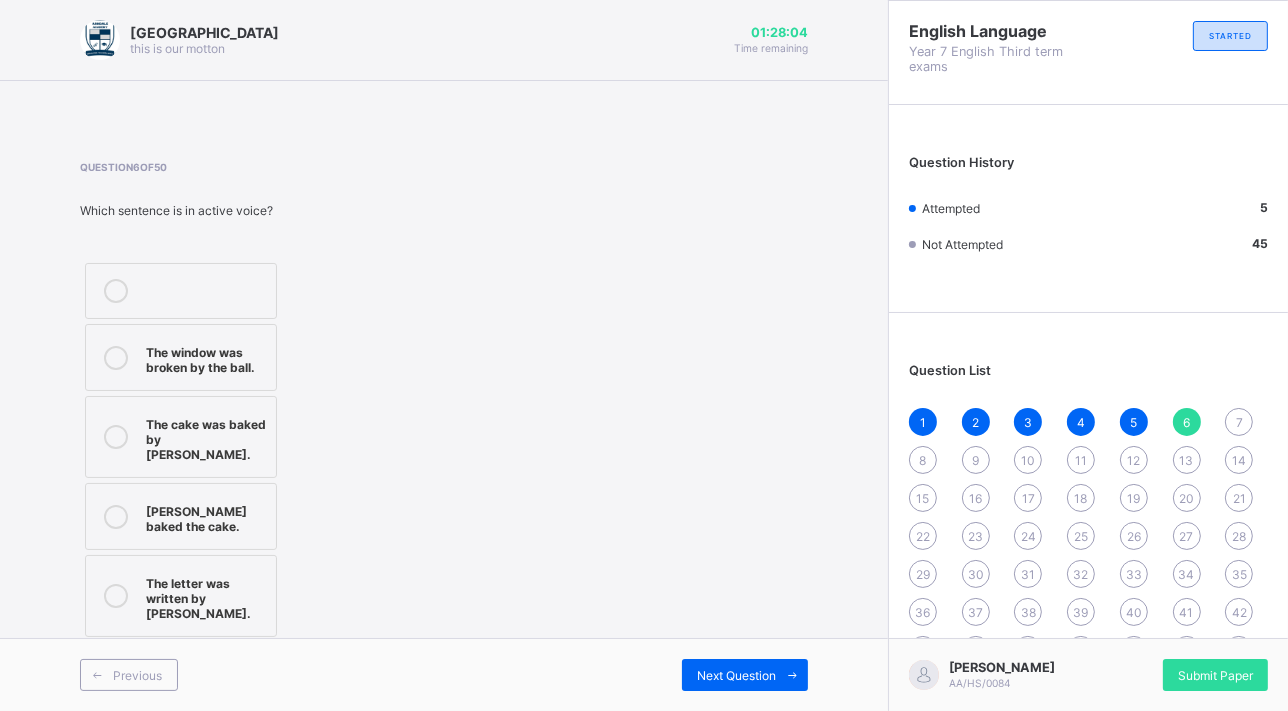 click on "Next Question" at bounding box center [736, 675] 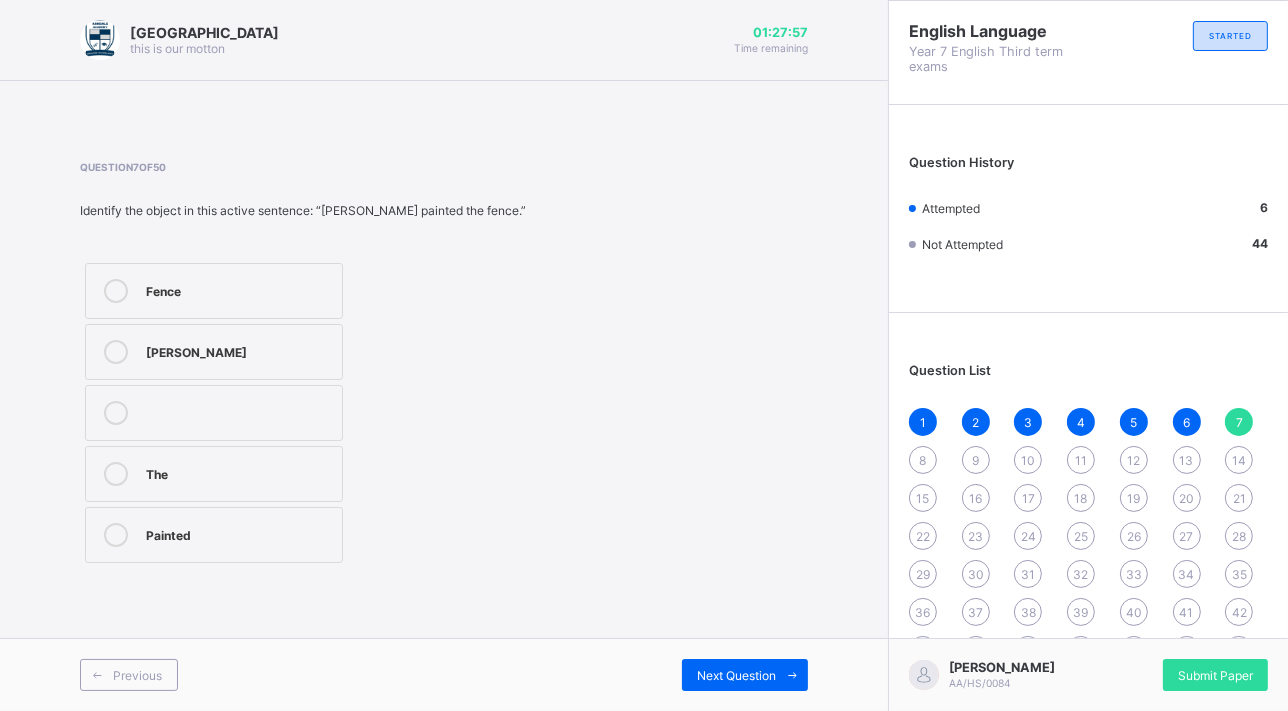 click on "Fence" at bounding box center (239, 289) 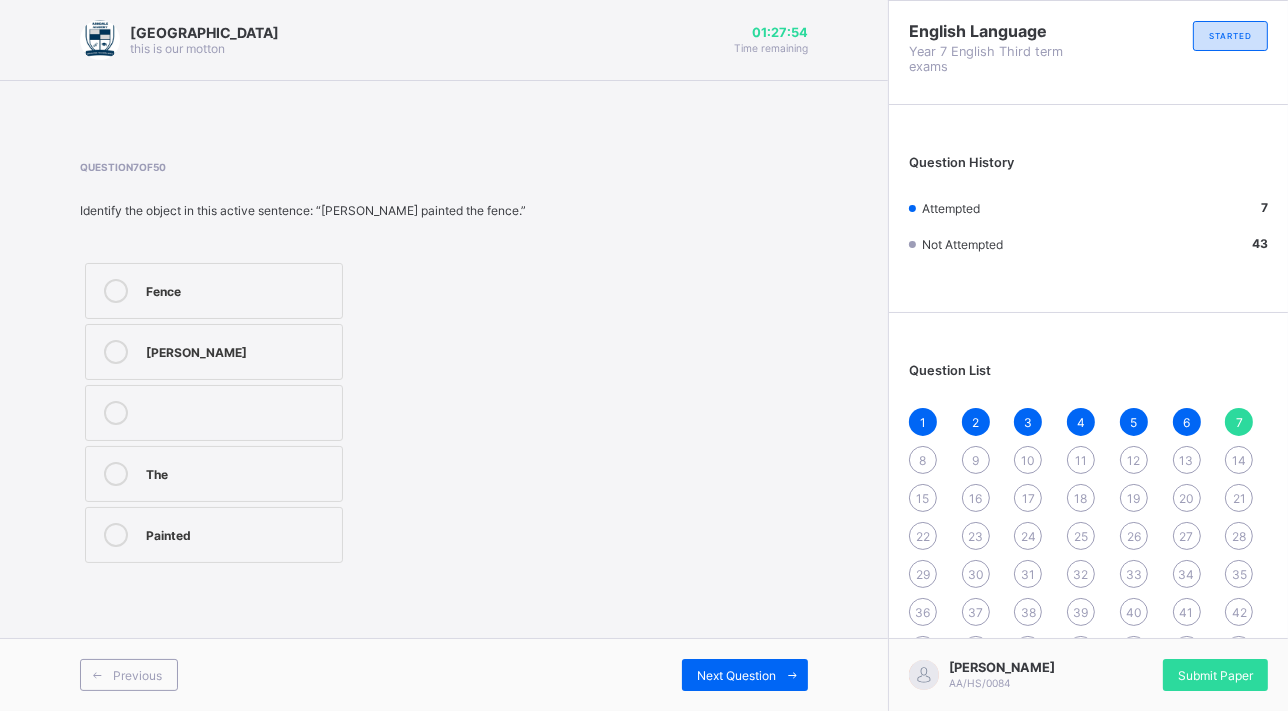 click on "Next Question" at bounding box center (736, 675) 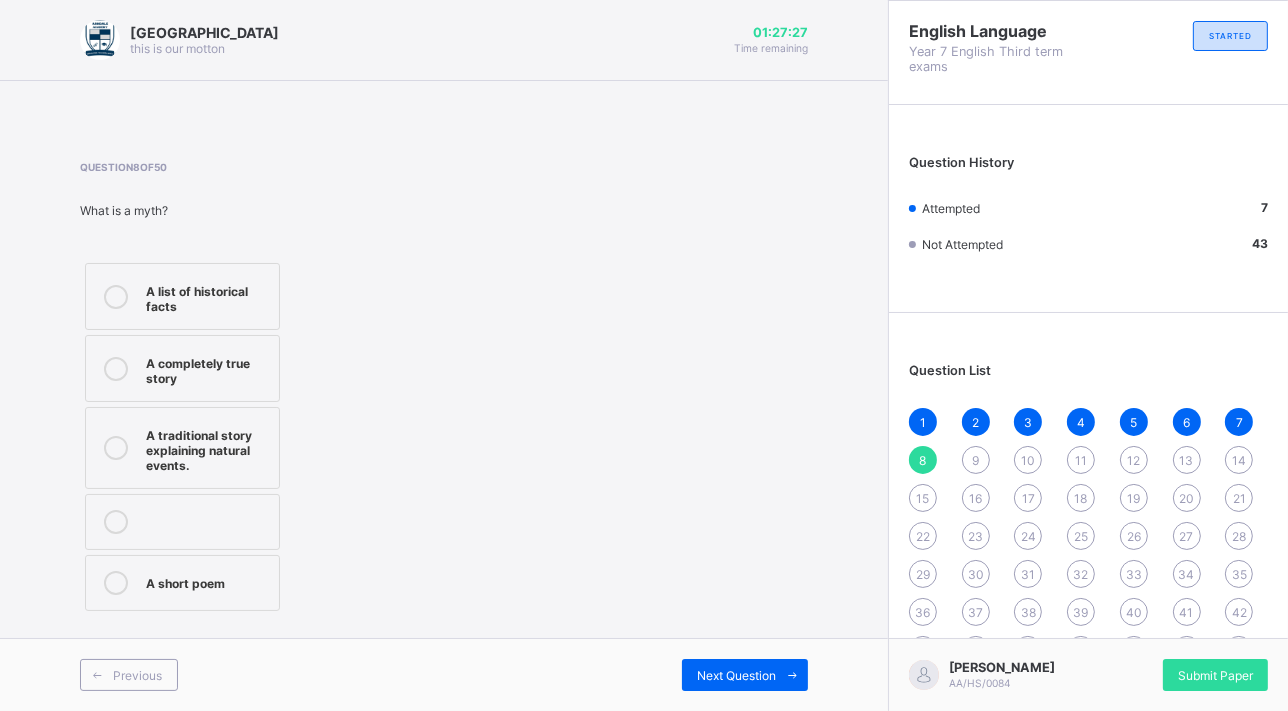 click on "A traditional story explaining natural events." at bounding box center (207, 448) 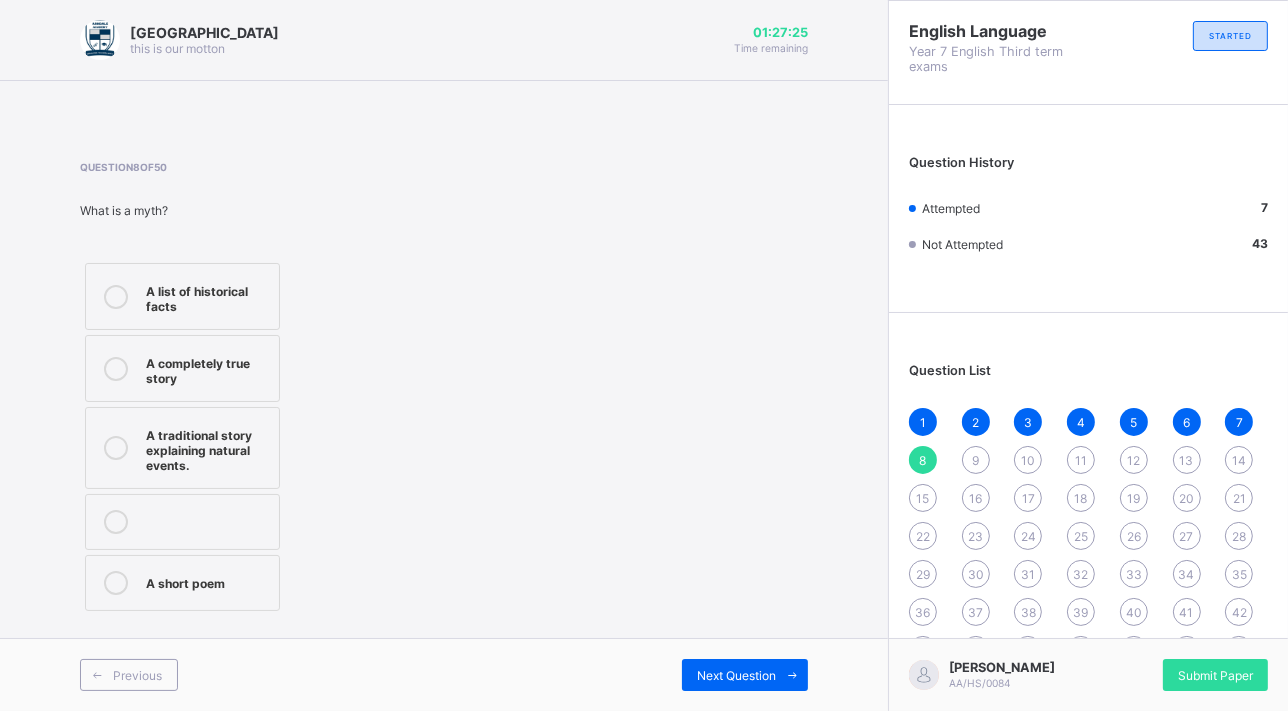 click on "Next Question" at bounding box center (745, 675) 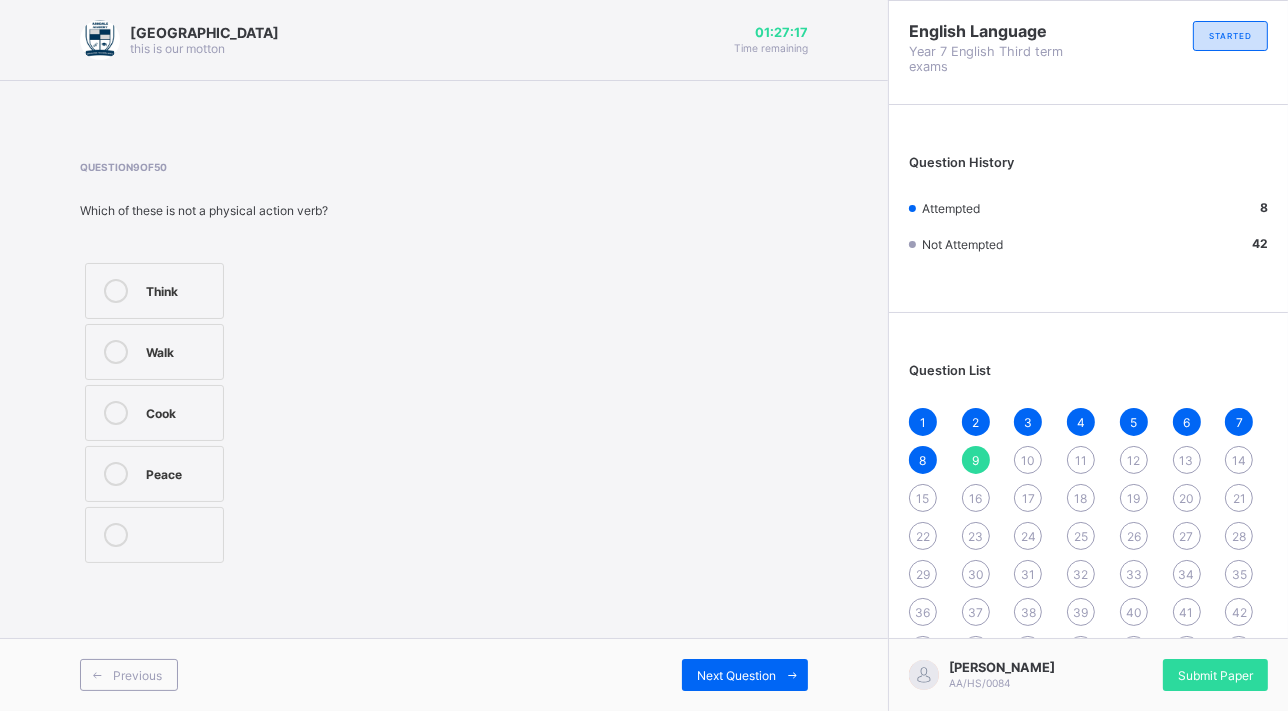 click on "Peace" at bounding box center [179, 474] 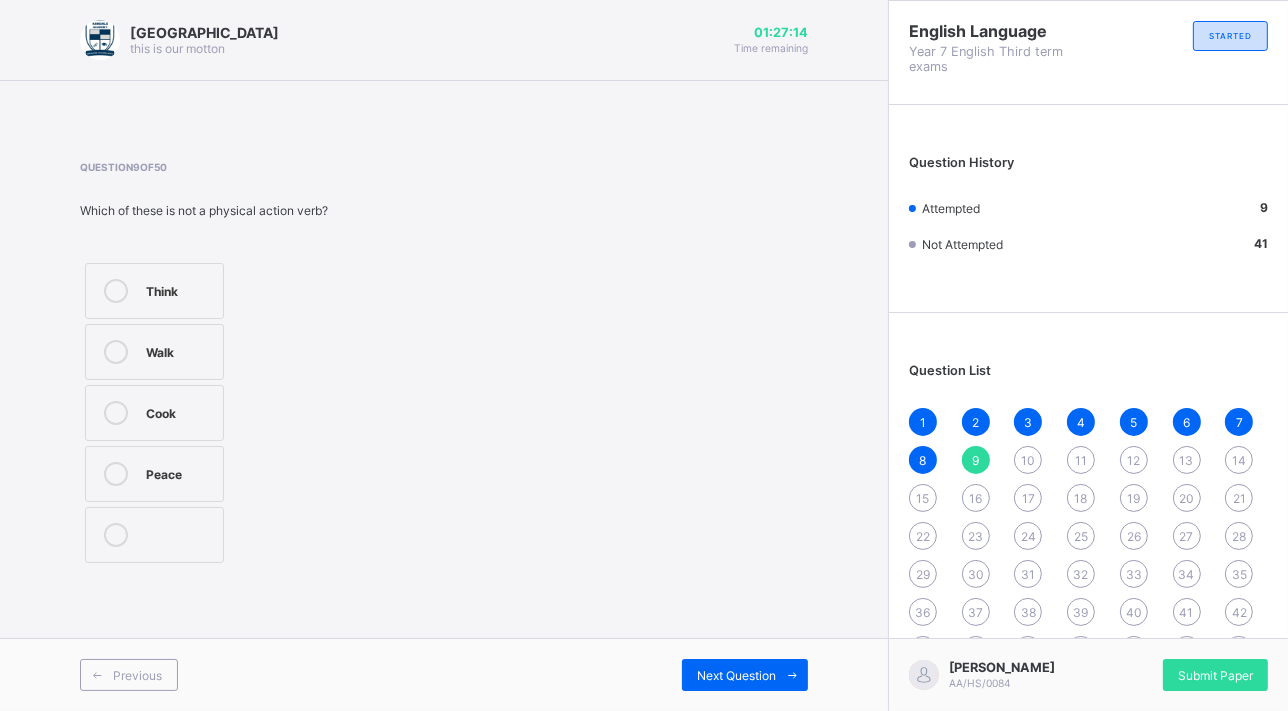 click on "Think" at bounding box center (154, 291) 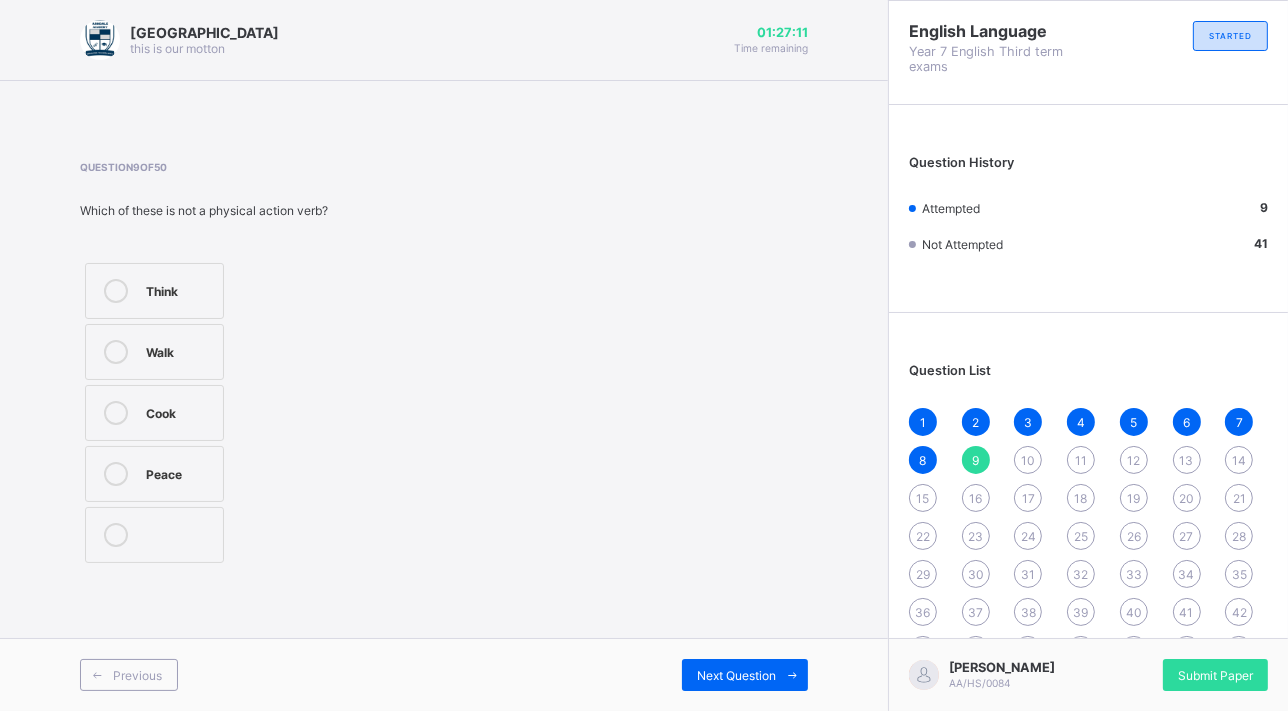 click on "Next Question" at bounding box center [745, 675] 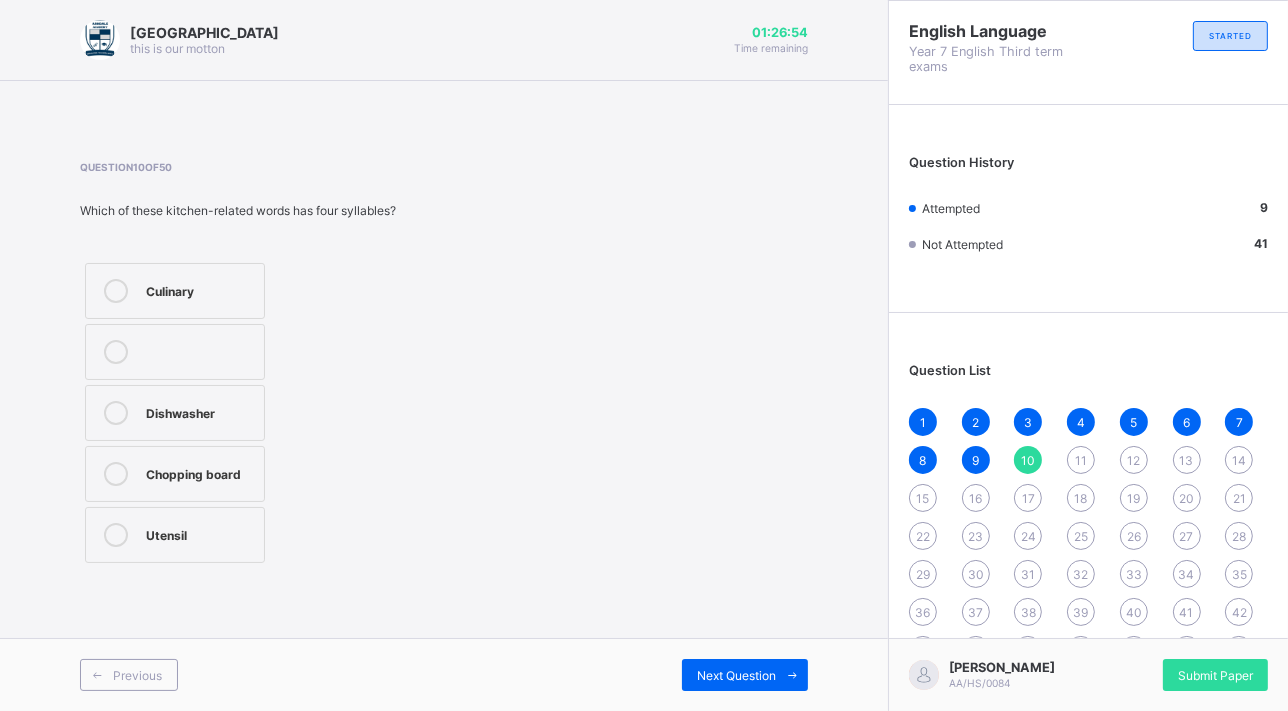 click on "Culinary" at bounding box center [175, 291] 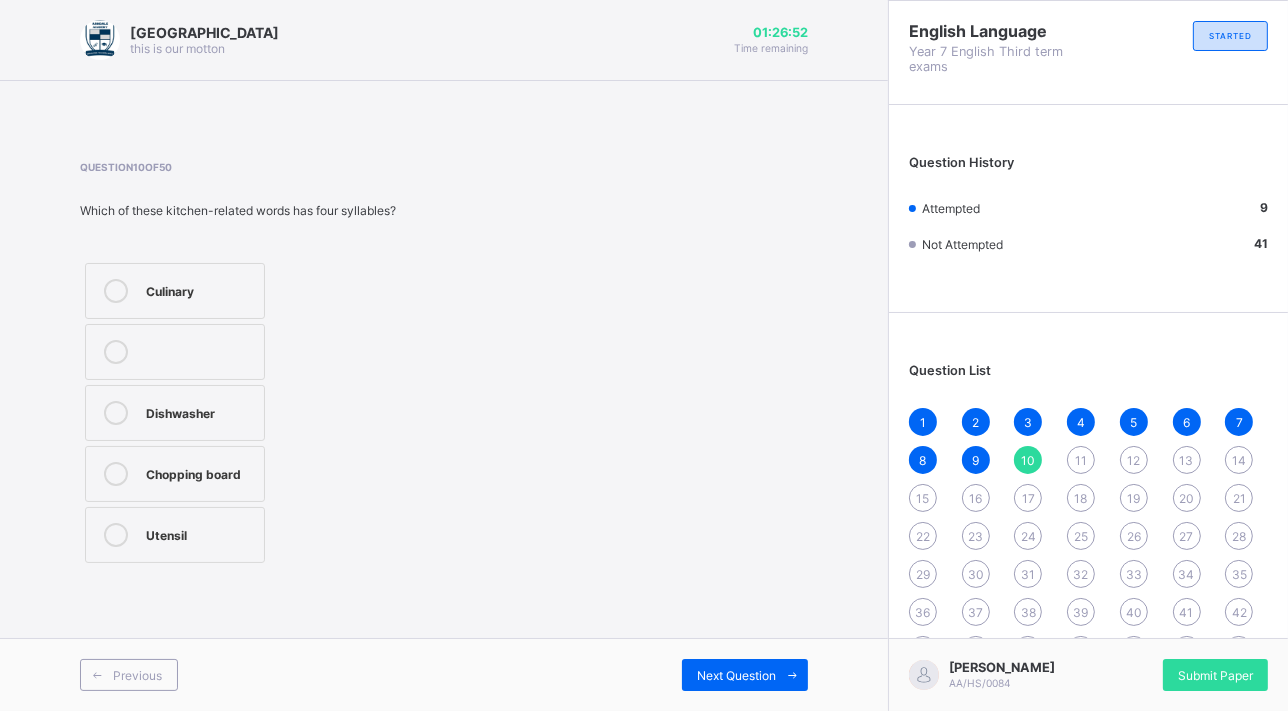 click on "Next Question" at bounding box center (736, 675) 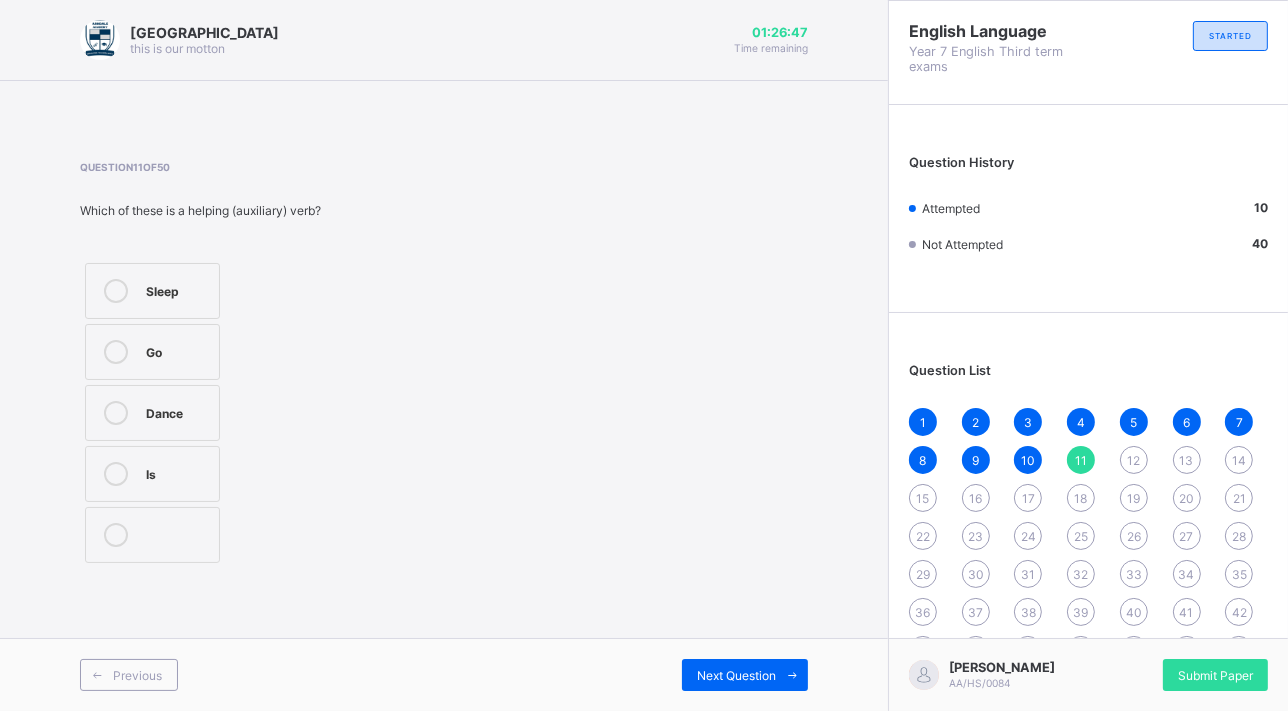 click on "Is" at bounding box center (177, 472) 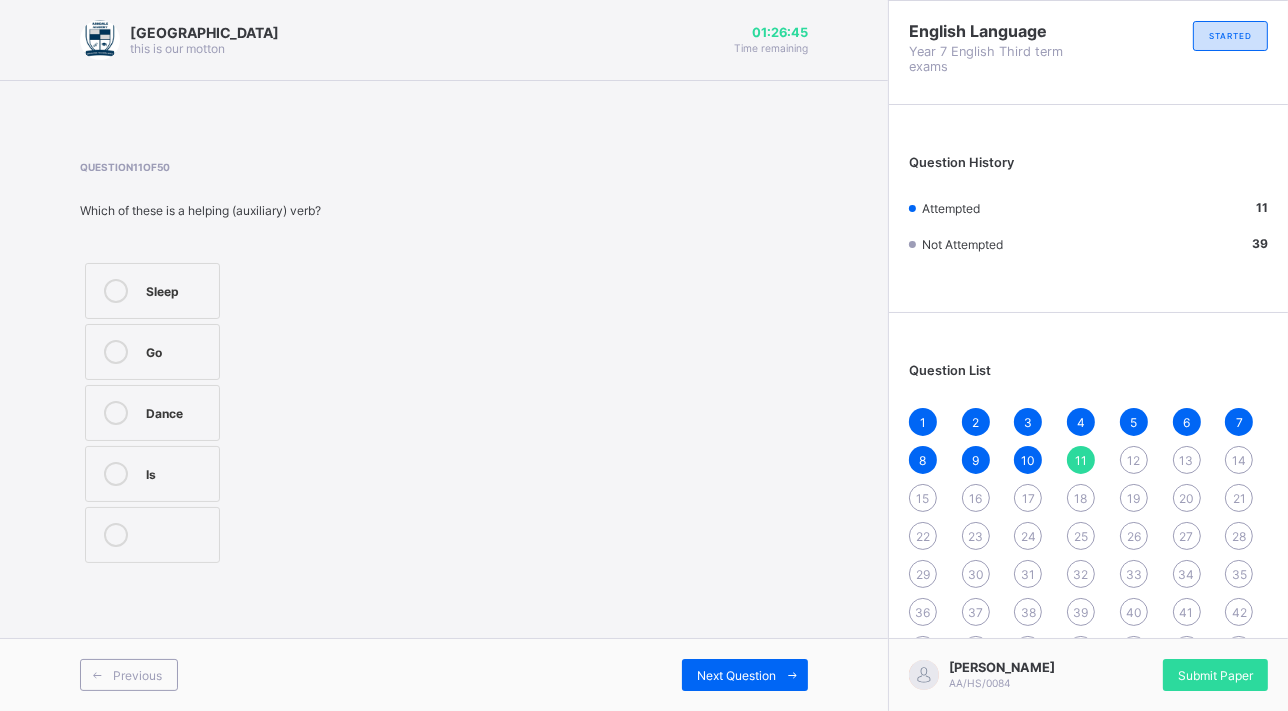 click on "Next Question" at bounding box center [745, 675] 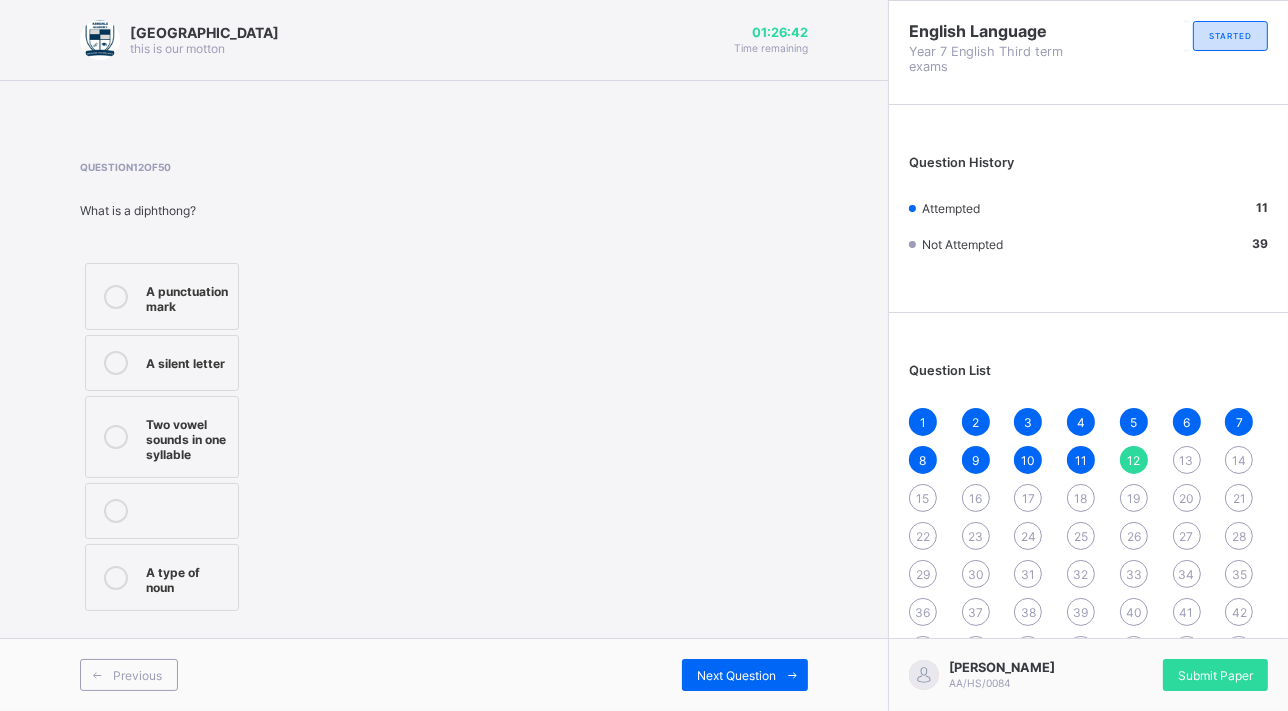 click on "Two vowel sounds in one syllable" at bounding box center (187, 437) 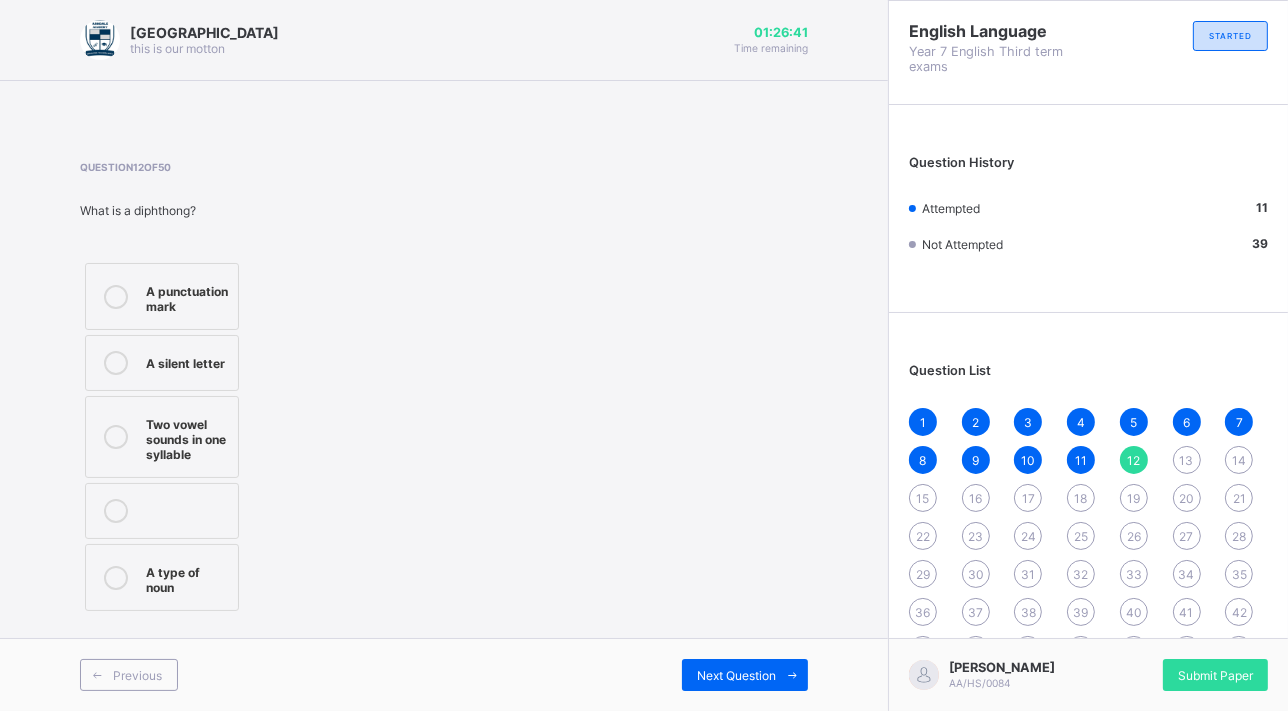 click on "Next Question" at bounding box center (745, 675) 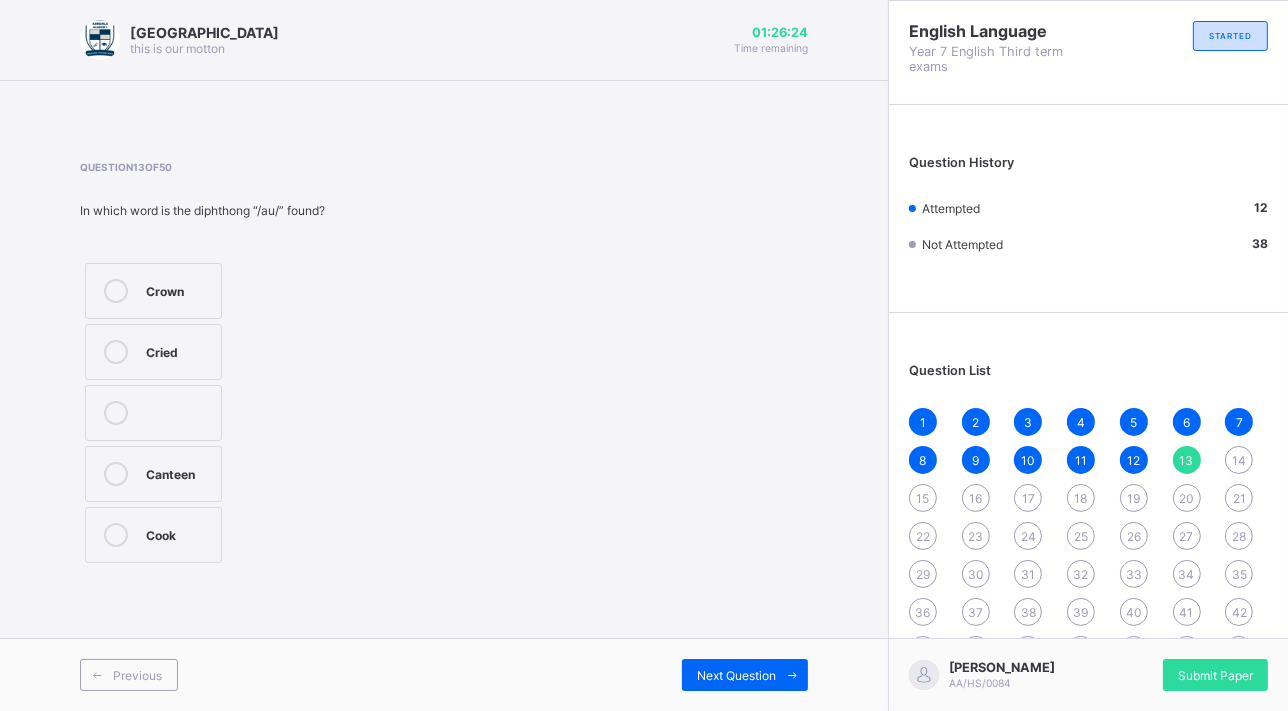 click on "Crown Cried Canteen Cook" at bounding box center [153, 413] 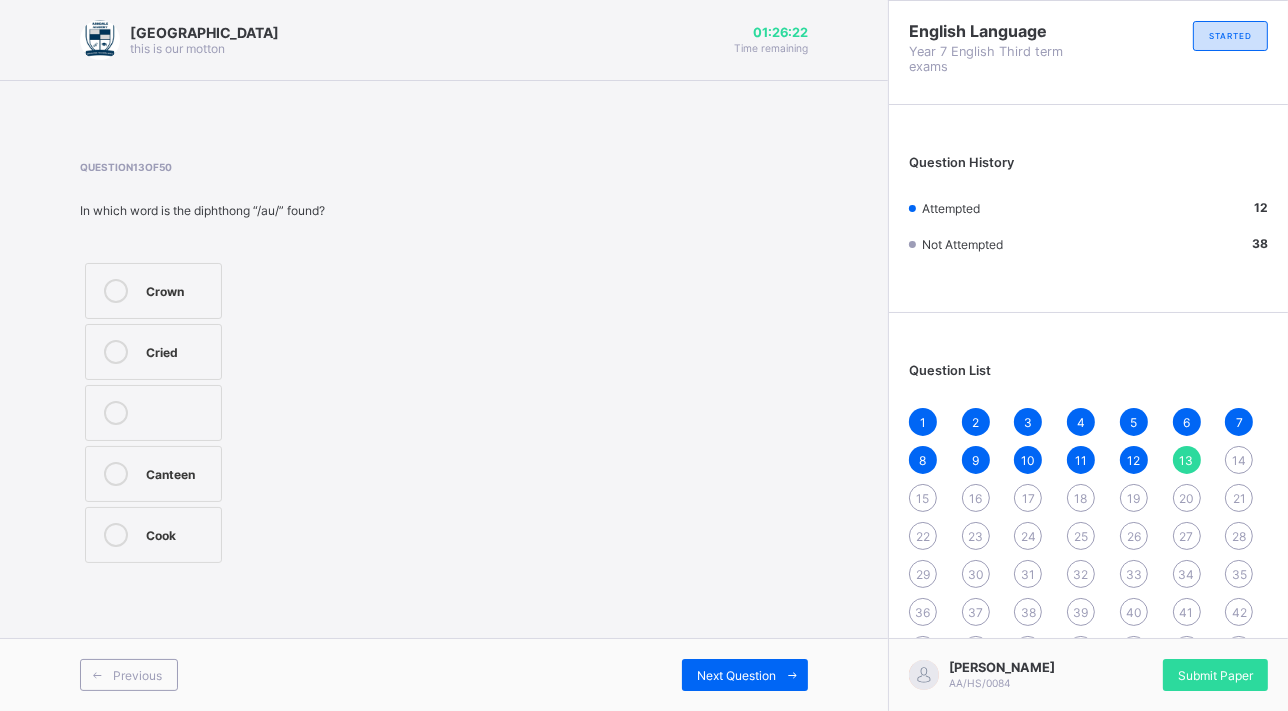 click on "Next Question" at bounding box center [736, 675] 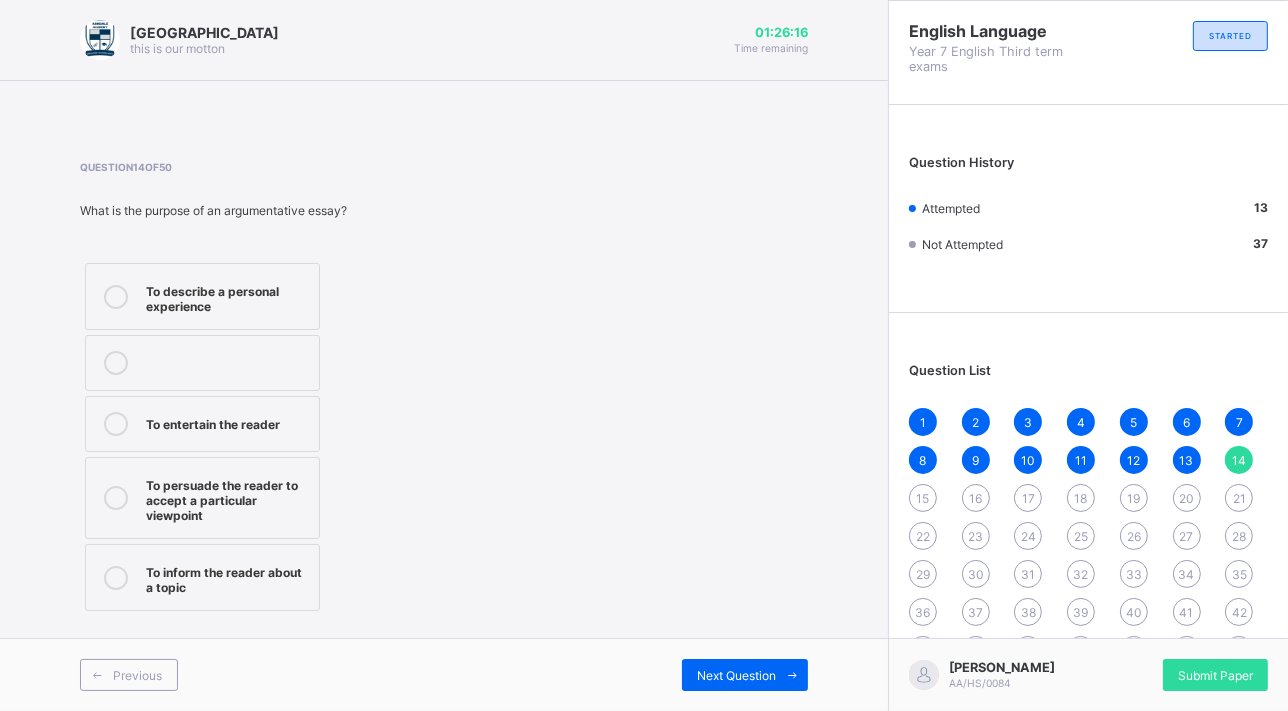 click on "To persuade the reader to accept a particular viewpoint" at bounding box center (227, 498) 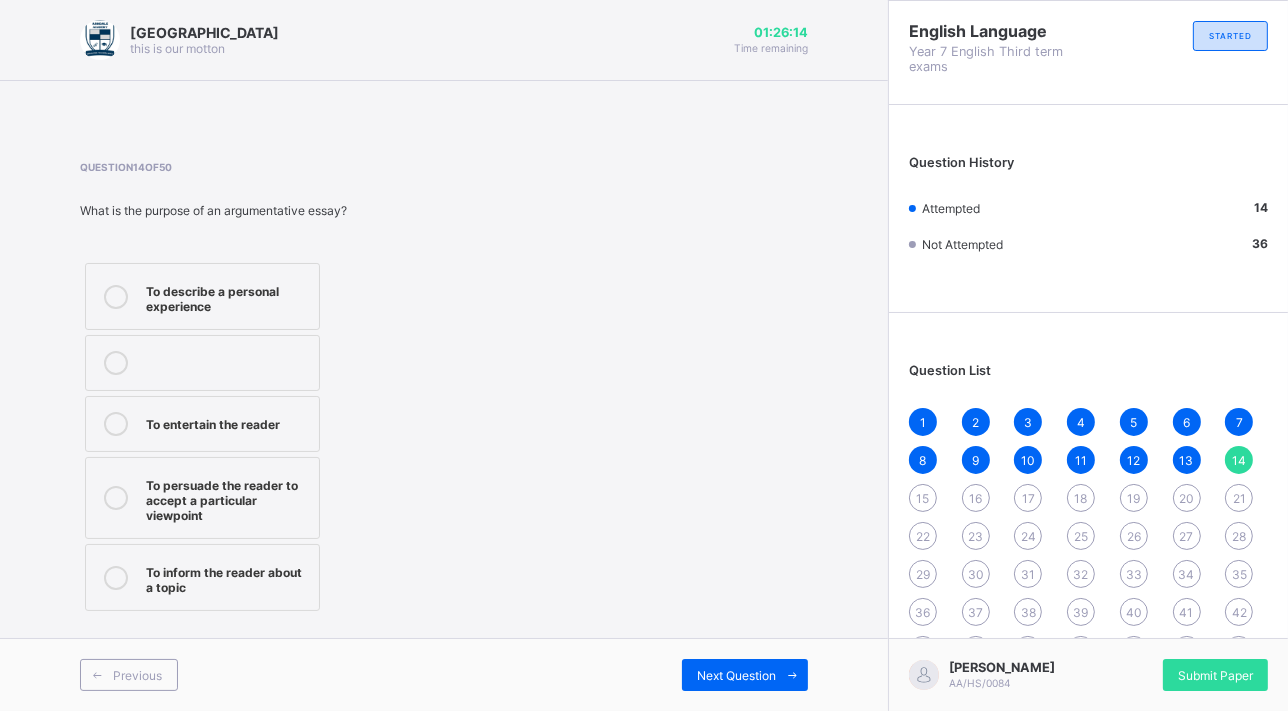click on "Next Question" at bounding box center [736, 675] 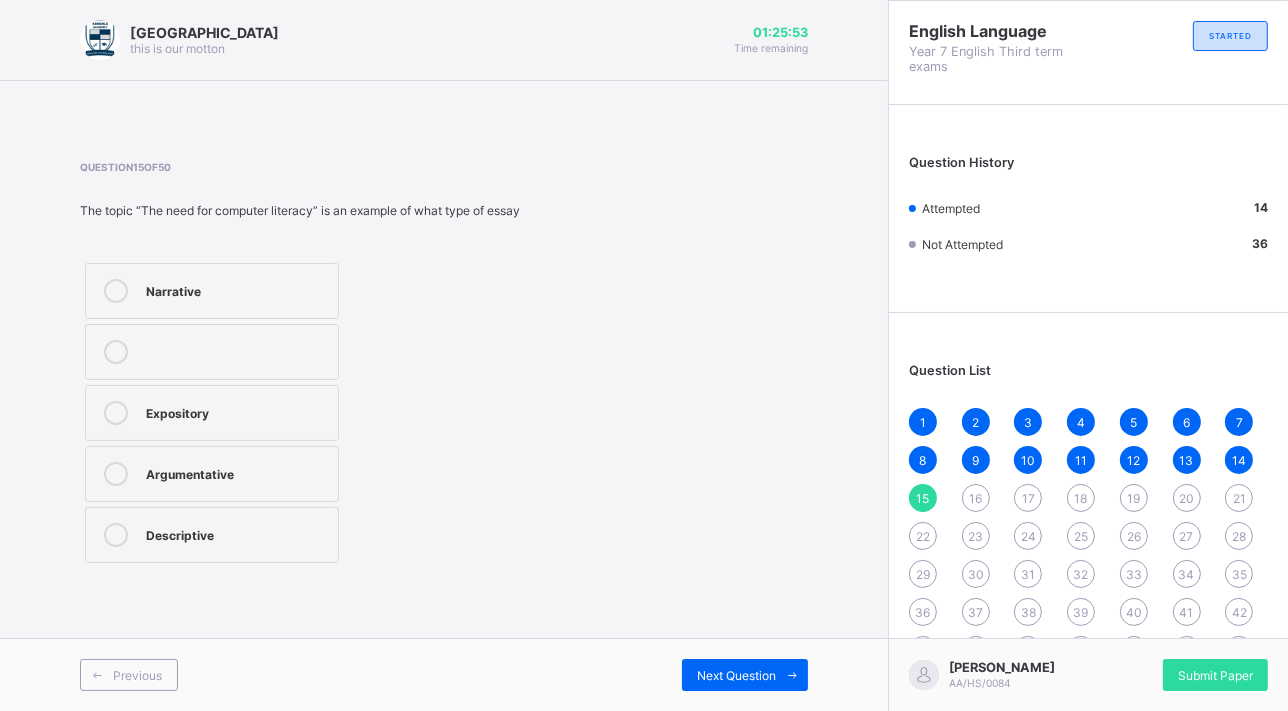 click on "Argumentative" at bounding box center [237, 474] 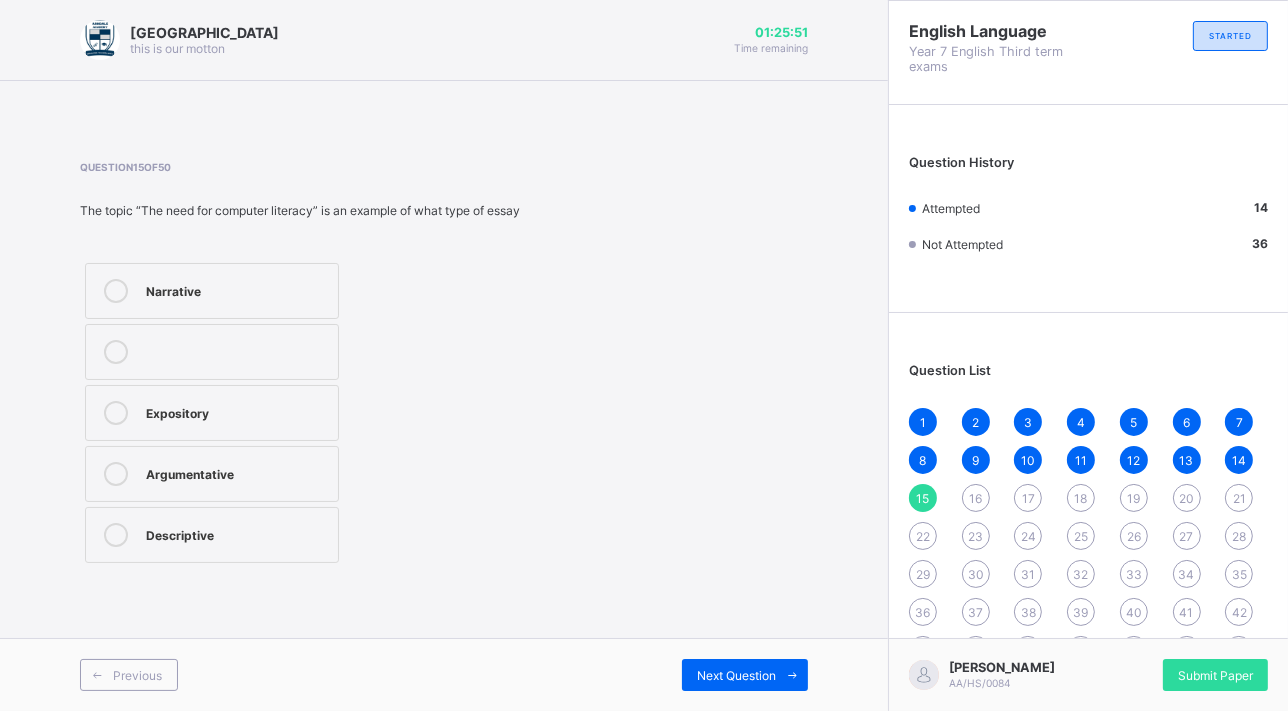 click on "Next Question" at bounding box center (736, 675) 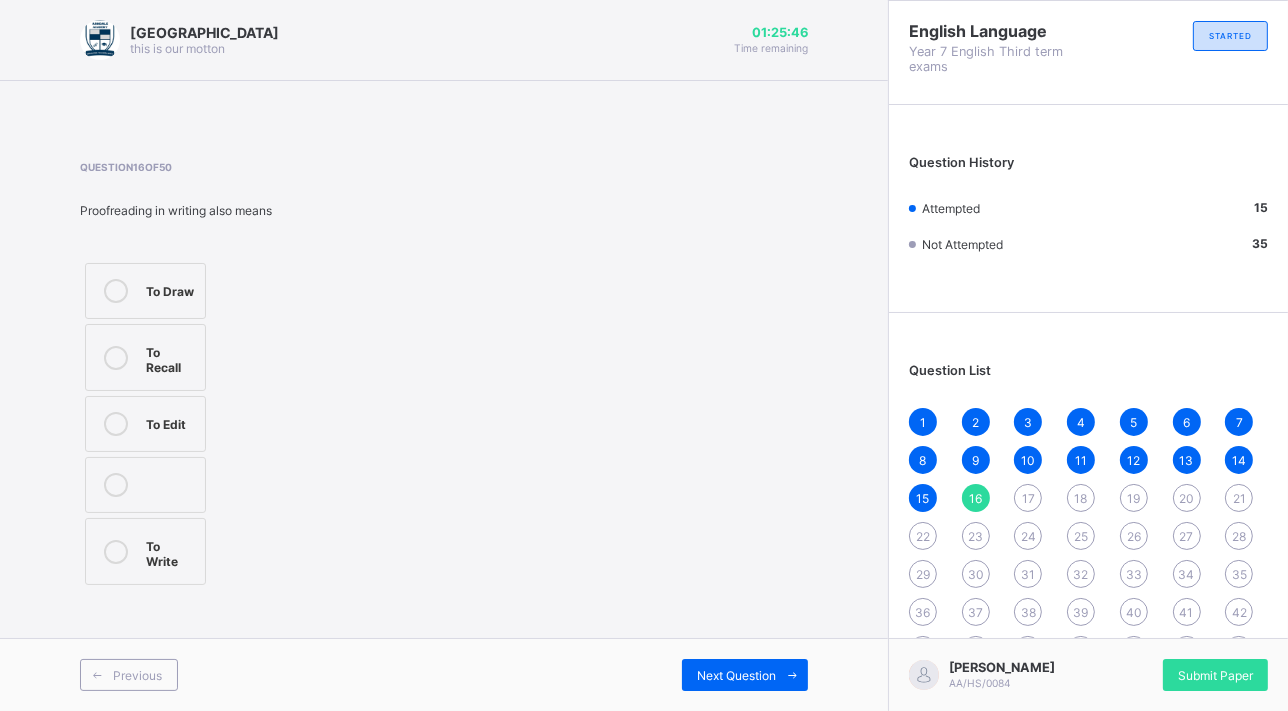 click on "To Edit" at bounding box center [170, 422] 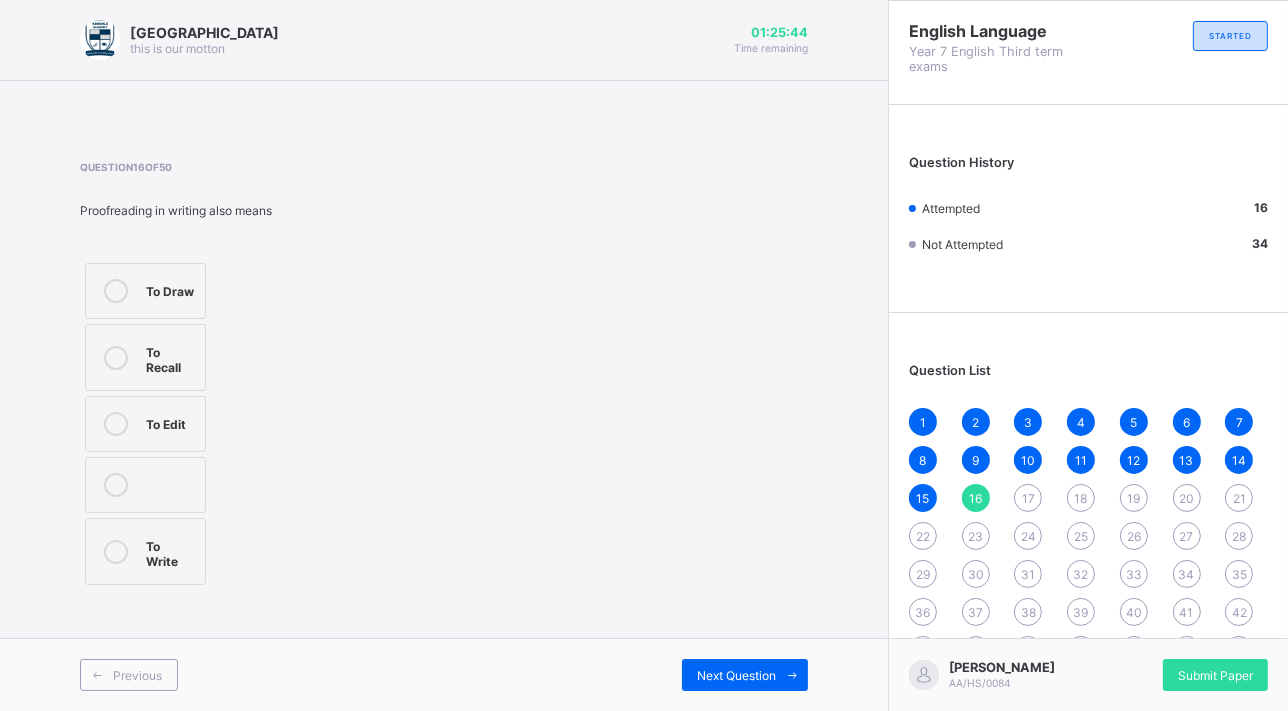 click on "Next Question" at bounding box center (736, 675) 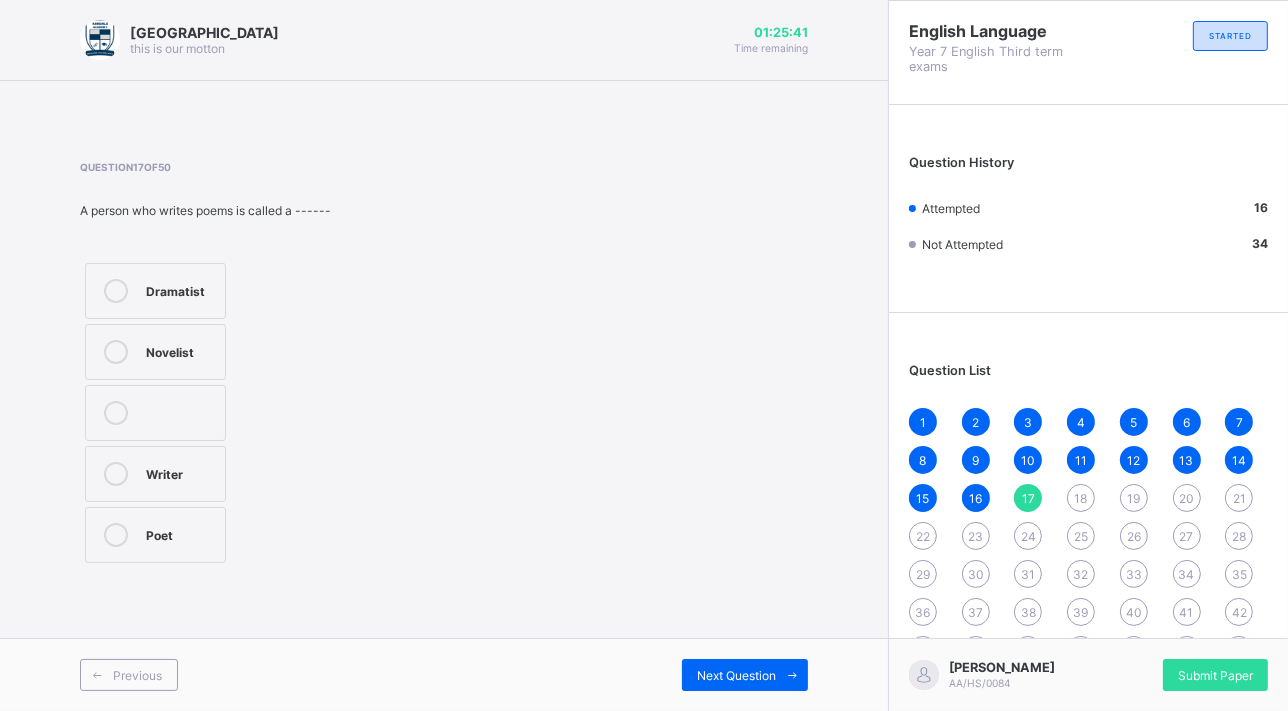 click on "Poet" at bounding box center (180, 533) 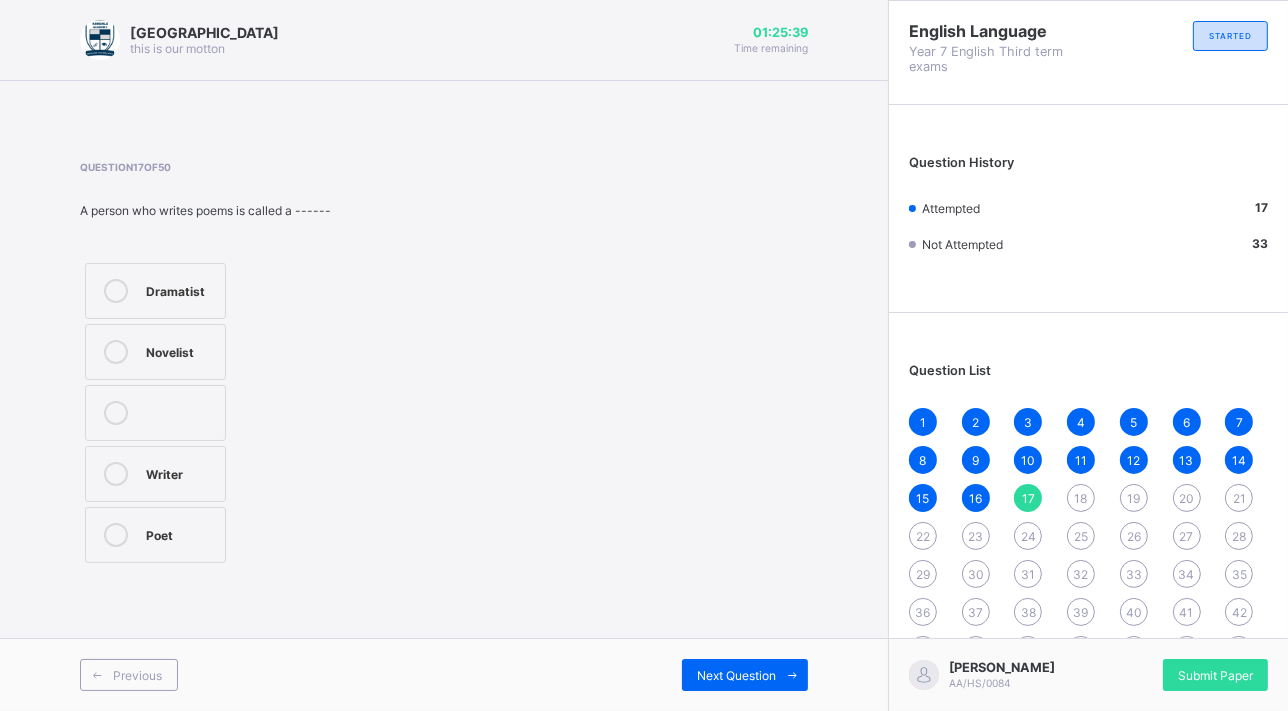 click on "Next Question" at bounding box center (745, 675) 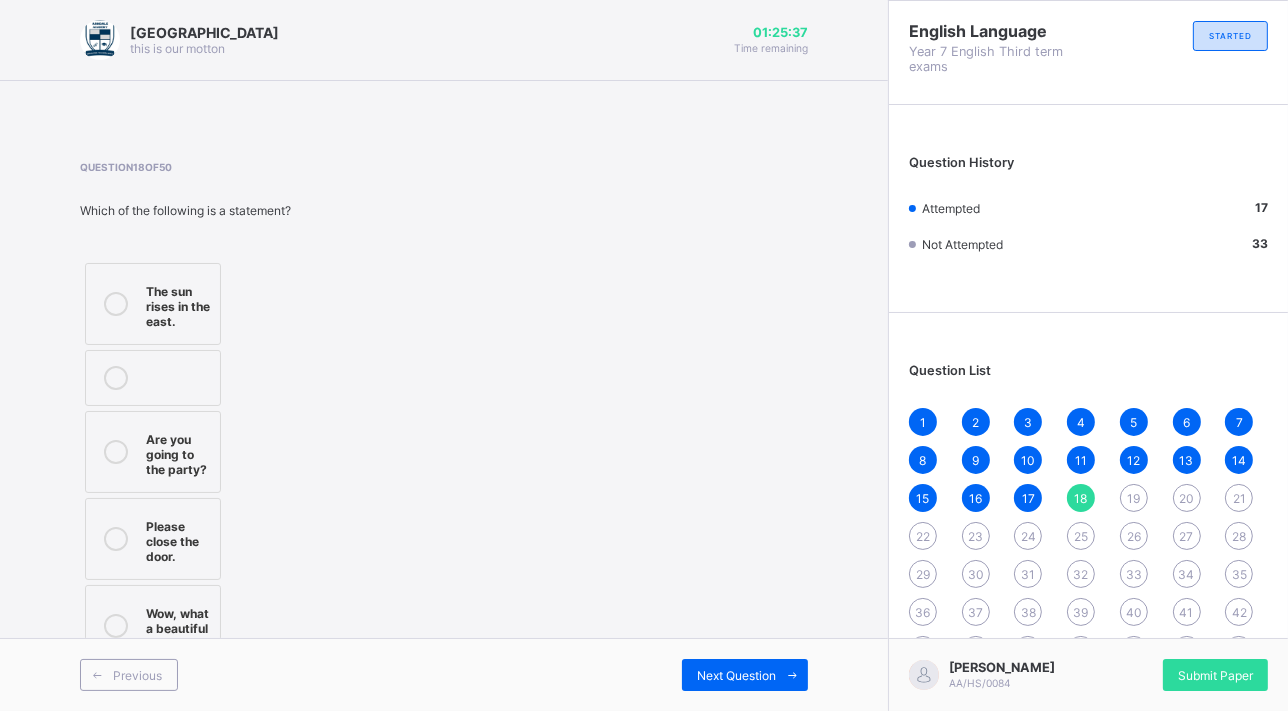 scroll, scrollTop: 10, scrollLeft: 0, axis: vertical 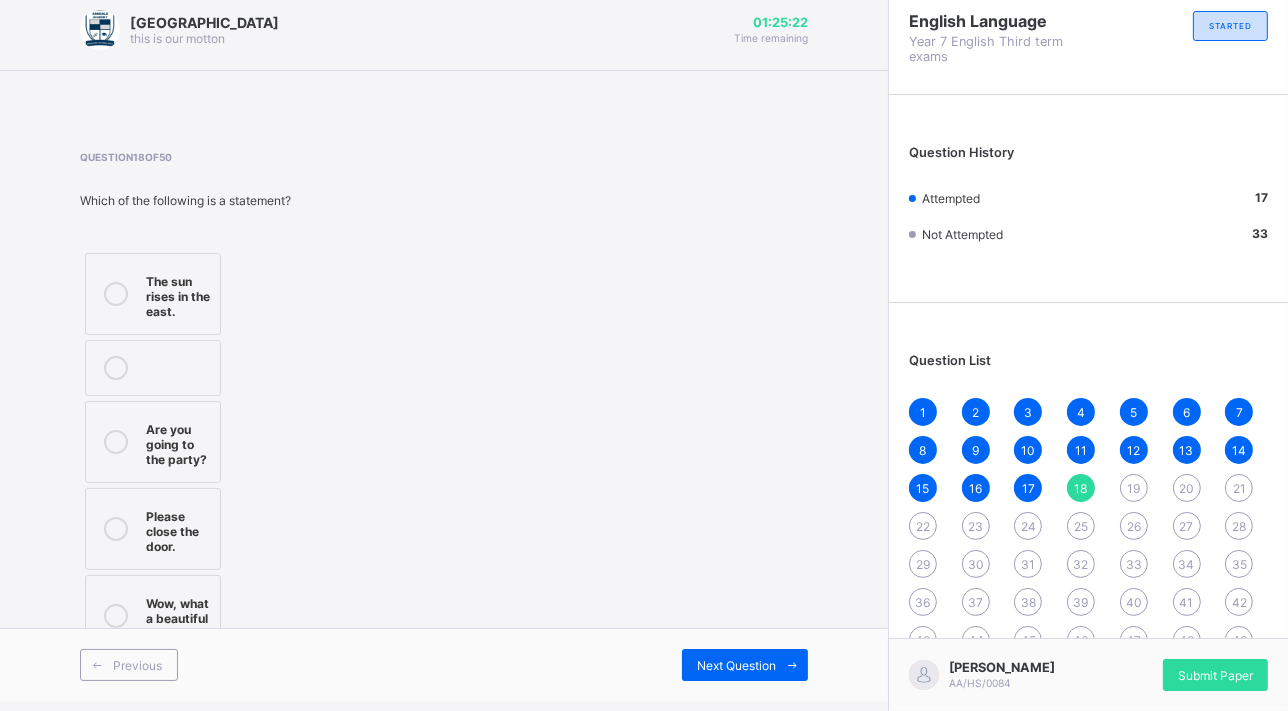 click on "The sun rises in the east." at bounding box center (178, 294) 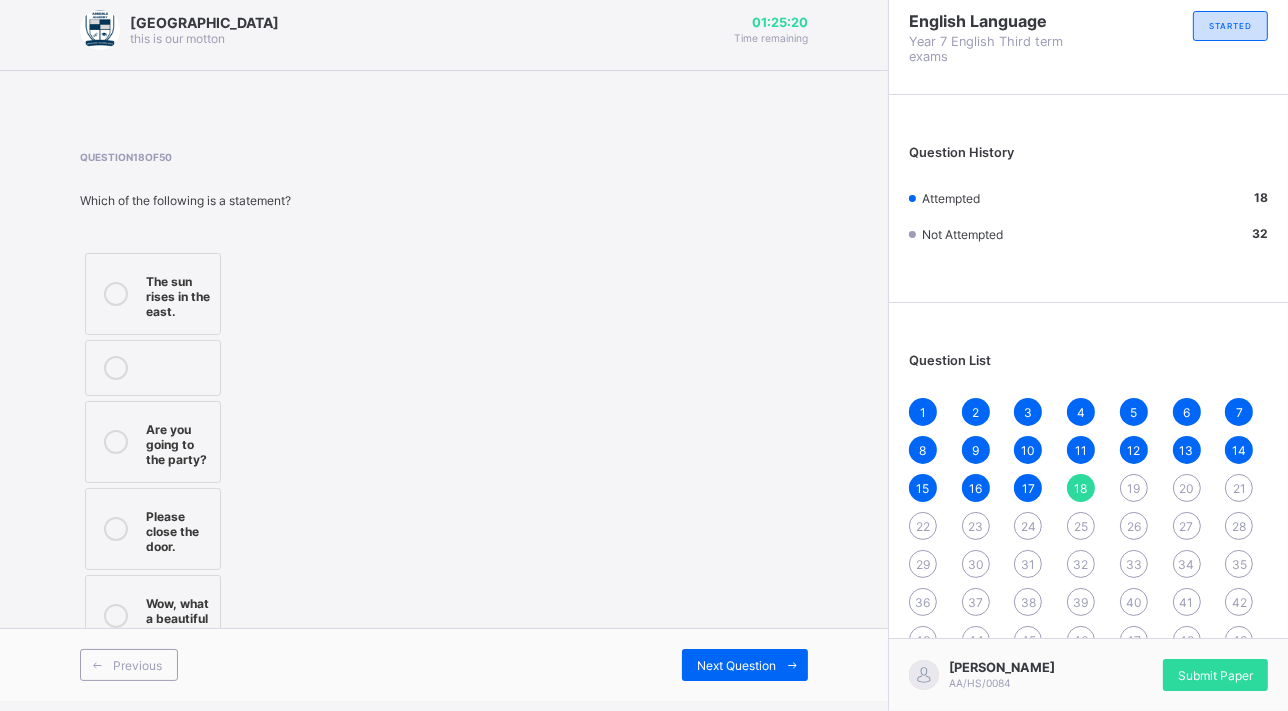 click on "Next Question" at bounding box center (745, 665) 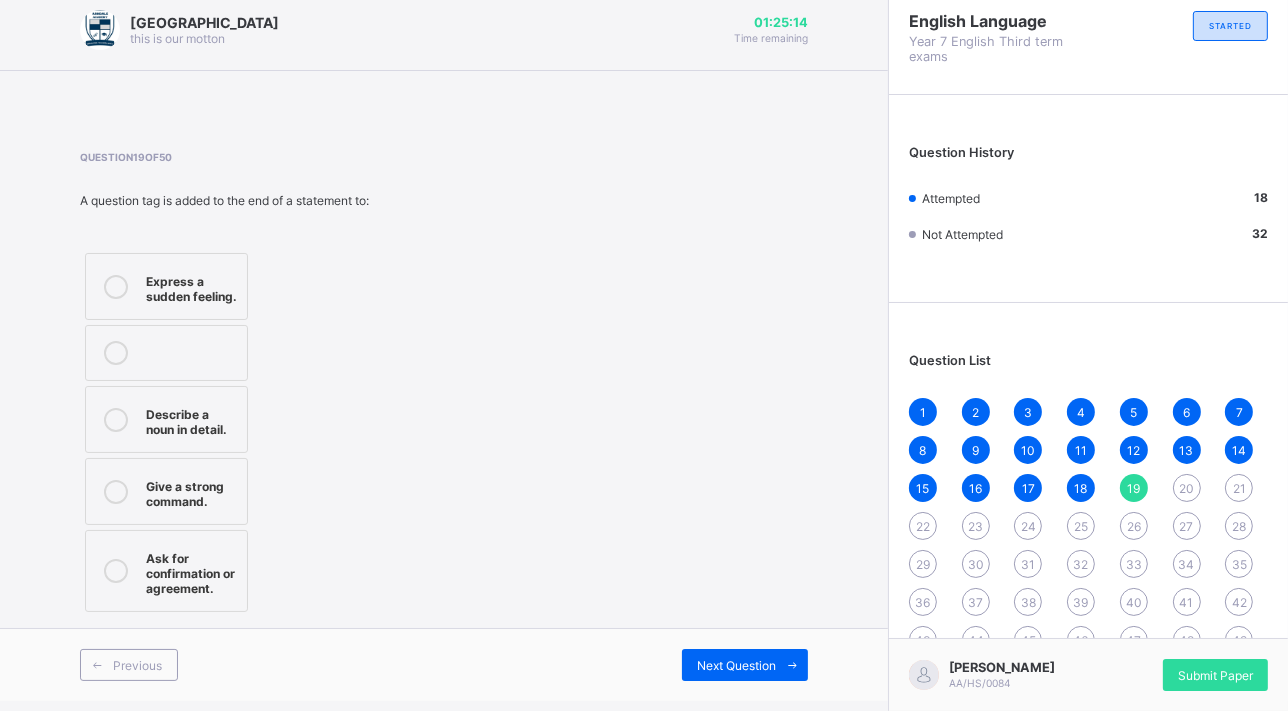 click on "Ask for confirmation or agreement." at bounding box center (191, 571) 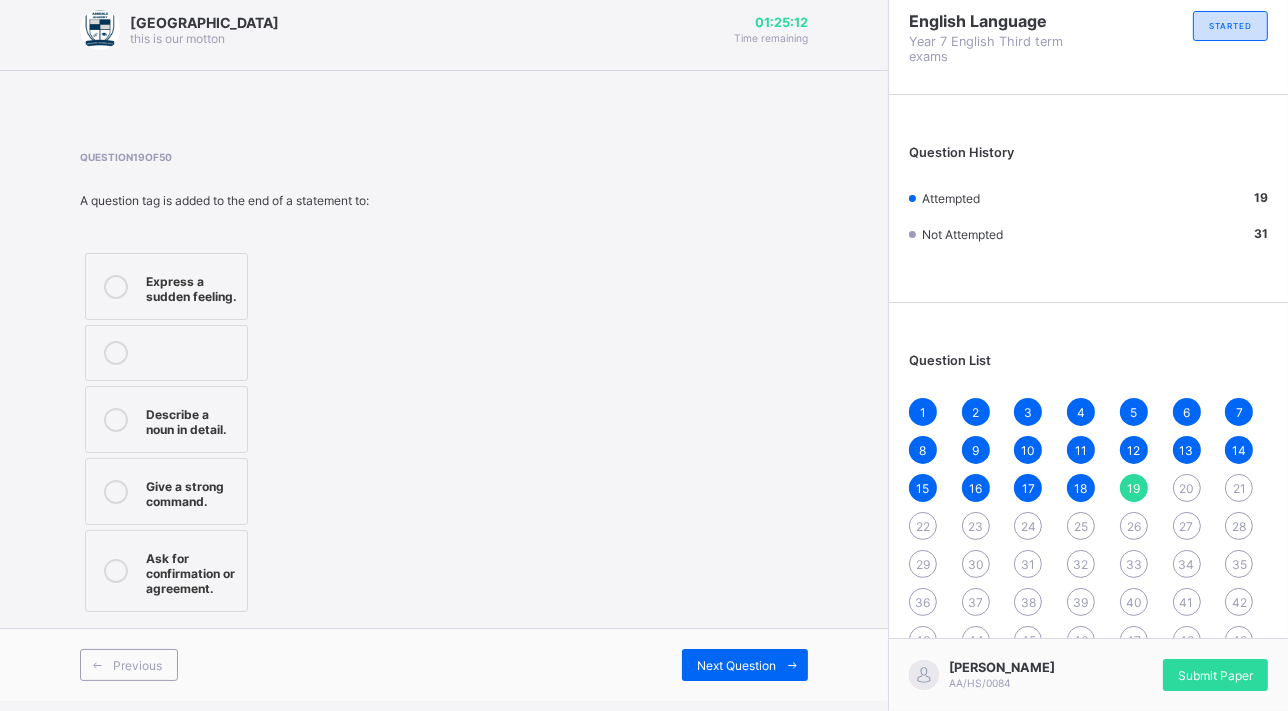 click on "Next Question" at bounding box center [736, 665] 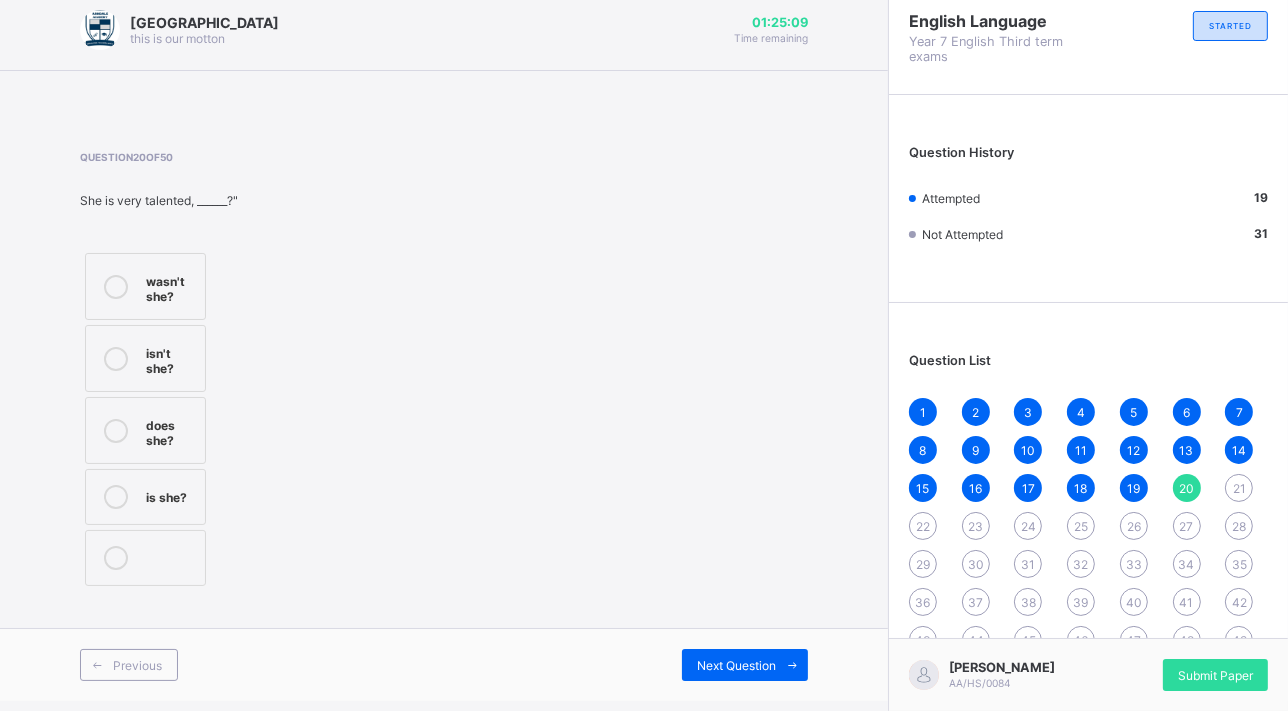 click on "wasn't she?" at bounding box center [145, 286] 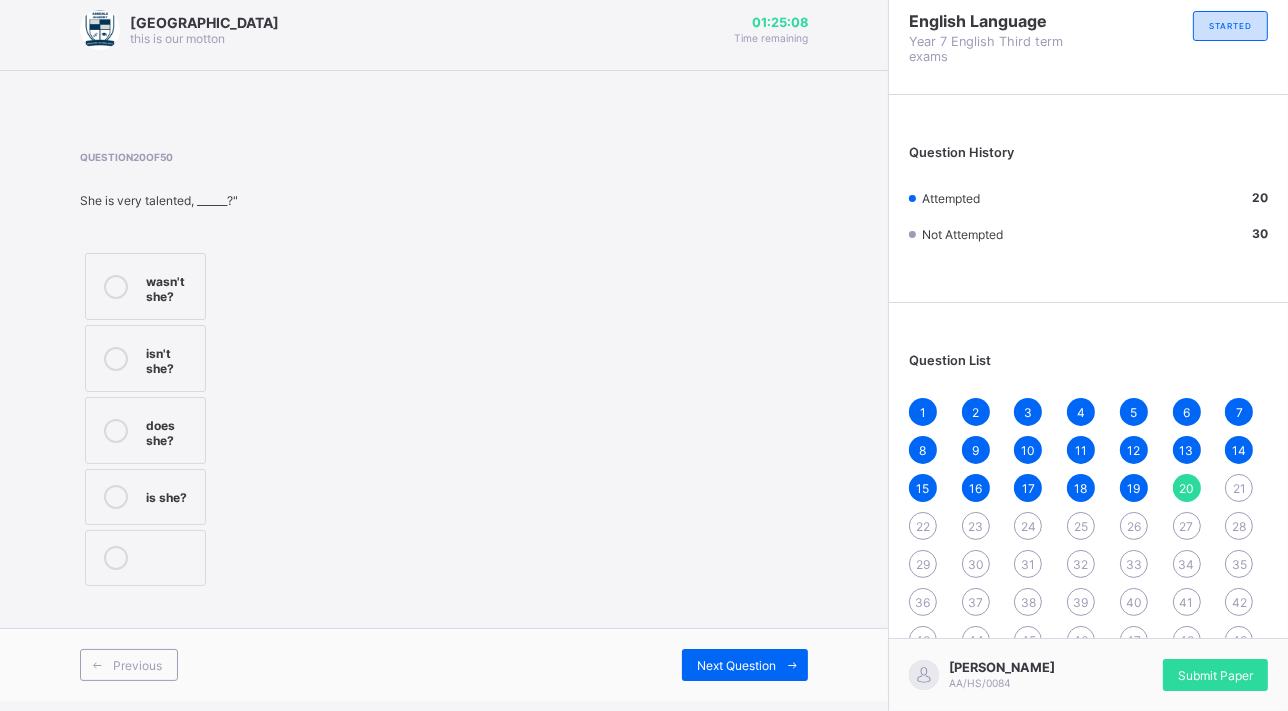 click on "isn't she?" at bounding box center [170, 358] 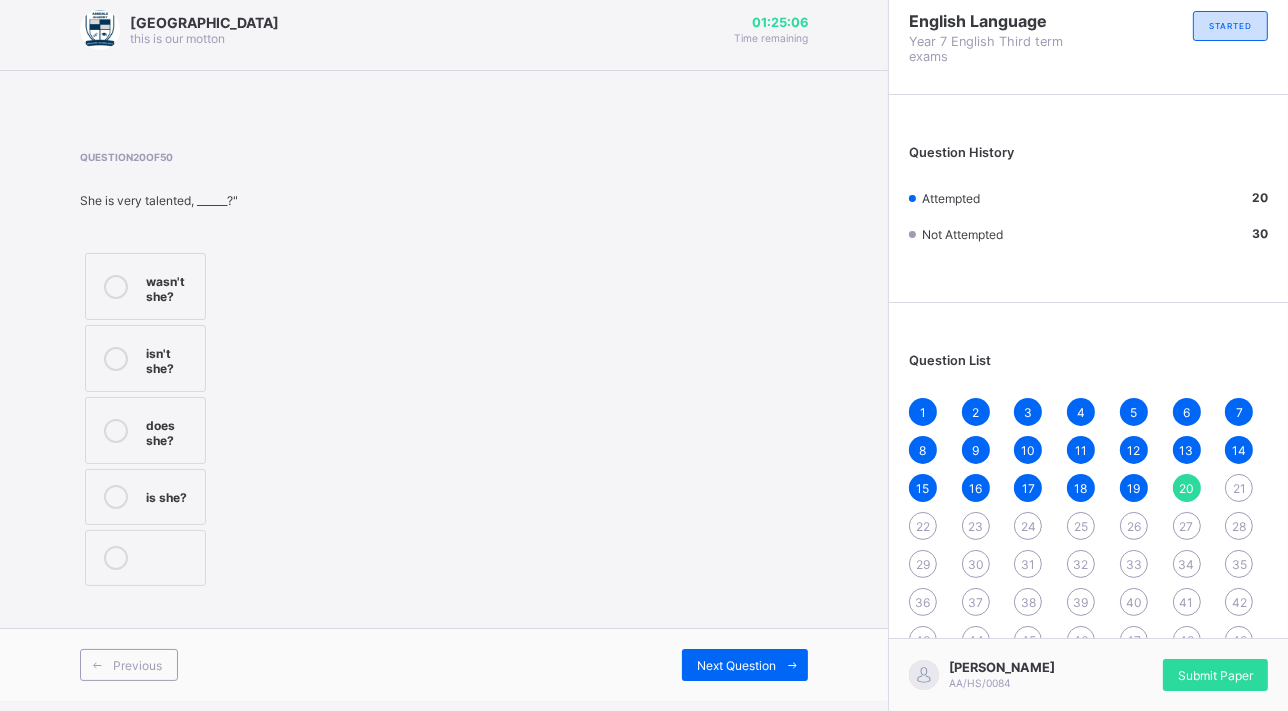 click on "Next Question" at bounding box center [736, 665] 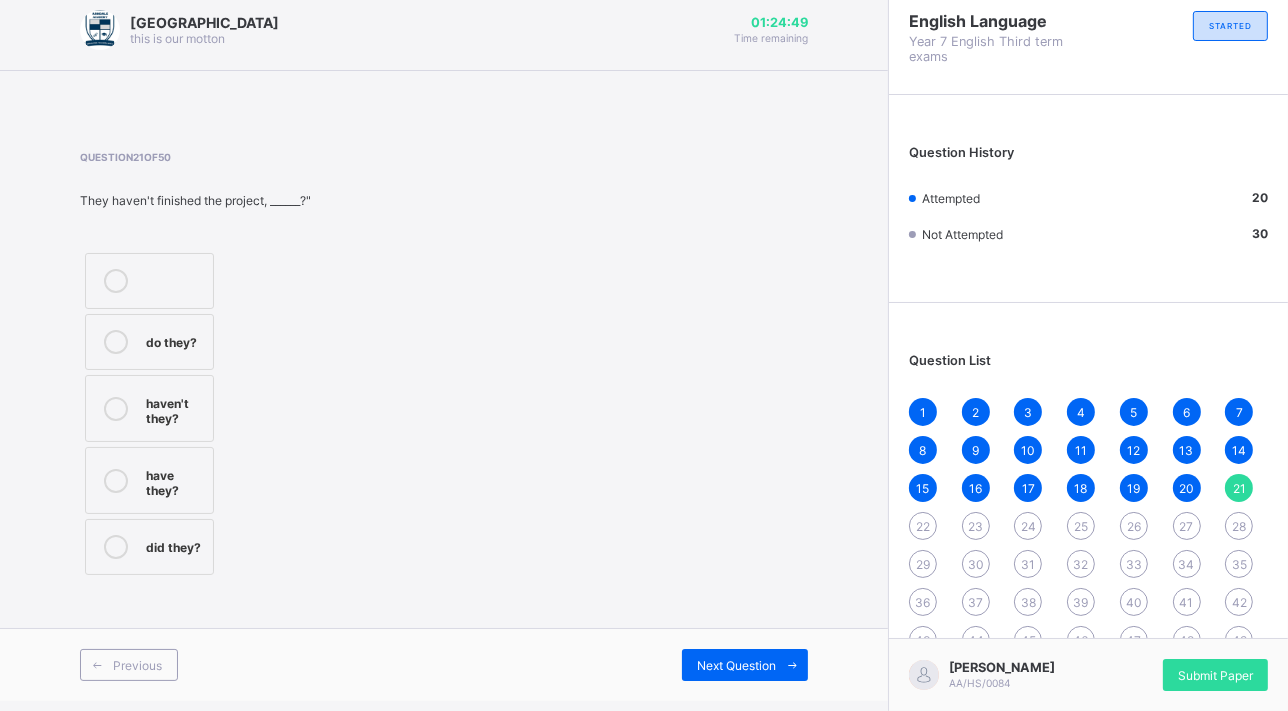 click on "haven't they?" at bounding box center (174, 408) 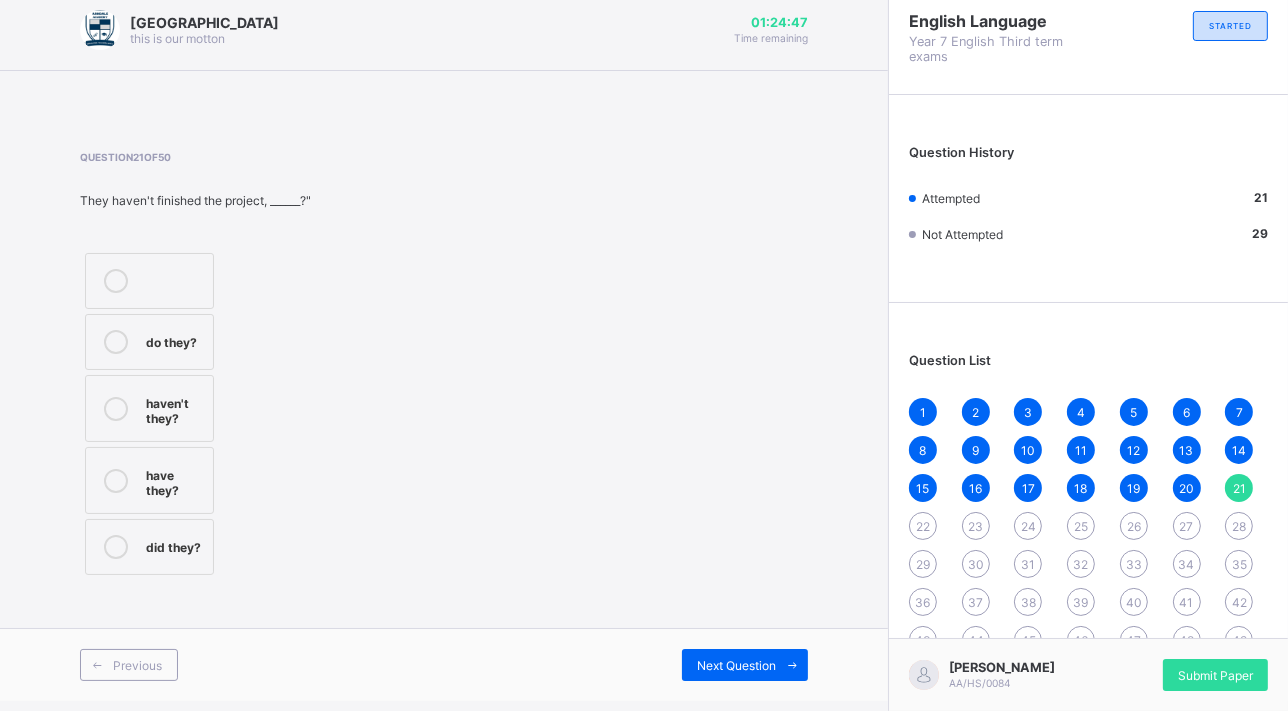 click on "Next Question" at bounding box center (736, 665) 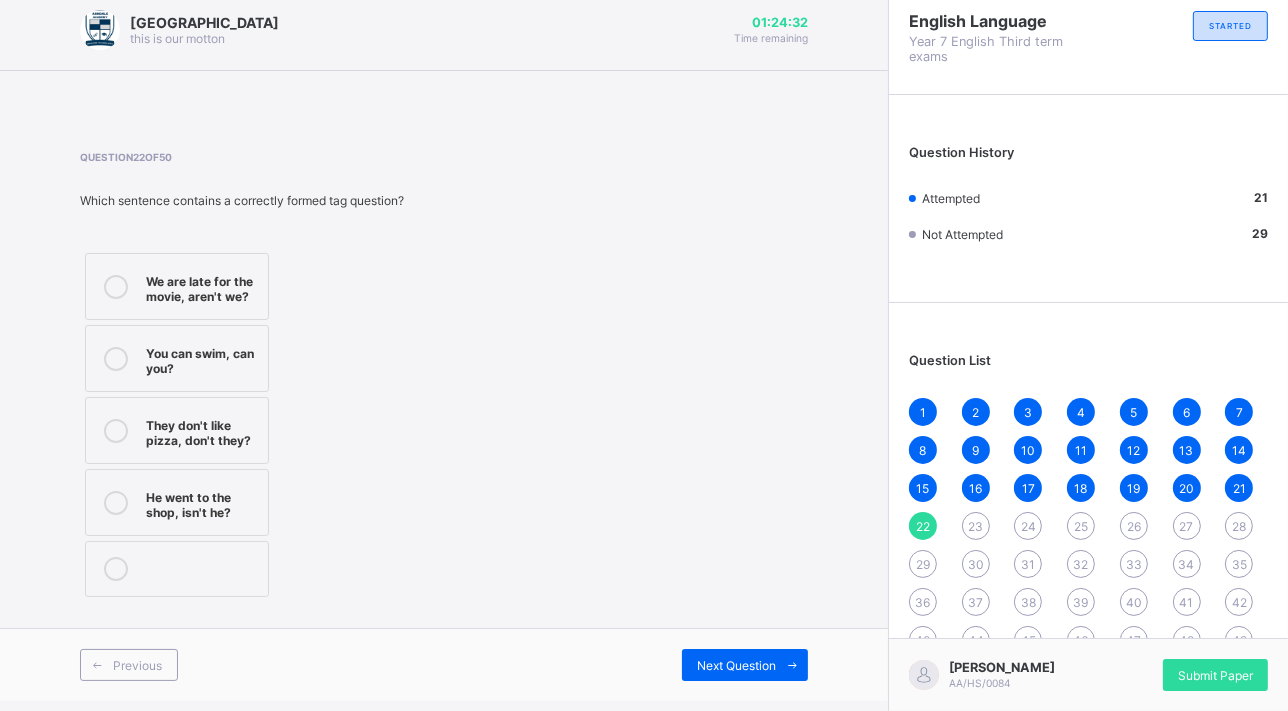 click on "We are late for the movie, aren't we?" at bounding box center [177, 286] 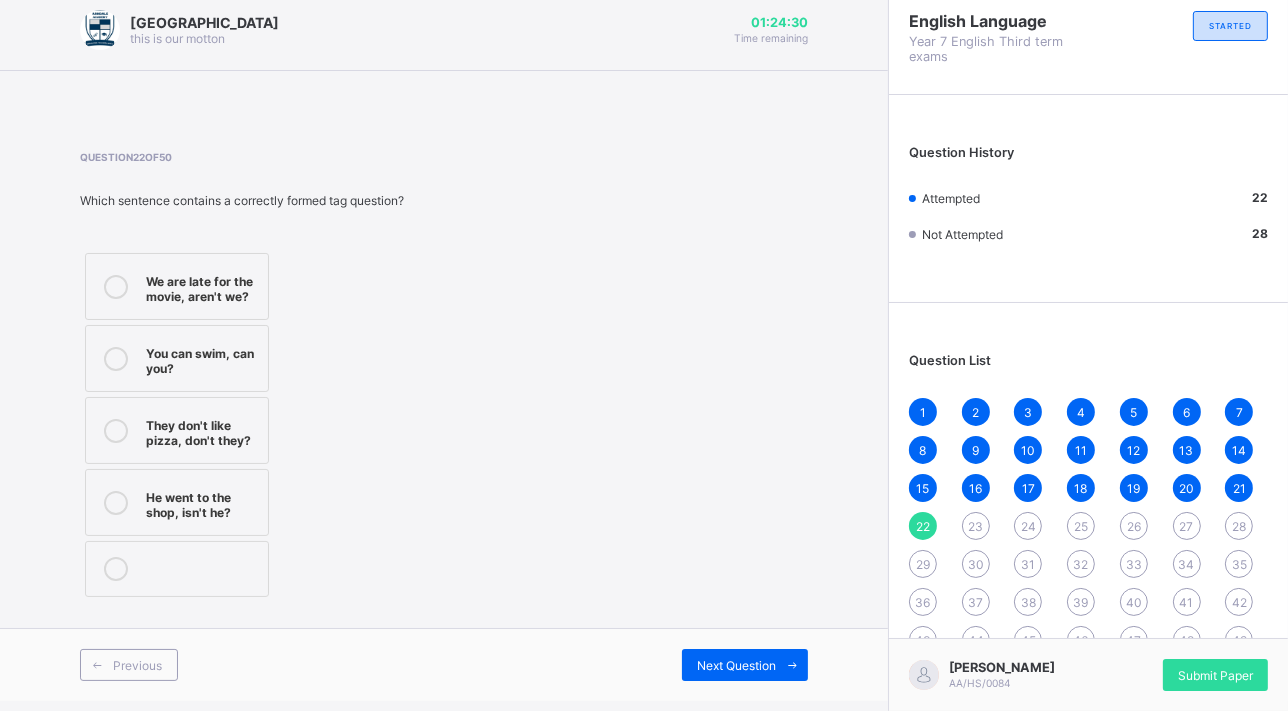 click on "Next Question" at bounding box center (736, 665) 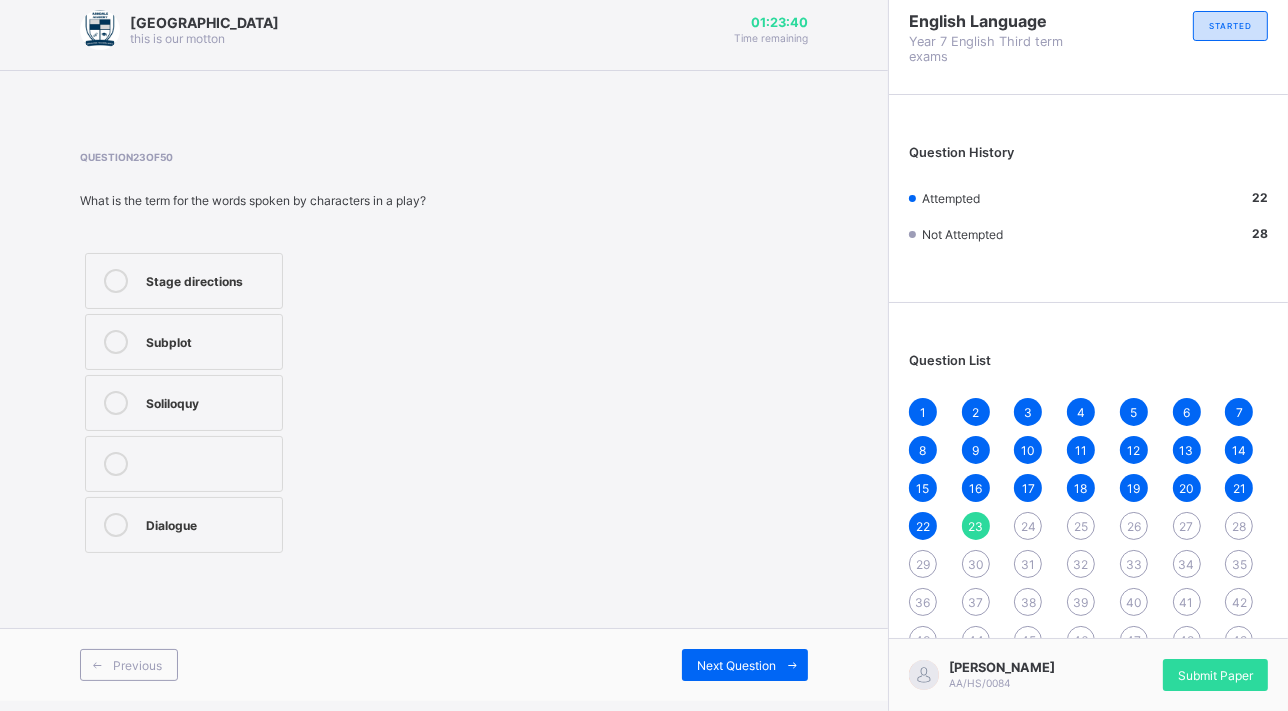 click on "Dialogue" at bounding box center (184, 525) 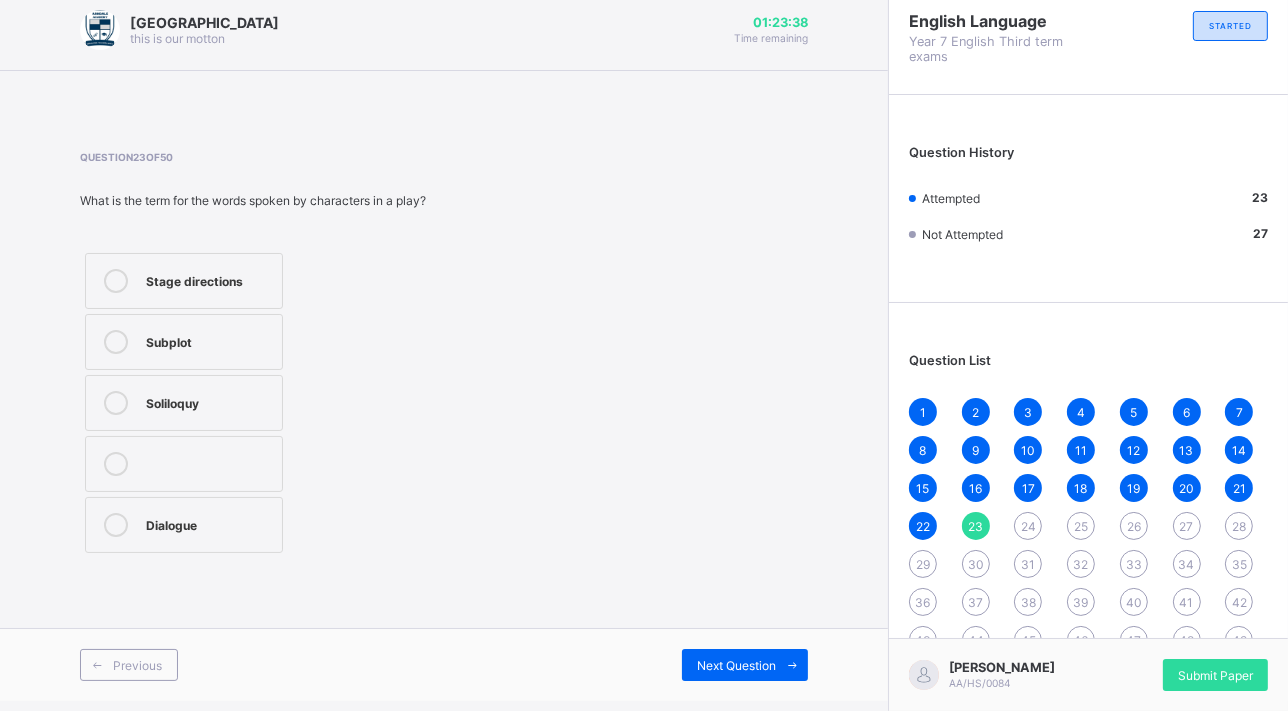 click on "Next Question" at bounding box center [745, 665] 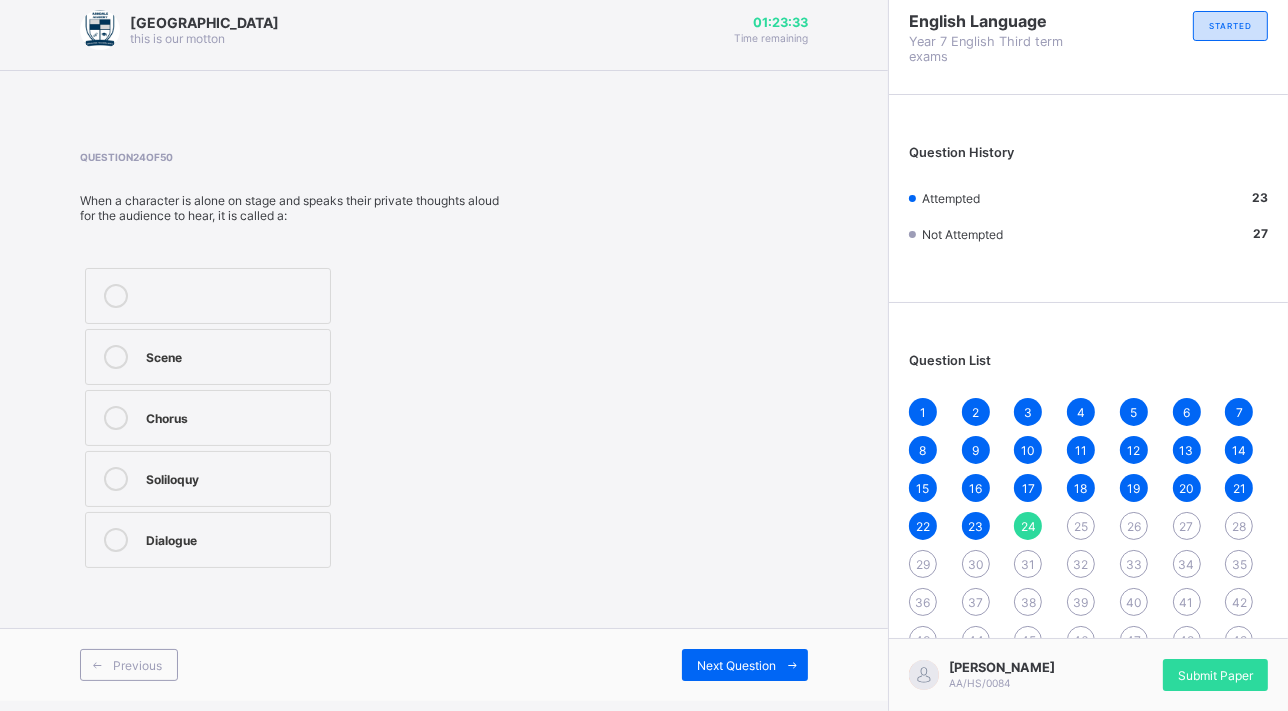 click on "Soliloquy" at bounding box center [208, 479] 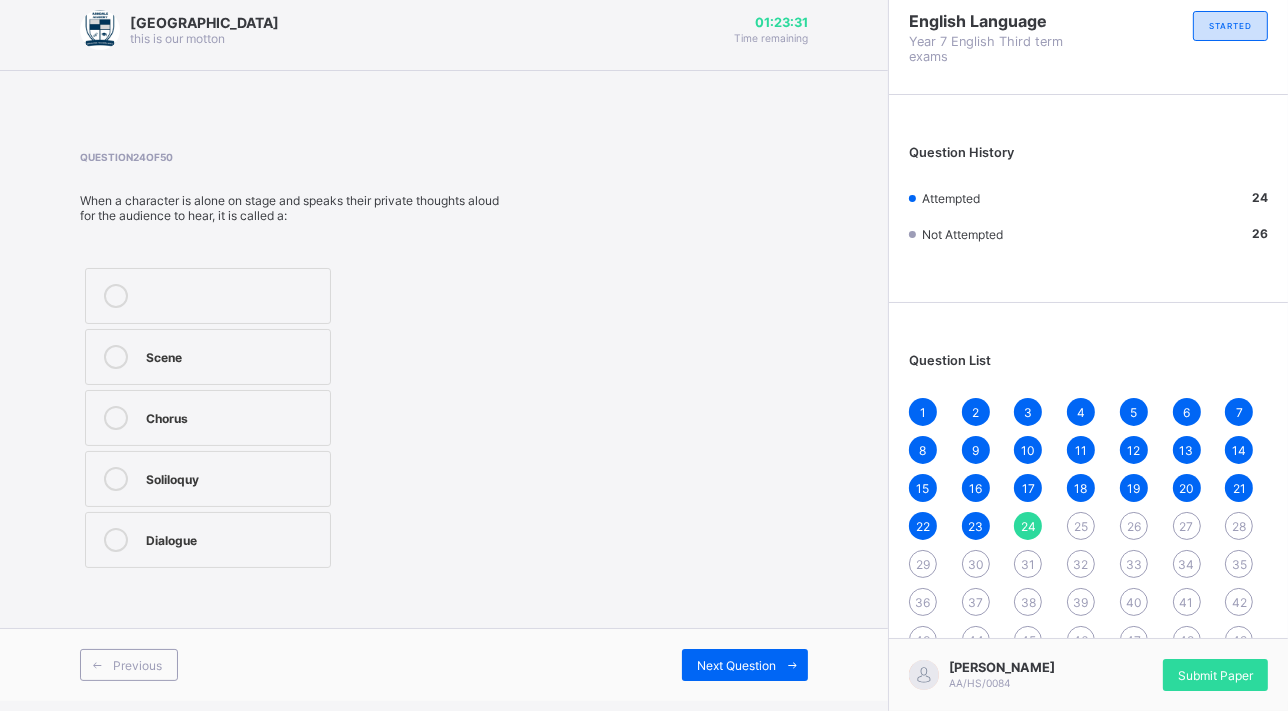 click on "Next Question" at bounding box center (736, 665) 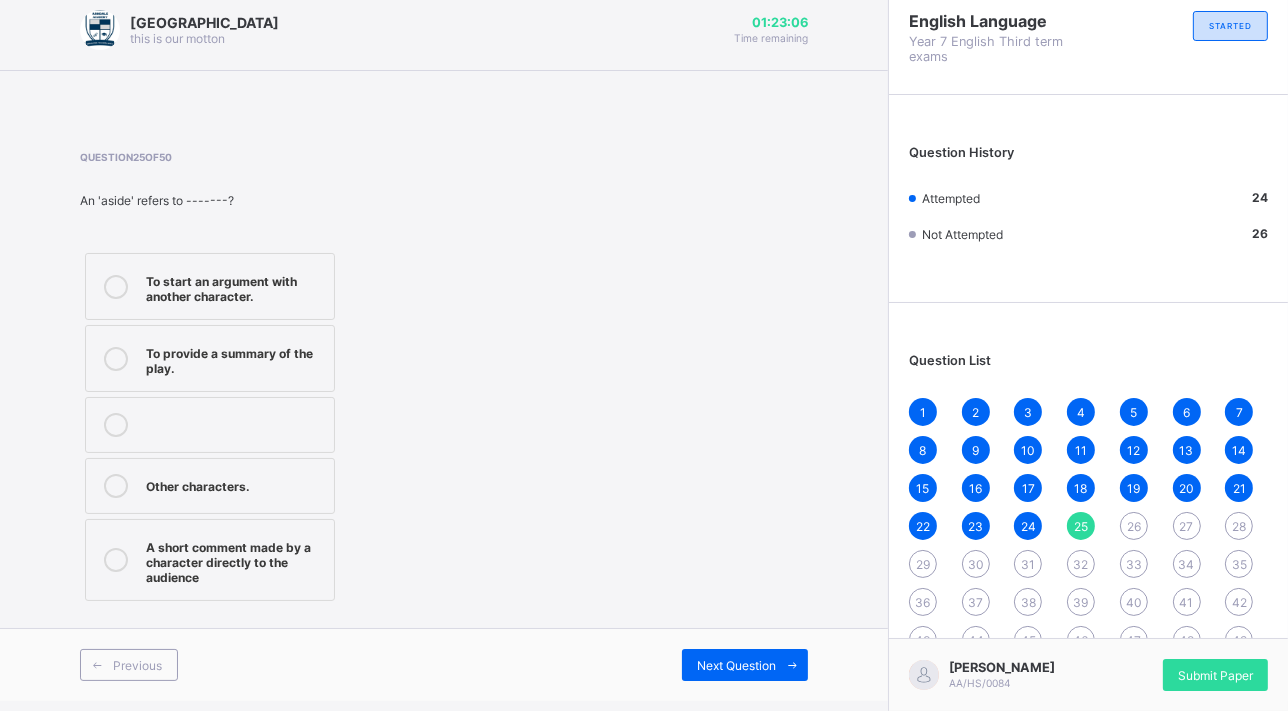 click on "Other characters." at bounding box center (235, 486) 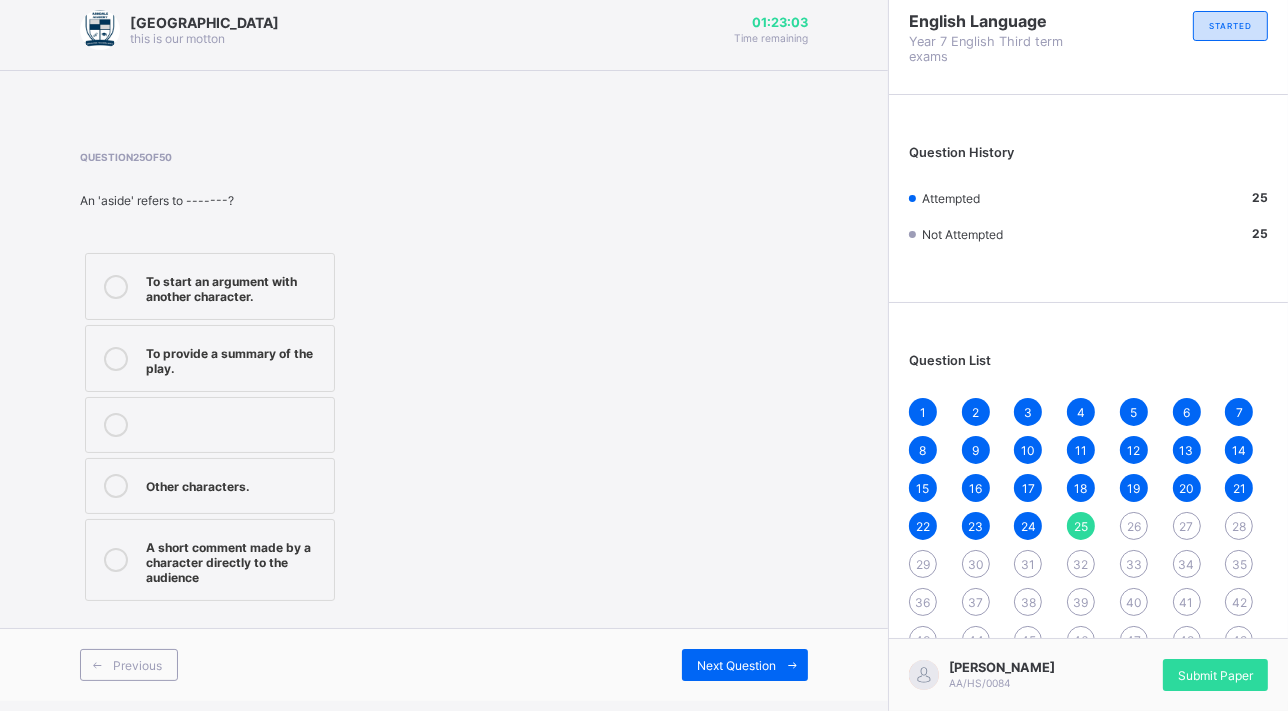 click on "To start an argument with another character." at bounding box center (210, 286) 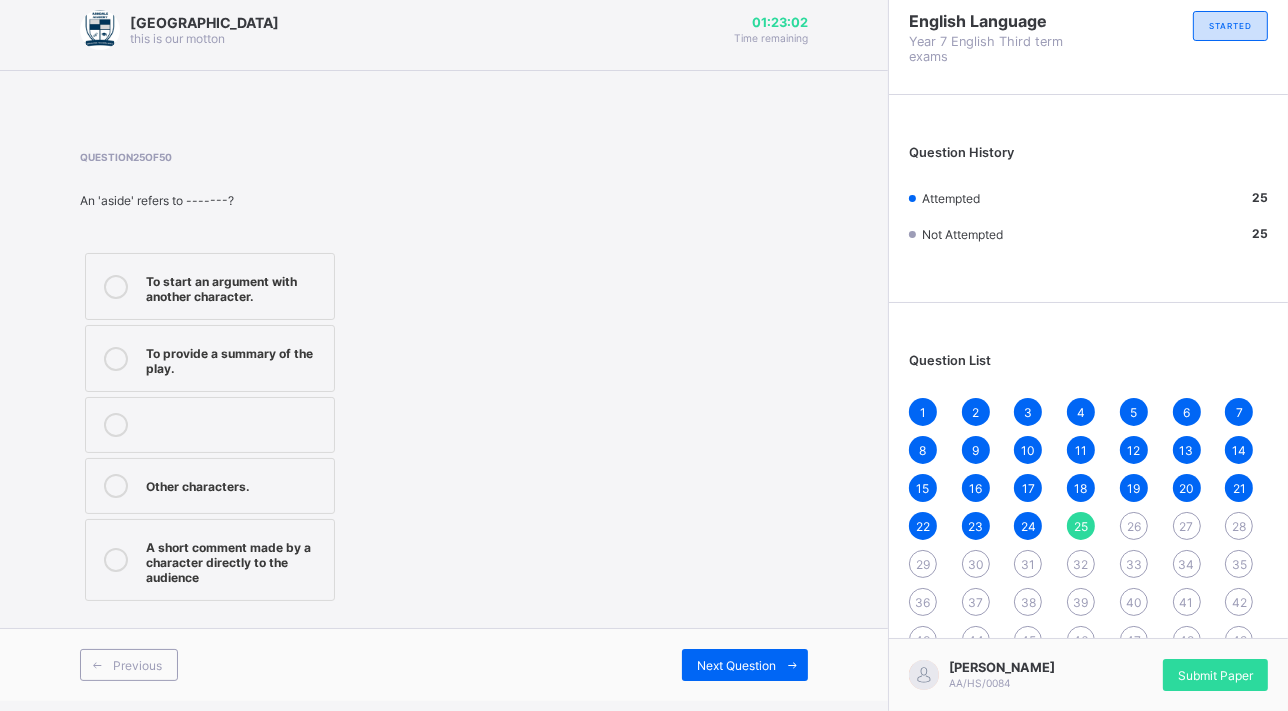 click on "Next Question" at bounding box center [736, 665] 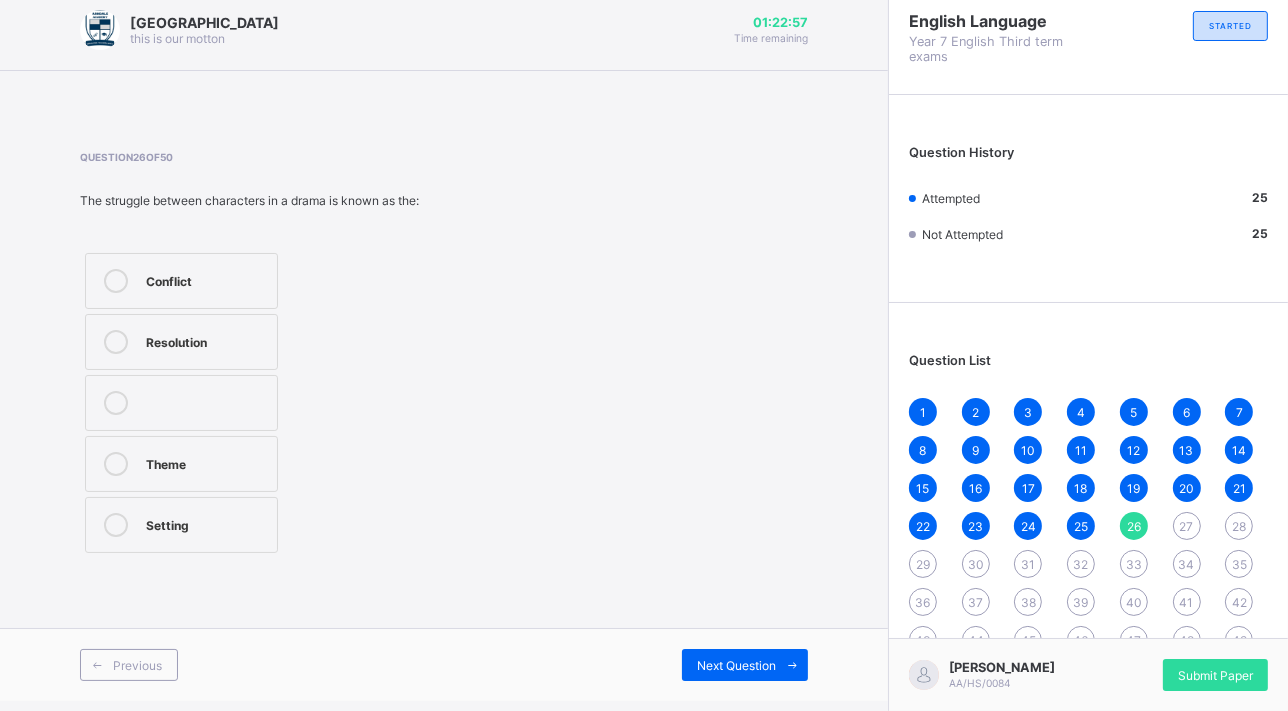 click on "Conflict" at bounding box center [181, 281] 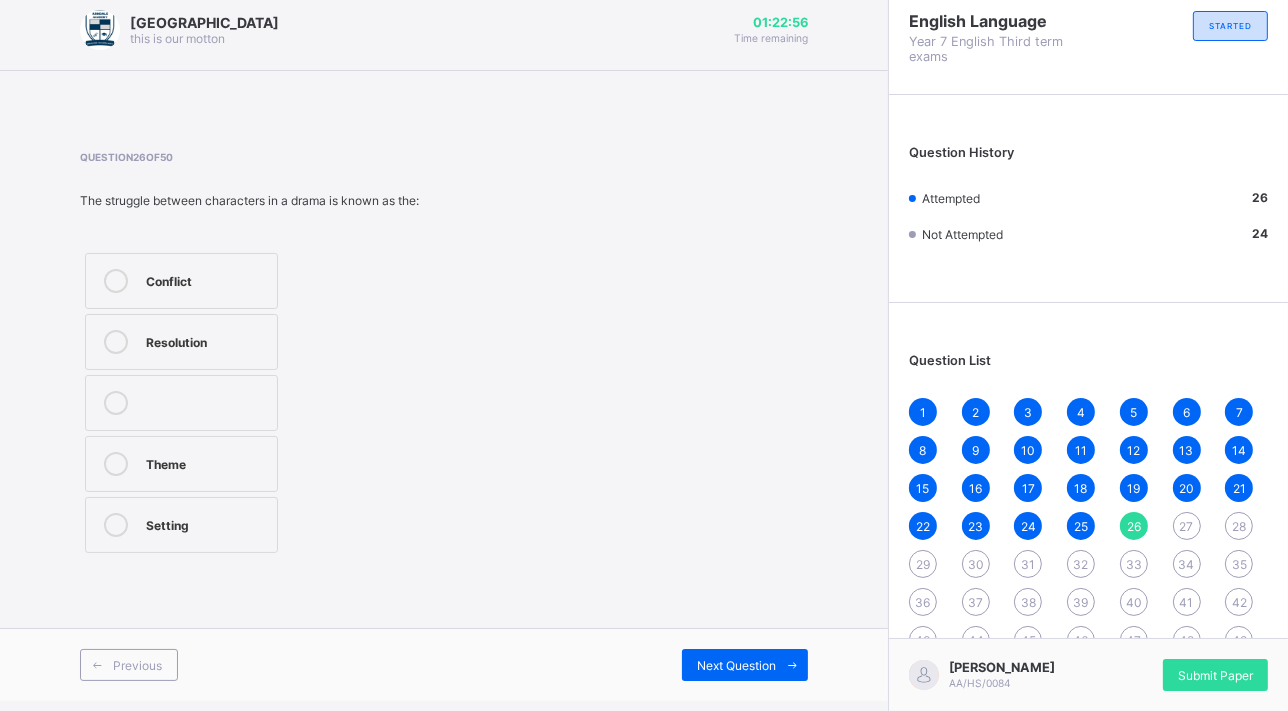 click on "Next Question" at bounding box center (736, 665) 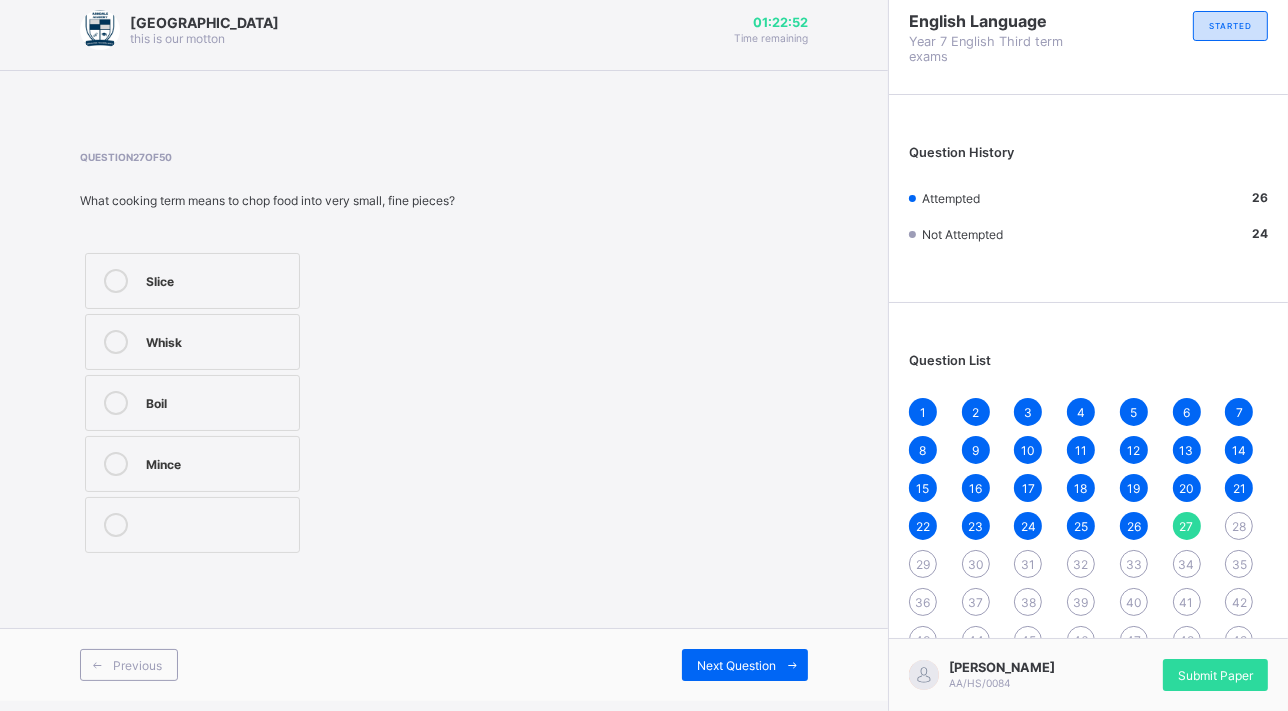 click on "Slice" at bounding box center (192, 281) 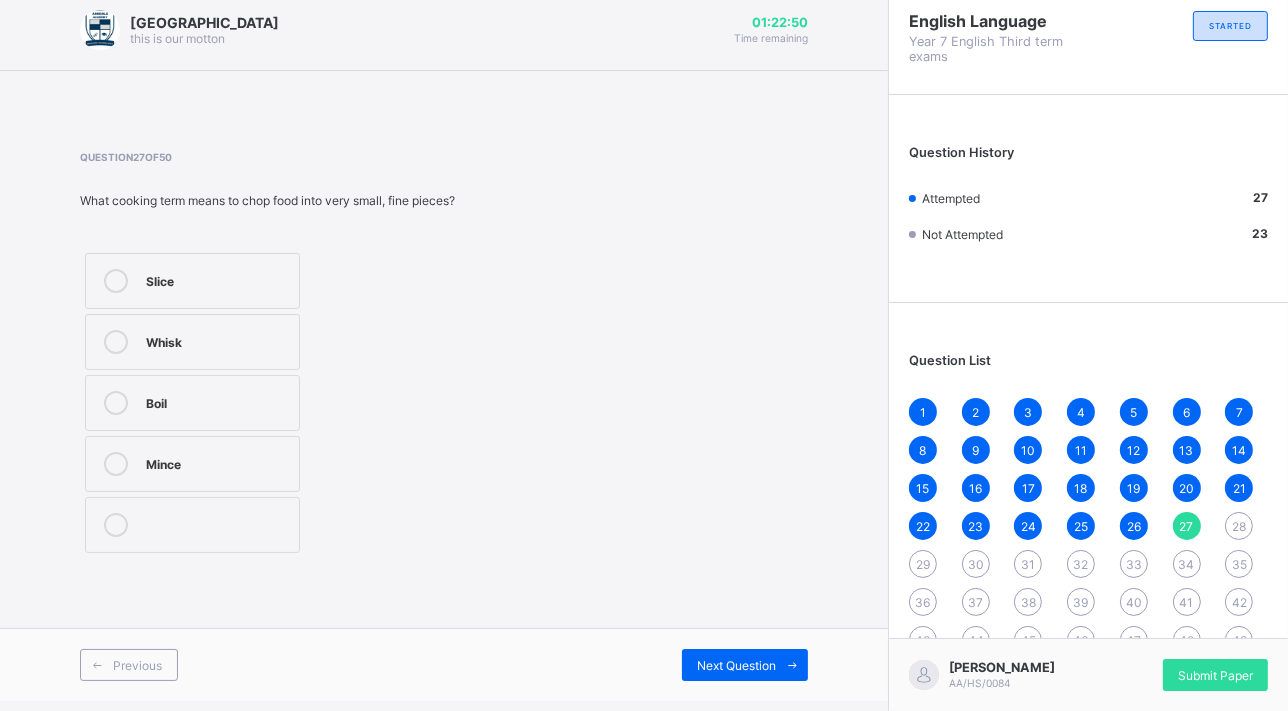 click on "Next Question" at bounding box center [736, 665] 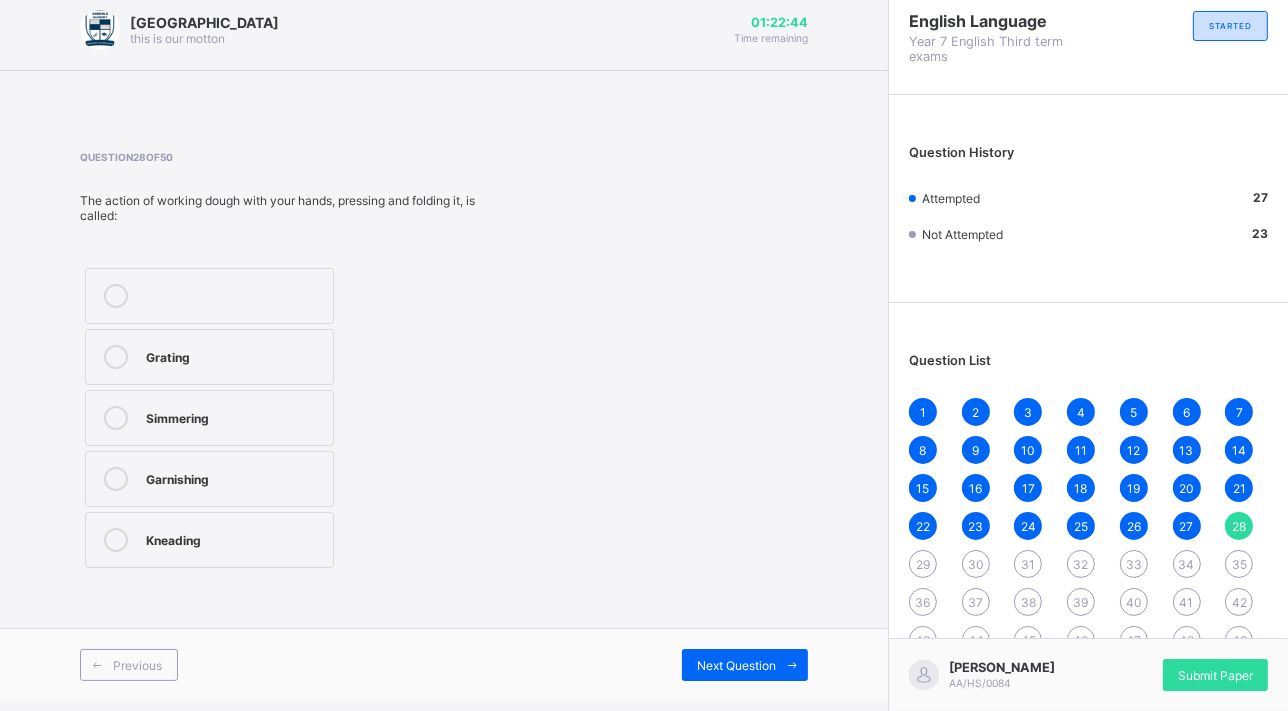 click on "Kneading" at bounding box center (234, 538) 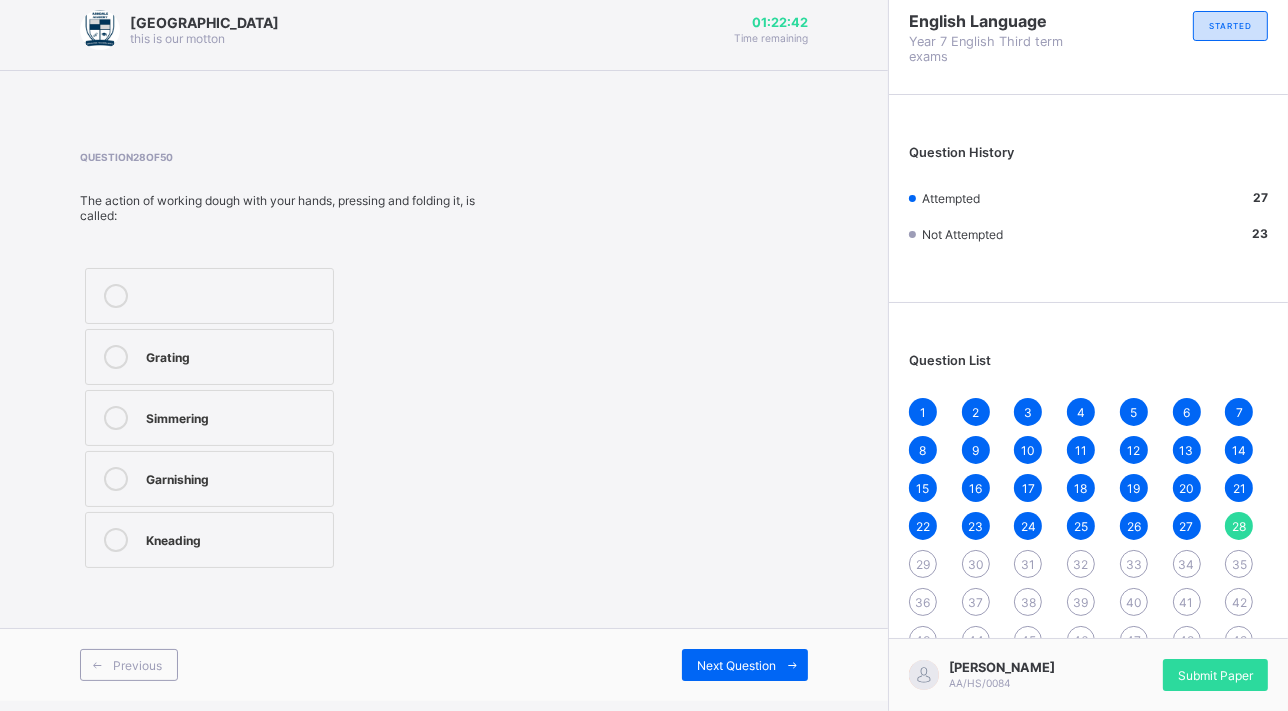 click on "Next Question" at bounding box center [745, 665] 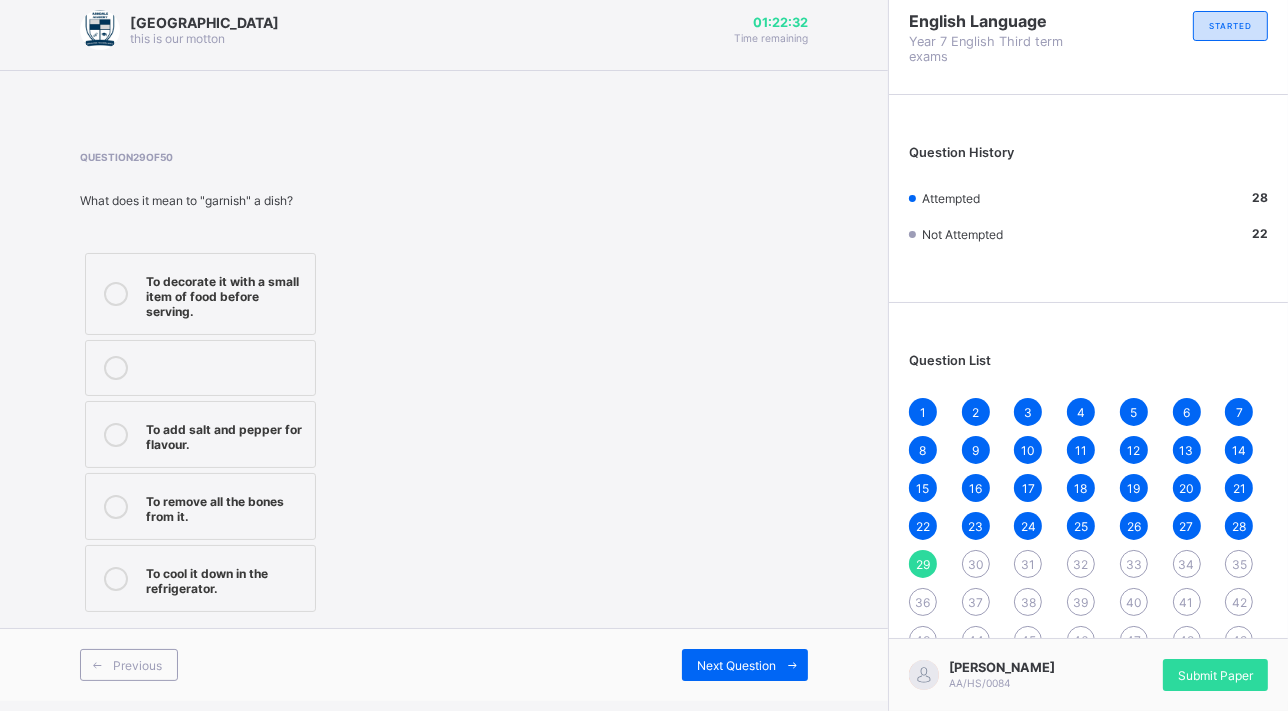 click on "To decorate it with a small item of food before serving." at bounding box center (225, 294) 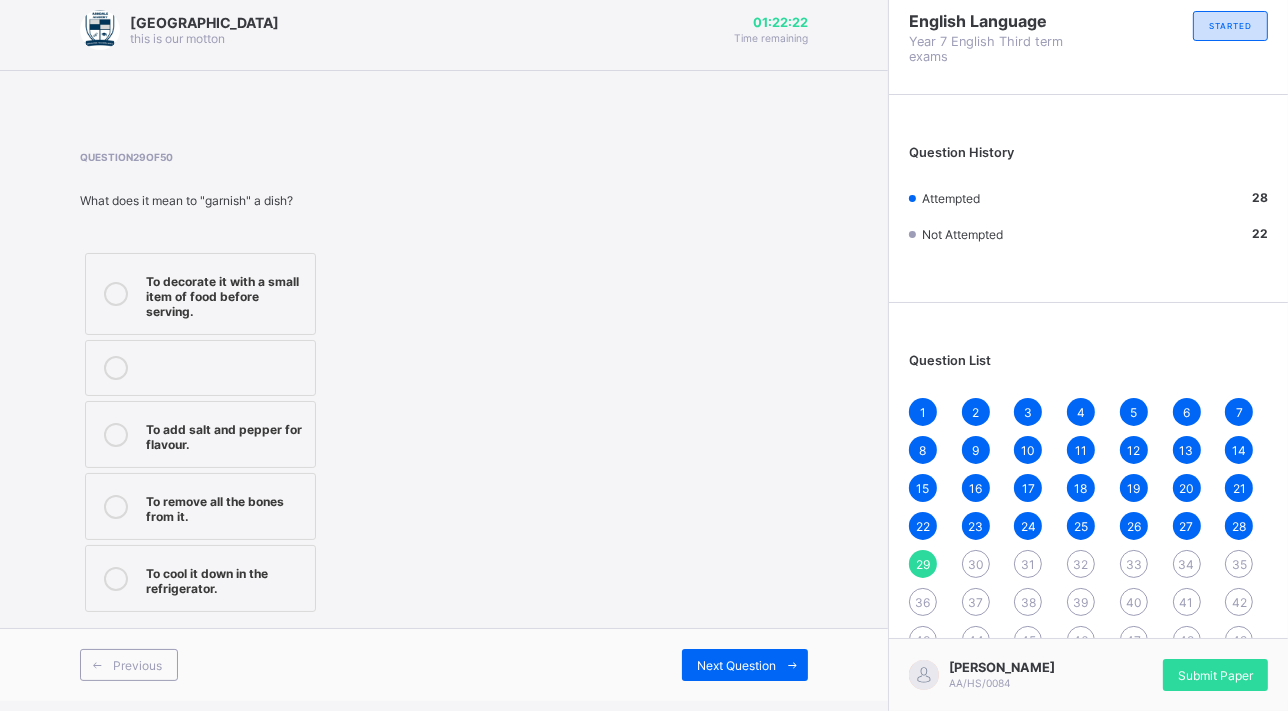 click at bounding box center (225, 368) 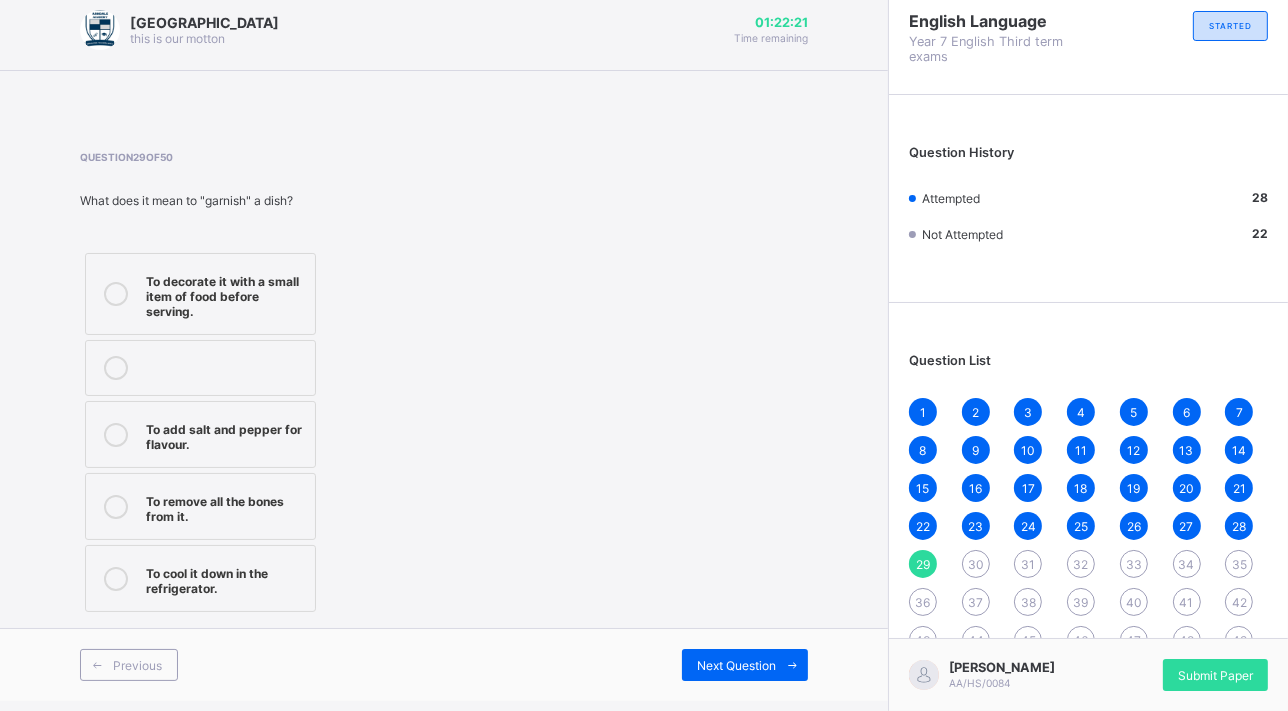 click on "To add salt and pepper for flavour." at bounding box center (200, 434) 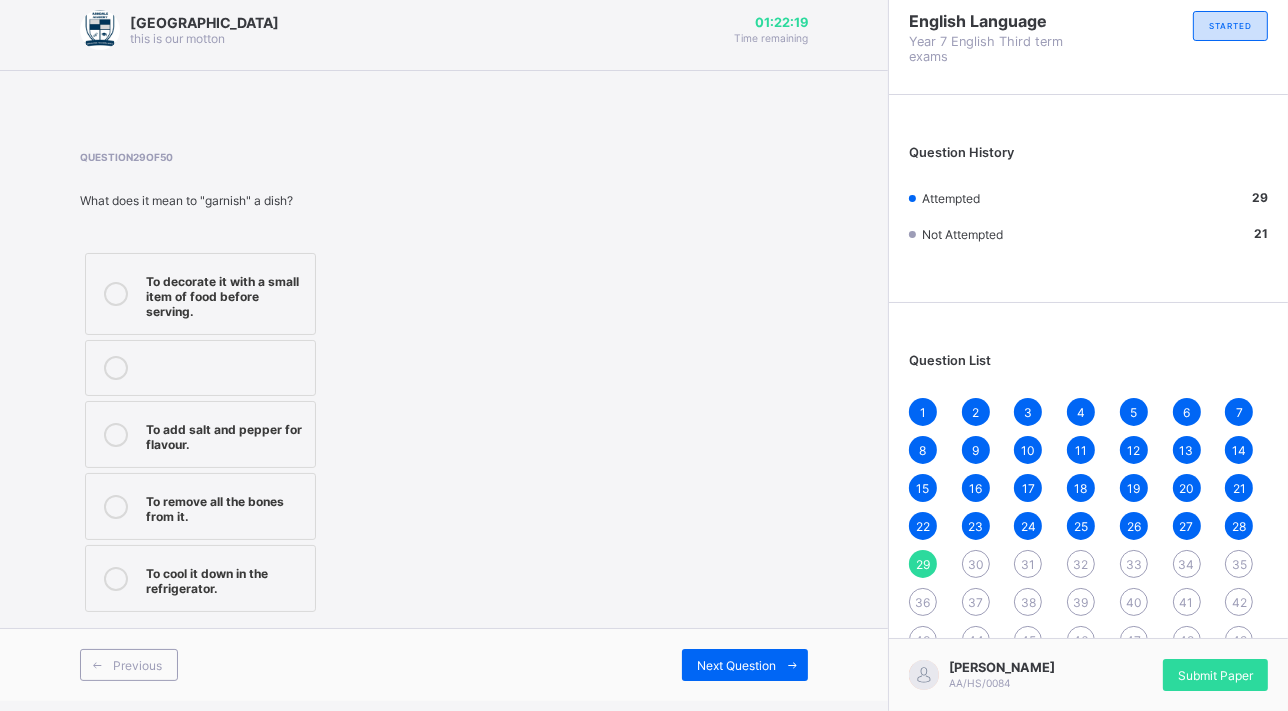 click on "To decorate it with a small item of food before serving." at bounding box center (225, 294) 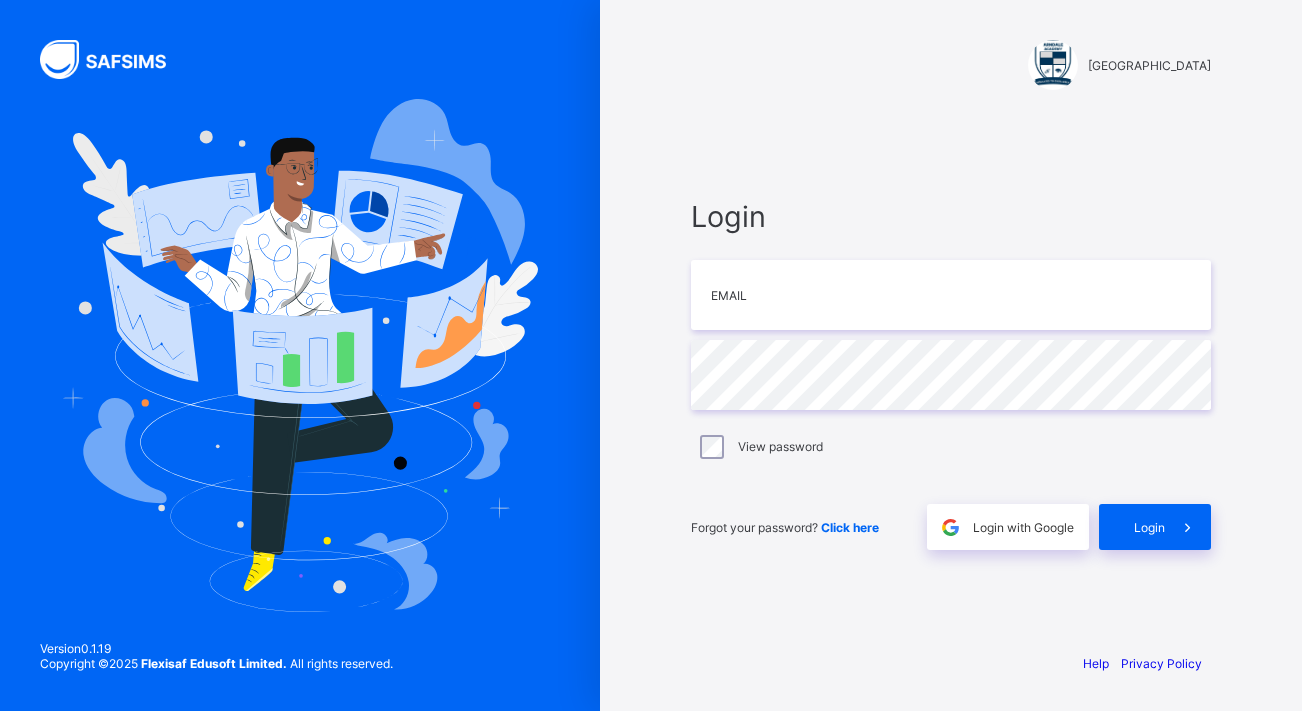 scroll, scrollTop: 0, scrollLeft: 0, axis: both 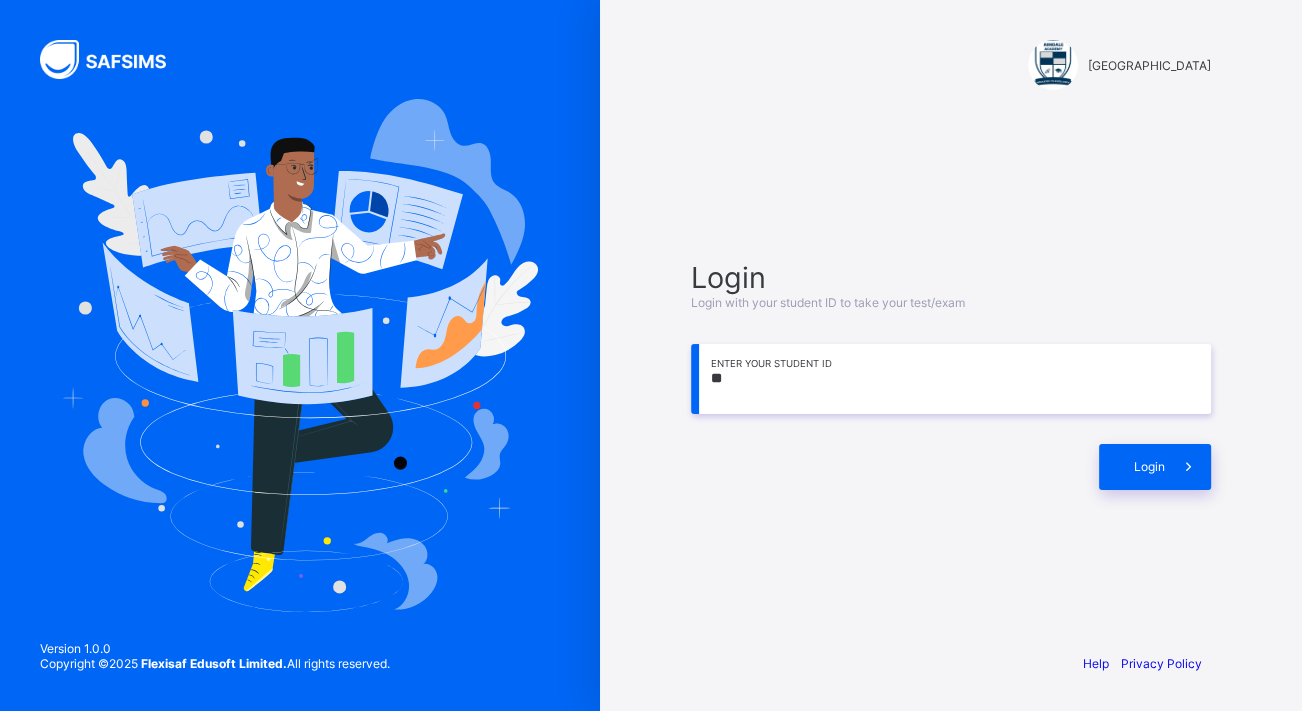 type on "*" 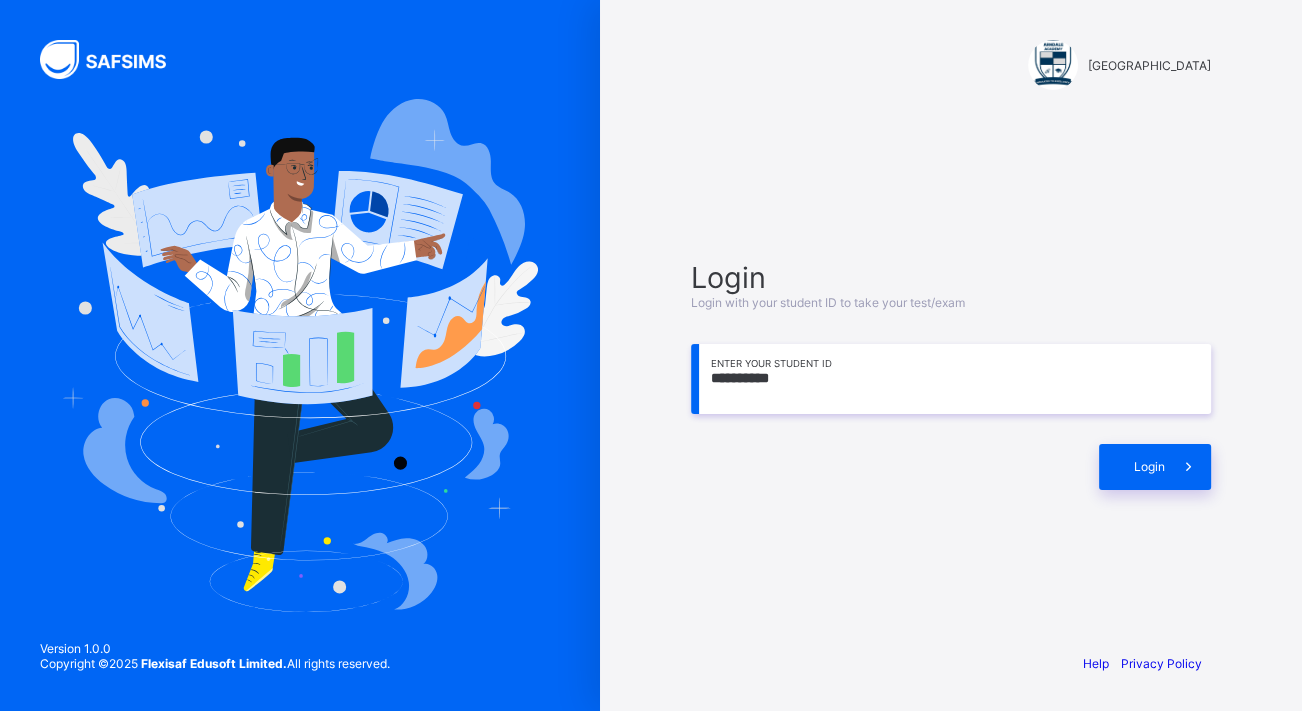 type on "**********" 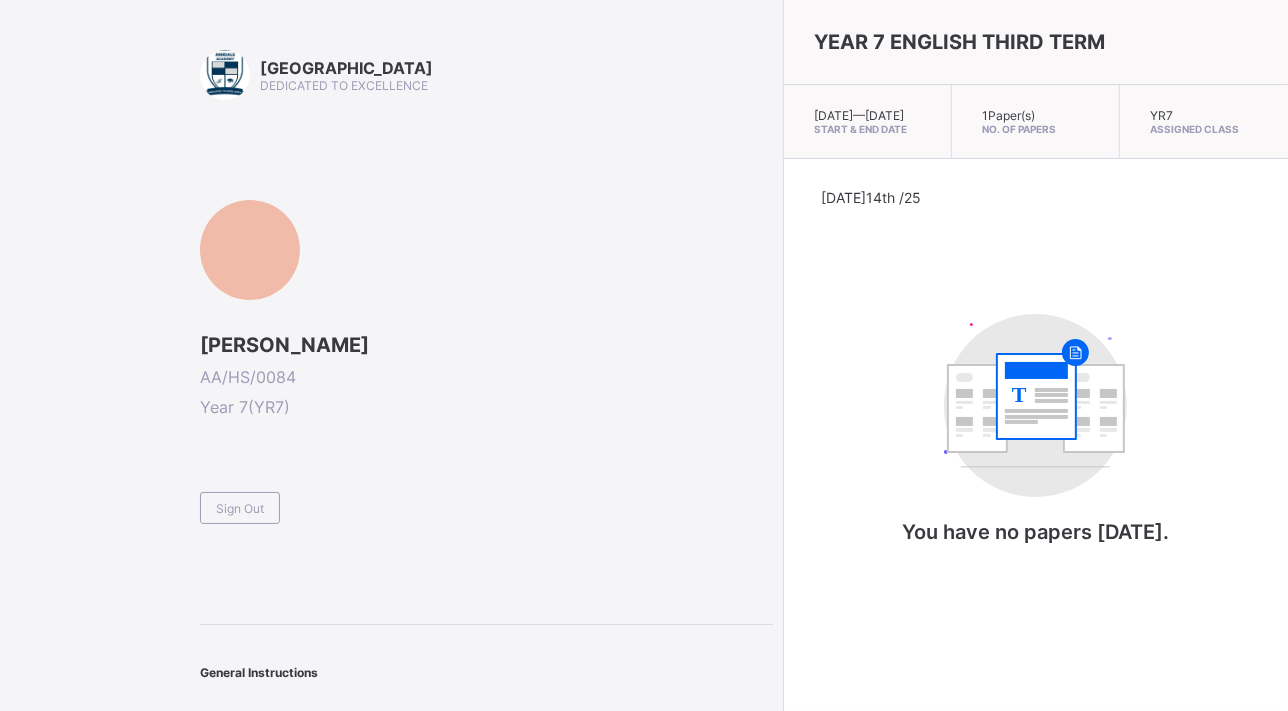 scroll, scrollTop: 20, scrollLeft: 0, axis: vertical 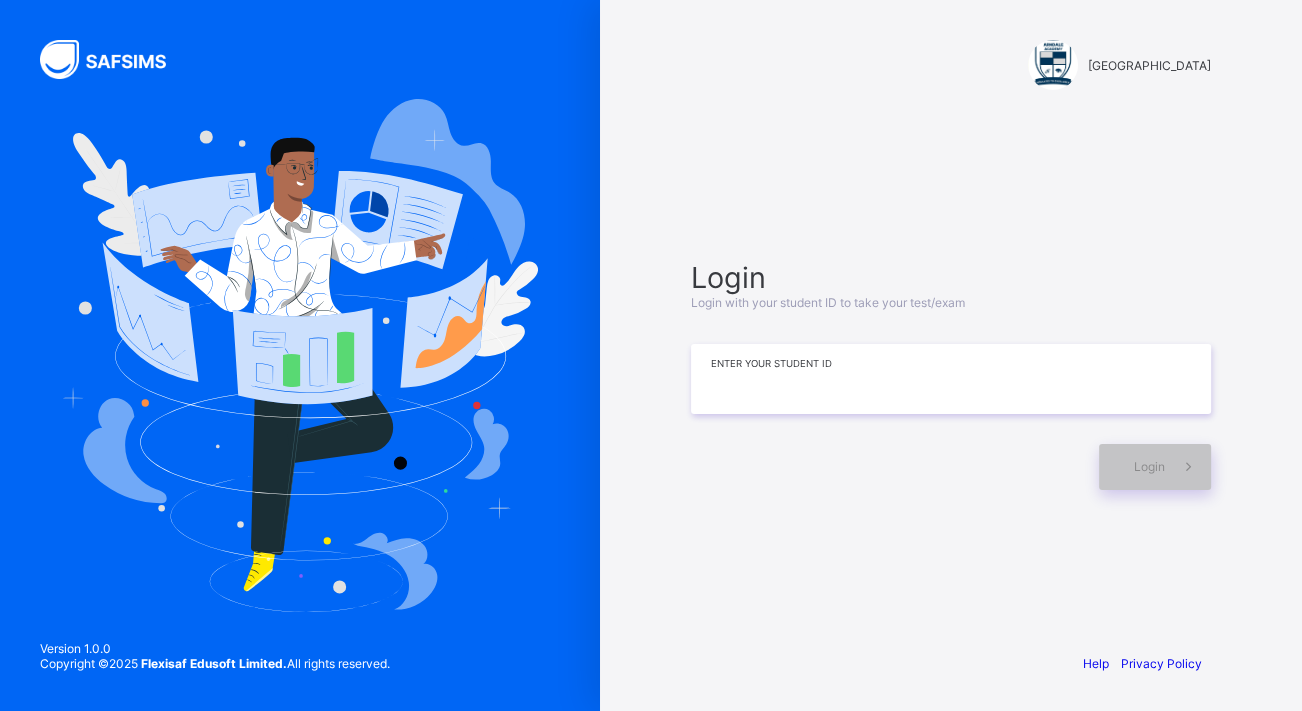 click at bounding box center [951, 379] 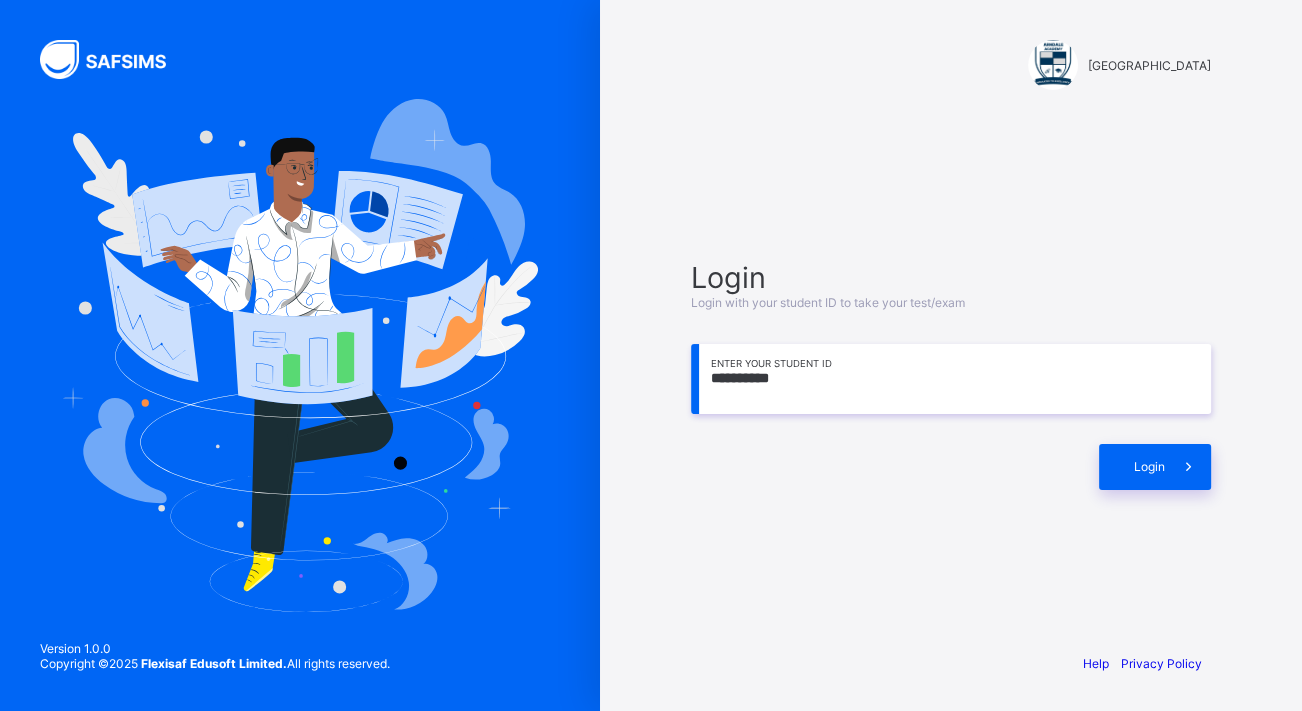 type on "**********" 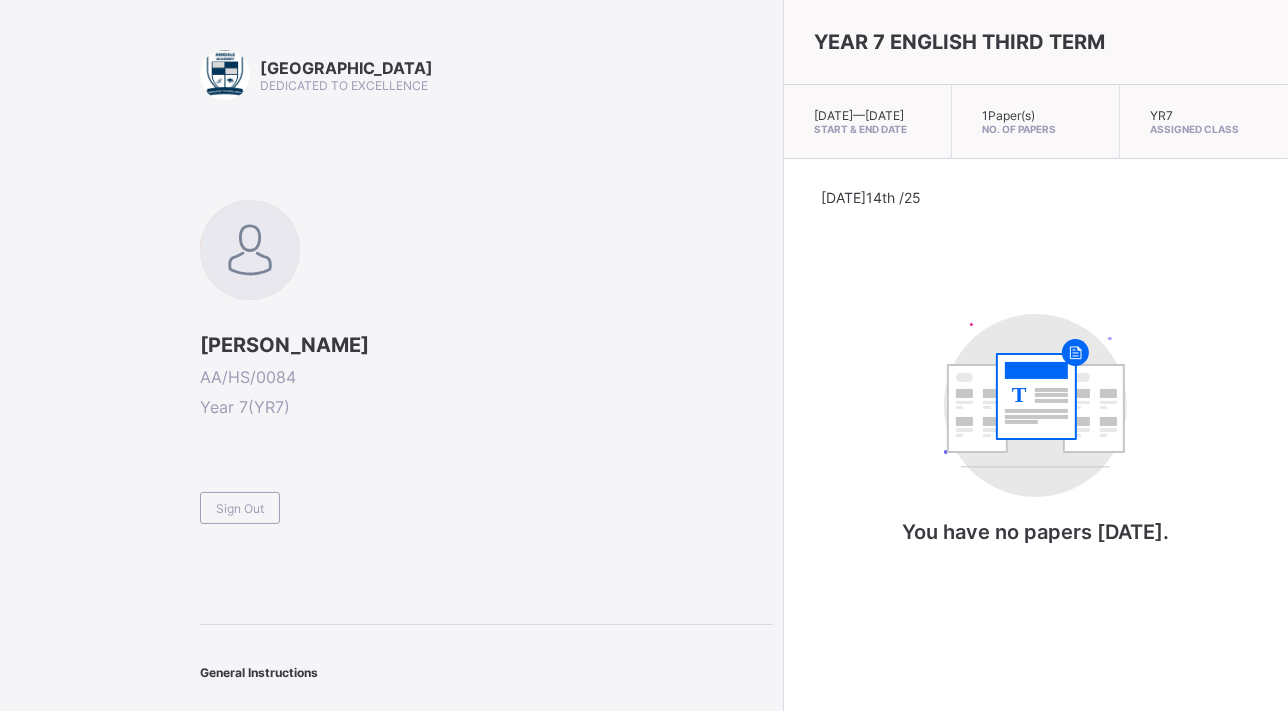 click at bounding box center (486, 483) 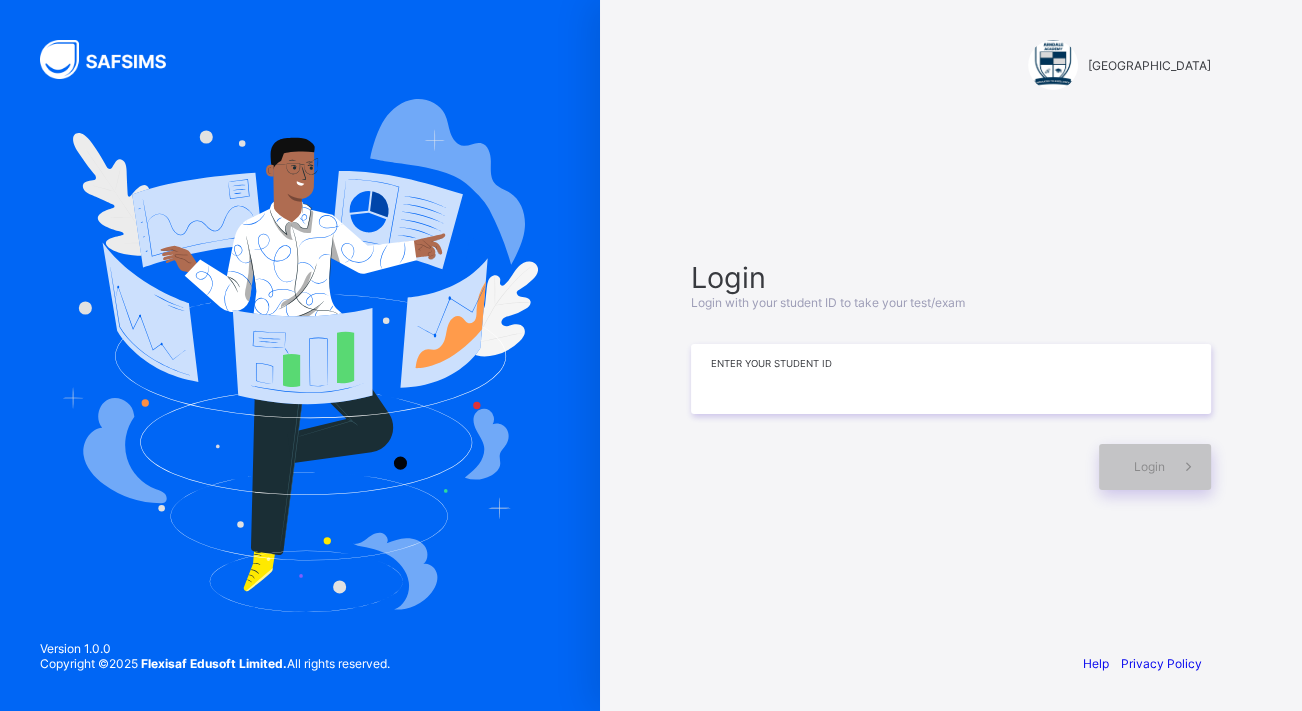 click at bounding box center (951, 379) 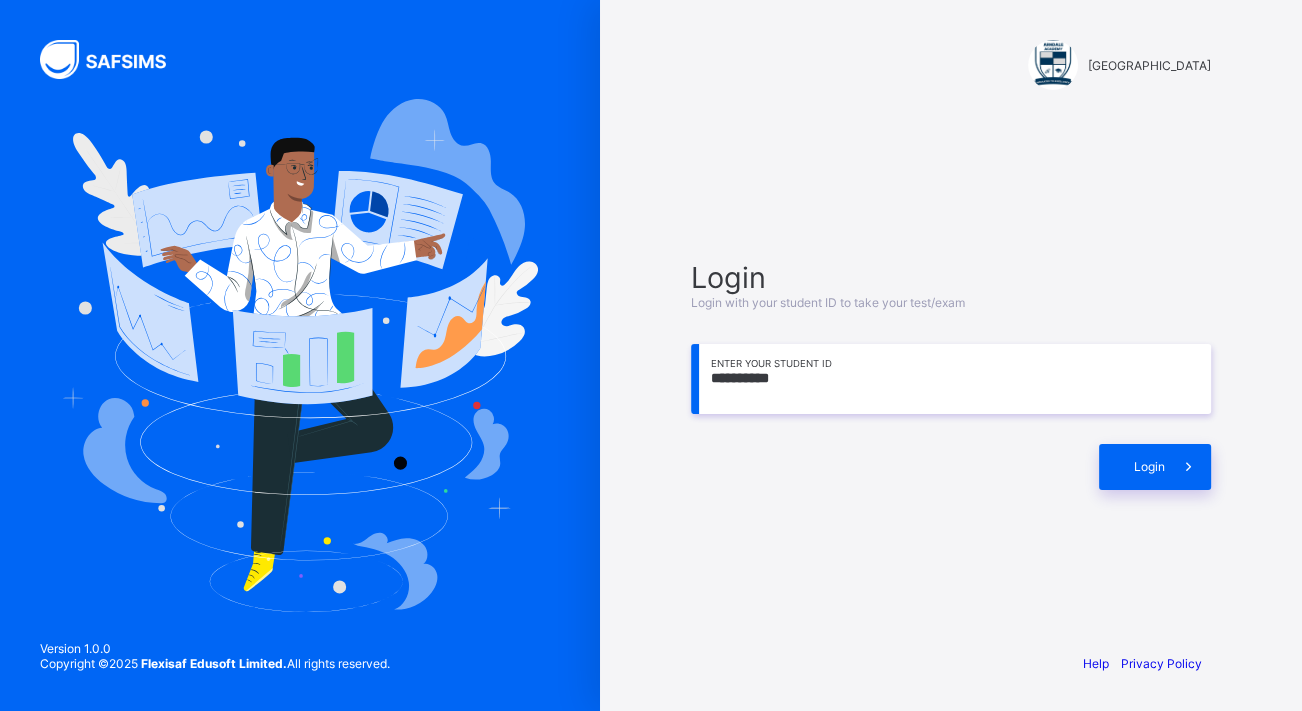 type on "**********" 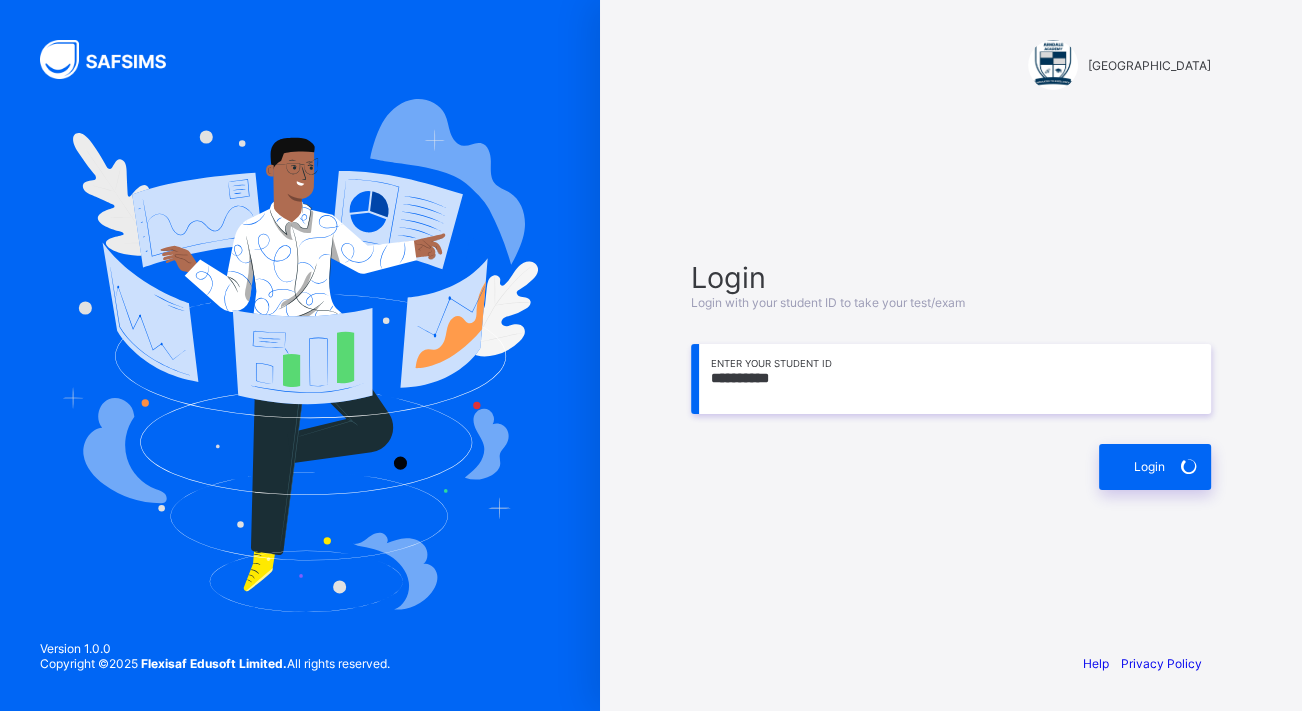 click at bounding box center (1188, 467) 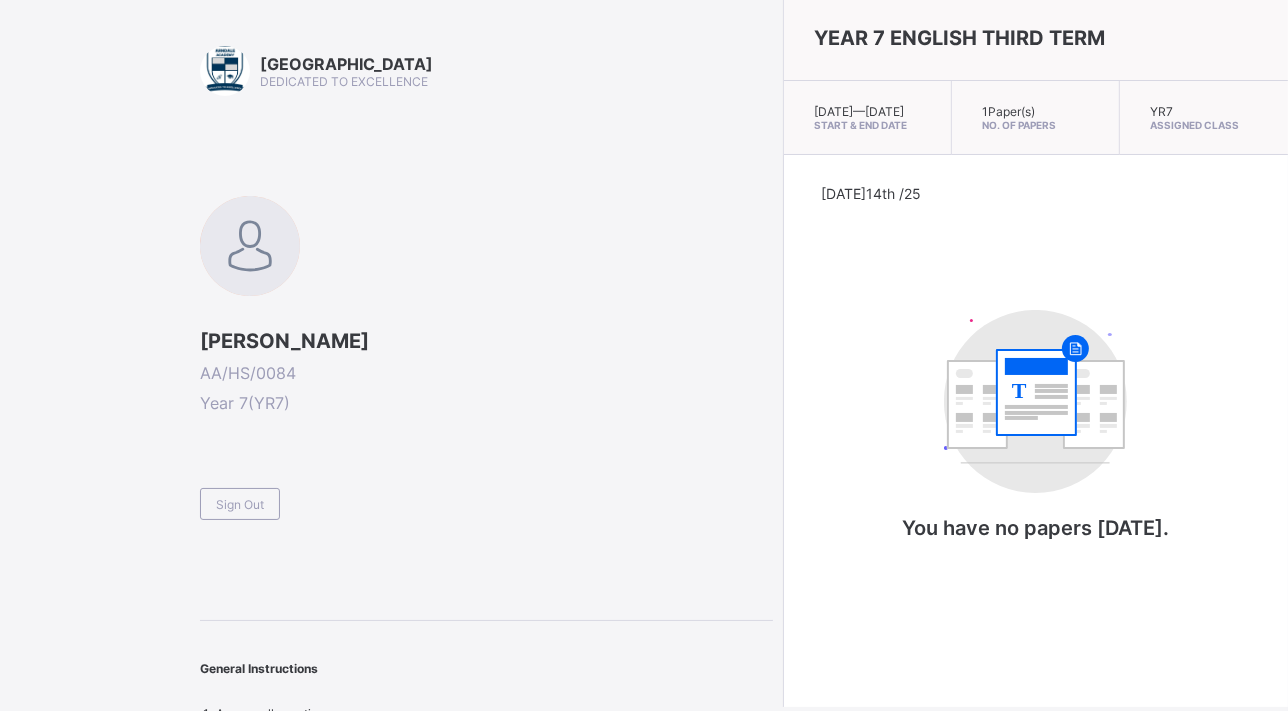 scroll, scrollTop: 0, scrollLeft: 0, axis: both 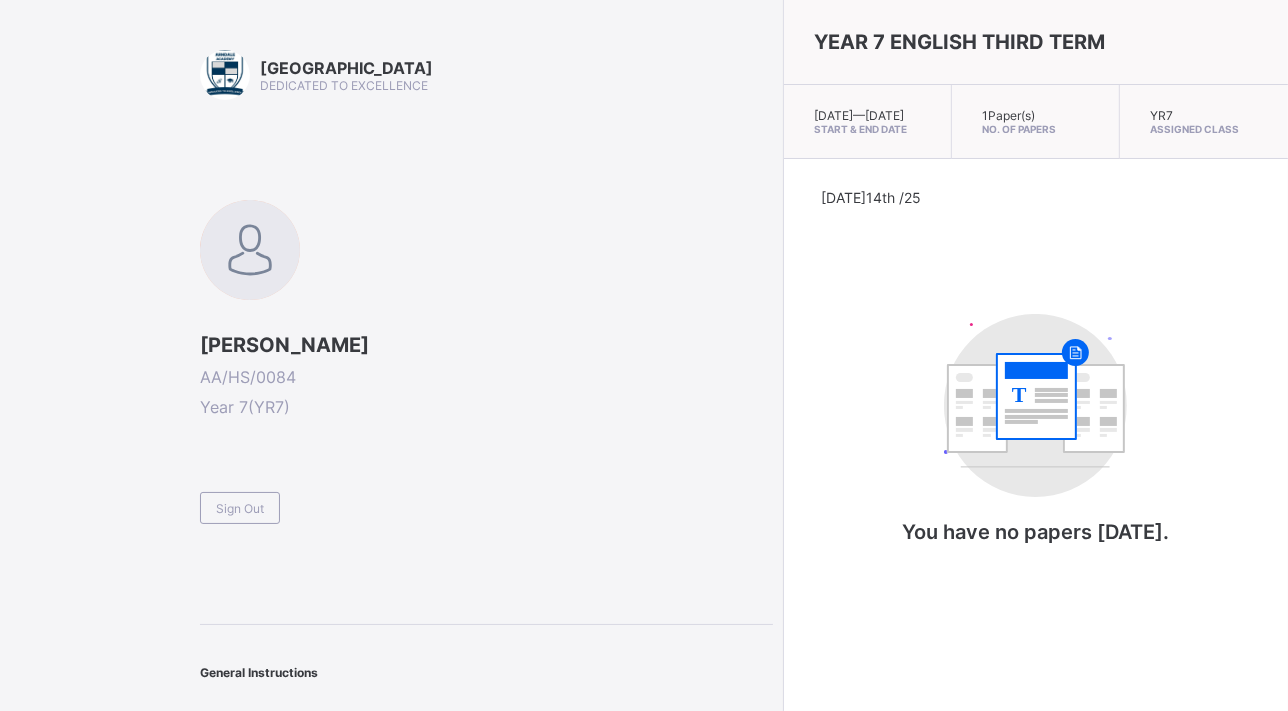 click on "[PERSON_NAME] AA/HS/0084 Year 7  ( YR7 )  Sign Out" at bounding box center [486, 362] 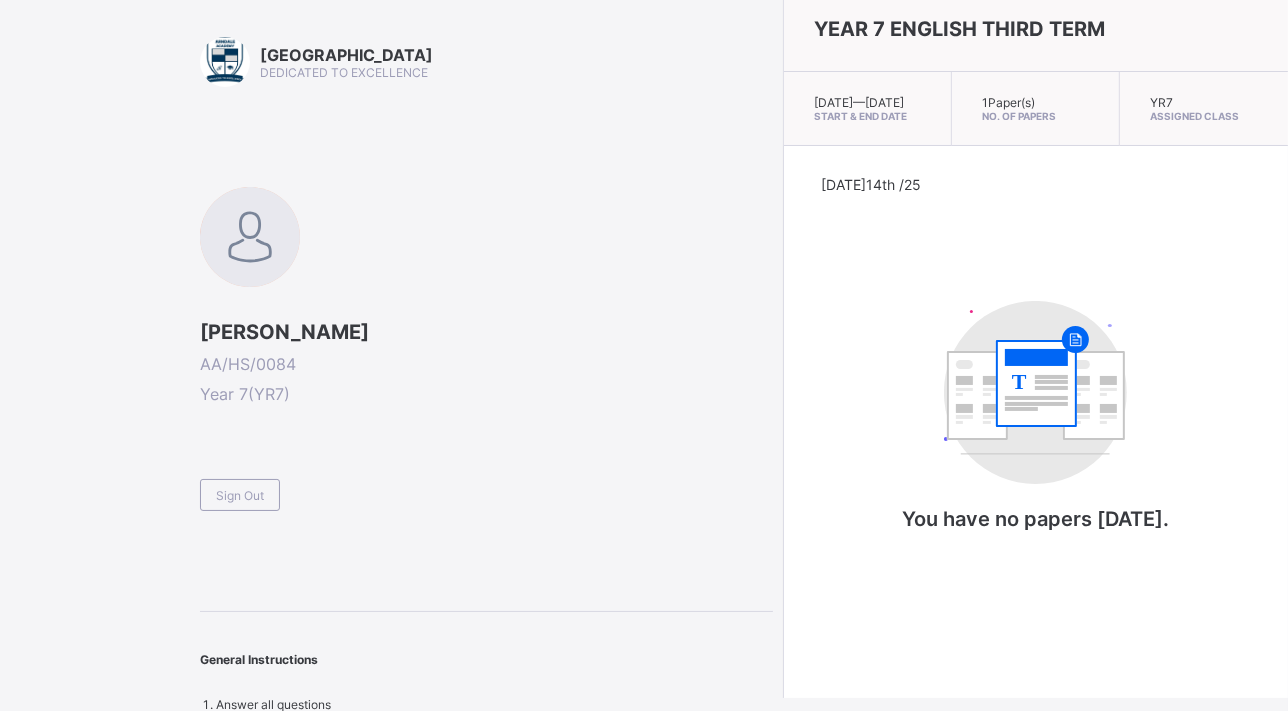 scroll, scrollTop: 20, scrollLeft: 0, axis: vertical 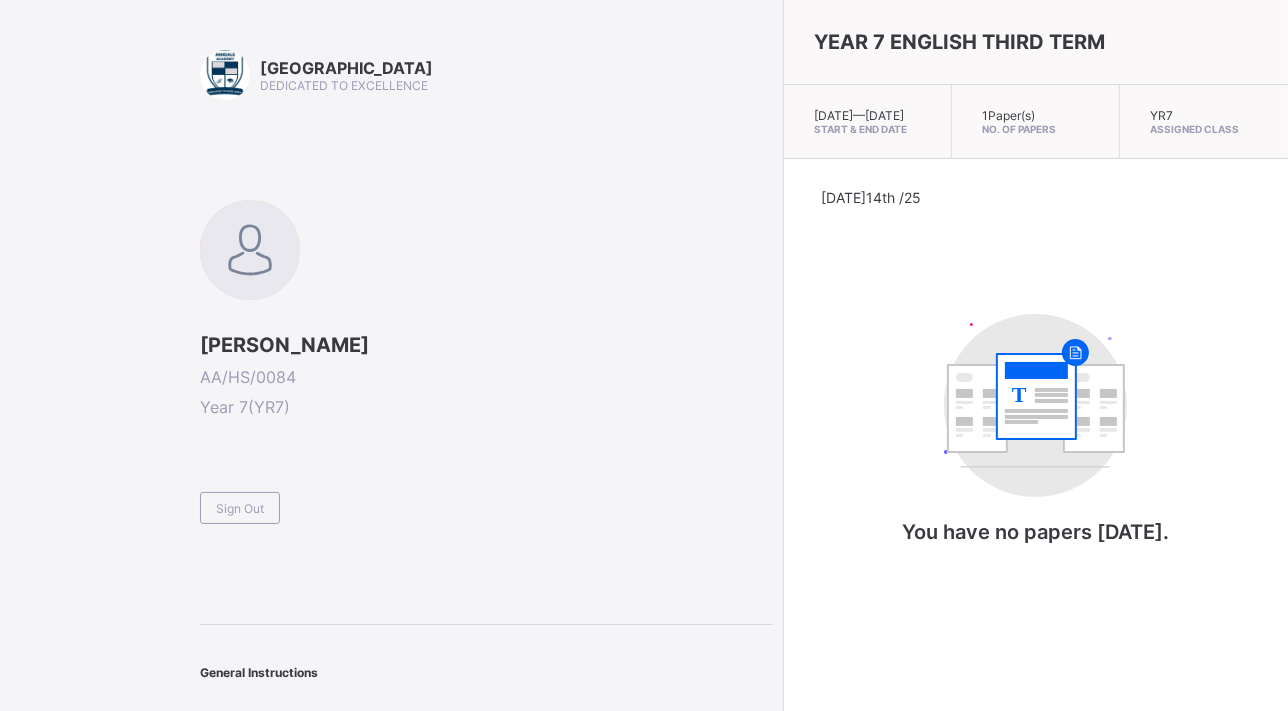 click on "Sign Out" at bounding box center [240, 508] 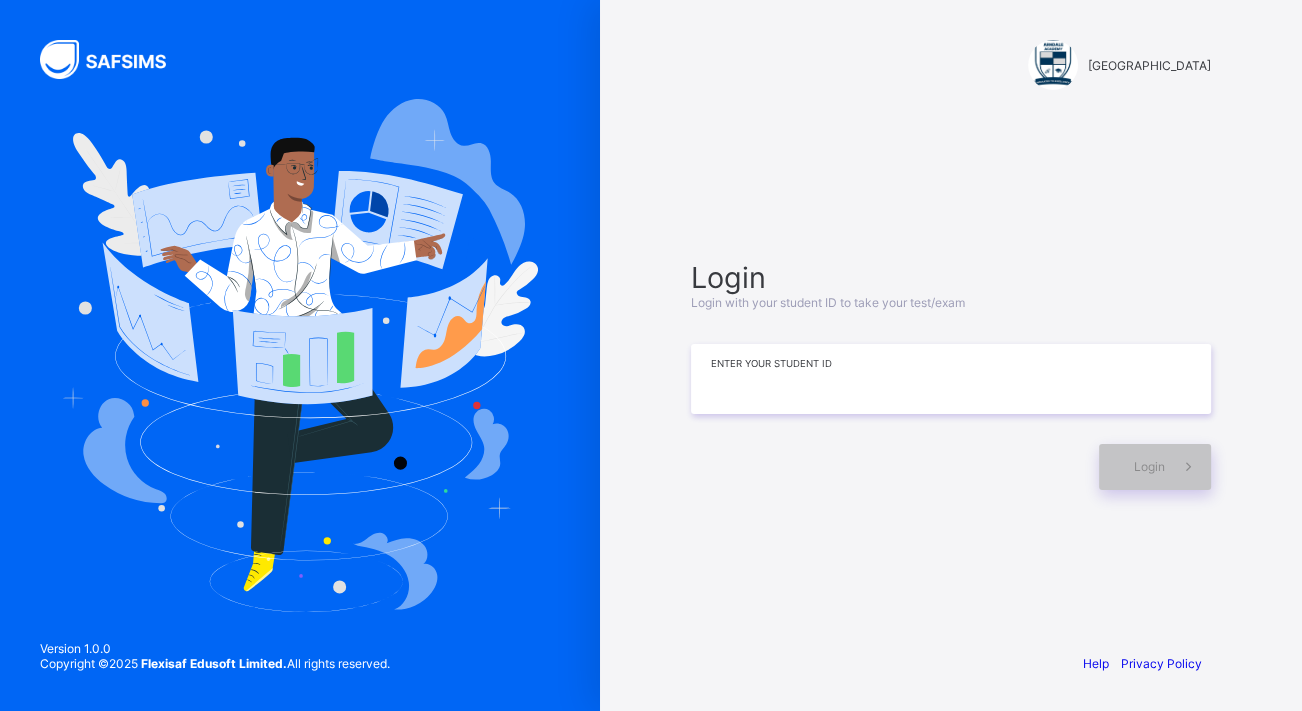 click at bounding box center (951, 379) 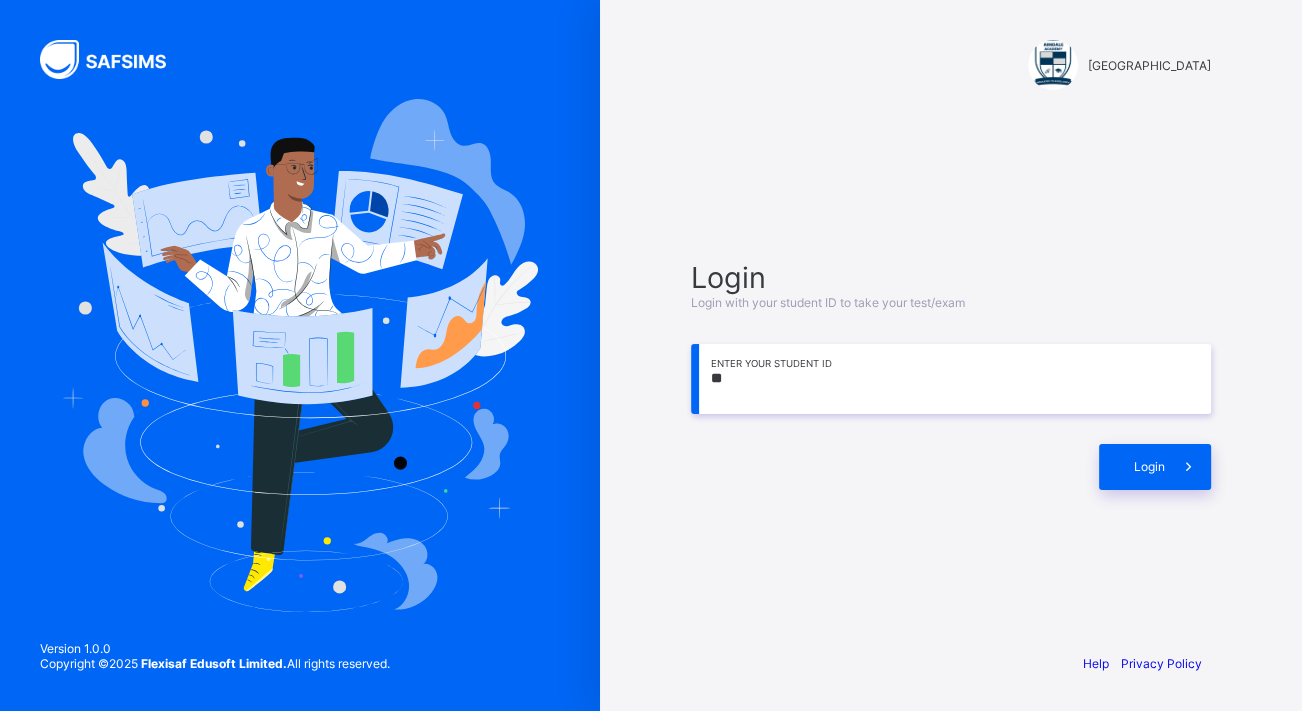 type on "*" 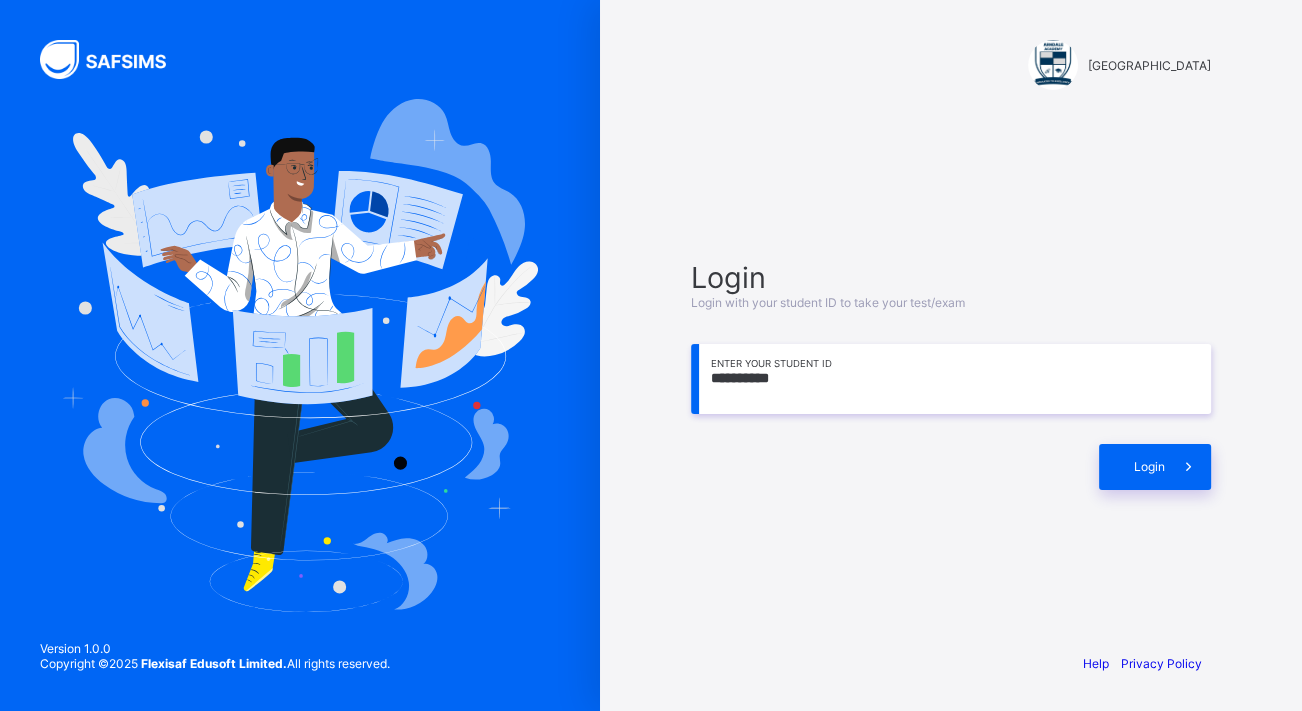 type on "**********" 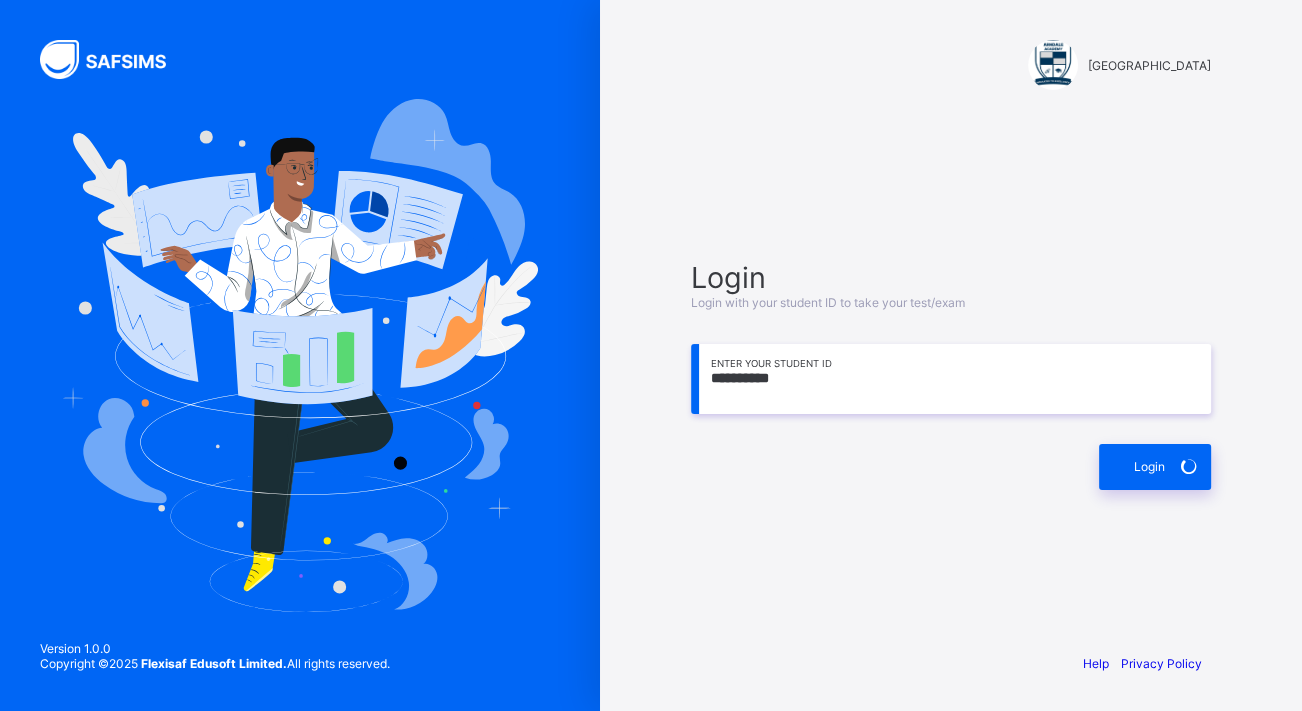 click at bounding box center [1188, 467] 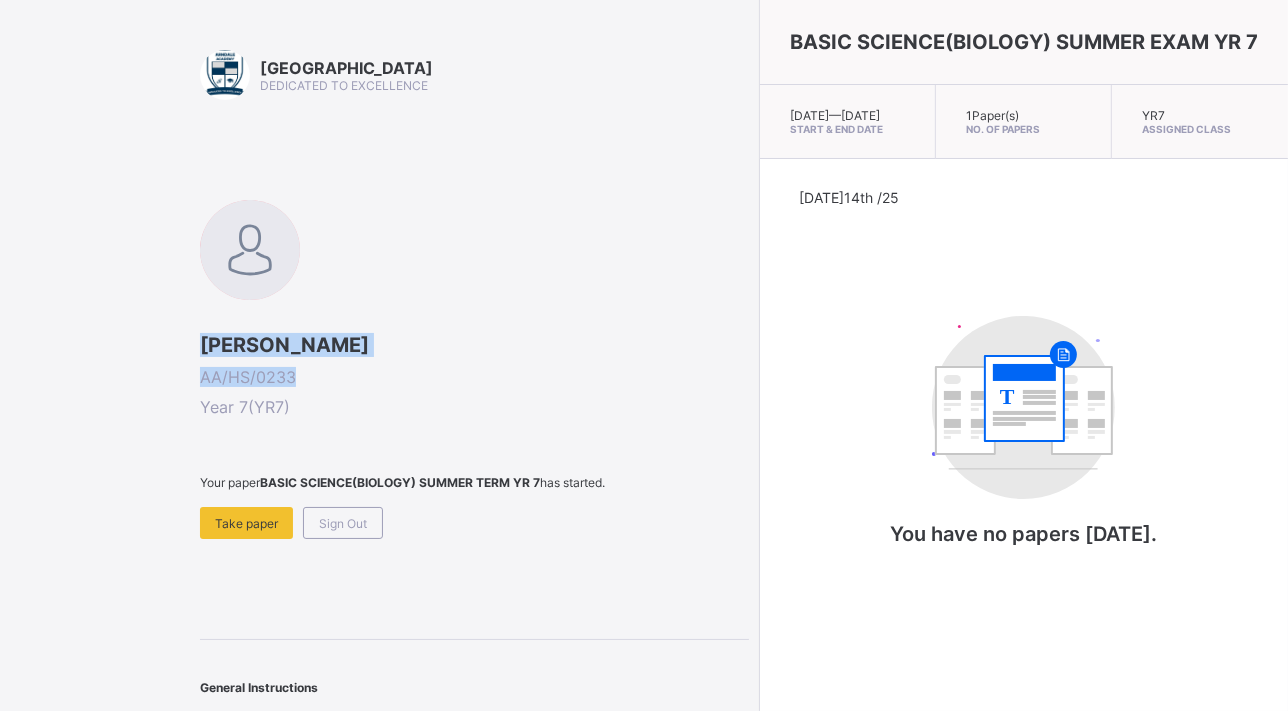drag, startPoint x: 300, startPoint y: 379, endPoint x: 151, endPoint y: 348, distance: 152.19067 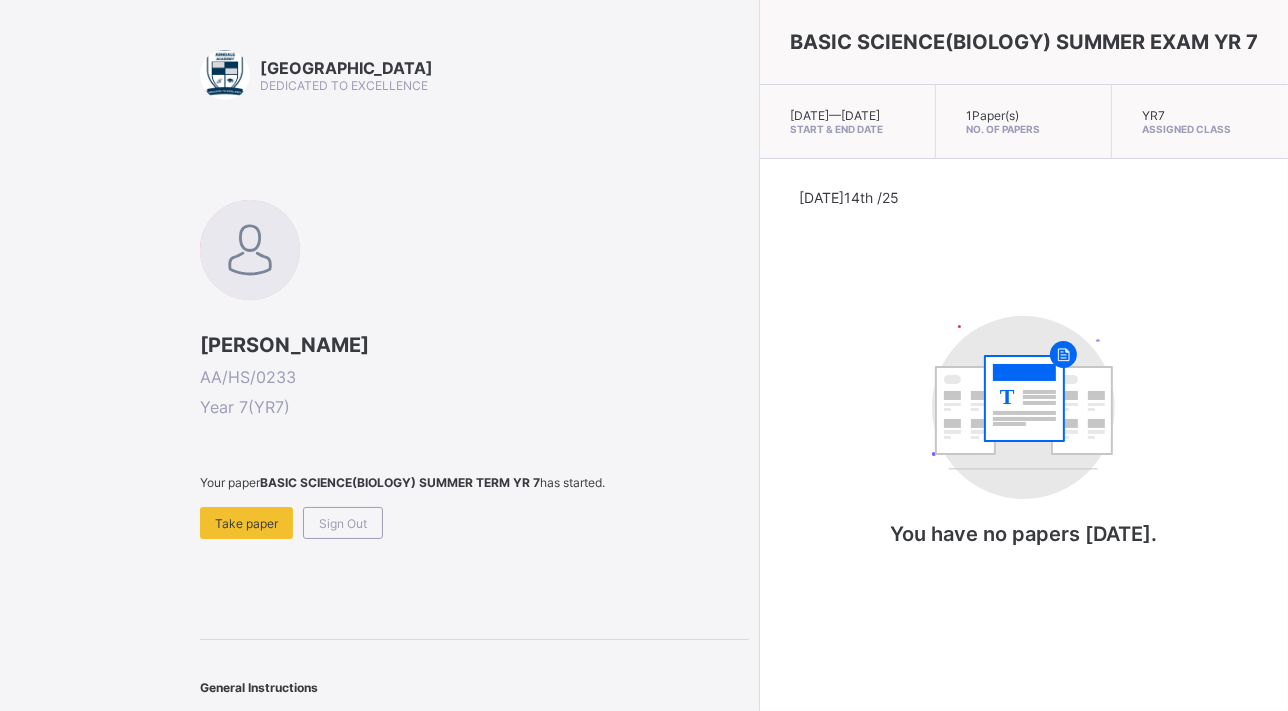 drag, startPoint x: 151, startPoint y: 348, endPoint x: 335, endPoint y: 390, distance: 188.73262 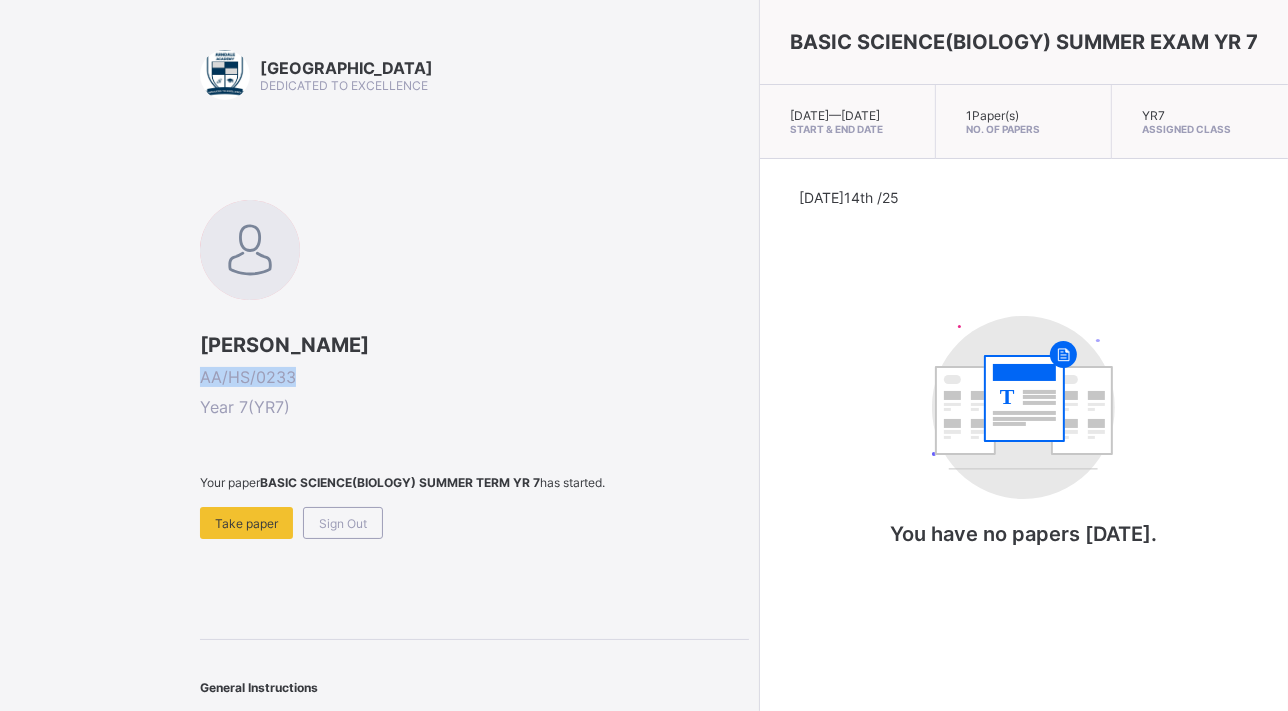 drag, startPoint x: 295, startPoint y: 382, endPoint x: 200, endPoint y: 379, distance: 95.047356 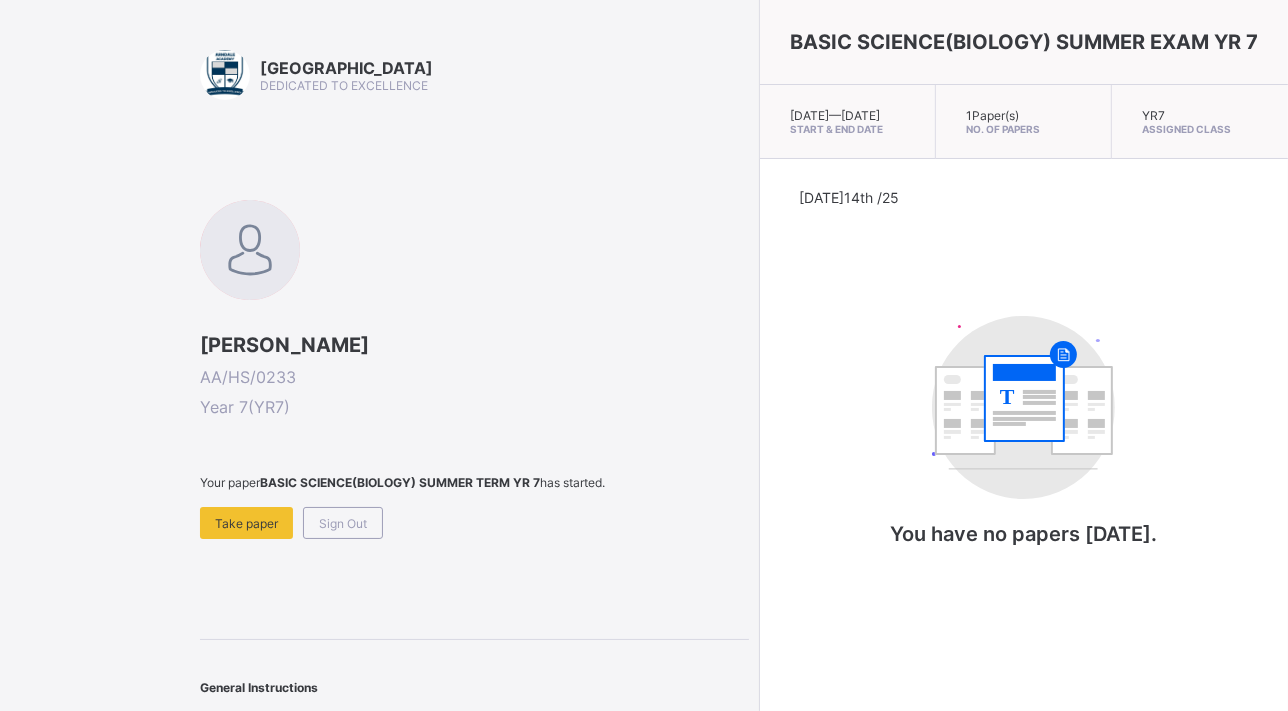 click on "Today  14th /25 T You have no papers today." at bounding box center (1024, 387) 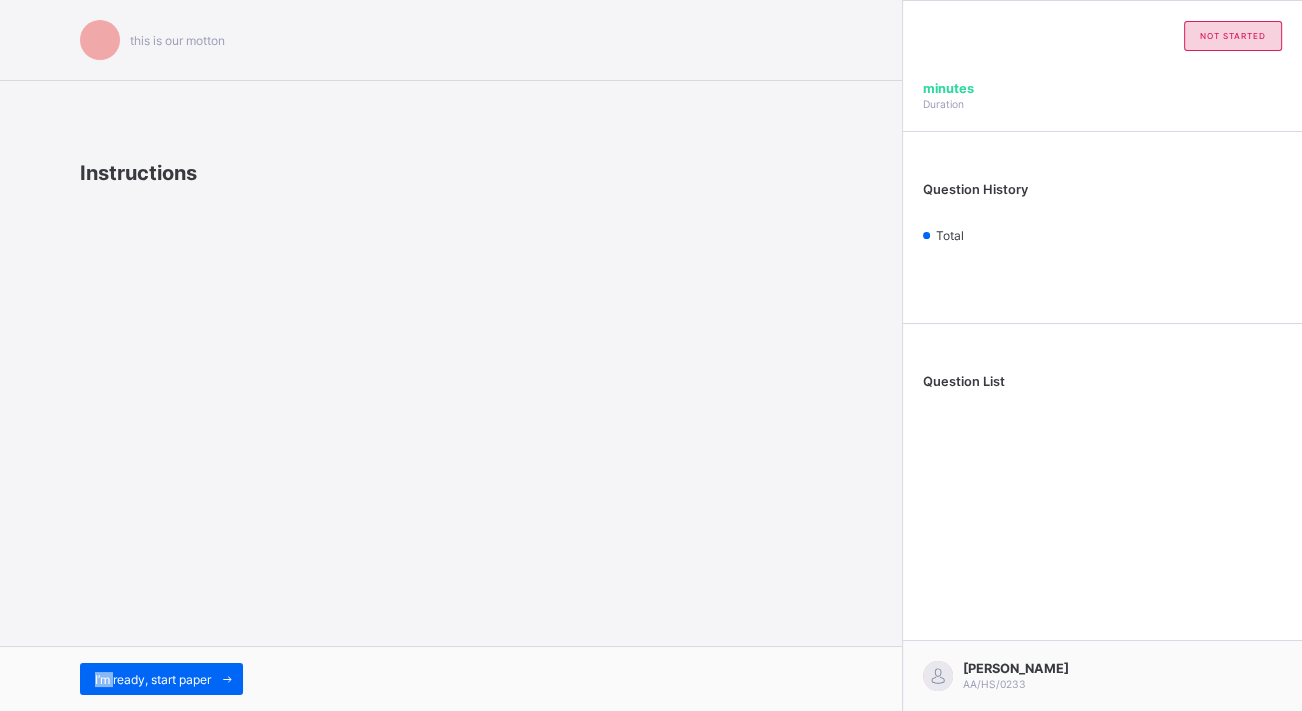click on "this is our motton Instructions I’m ready, start paper" at bounding box center [451, 355] 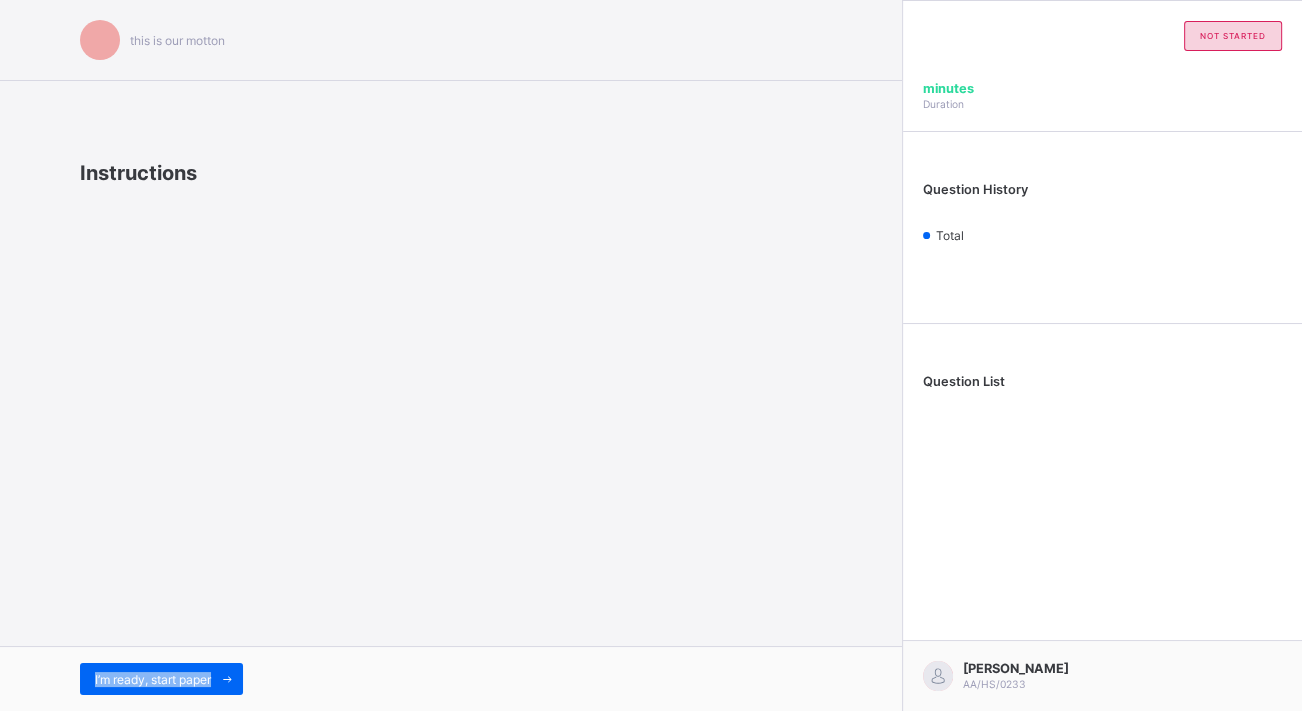 click on "this is our motton Instructions I’m ready, start paper" at bounding box center [451, 355] 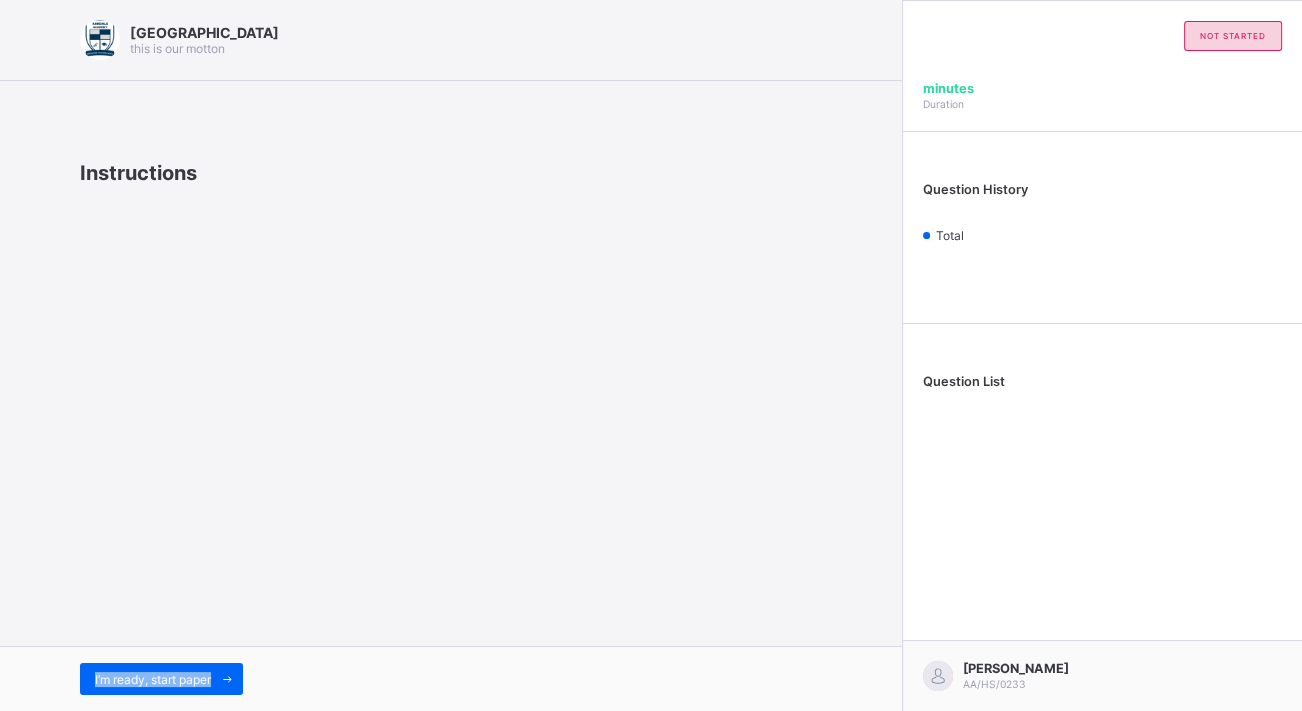 click on "Arndale Academy this is our motton Instructions I’m ready, start paper" at bounding box center (451, 355) 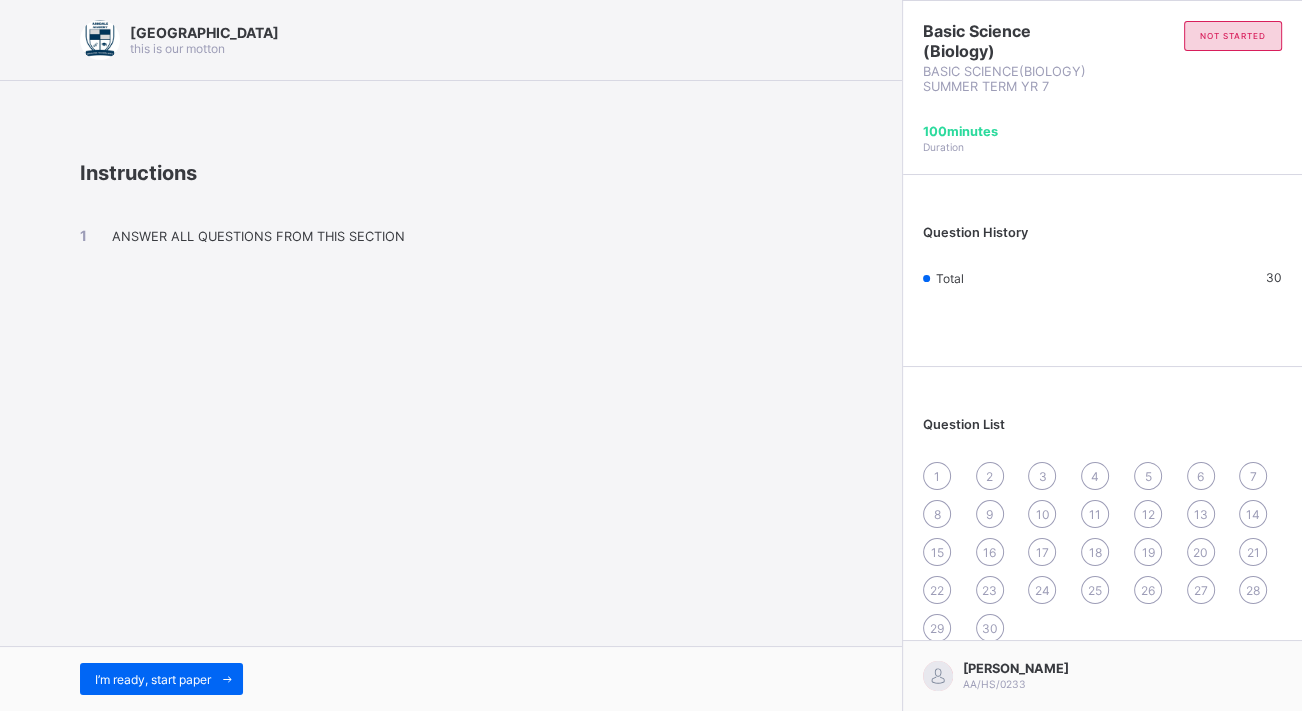 click on "Instructions ANSWER ALL QUESTIONS FROM THIS SECTION" at bounding box center [451, 241] 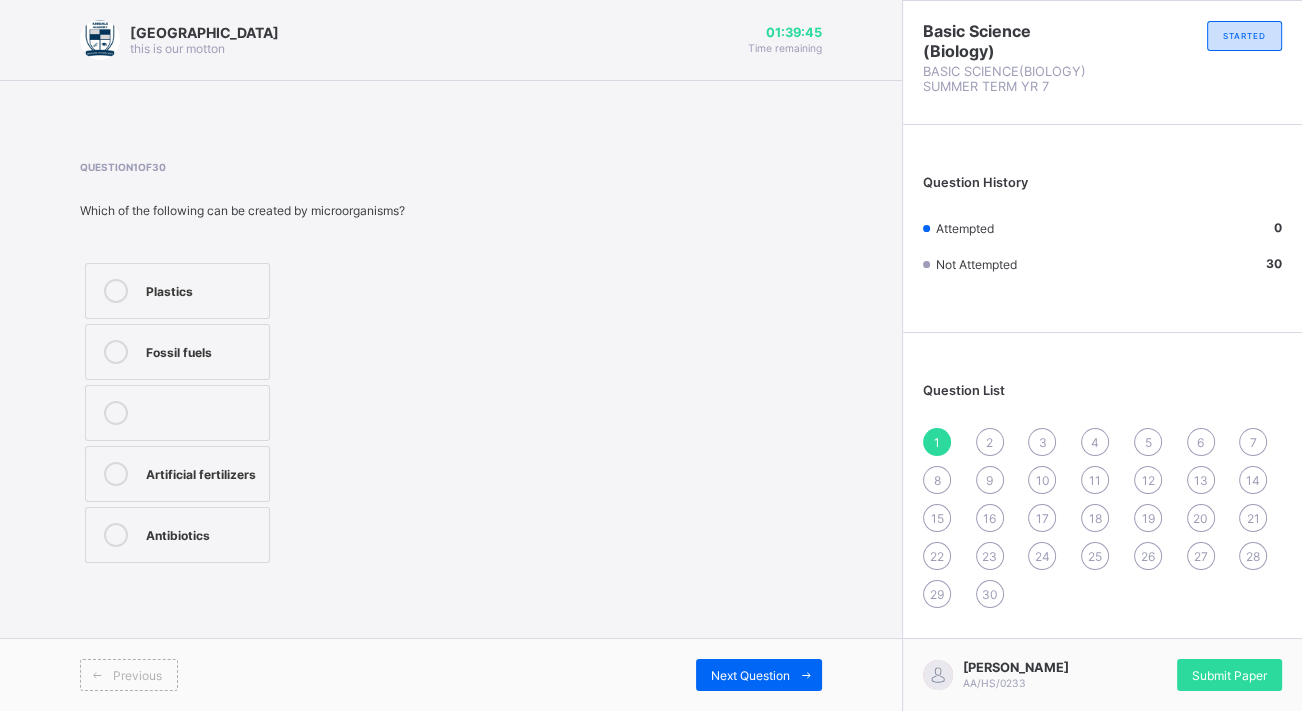 click on "Fossil fuels" at bounding box center (202, 352) 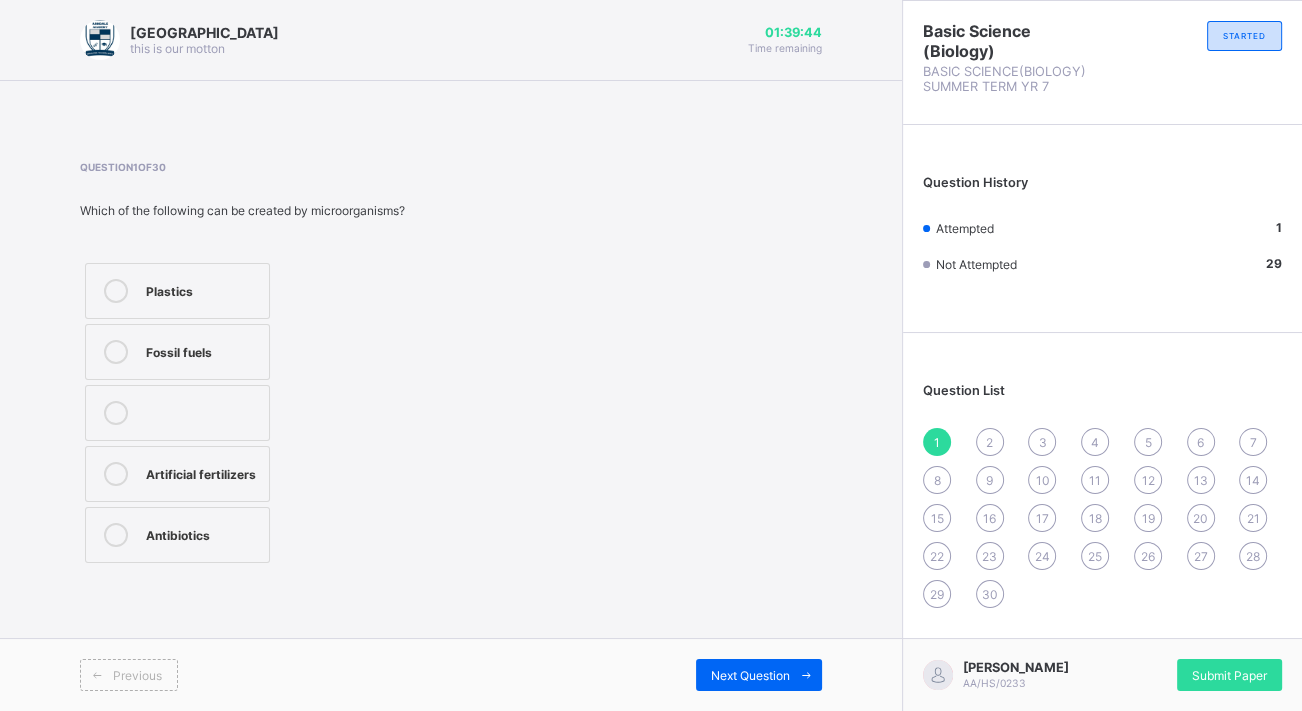 click on "Plastics" at bounding box center [177, 291] 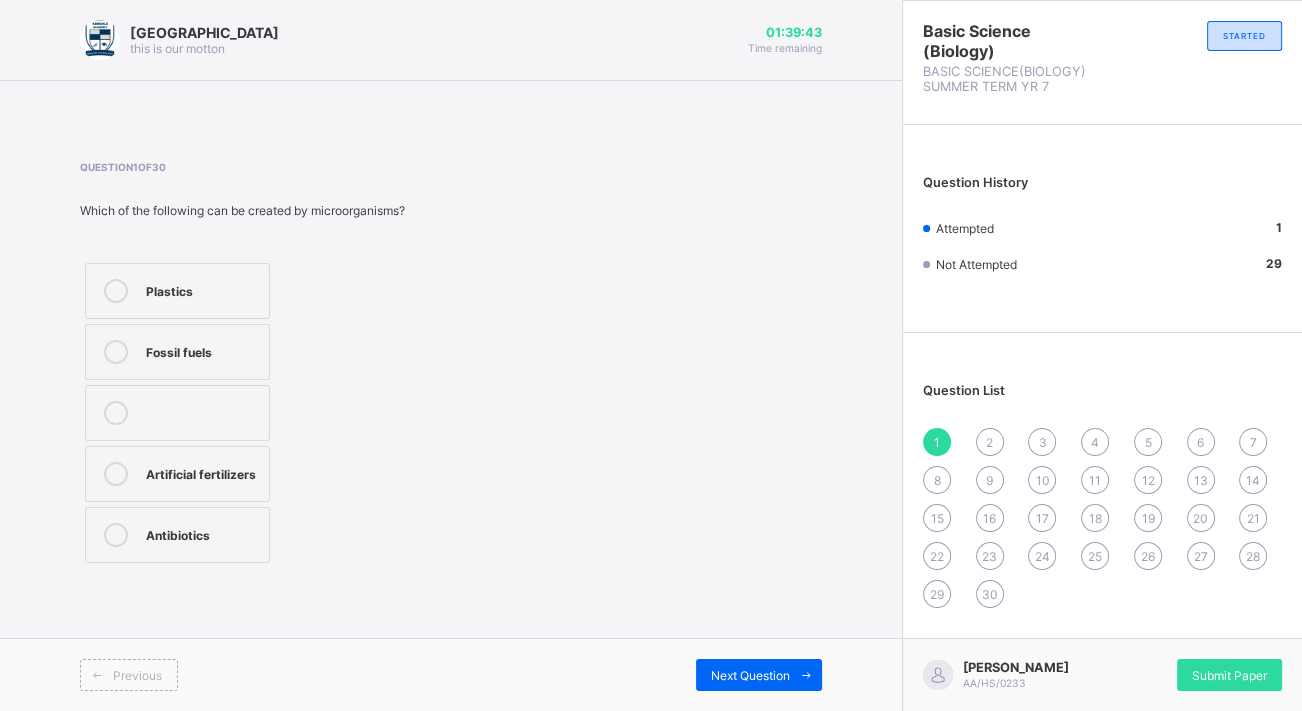 click on "Artificial fertilizers" at bounding box center (177, 474) 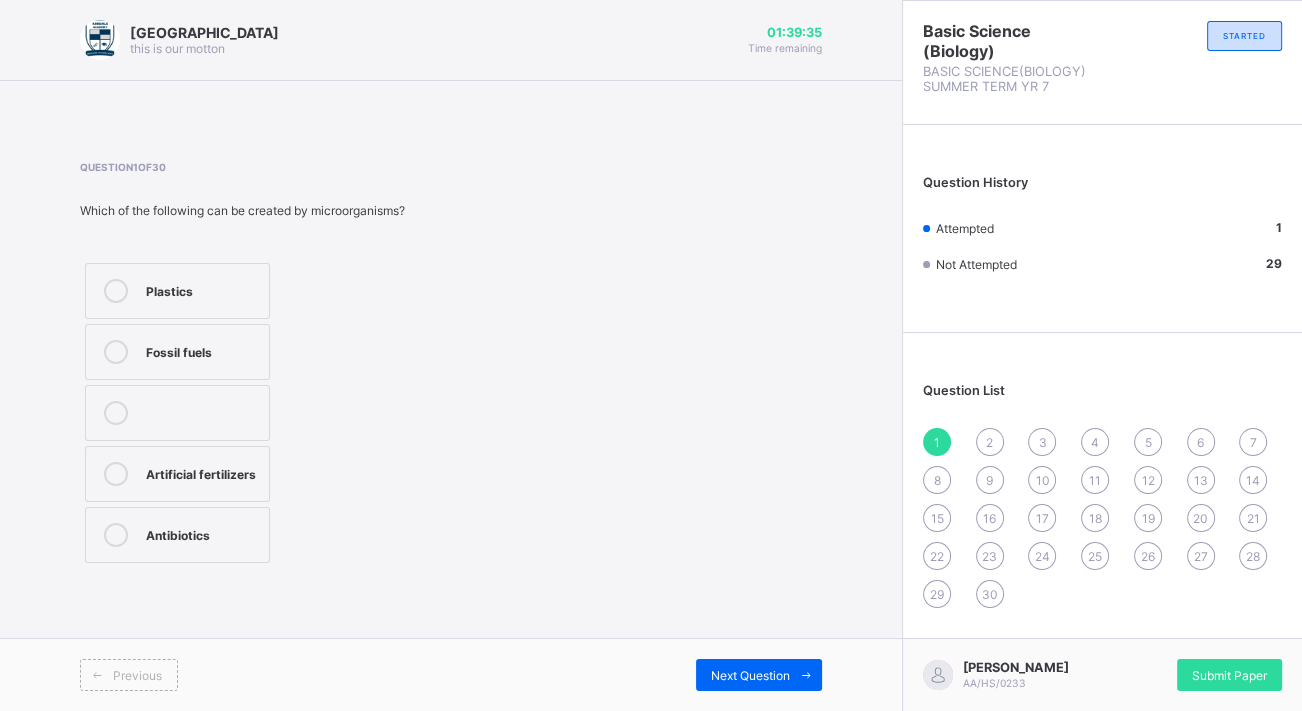 click on "Plastics" at bounding box center (202, 291) 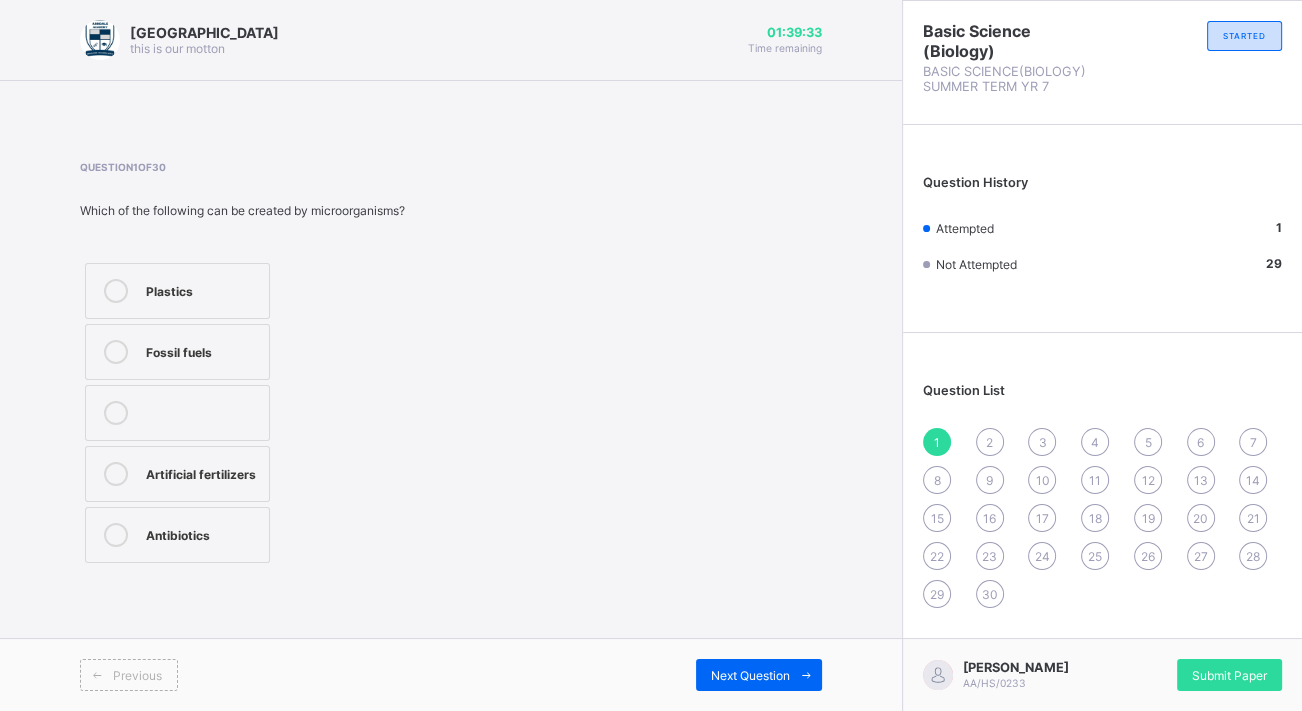 click on "Artificial fertilizers" at bounding box center (177, 474) 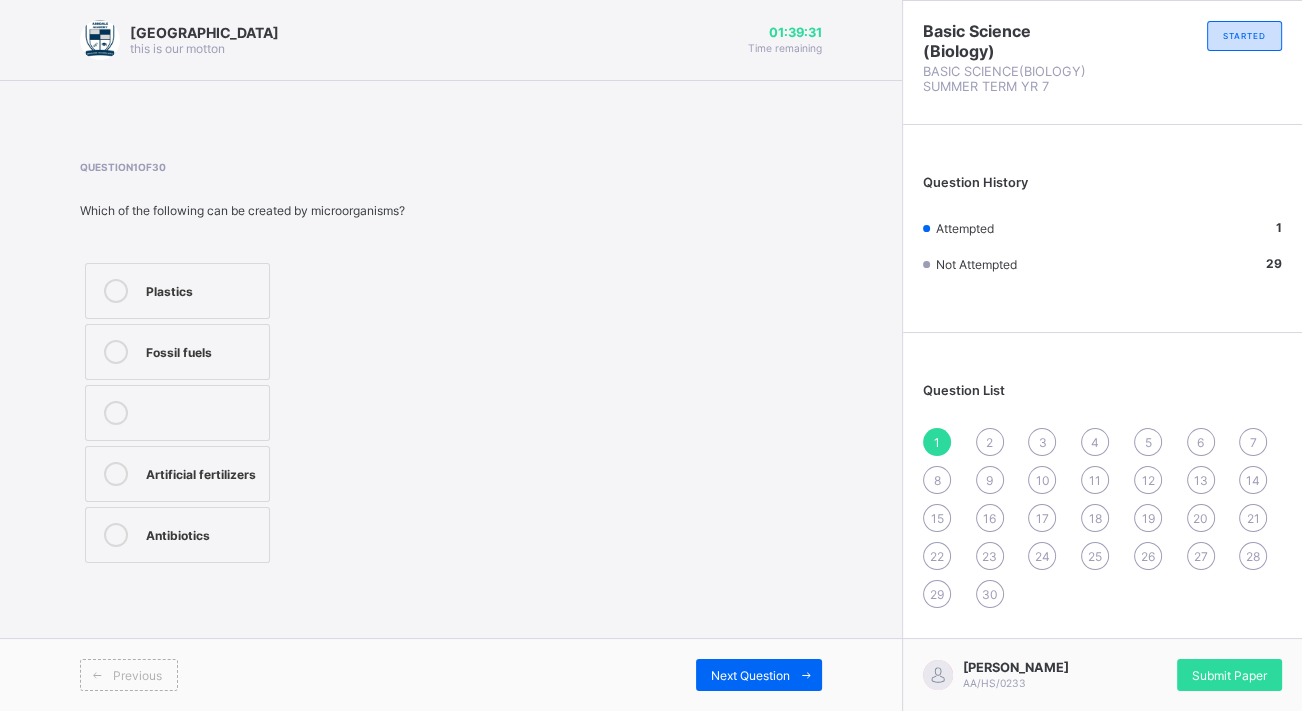 click on "1 2 3 4 5 6 7 8 9 10 11 12 13 14 15 16 17 18 19 20 21 22 23 24 25 26 27 28 29 30" at bounding box center (1102, 518) 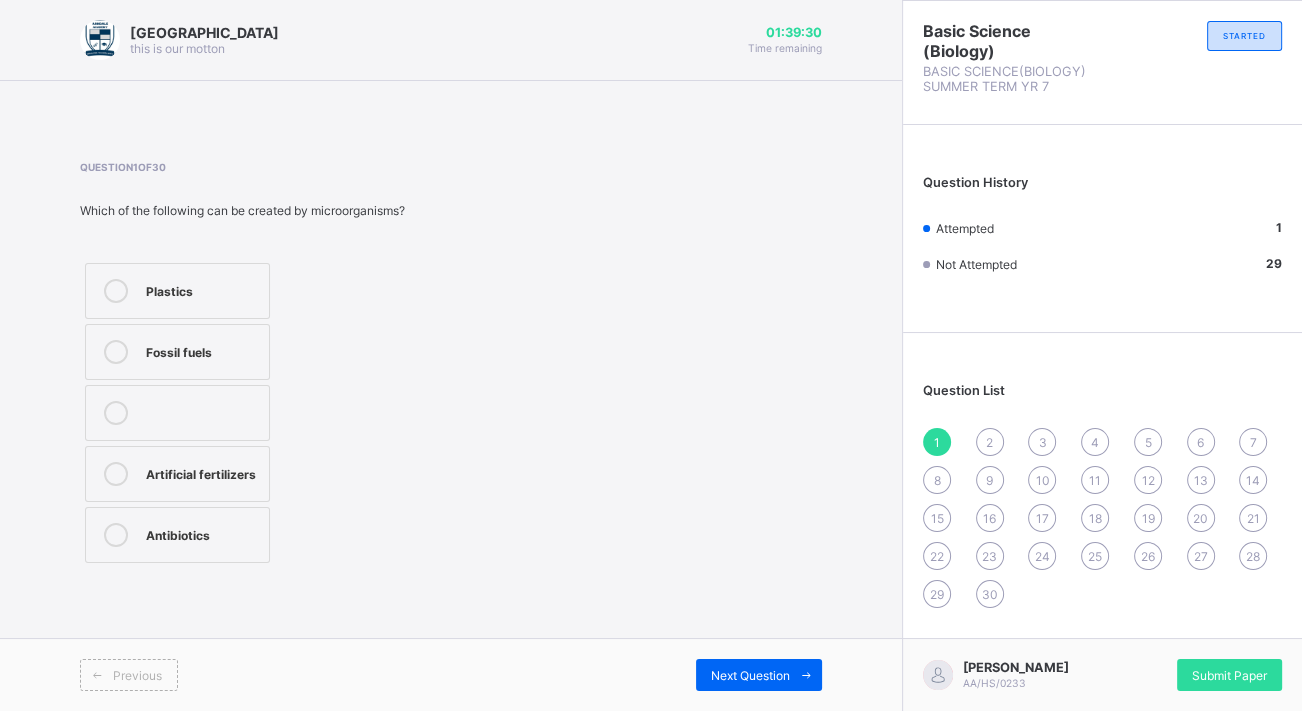 click on "1 2 3 4 5 6 7 8 9 10 11 12 13 14 15 16 17 18 19 20 21 22 23 24 25 26 27 28 29 30" at bounding box center [1102, 518] 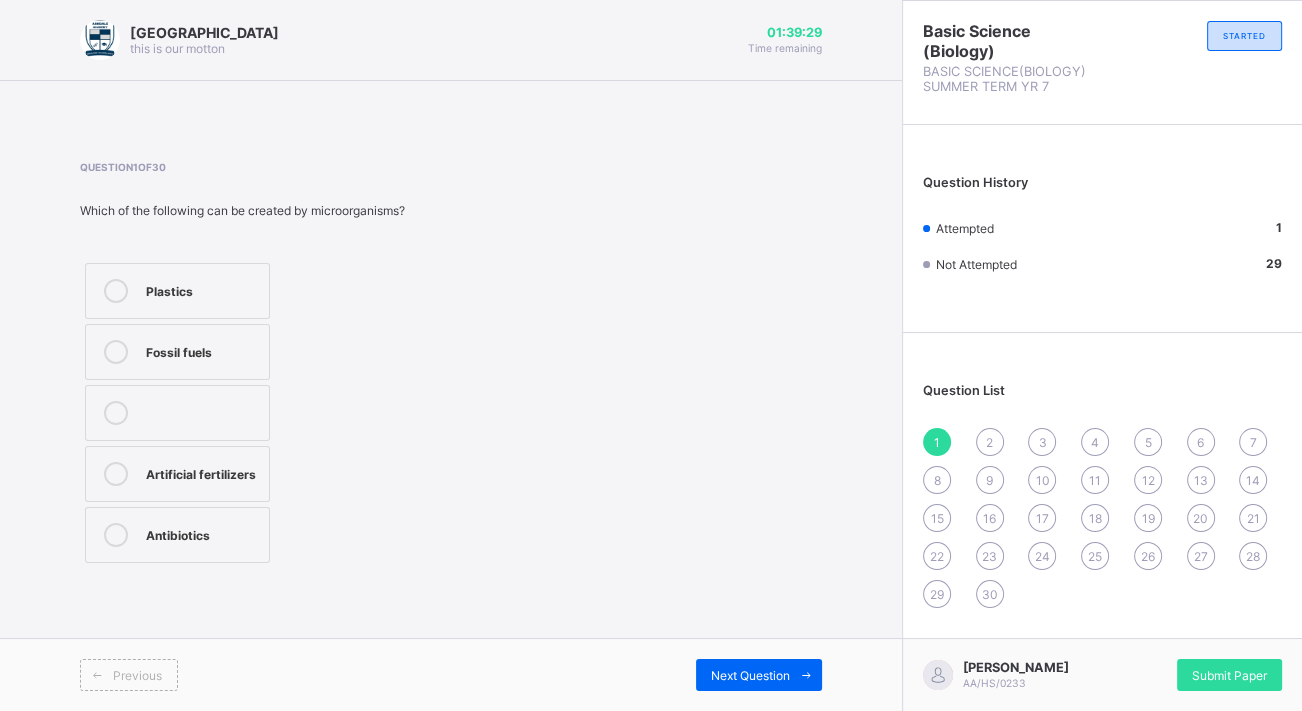 click on "2" at bounding box center [990, 442] 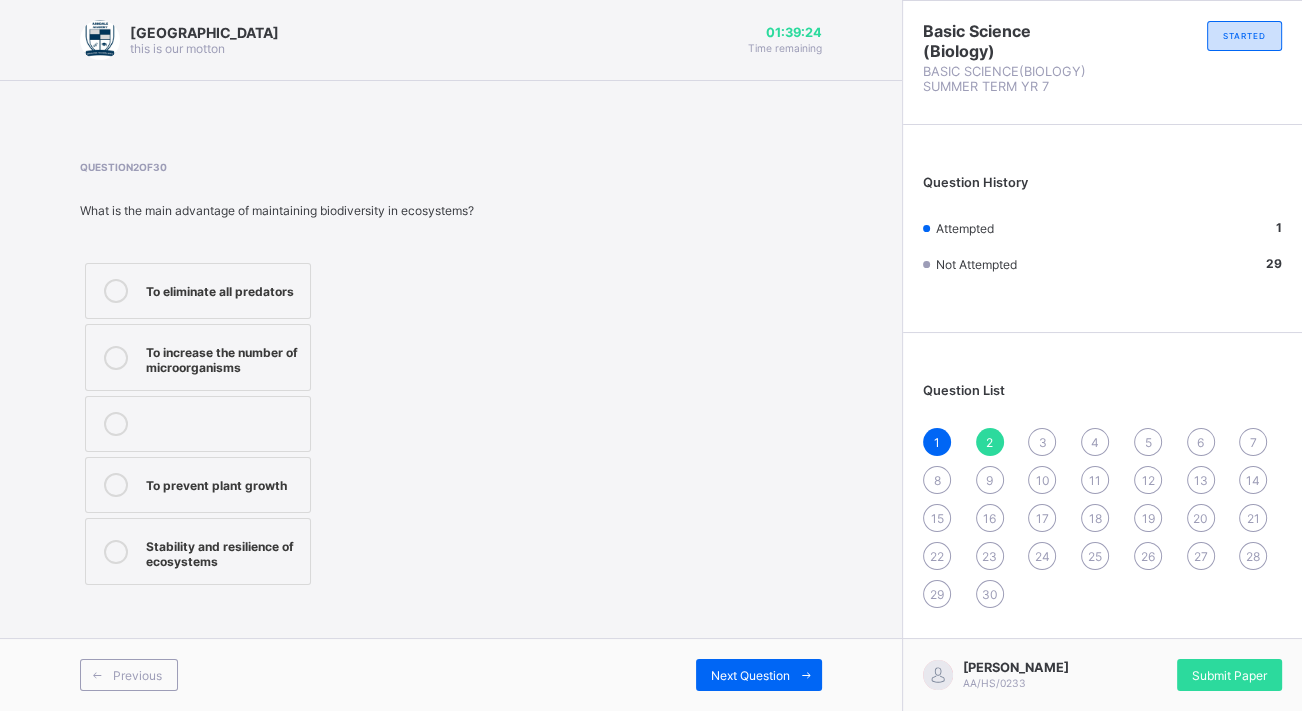 click on "To increase the number of microorganisms" at bounding box center [198, 357] 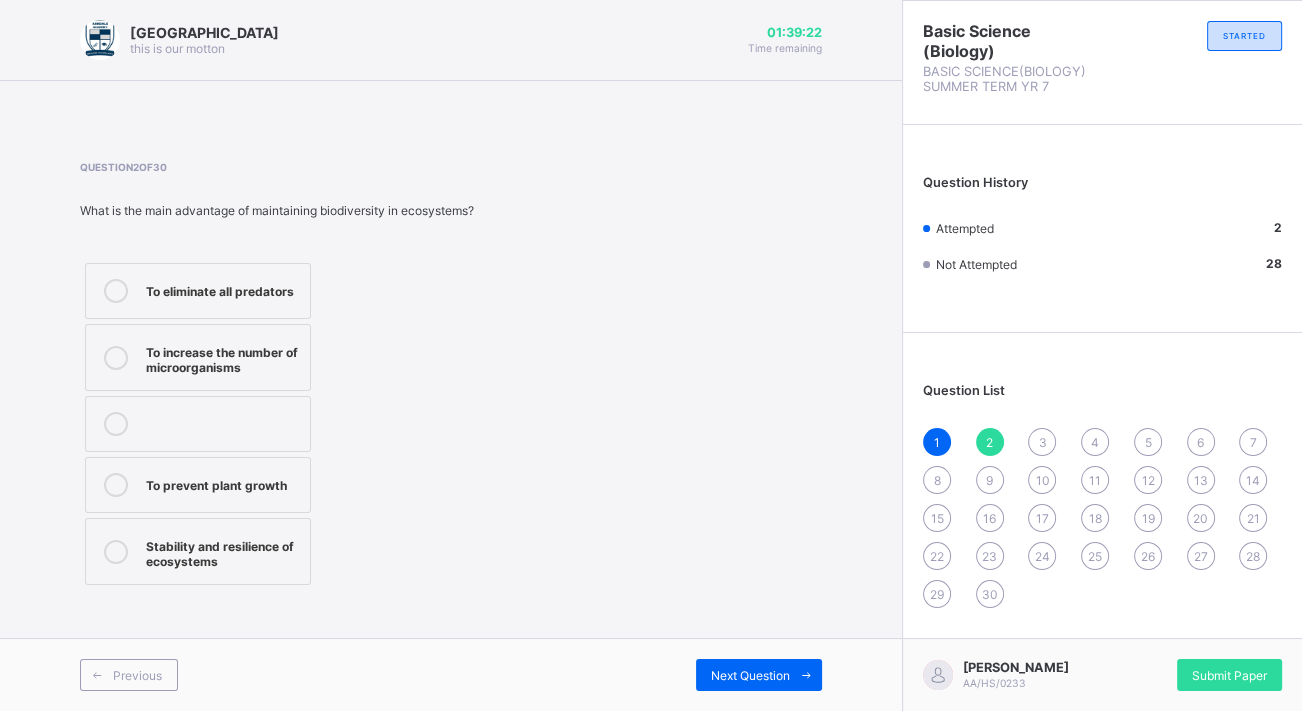 click on "Stability and resilience of ecosystems" at bounding box center (198, 551) 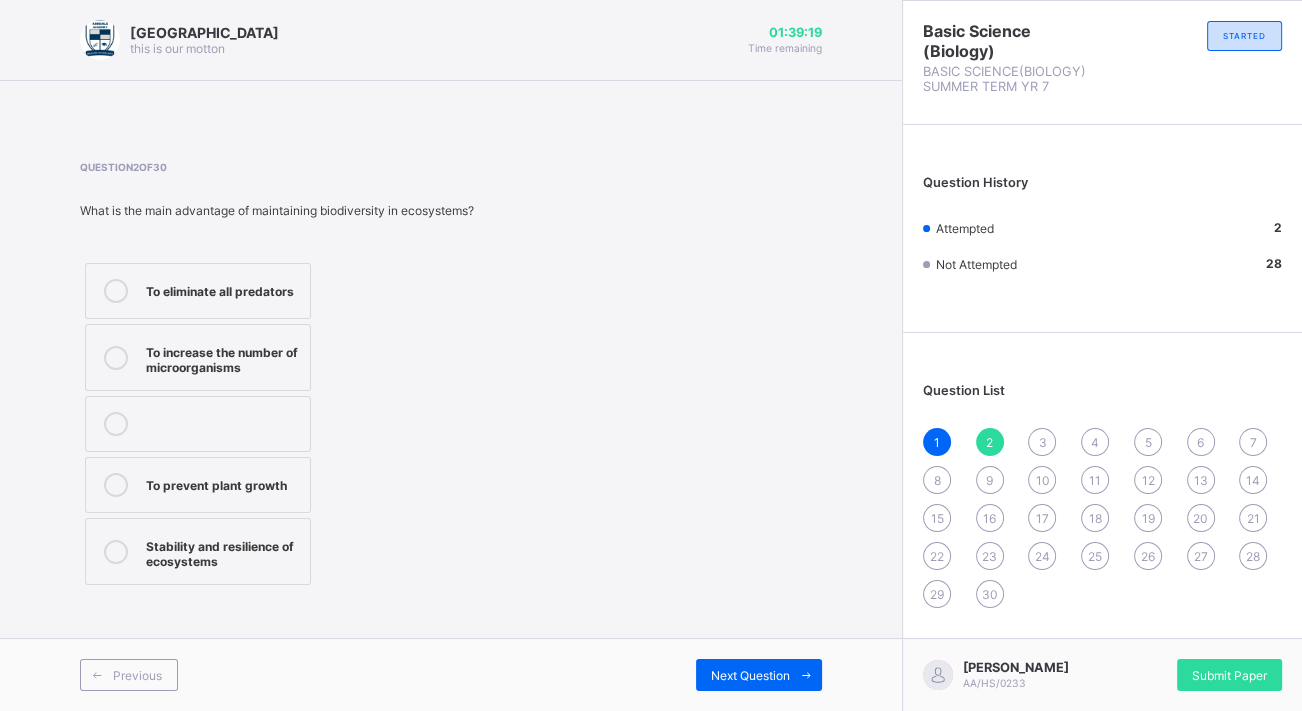 click on "3" at bounding box center (1042, 442) 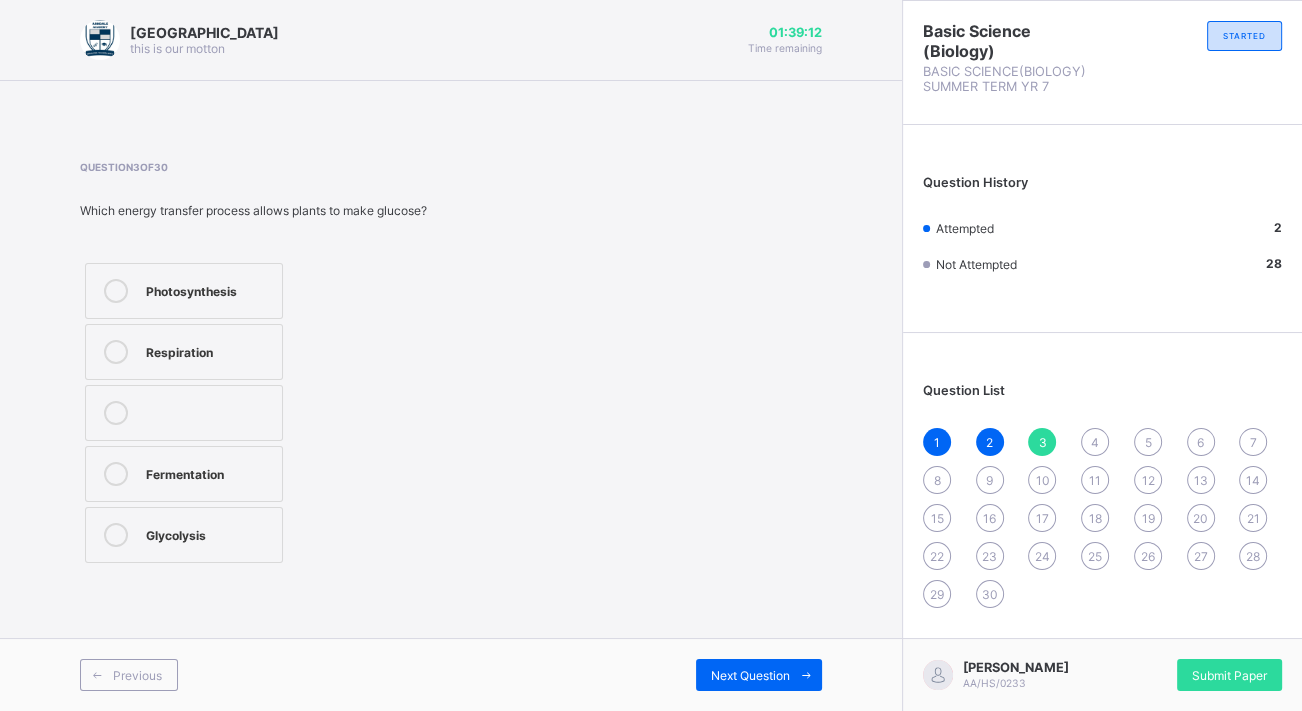click on "Glycolysis" at bounding box center (209, 533) 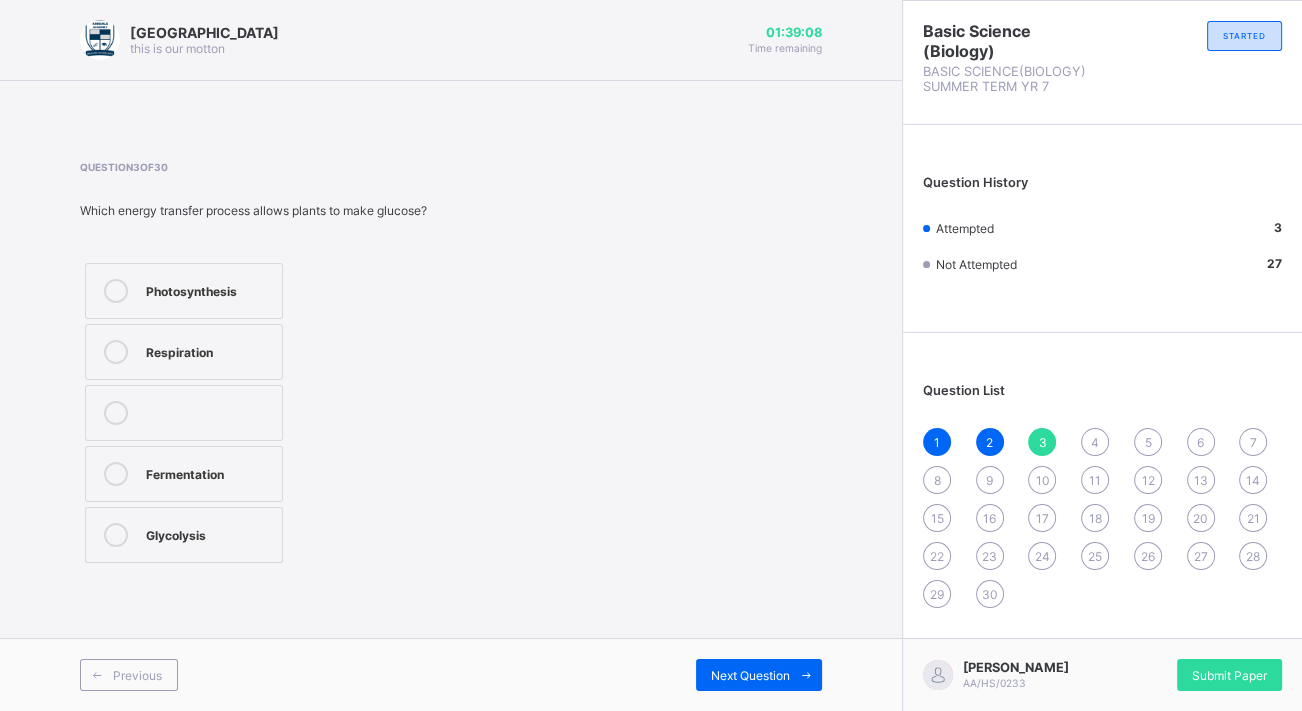 click on "4" at bounding box center (1095, 442) 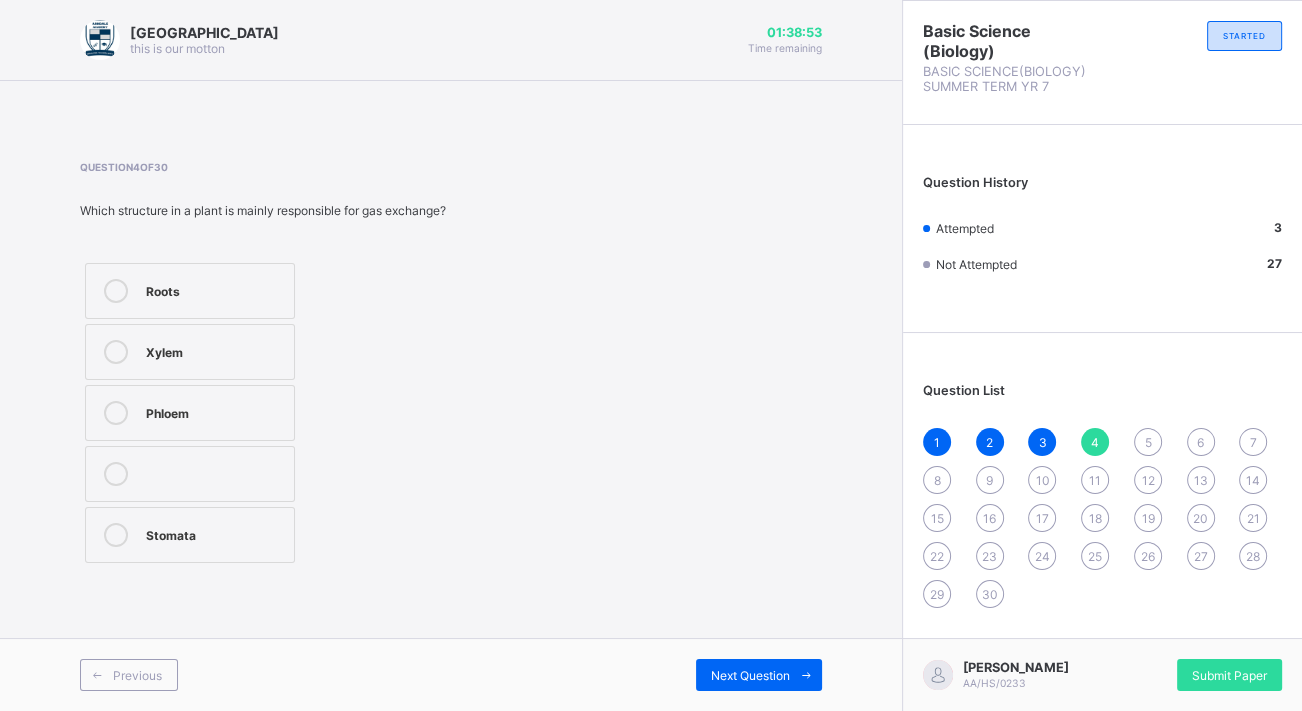 click on "Phloem" at bounding box center [215, 411] 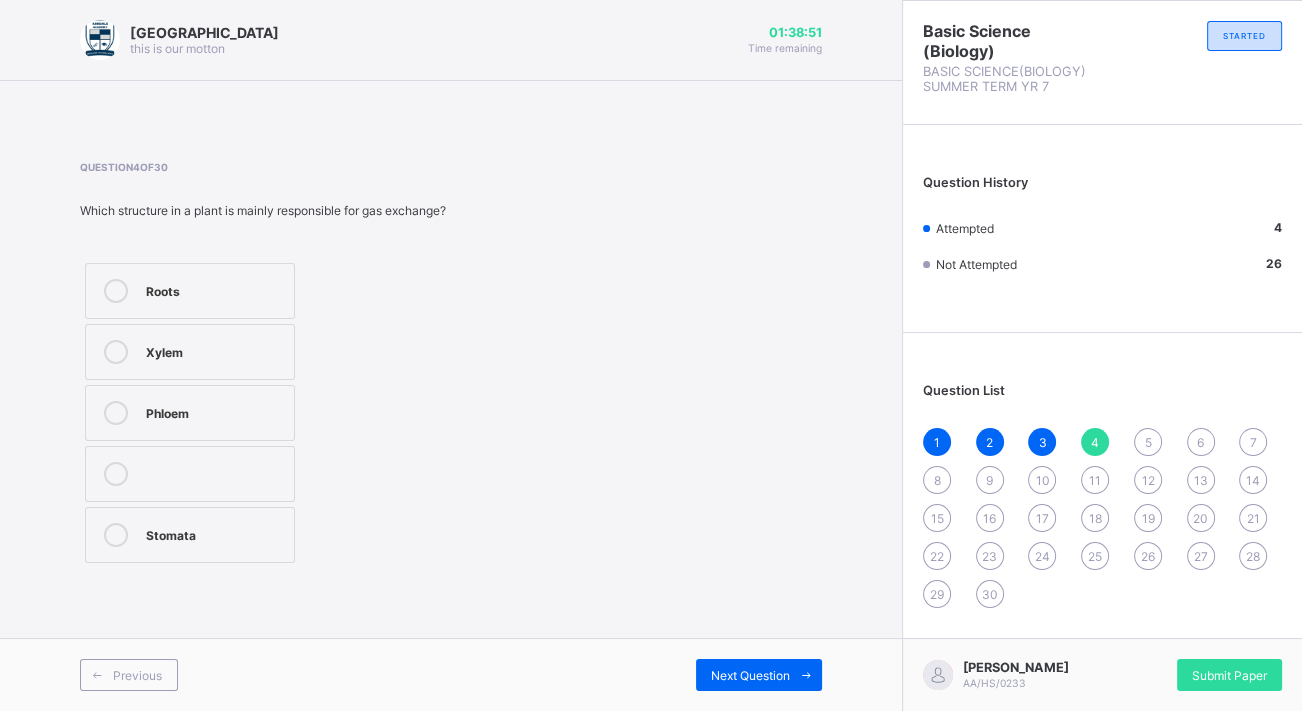 click on "5" at bounding box center [1148, 442] 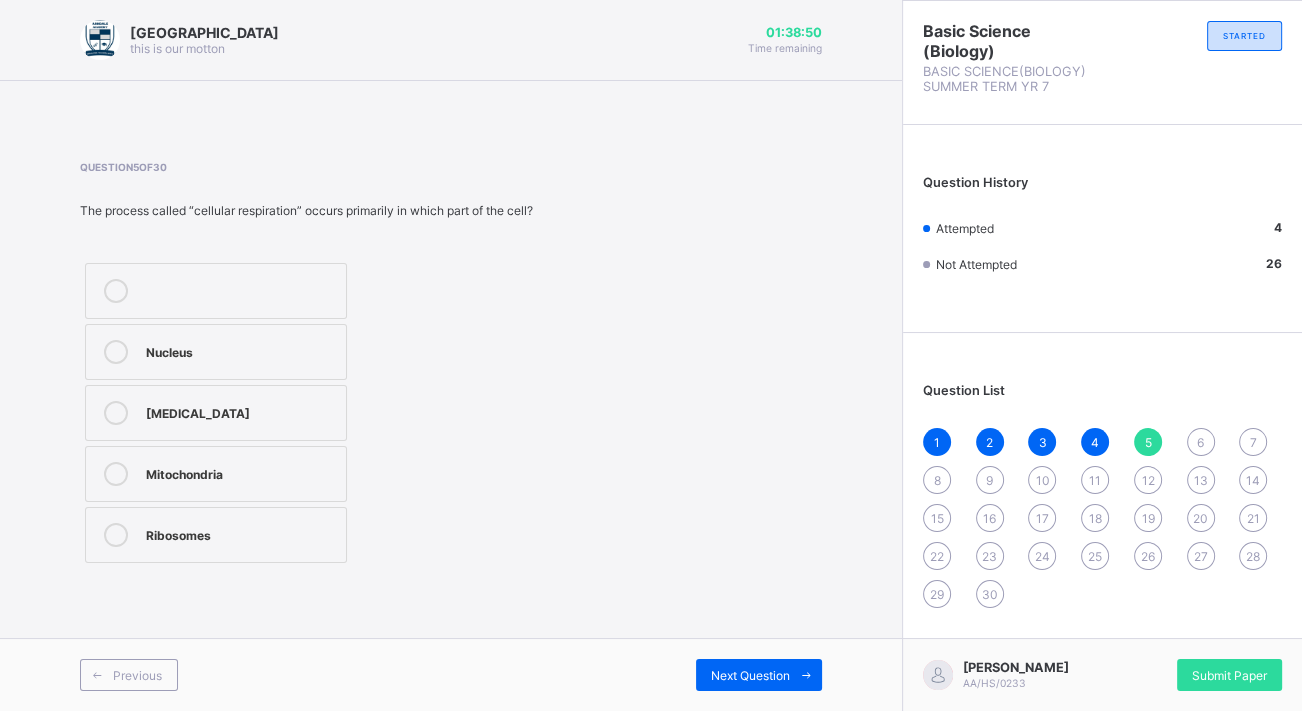 click on "4" at bounding box center [1095, 442] 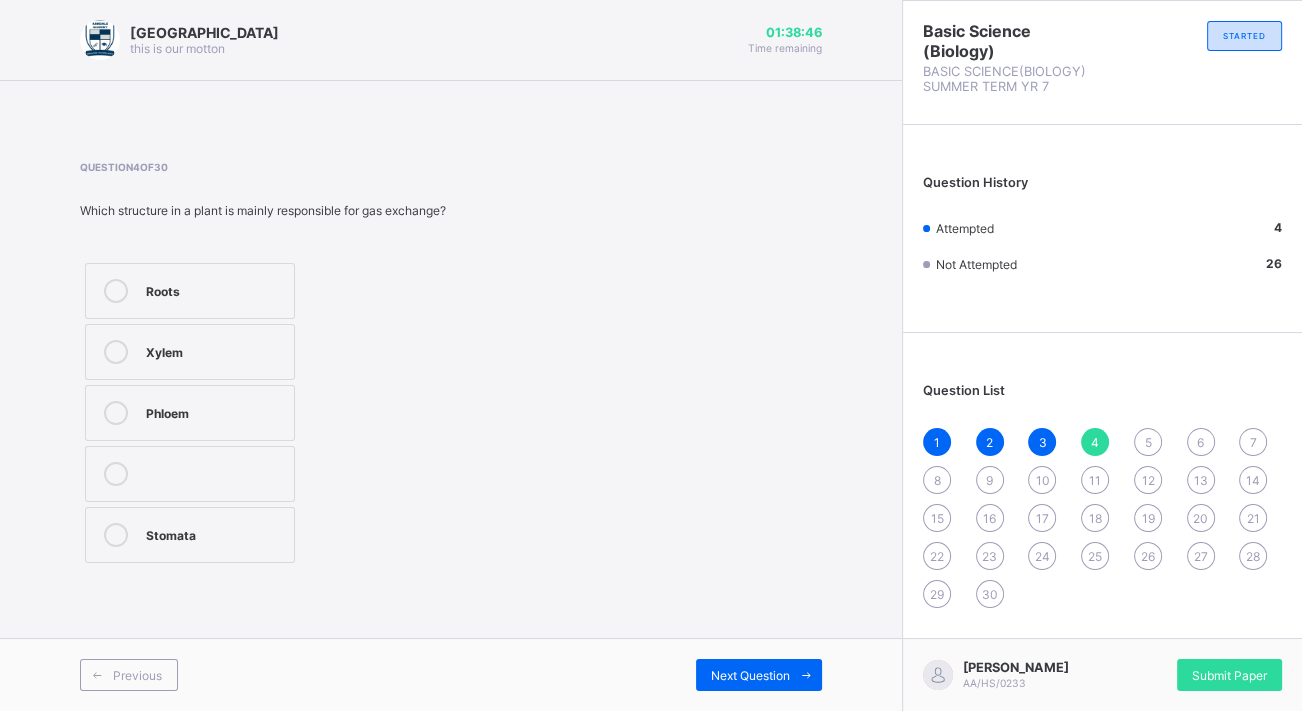 click on "Stomata" at bounding box center (215, 533) 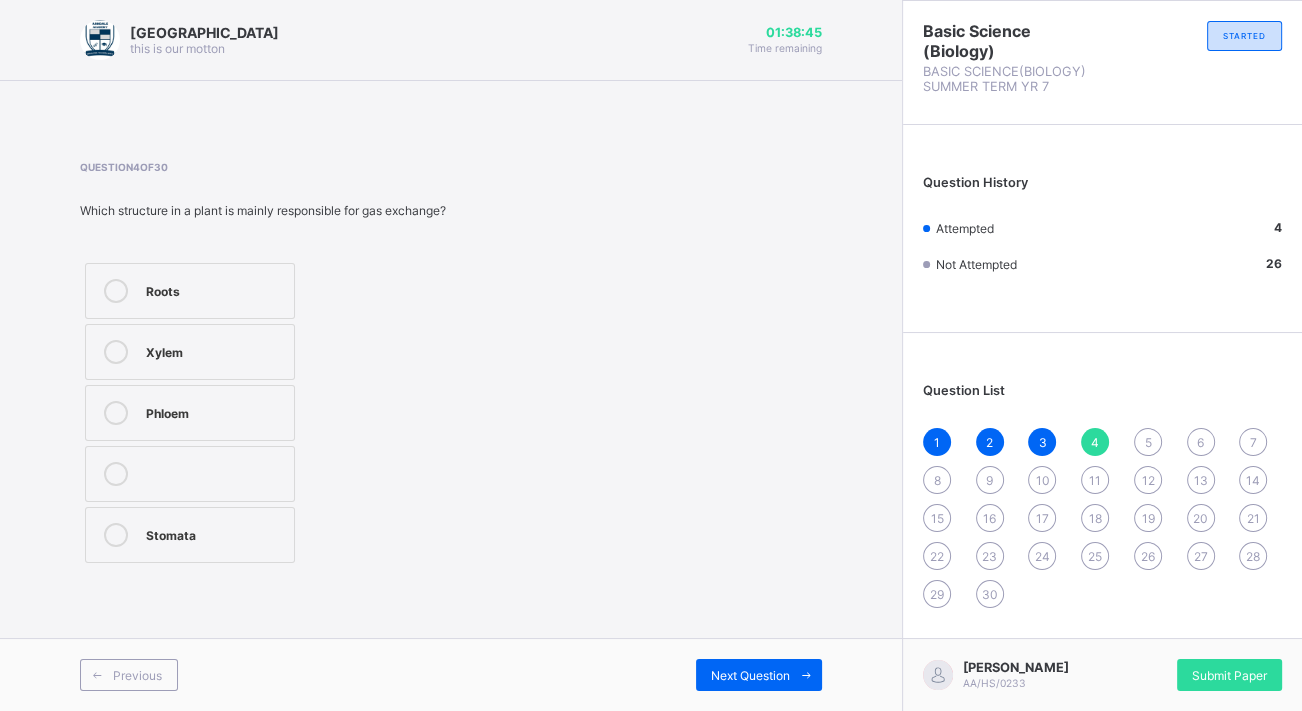 click on "Phloem" at bounding box center [215, 411] 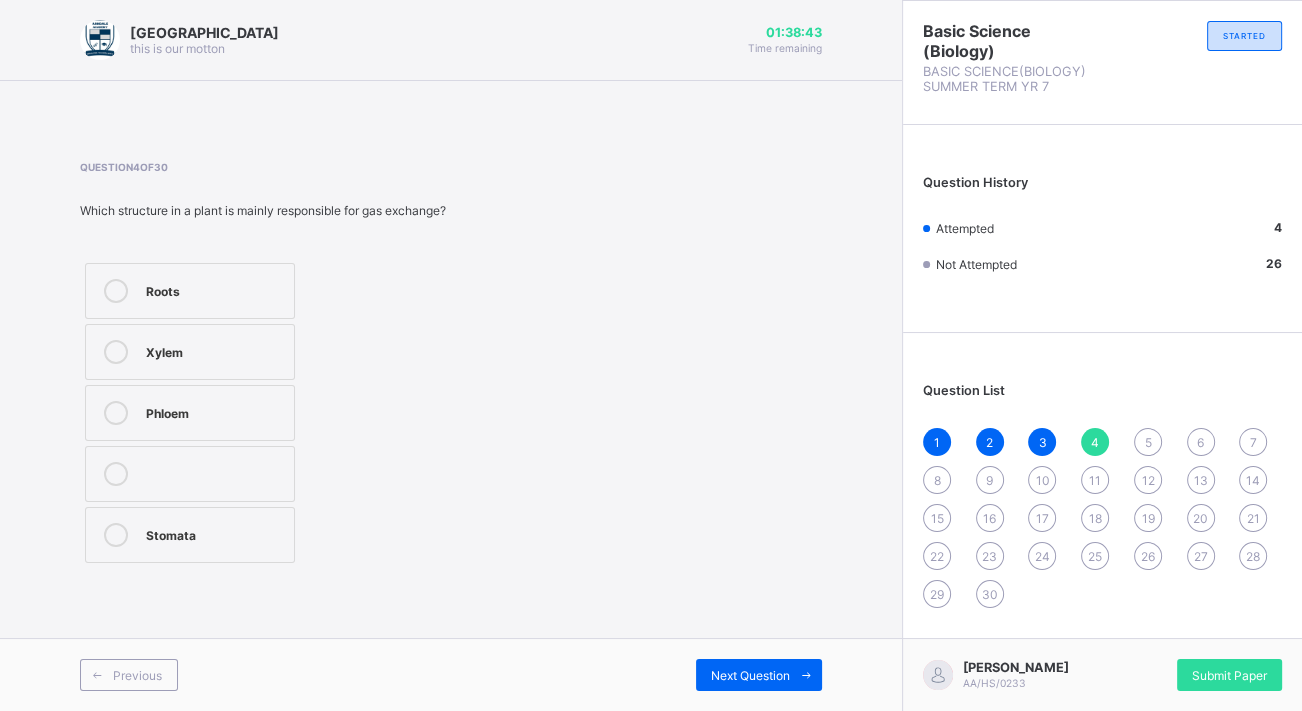 click on "Stomata" at bounding box center [215, 533] 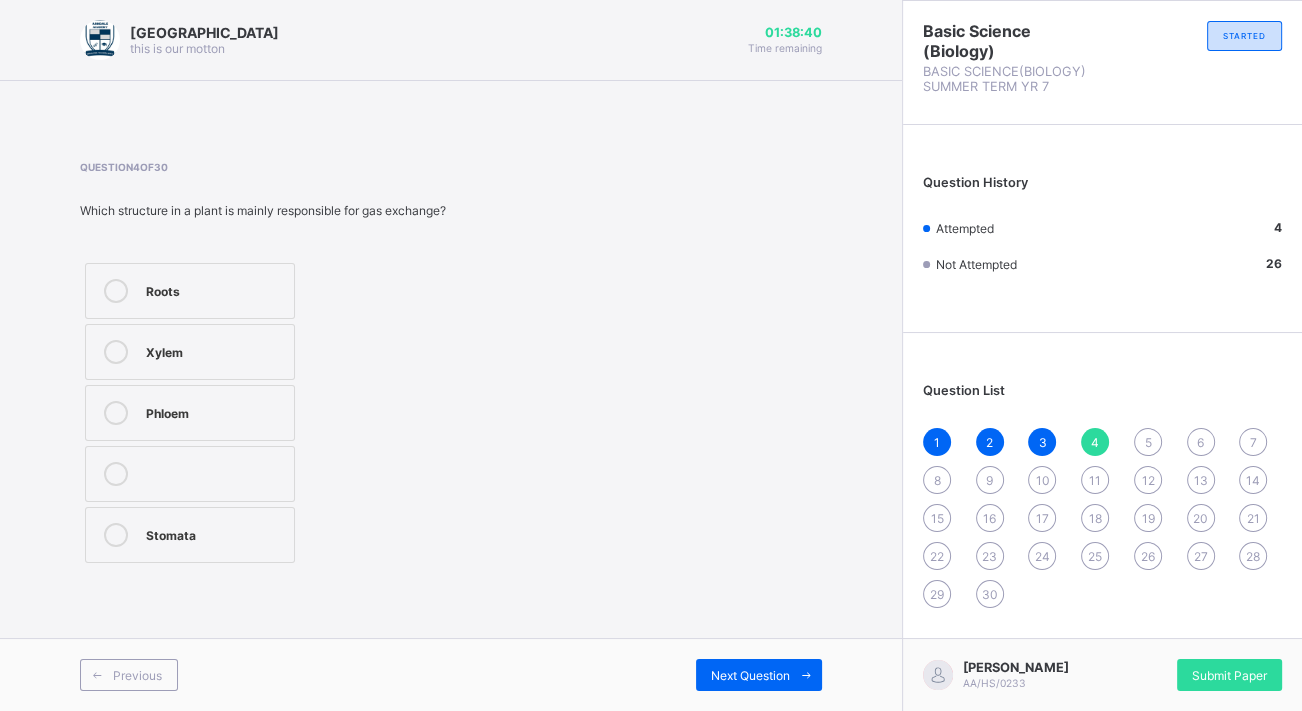 click on "Phloem" at bounding box center [190, 413] 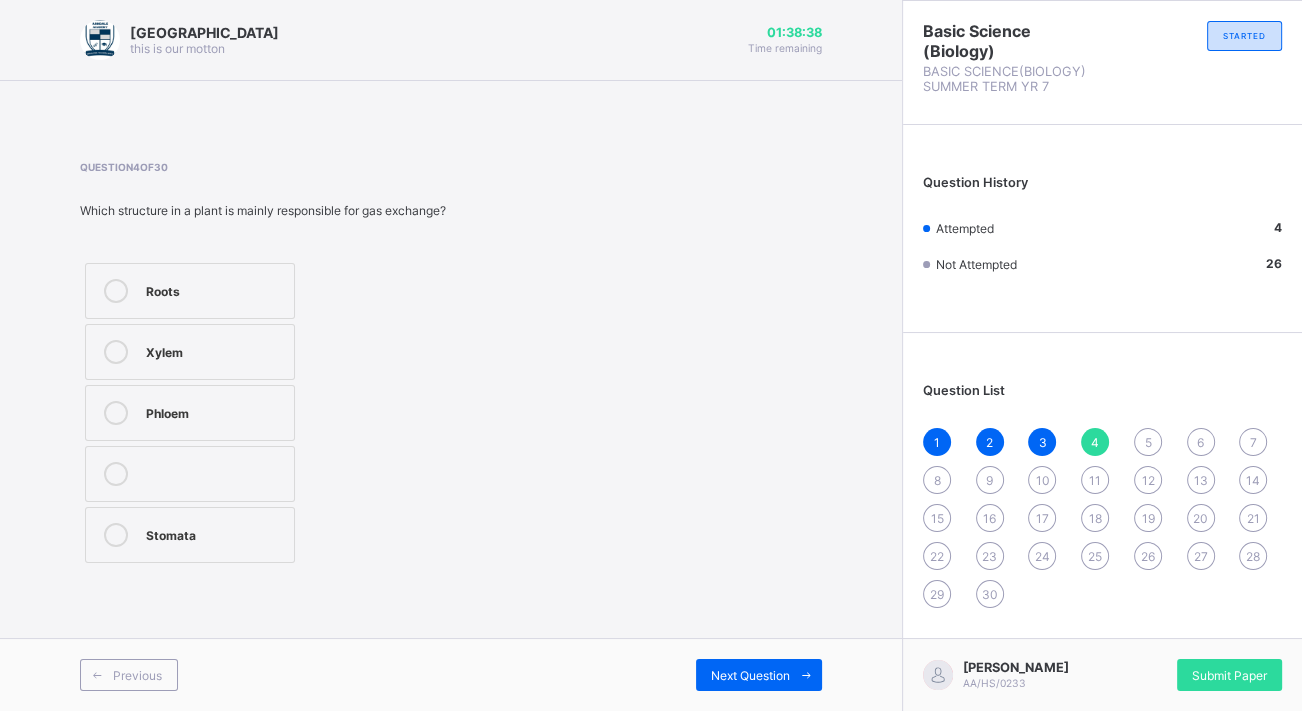 click on "5" at bounding box center (1148, 442) 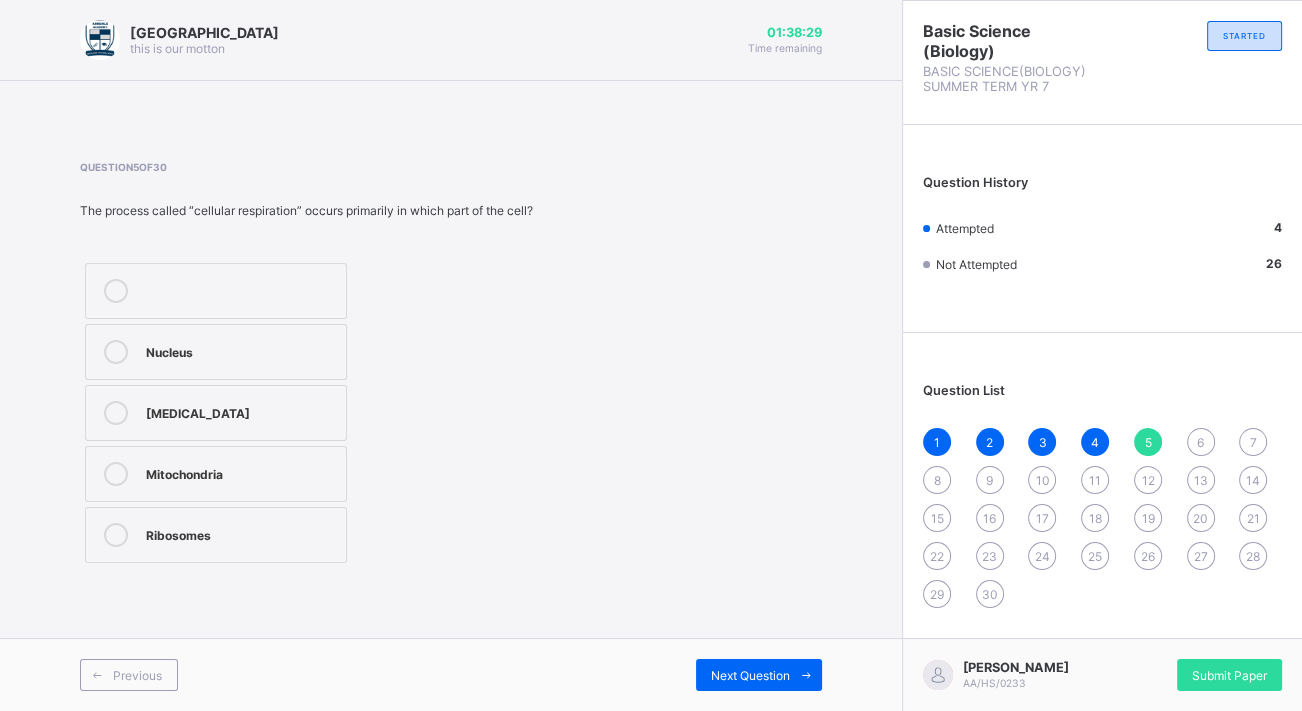 click on "30" at bounding box center (990, 594) 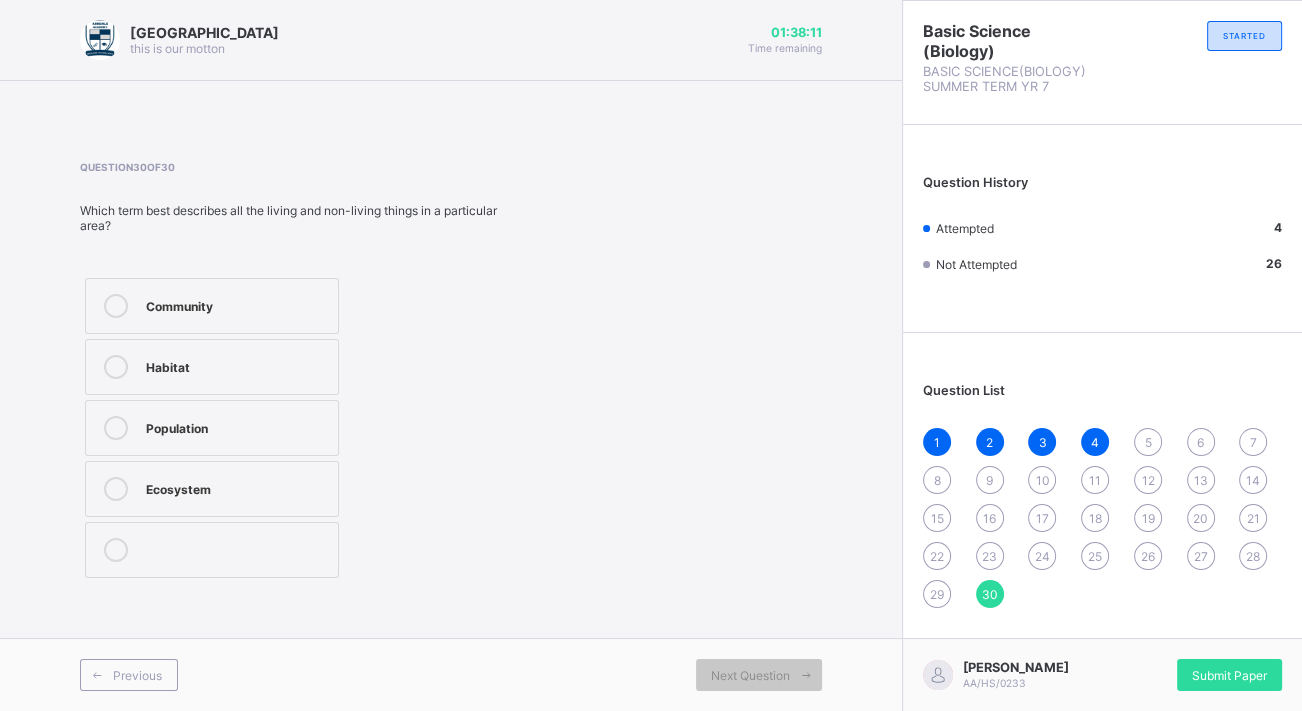 click on "Ecosystem" at bounding box center [237, 487] 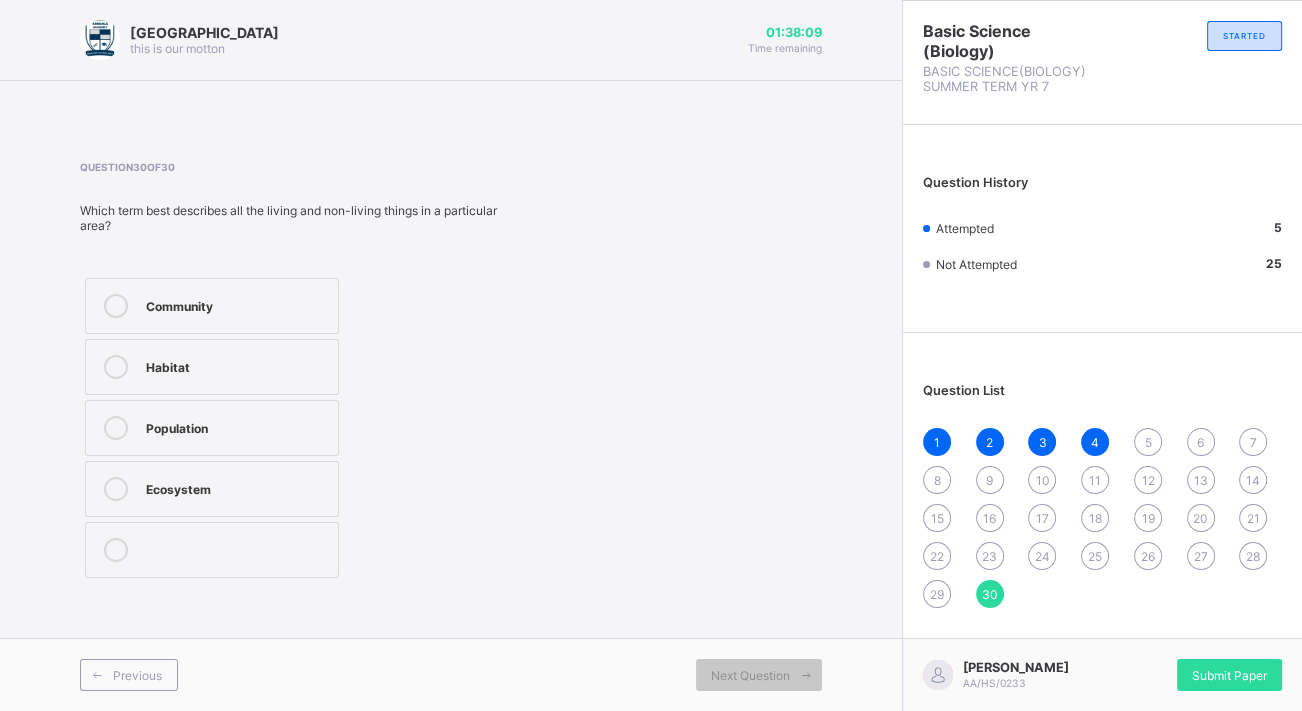 click on "1 2 3 4 5 6 7 8 9 10 11 12 13 14 15 16 17 18 19 20 21 22 23 24 25 26 27 28 29 30" at bounding box center [1102, 518] 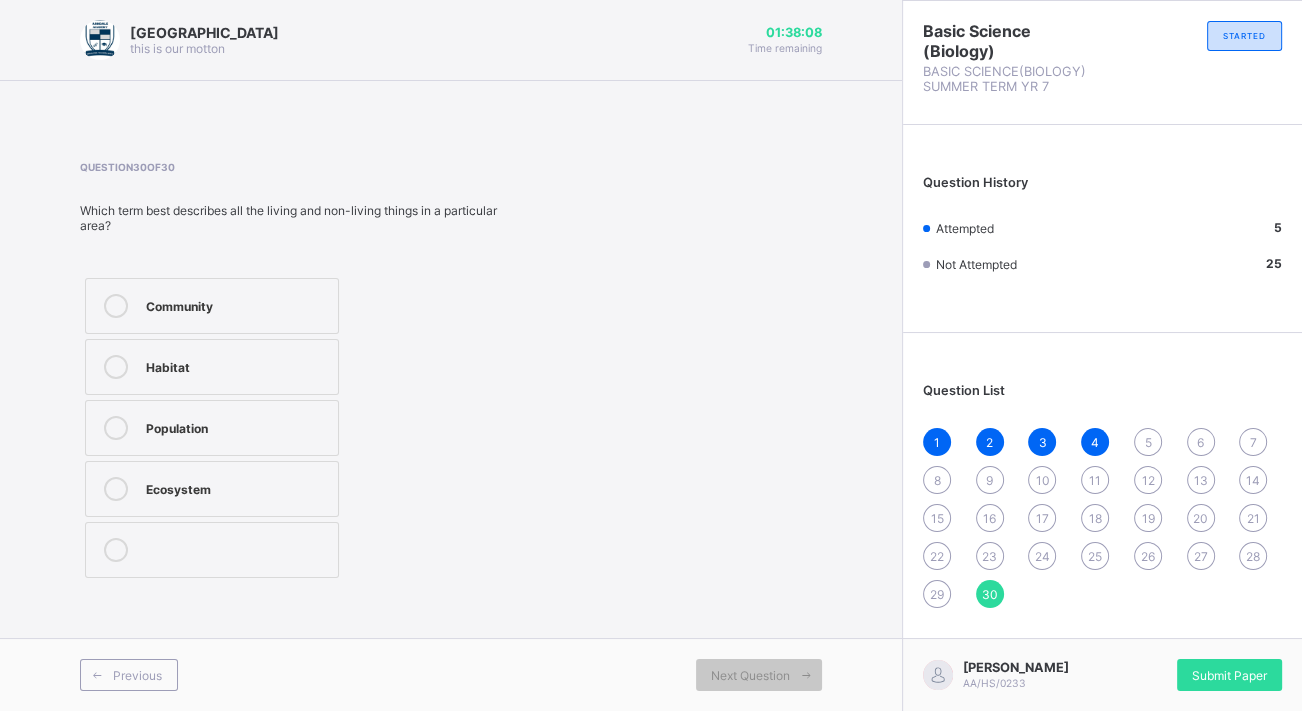 click on "29" at bounding box center [937, 594] 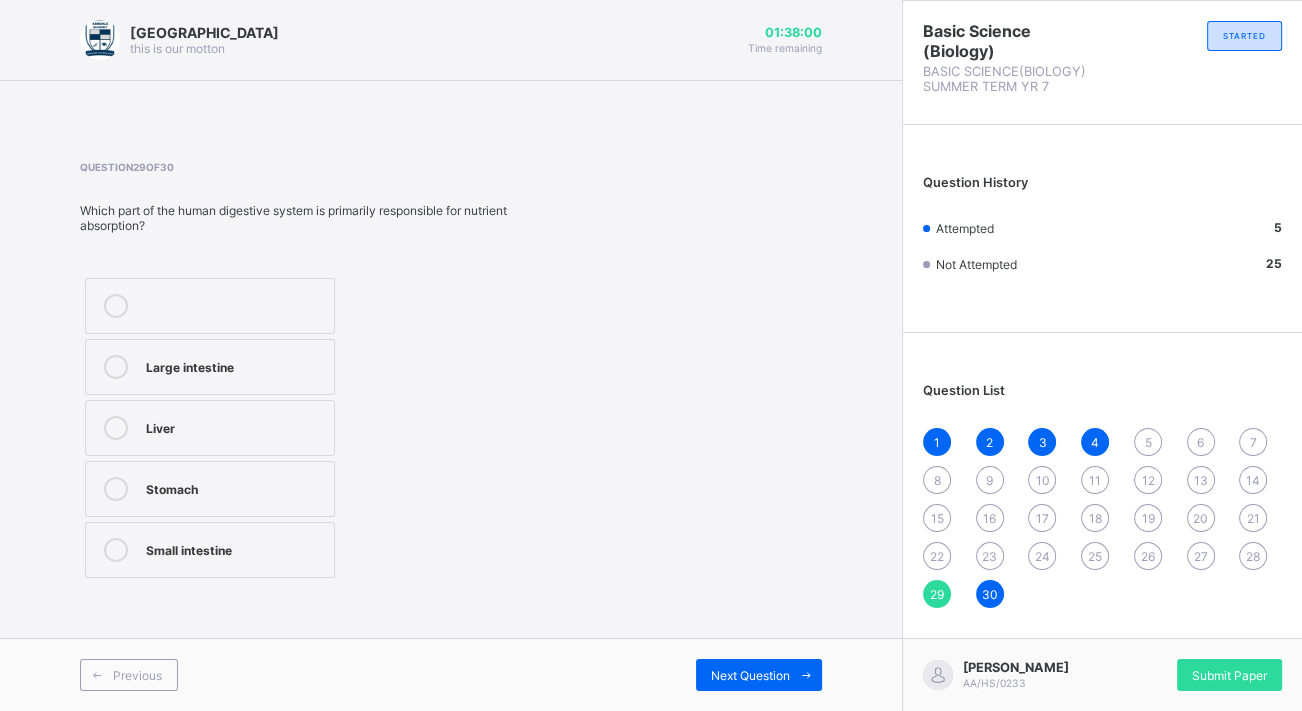 click on "Small intestine" at bounding box center (235, 550) 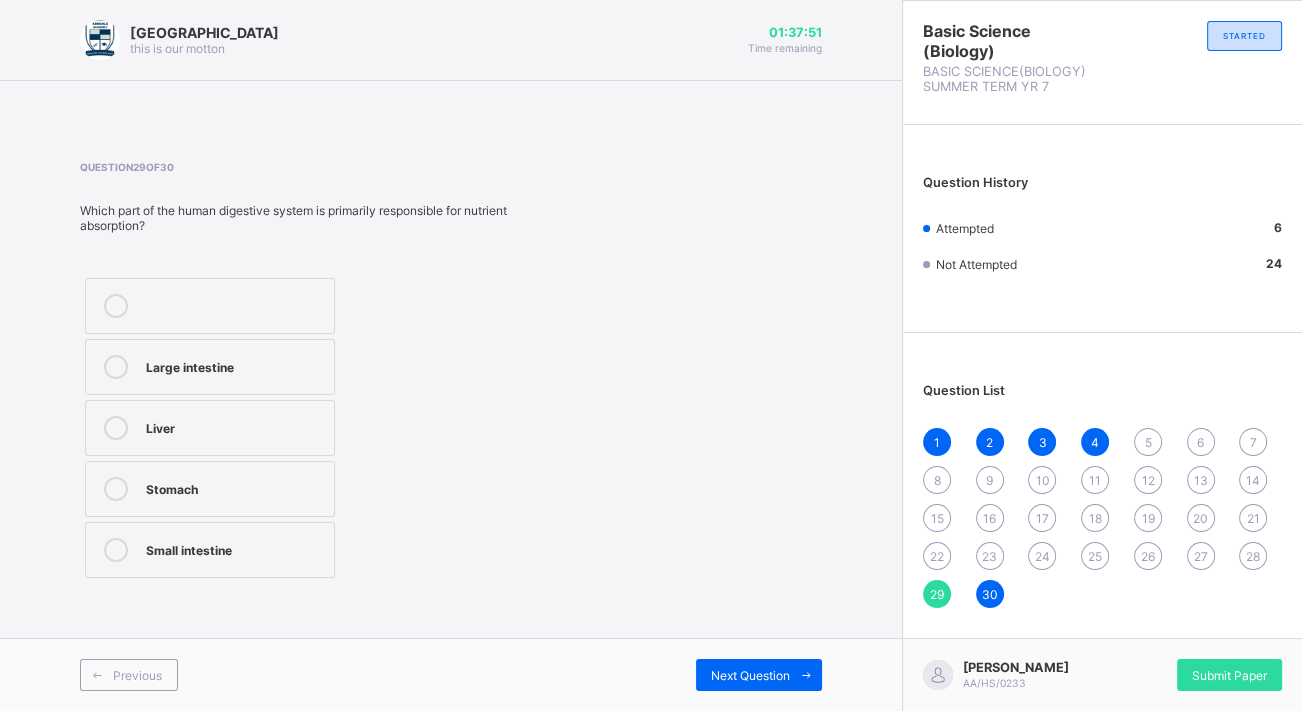 click on "28" at bounding box center [1253, 556] 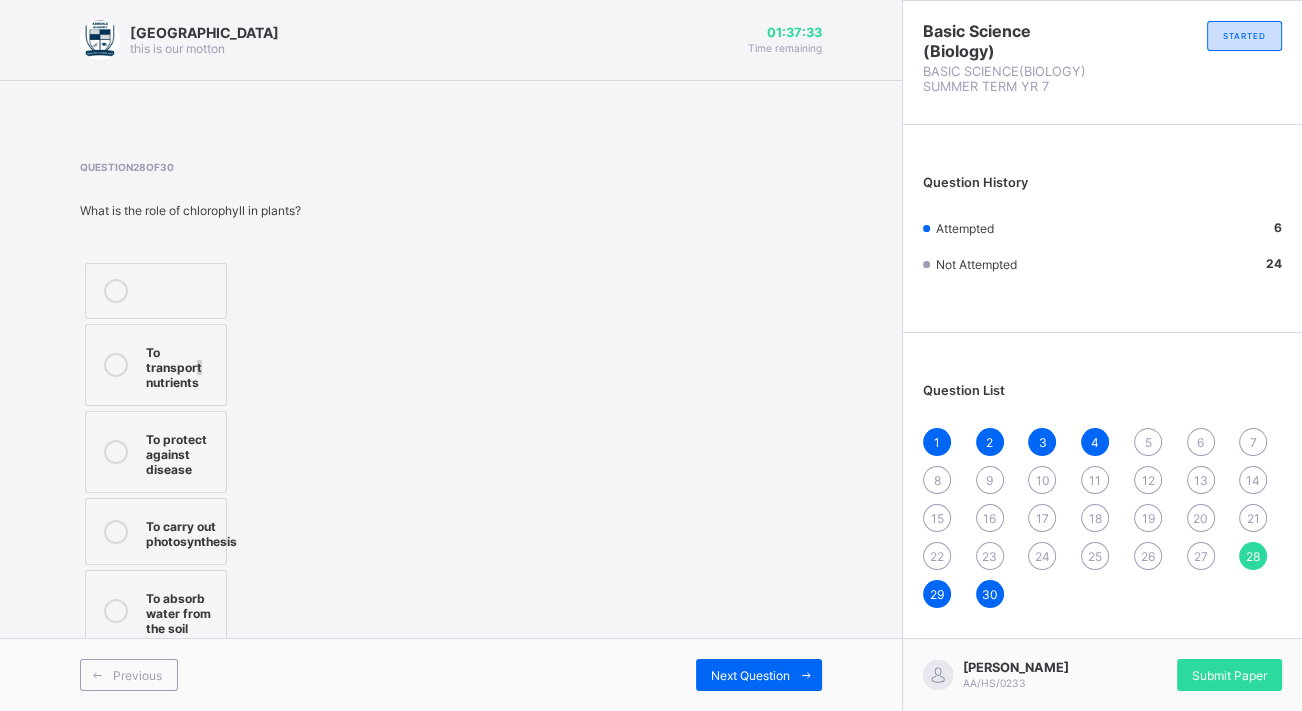 click on "To transport nutrients" at bounding box center [181, 365] 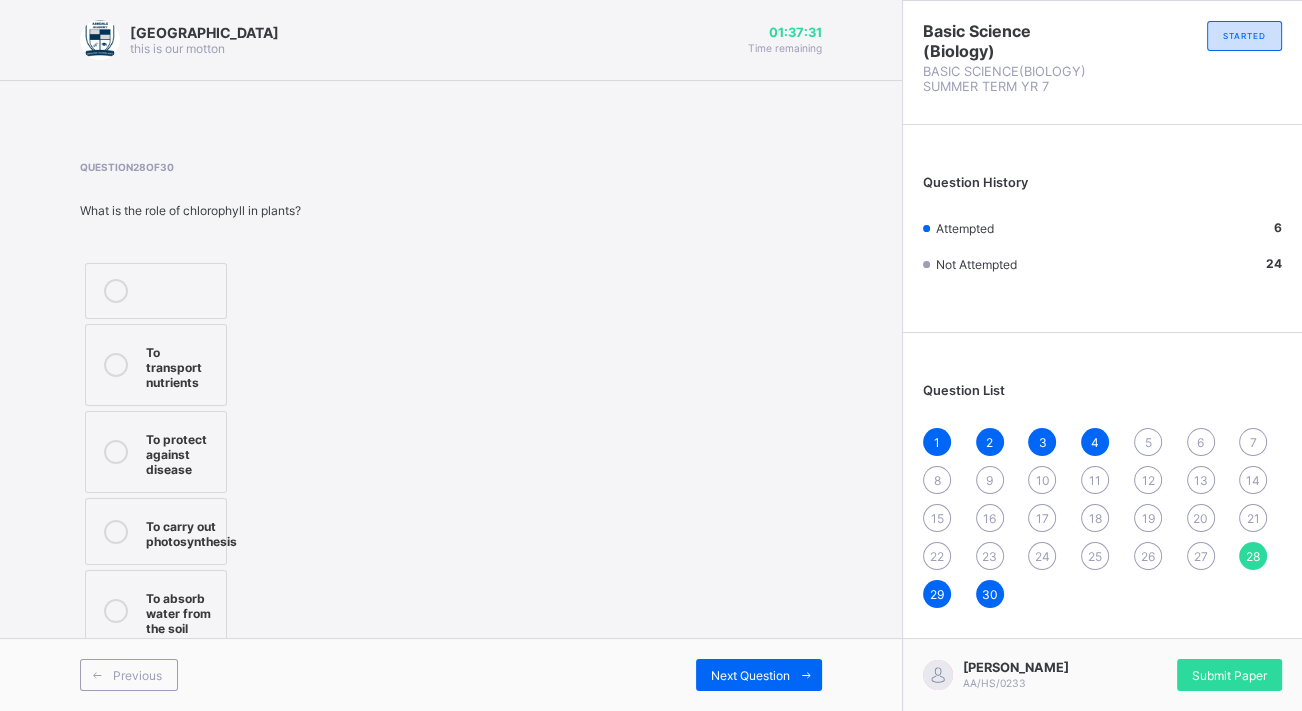 drag, startPoint x: 201, startPoint y: 360, endPoint x: 117, endPoint y: 363, distance: 84.05355 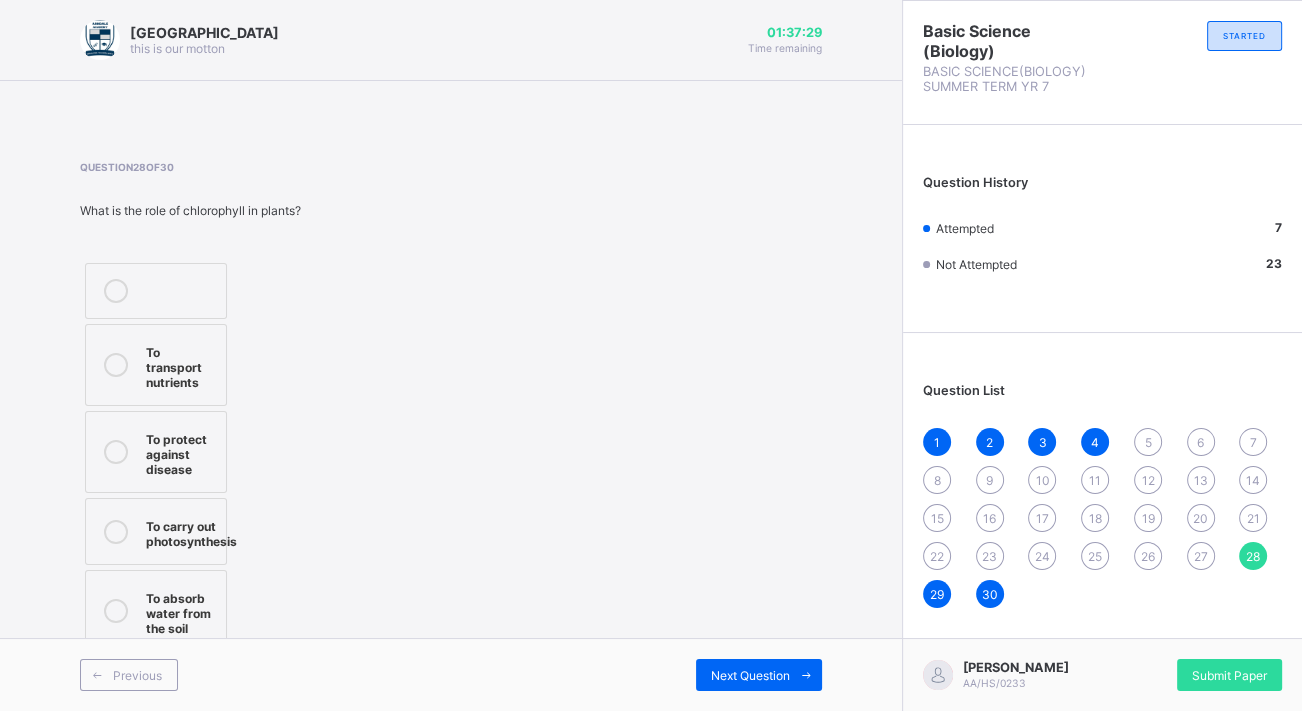 click on "1 2 3 4 5 6 7 8 9 10 11 12 13 14 15 16 17 18 19 20 21 22 23 24 25 26 27 28 29 30" at bounding box center [1102, 518] 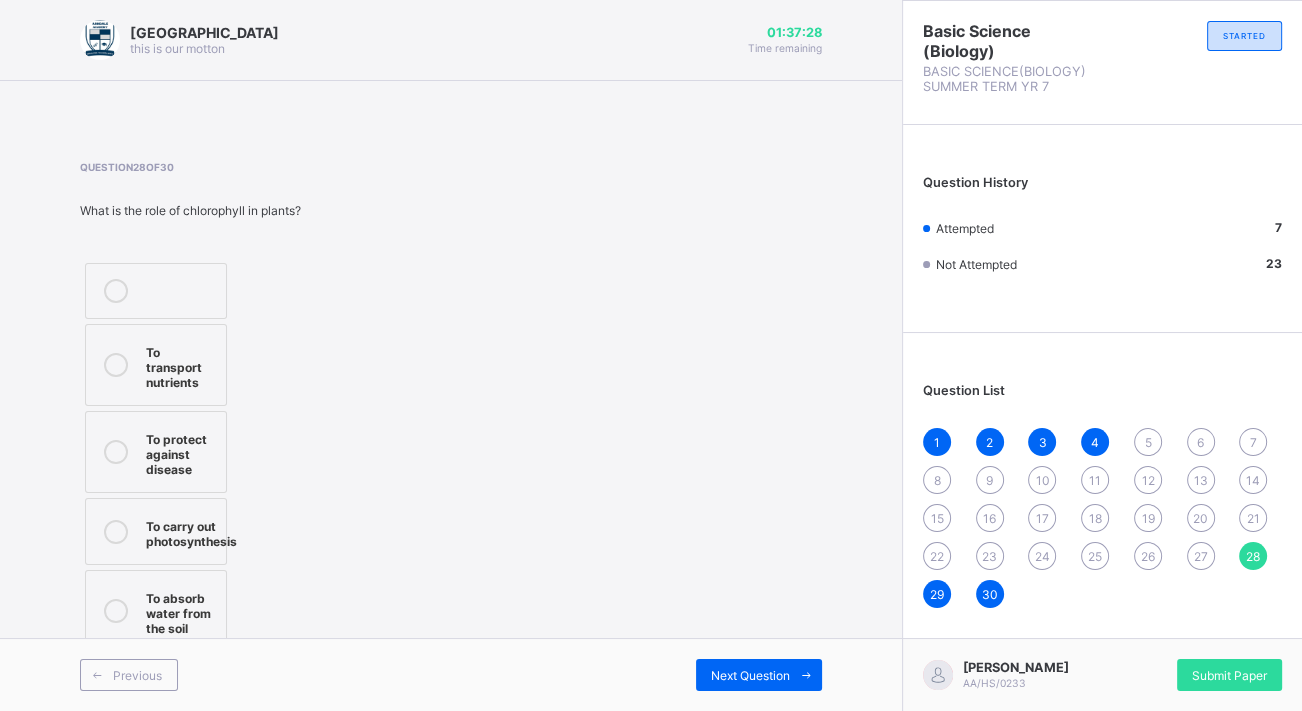 click on "27" at bounding box center (1201, 556) 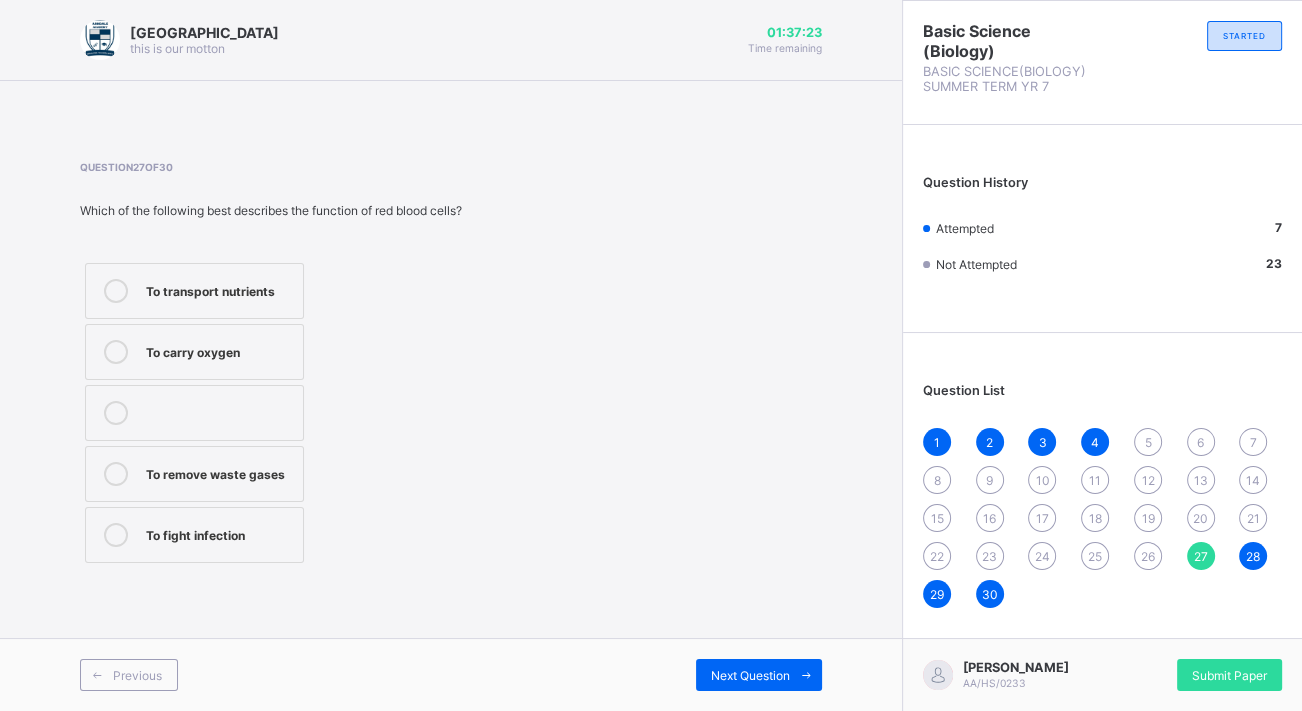 click on "To transport nutrients To carry oxygen To remove waste gases To fight infection" at bounding box center (194, 413) 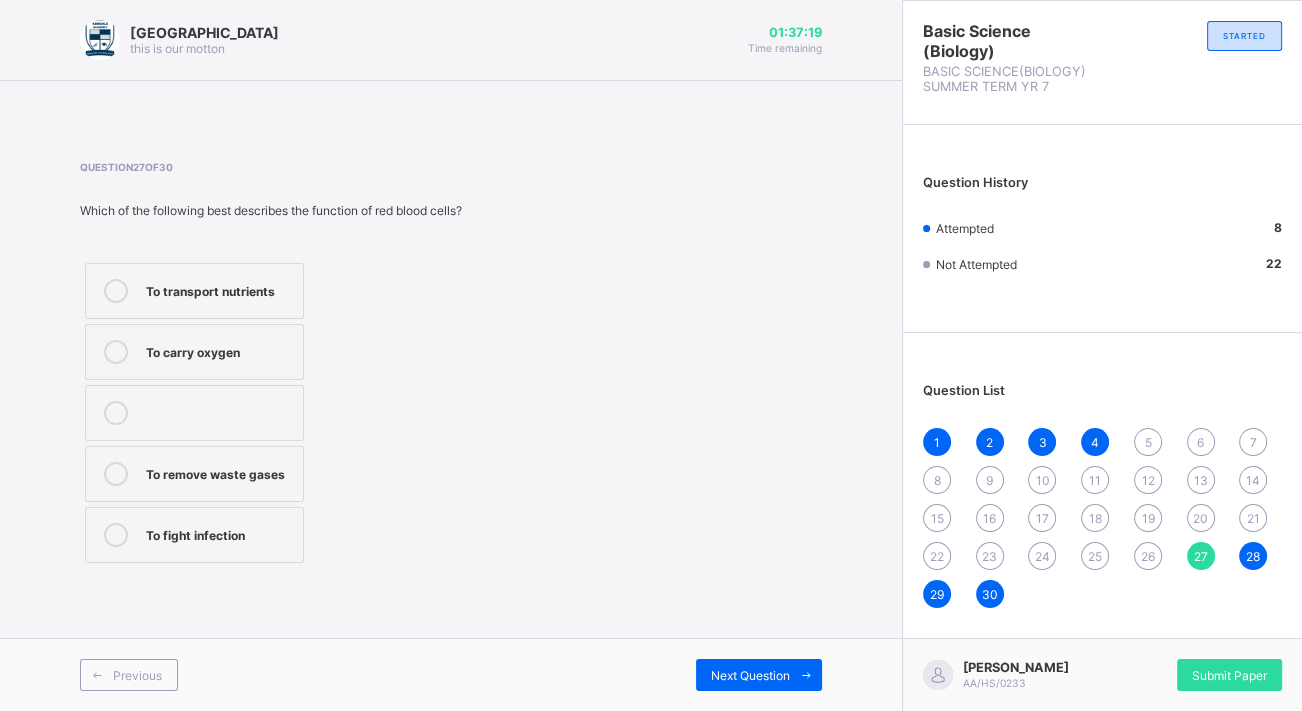 click on "26" at bounding box center (1148, 556) 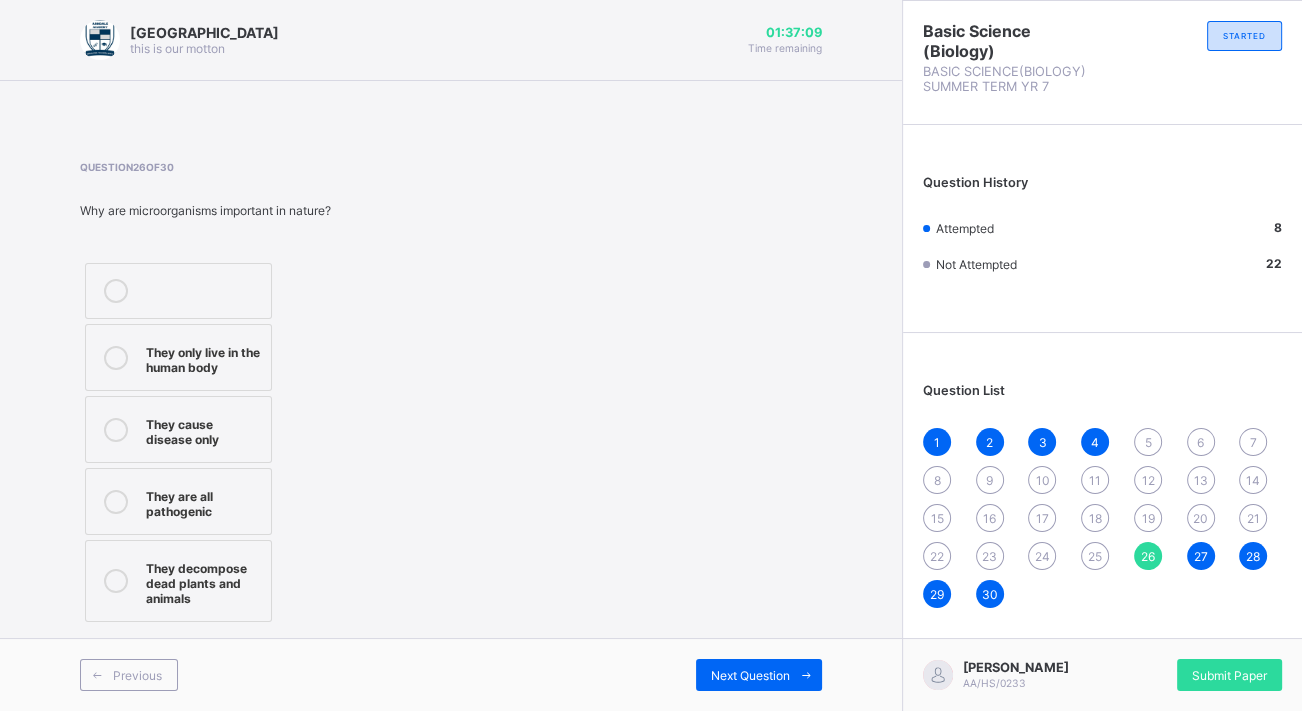 click on "They decompose dead plants and animals" at bounding box center (178, 581) 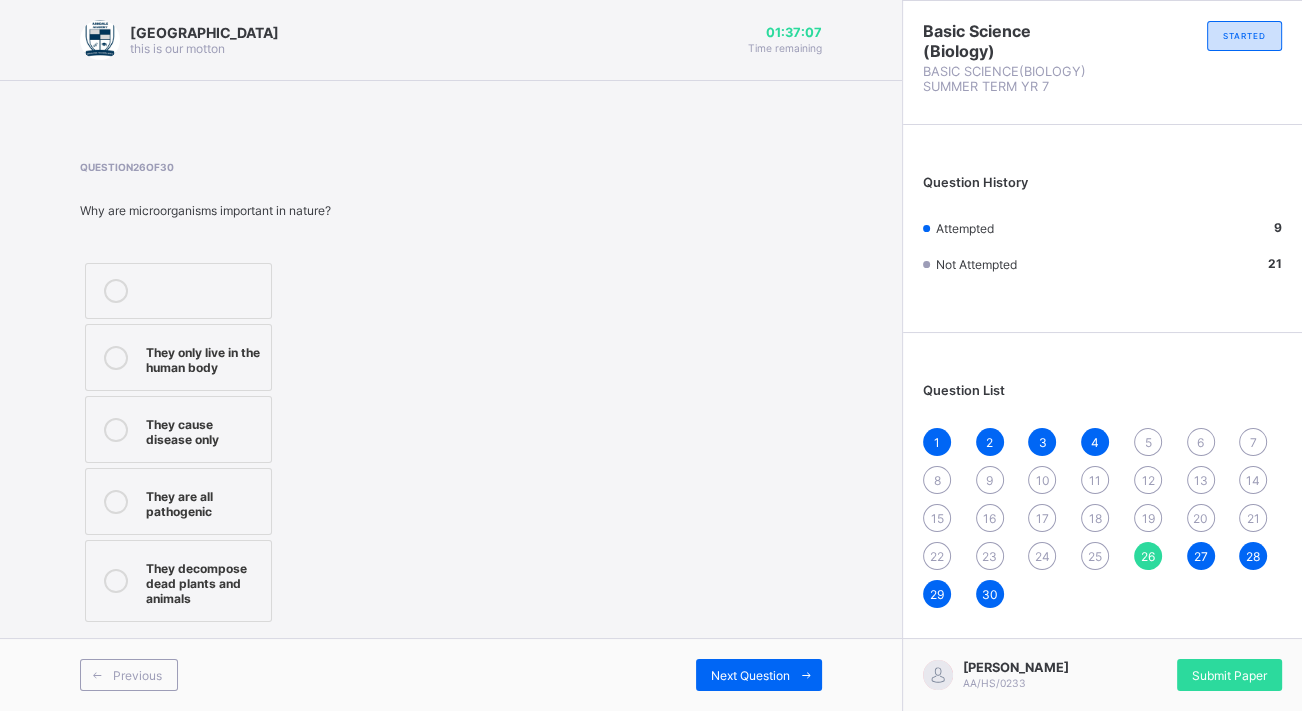 click on "5" at bounding box center [1148, 442] 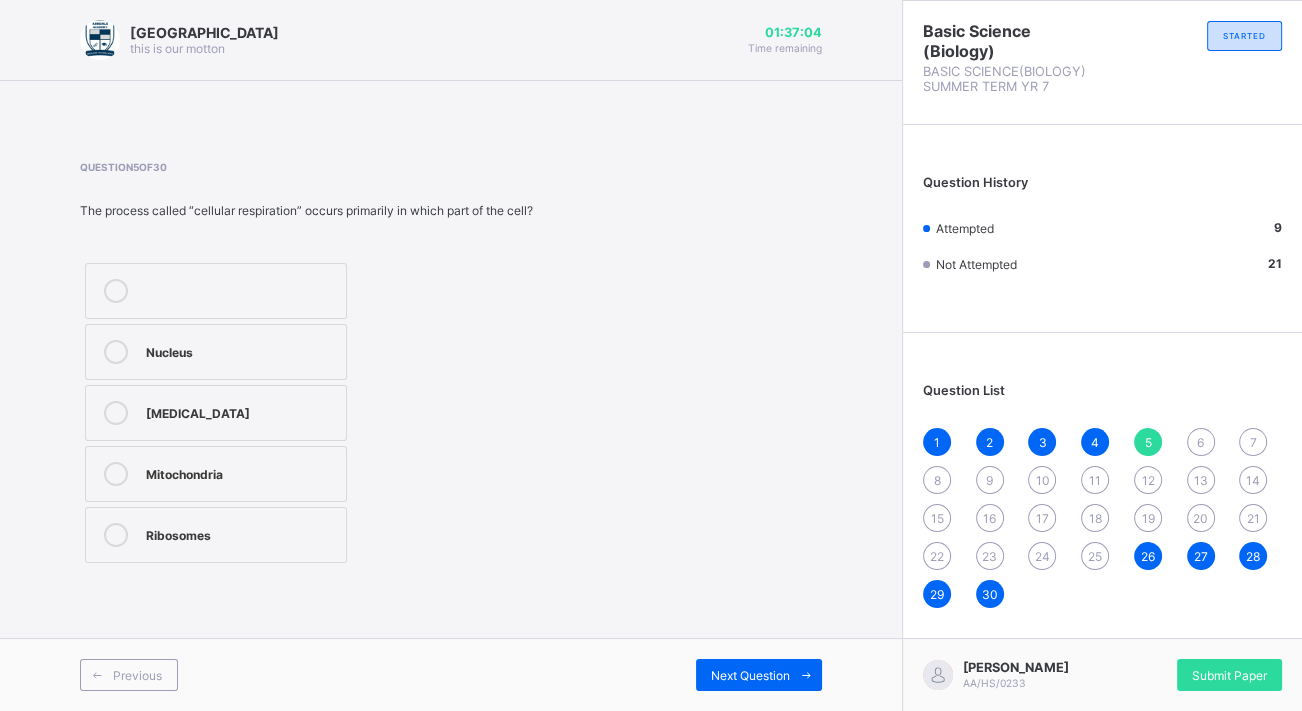 click on "6" at bounding box center [1201, 442] 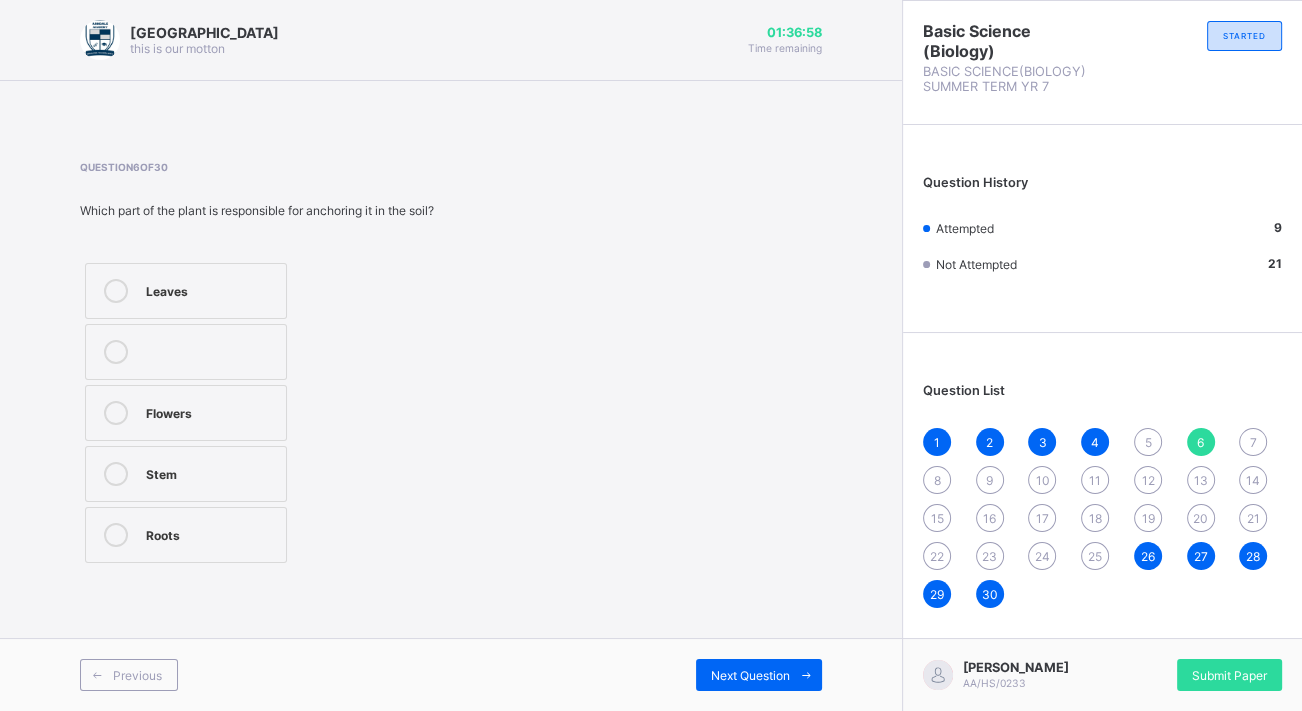 click on "Roots" at bounding box center [211, 533] 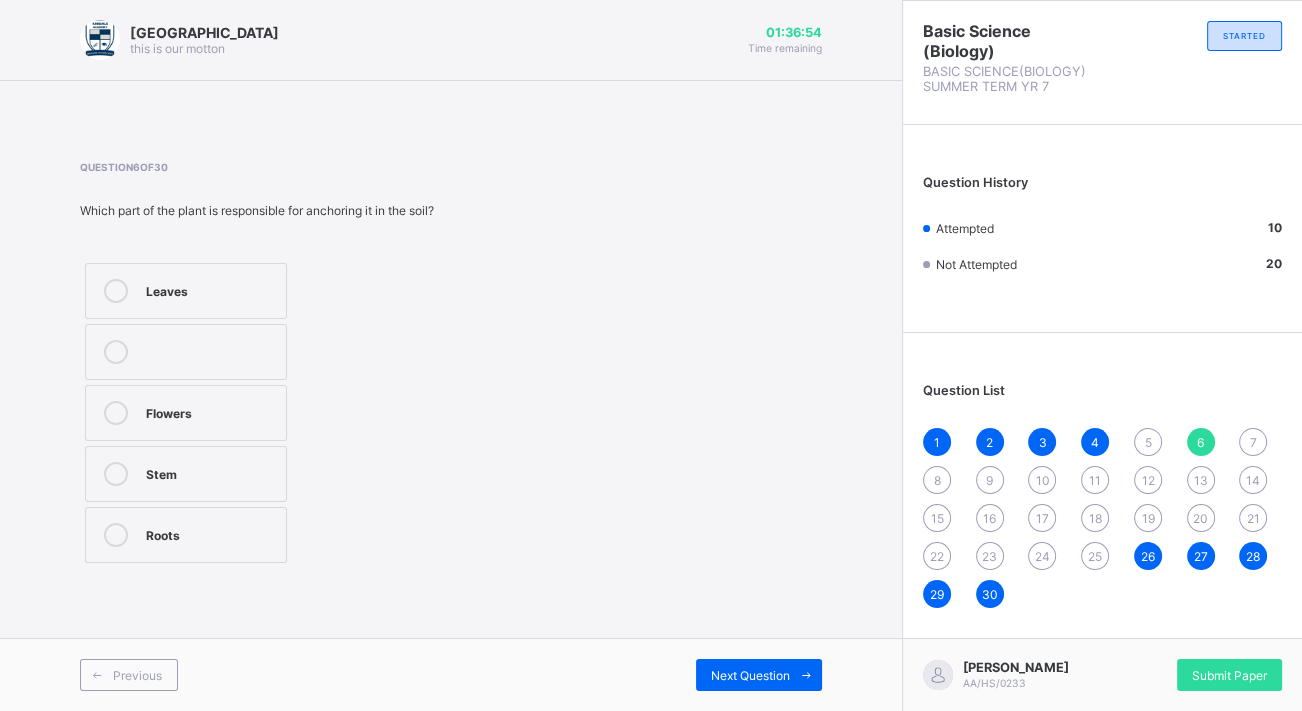 click on "7" at bounding box center (1253, 442) 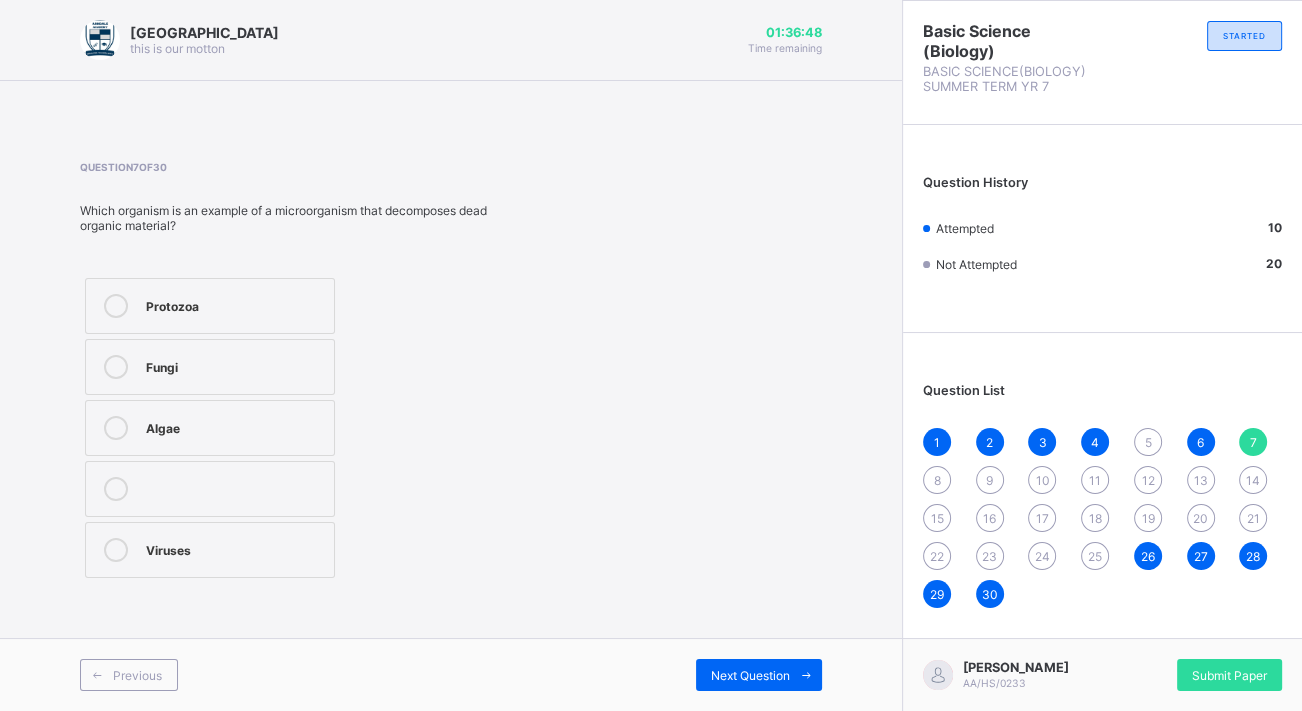 click on "Fungi" at bounding box center [210, 367] 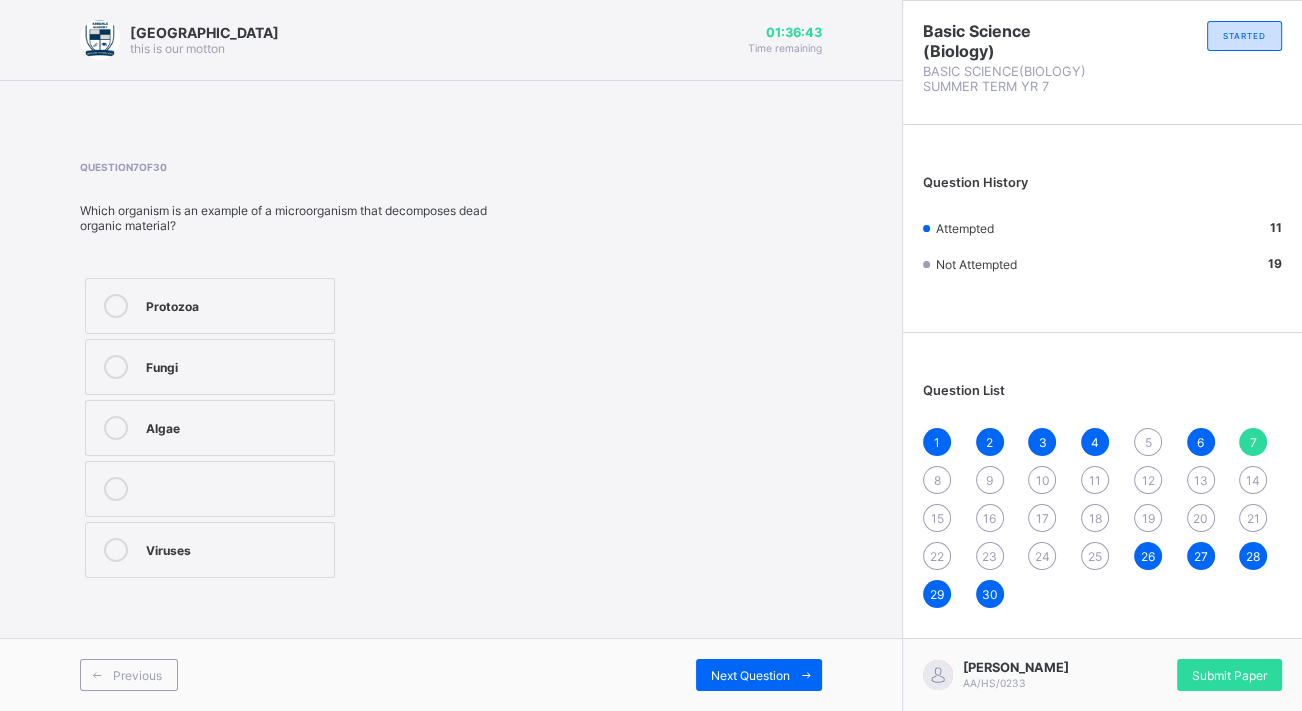 click on "8" at bounding box center (937, 480) 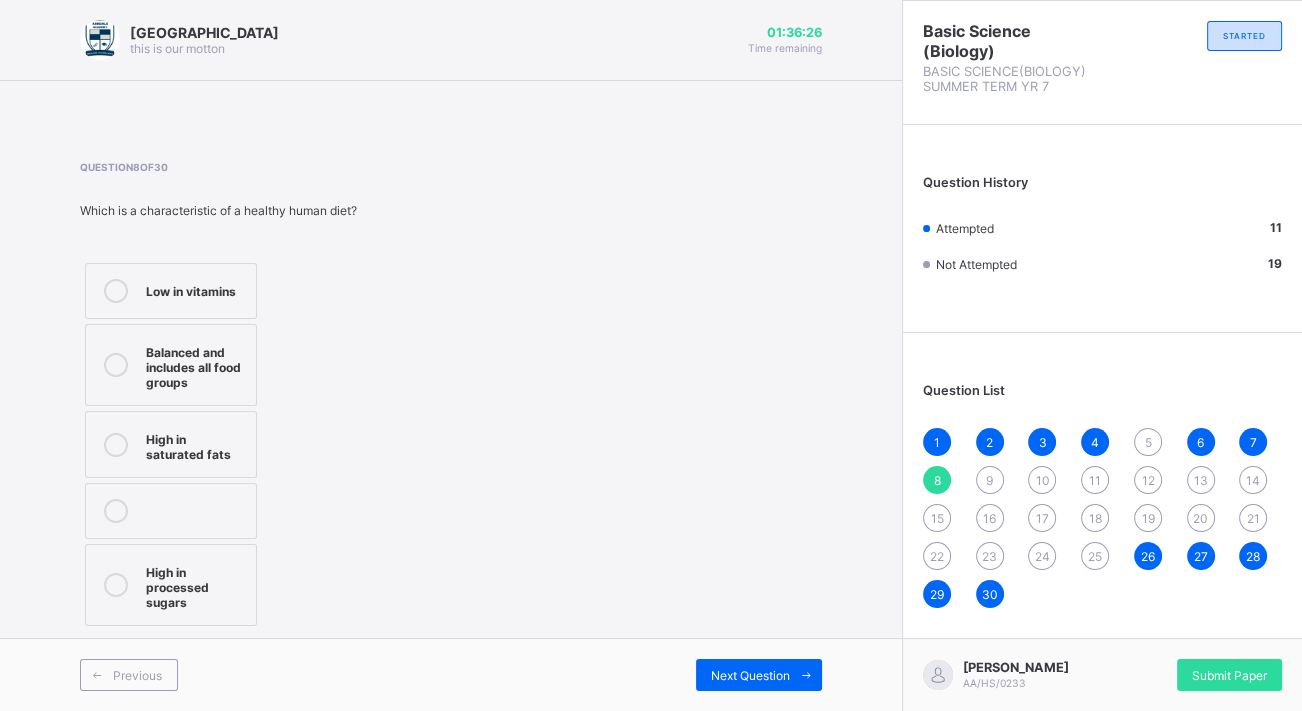 click at bounding box center (116, 365) 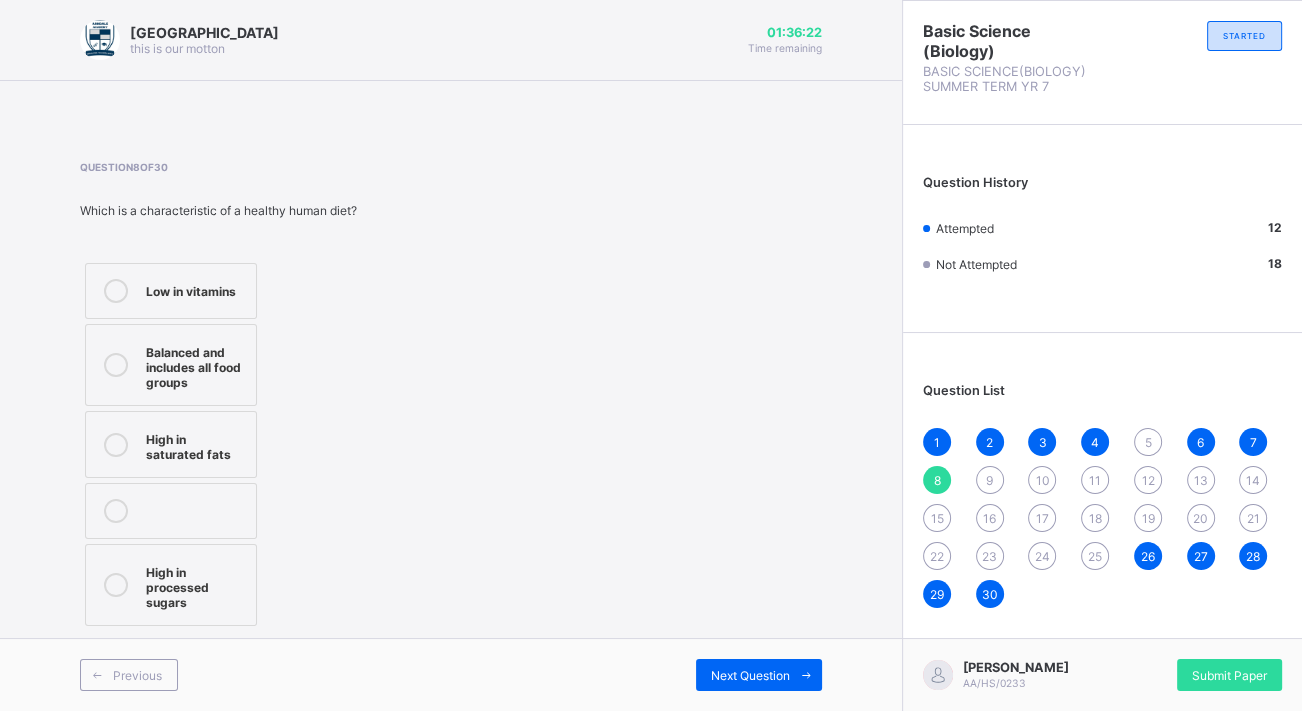 click on "9" at bounding box center (990, 480) 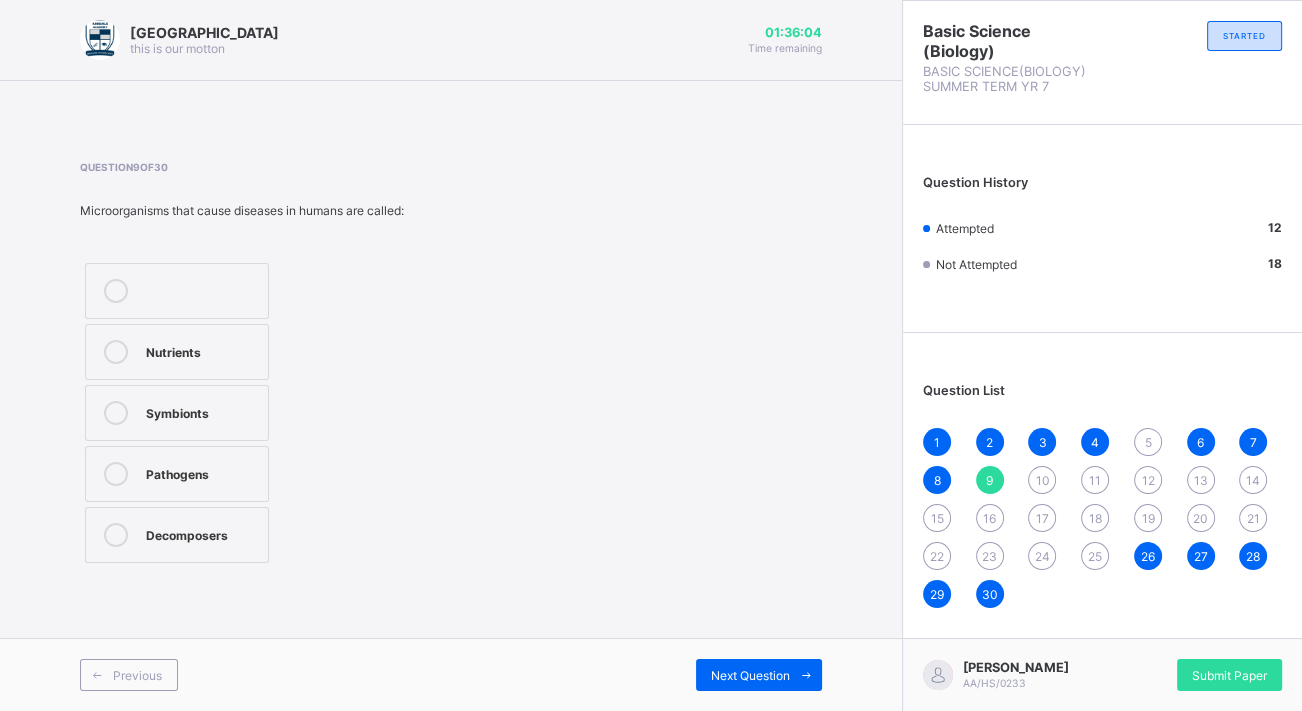 click on "Pathogens" at bounding box center (177, 474) 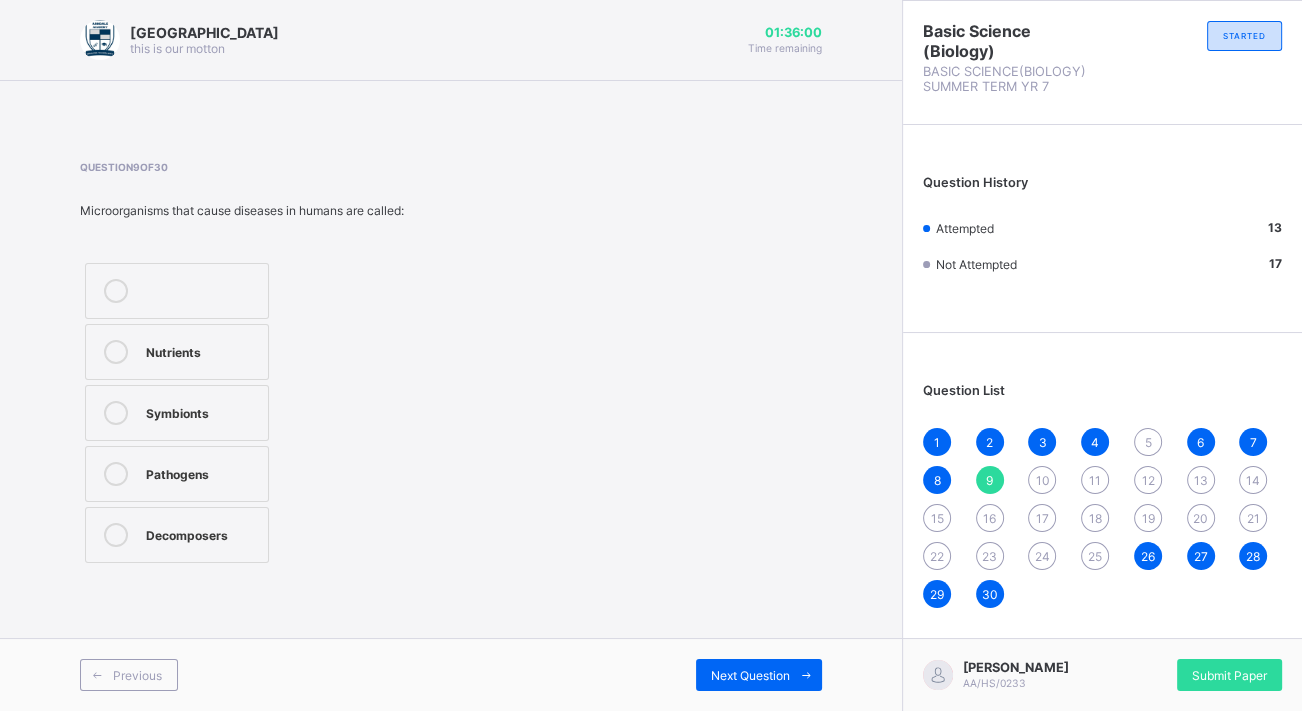 click on "25" at bounding box center [1095, 556] 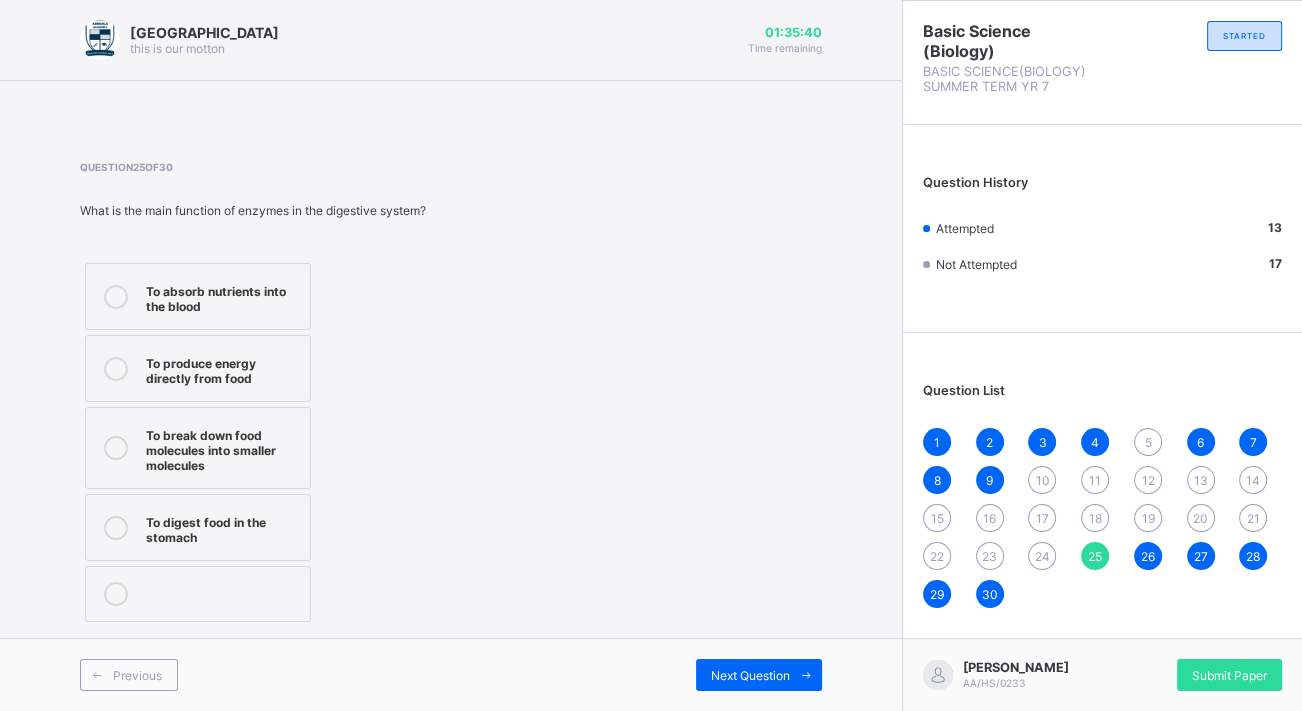 click on "To digest food in the stomach" at bounding box center (223, 527) 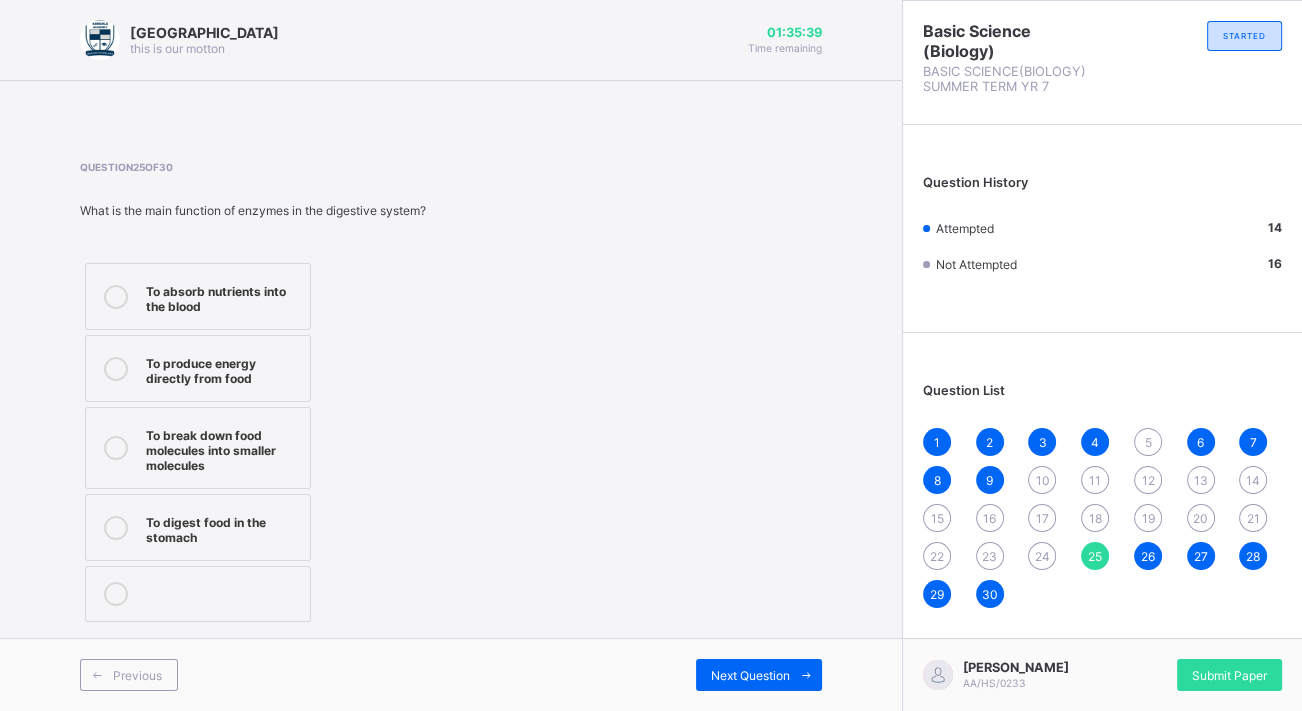 click on "24" at bounding box center [1042, 556] 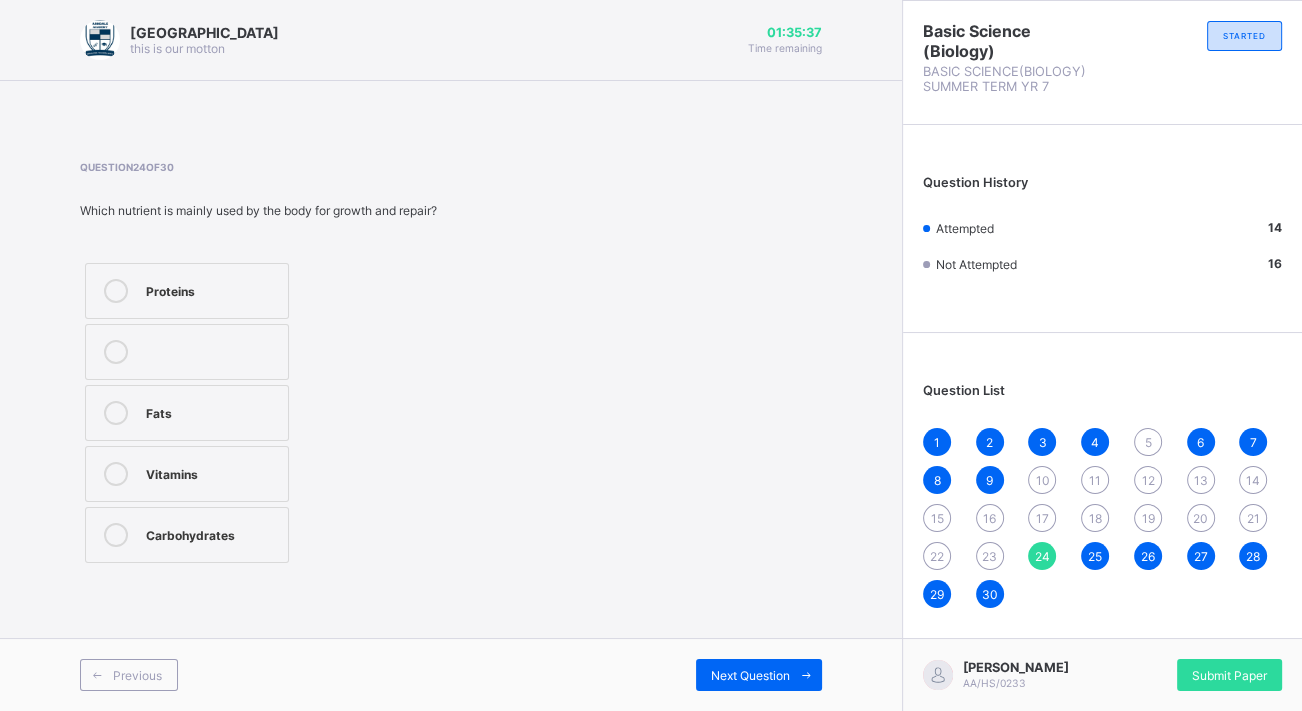 click on "Proteins" at bounding box center [187, 291] 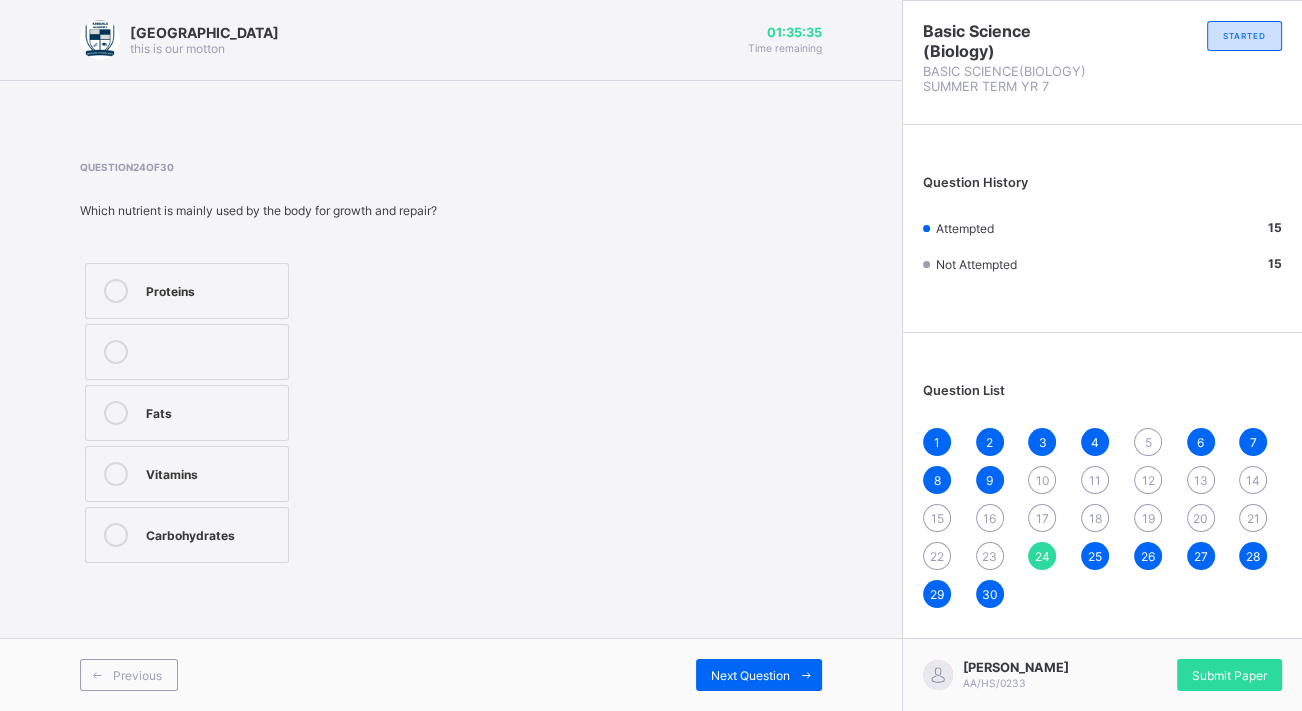 click on "23" at bounding box center (990, 556) 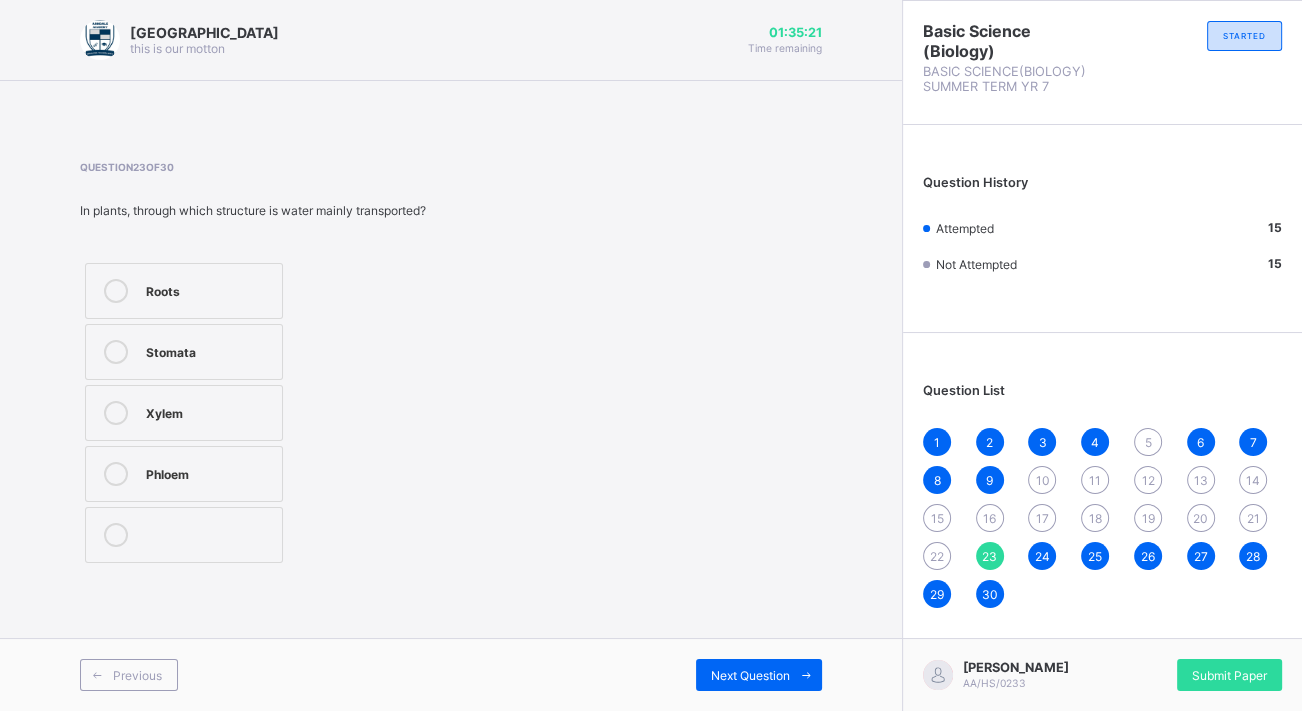 click on "Roots" at bounding box center [184, 291] 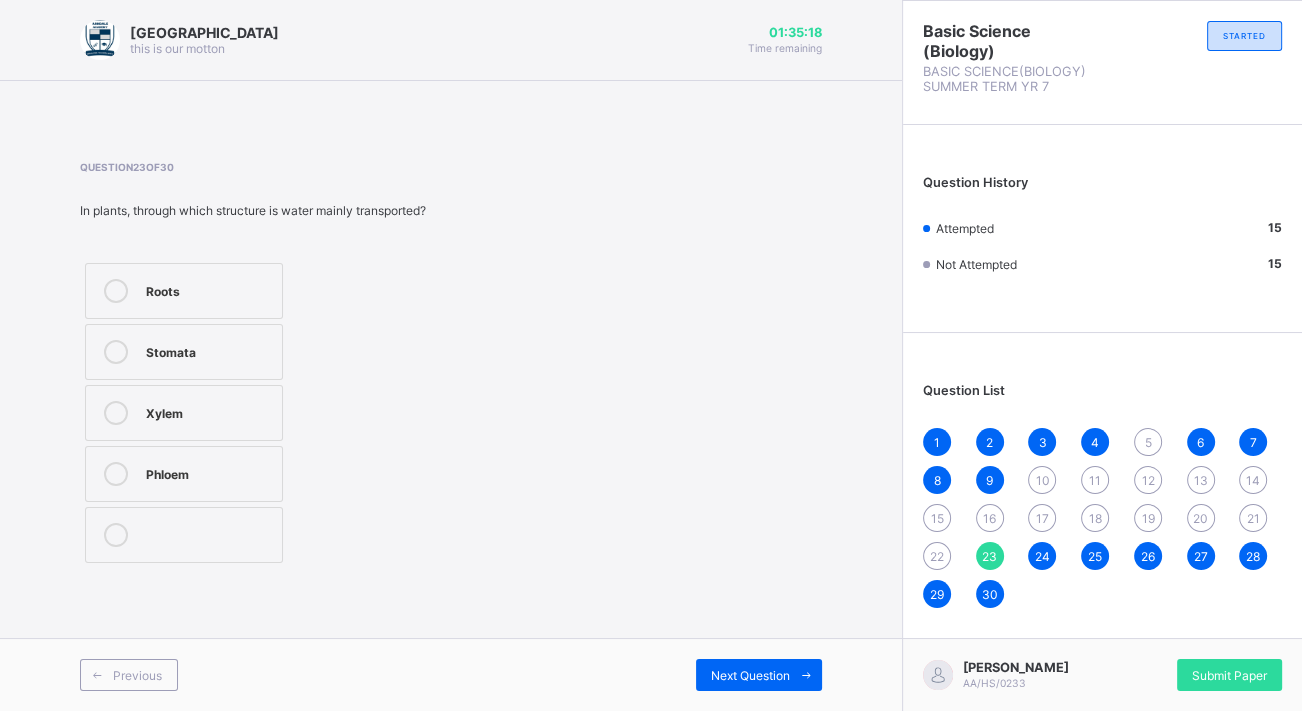 click on "22" at bounding box center (937, 556) 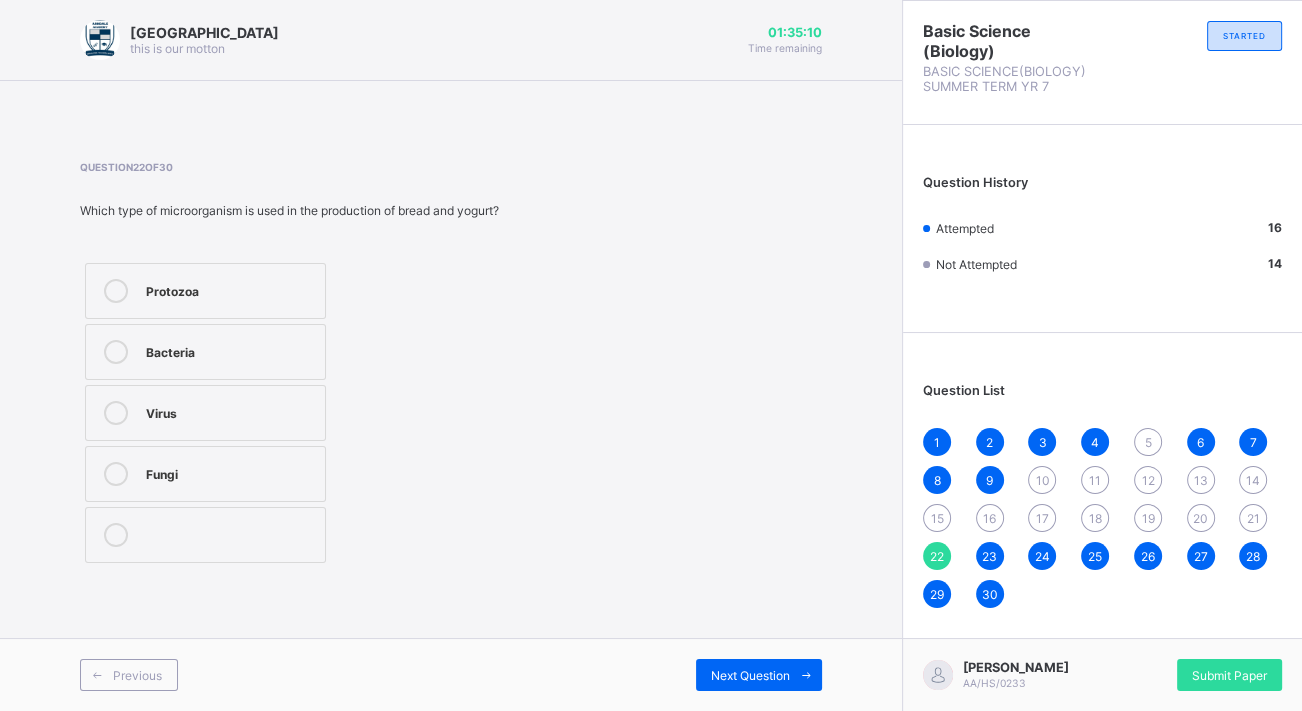 click on "Fungi" at bounding box center (230, 472) 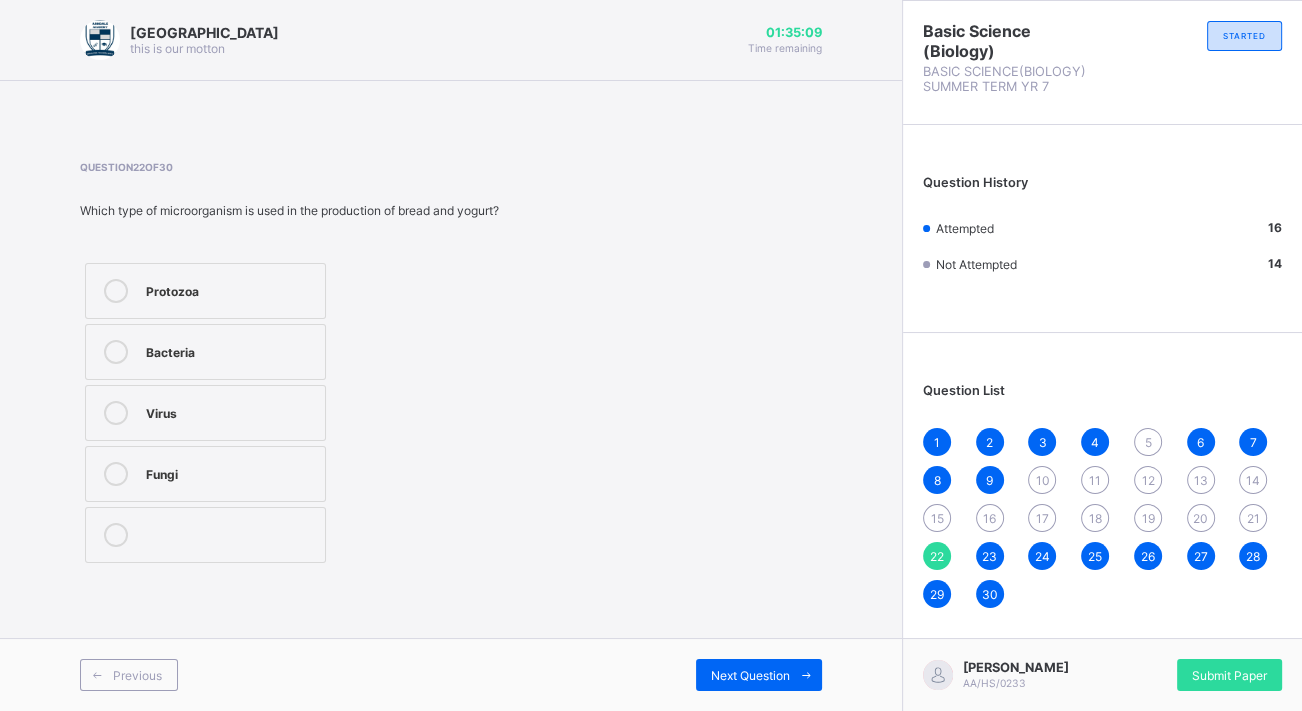 click on "Protozoa" at bounding box center [230, 291] 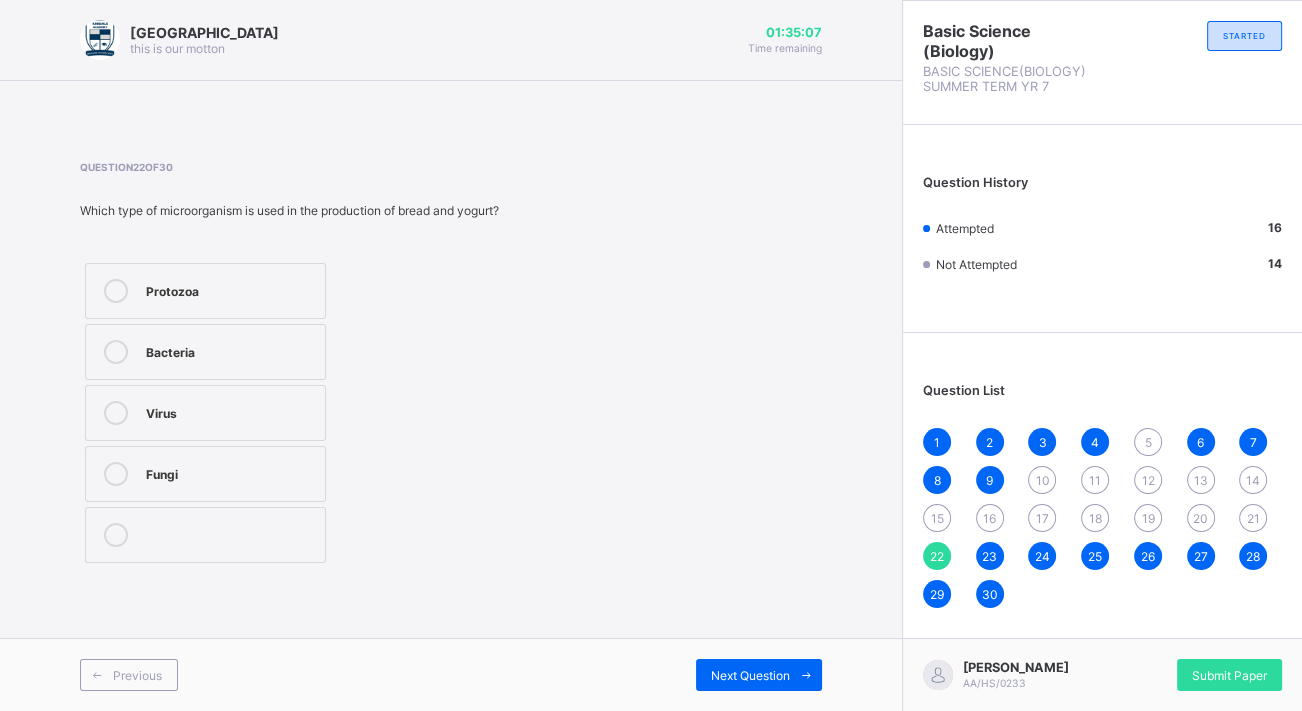 click on "21" at bounding box center [1253, 518] 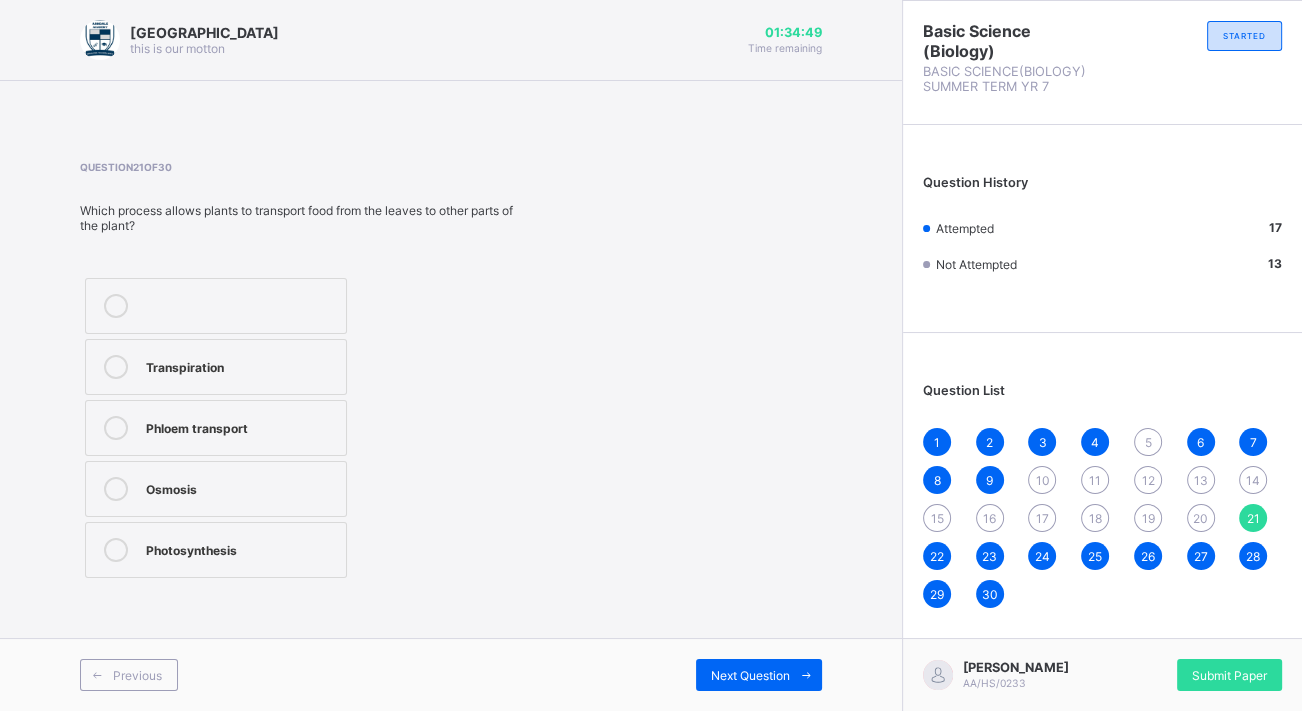 drag, startPoint x: 230, startPoint y: 519, endPoint x: 0, endPoint y: 570, distance: 235.5865 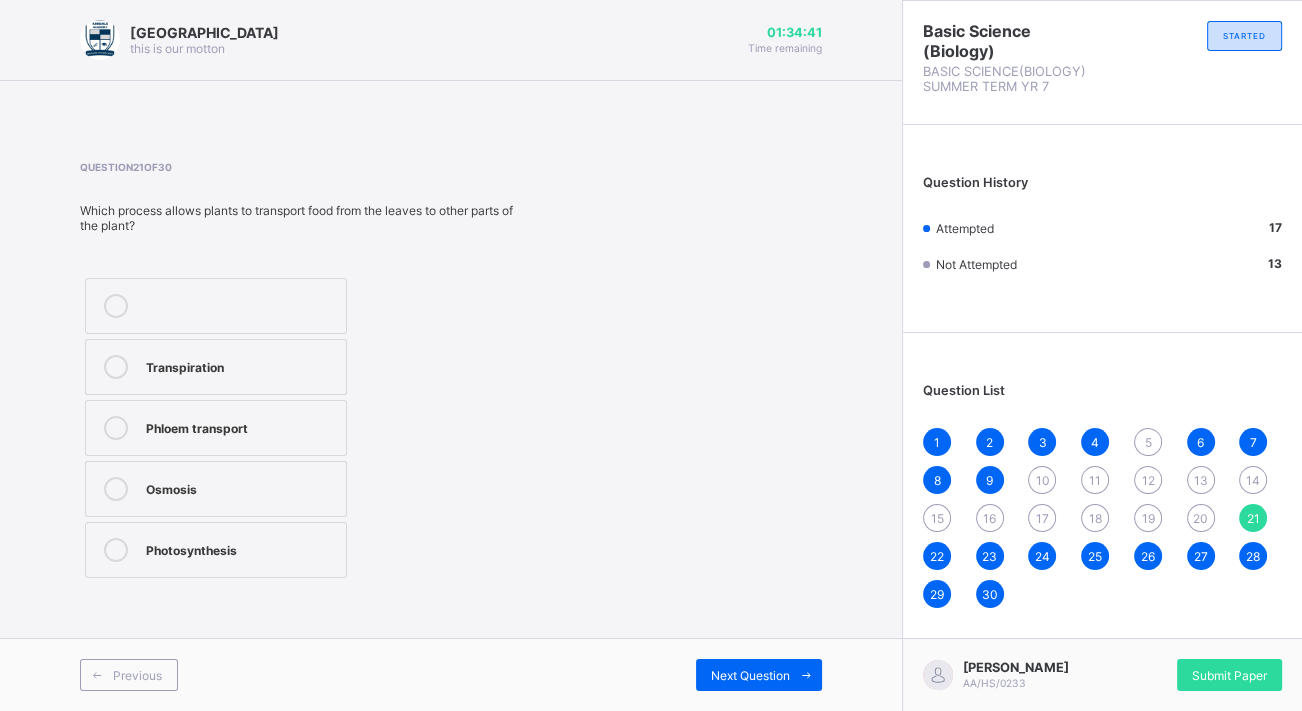 click on "Phloem transport" at bounding box center [241, 426] 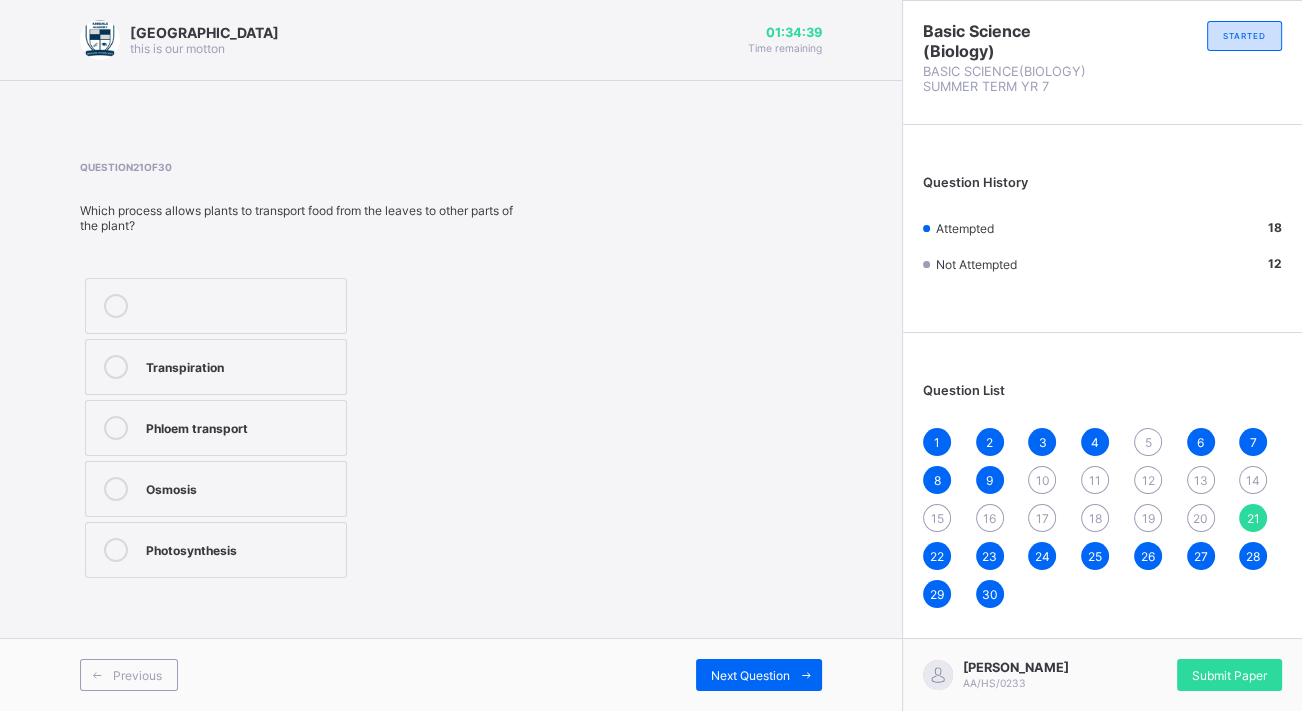 click on "5" at bounding box center (1148, 442) 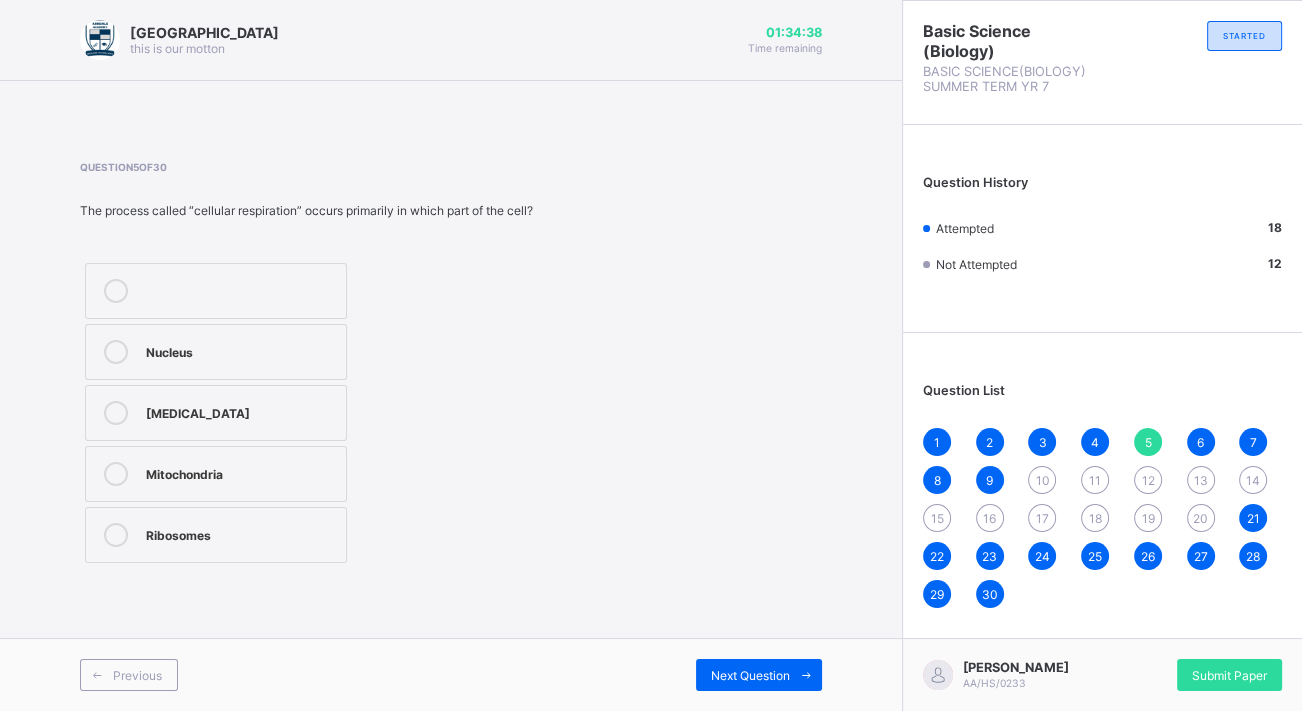 click on "10" at bounding box center [1042, 480] 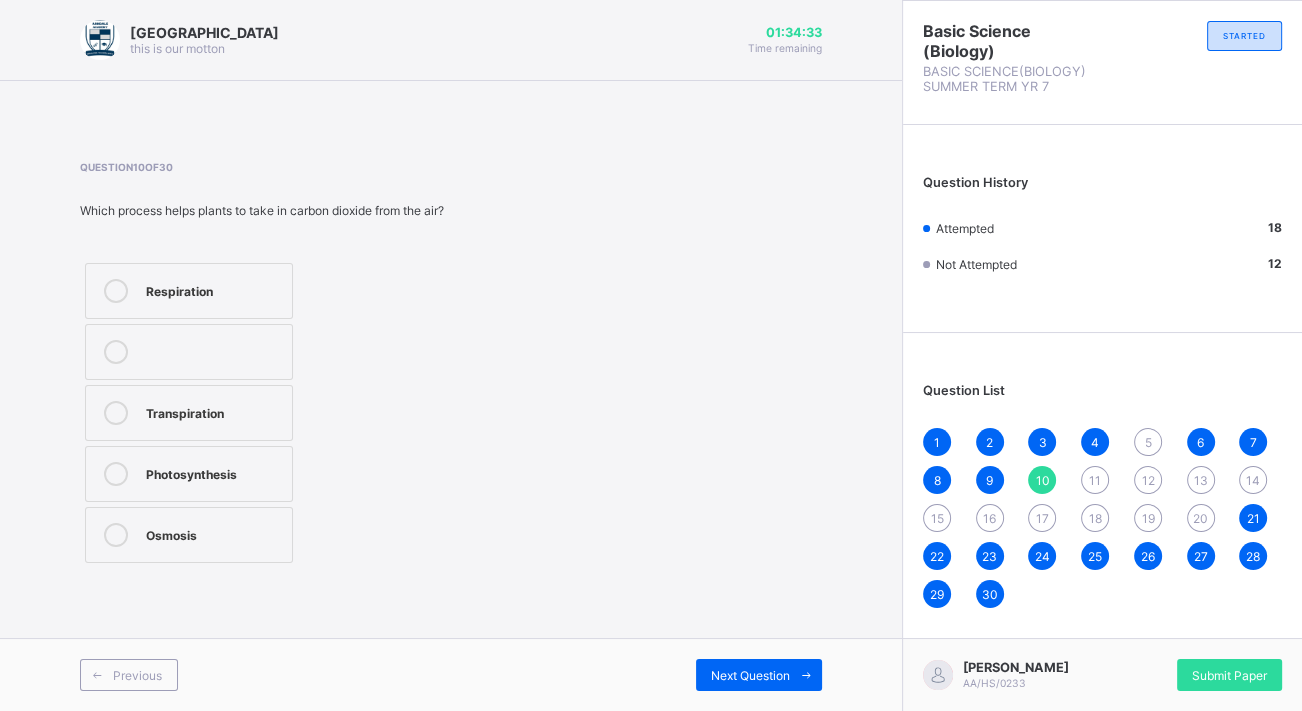 click on "Photosynthesis" at bounding box center [214, 472] 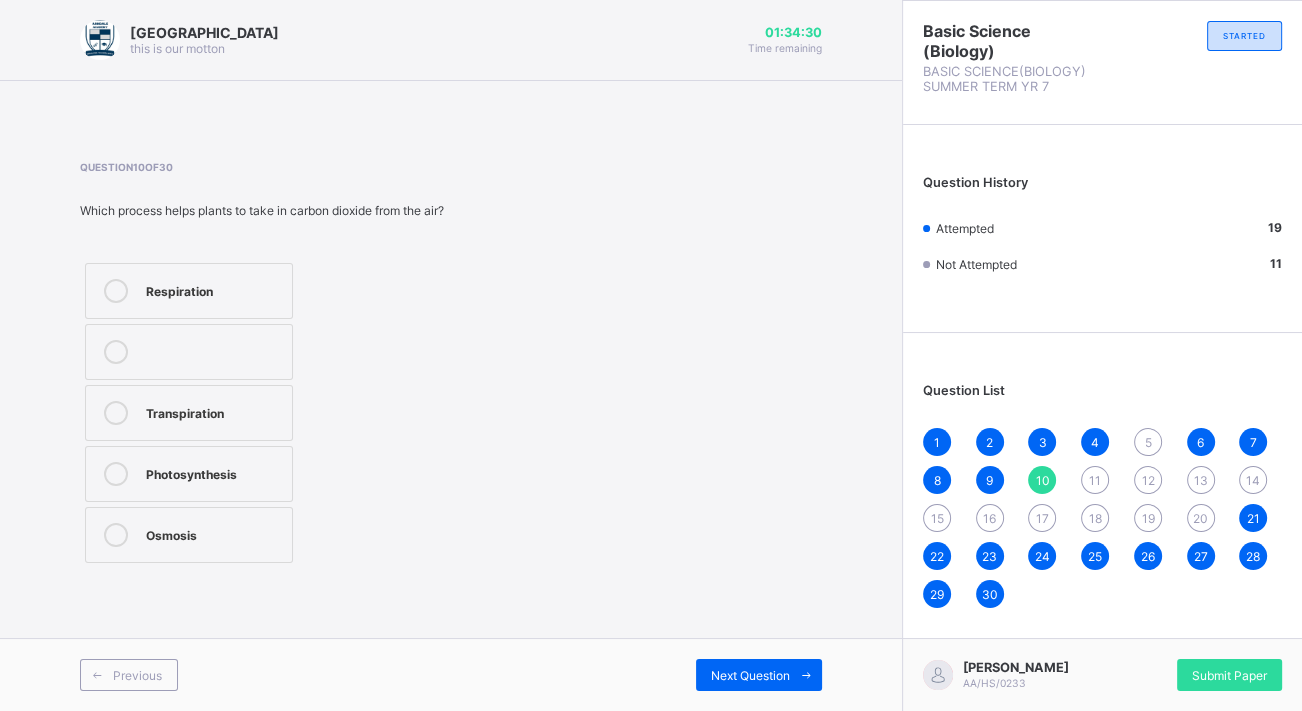 click on "11" at bounding box center (1095, 480) 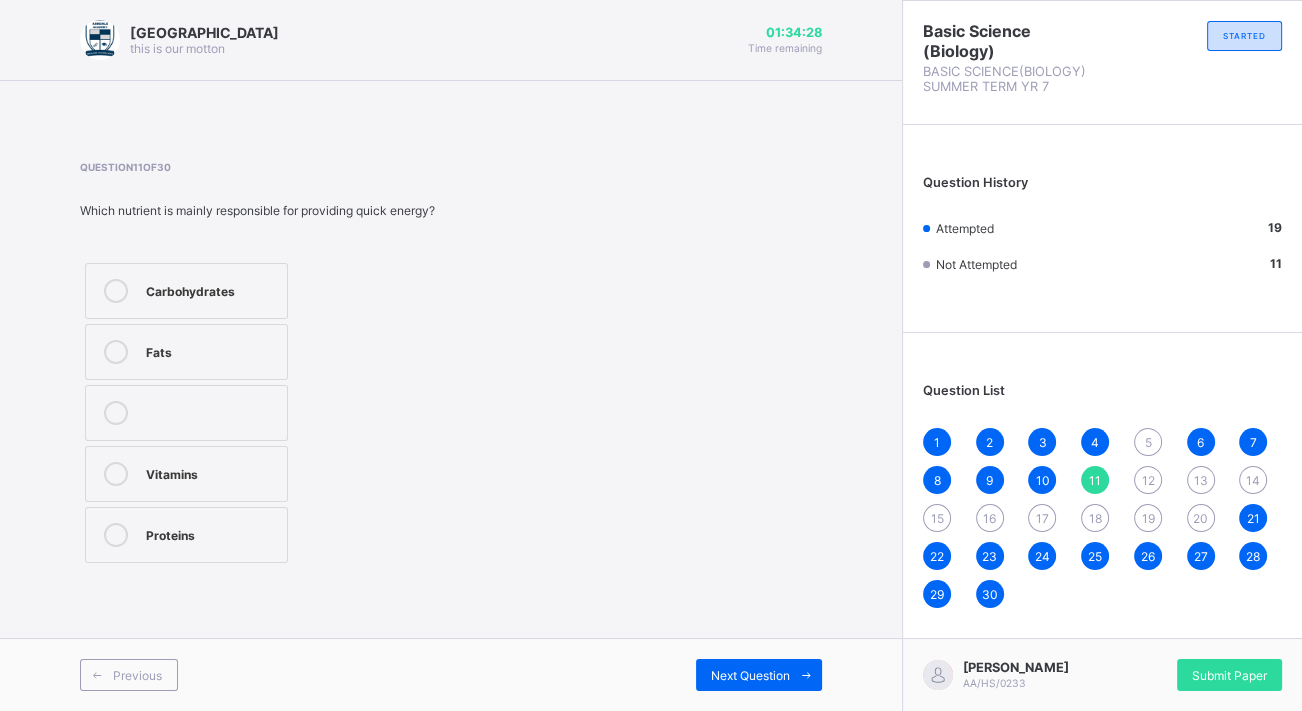 click on "Carbohydrates" at bounding box center (211, 291) 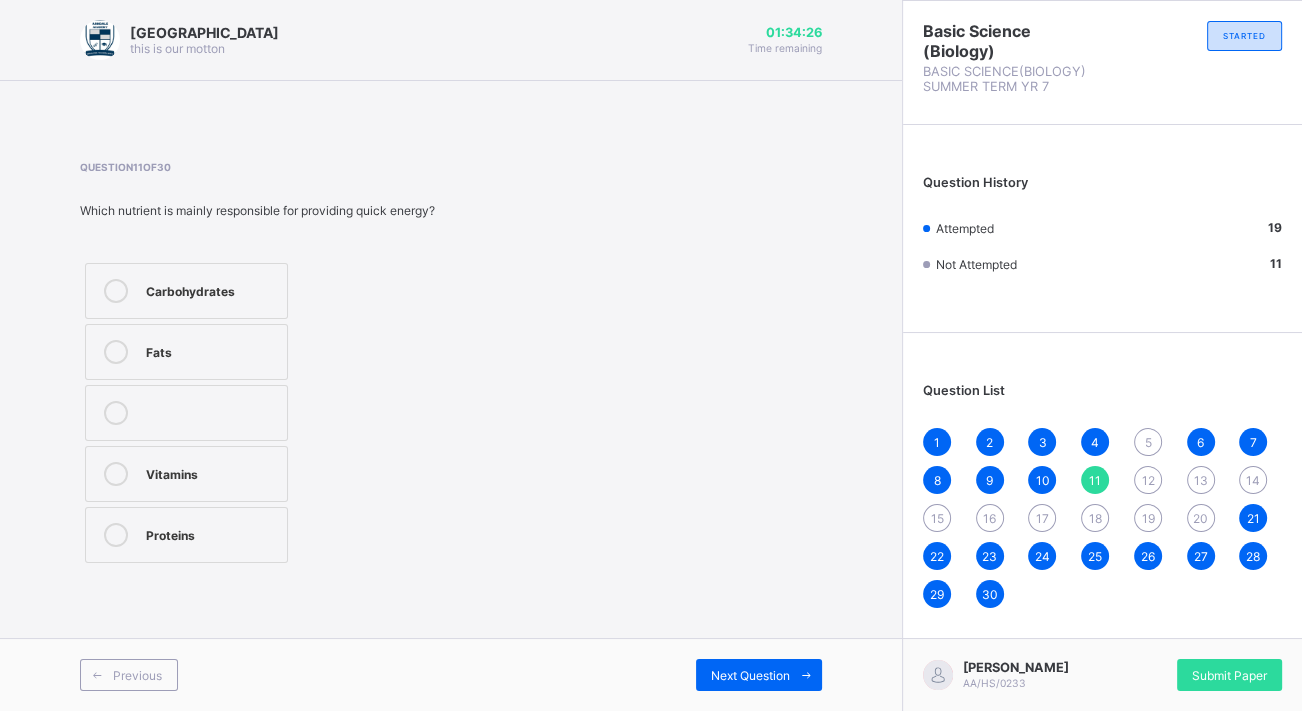 click on "Carbohydrates" at bounding box center [186, 291] 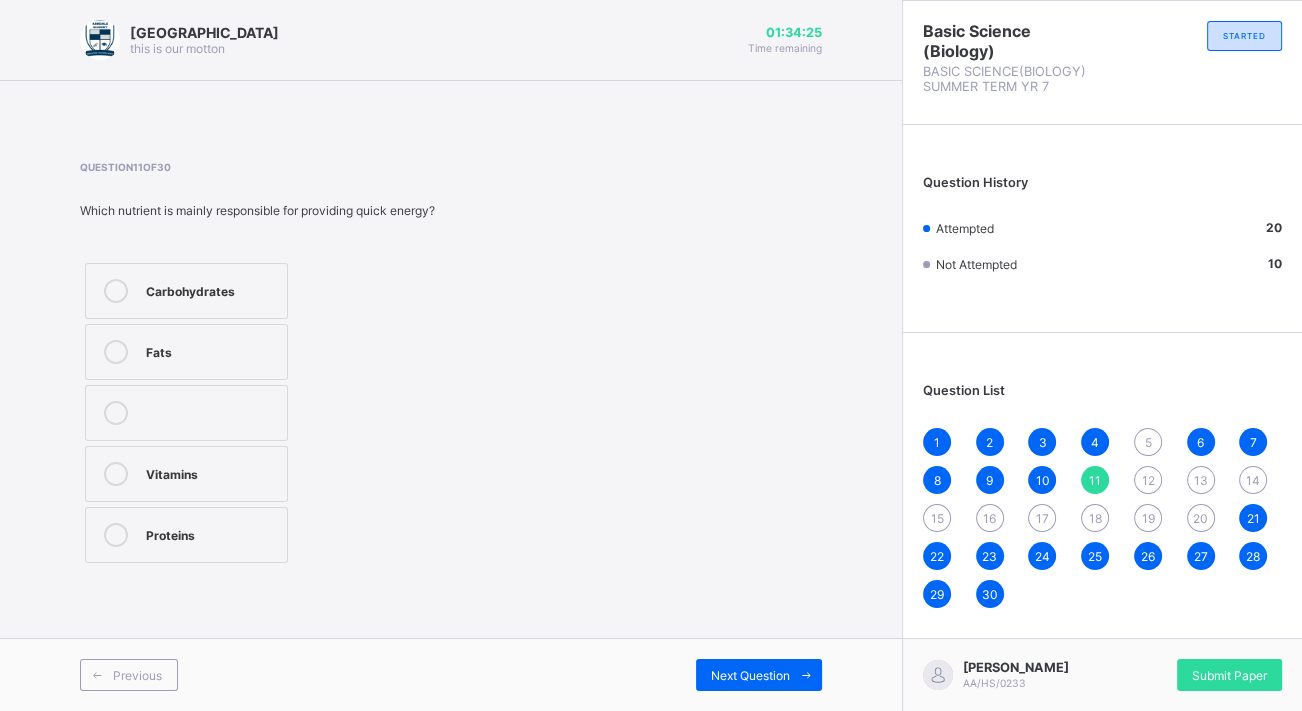 click on "1 2 3 4 5 6 7 8 9 10 11 12 13 14 15 16 17 18 19 20 21 22 23 24 25 26 27 28 29 30" at bounding box center [1102, 518] 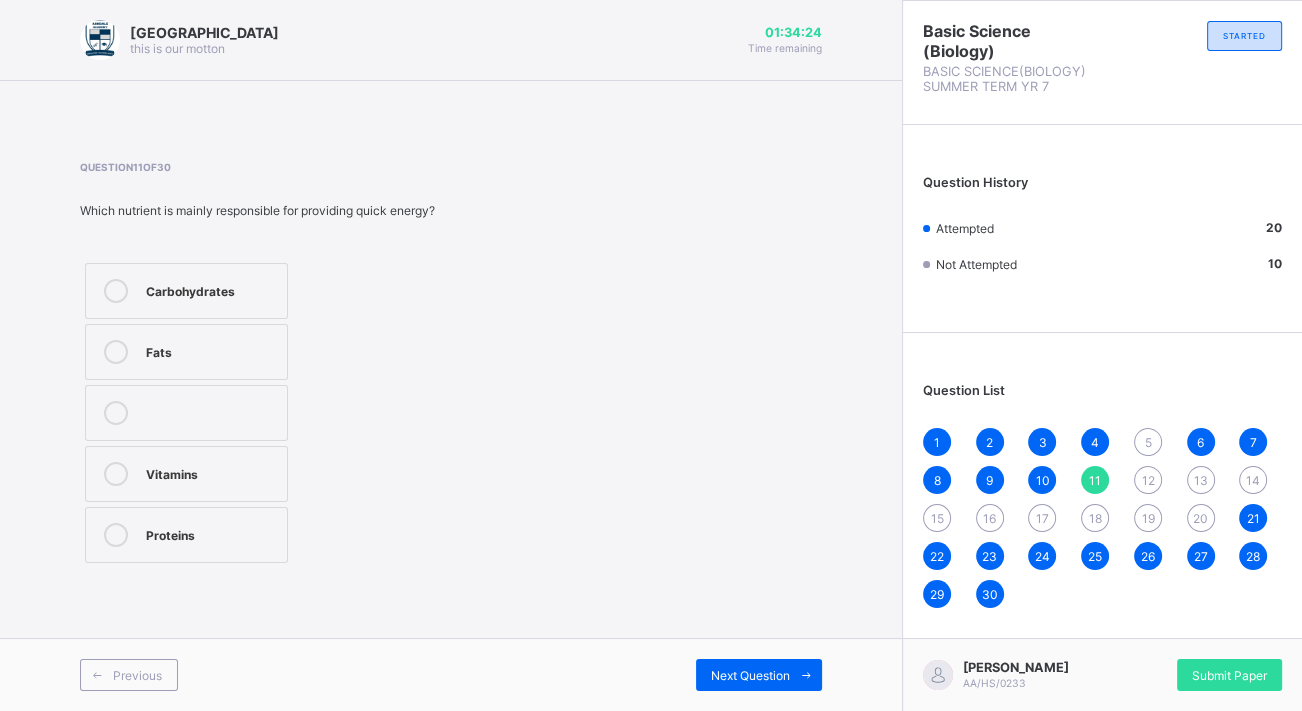 click on "1 2 3 4 5 6 7 8 9 10 11 12 13 14 15 16 17 18 19 20 21 22 23 24 25 26 27 28 29 30" at bounding box center (1102, 518) 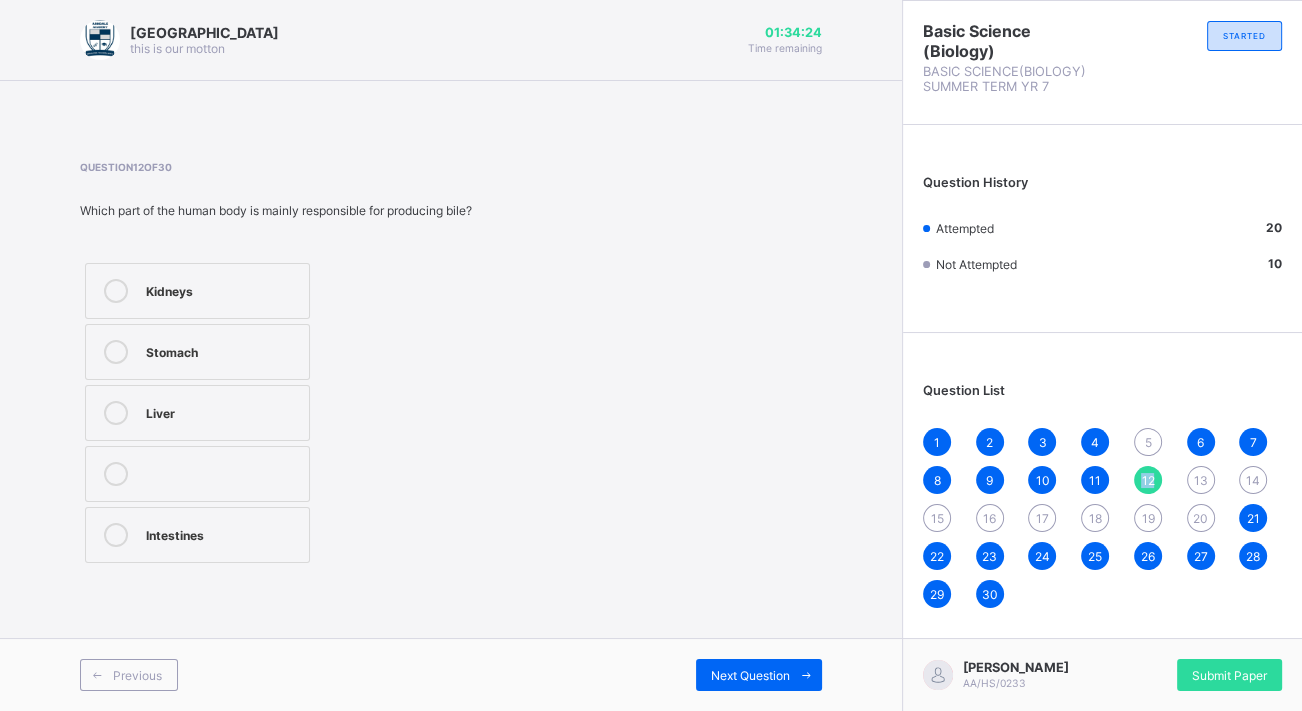 click on "12" at bounding box center (1148, 480) 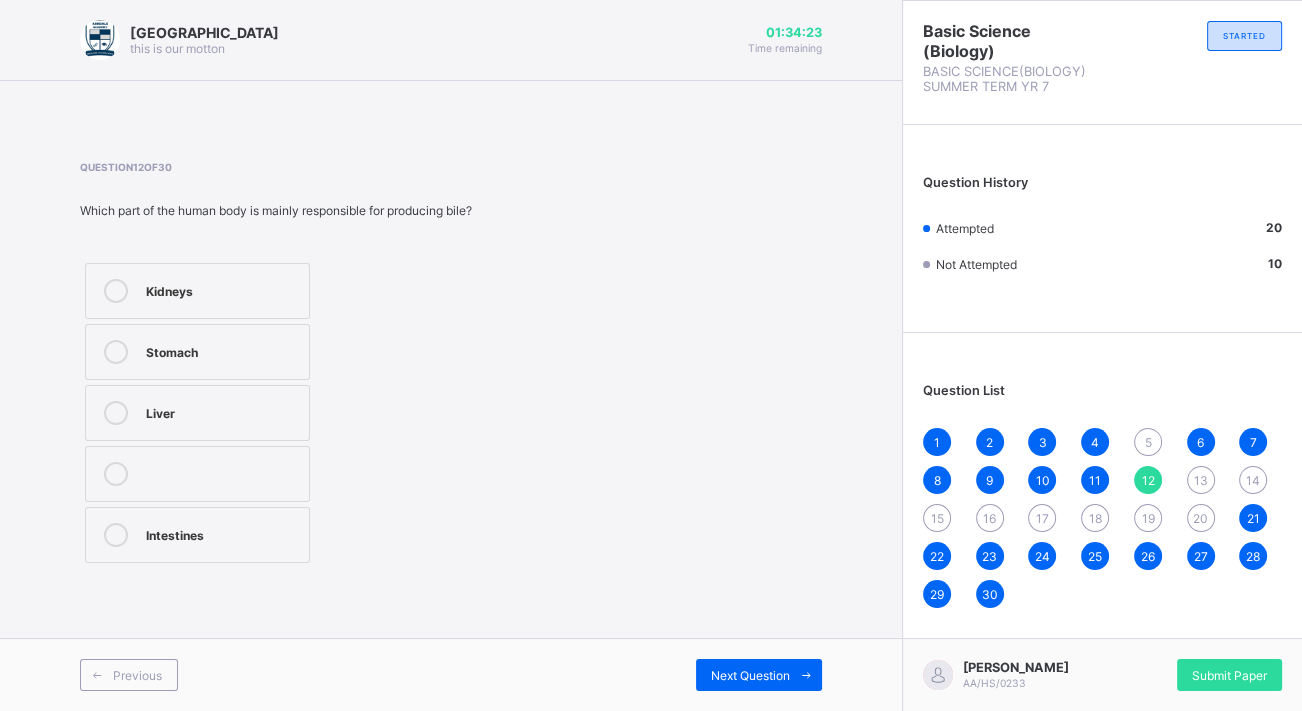 drag, startPoint x: 1140, startPoint y: 483, endPoint x: 918, endPoint y: 490, distance: 222.11034 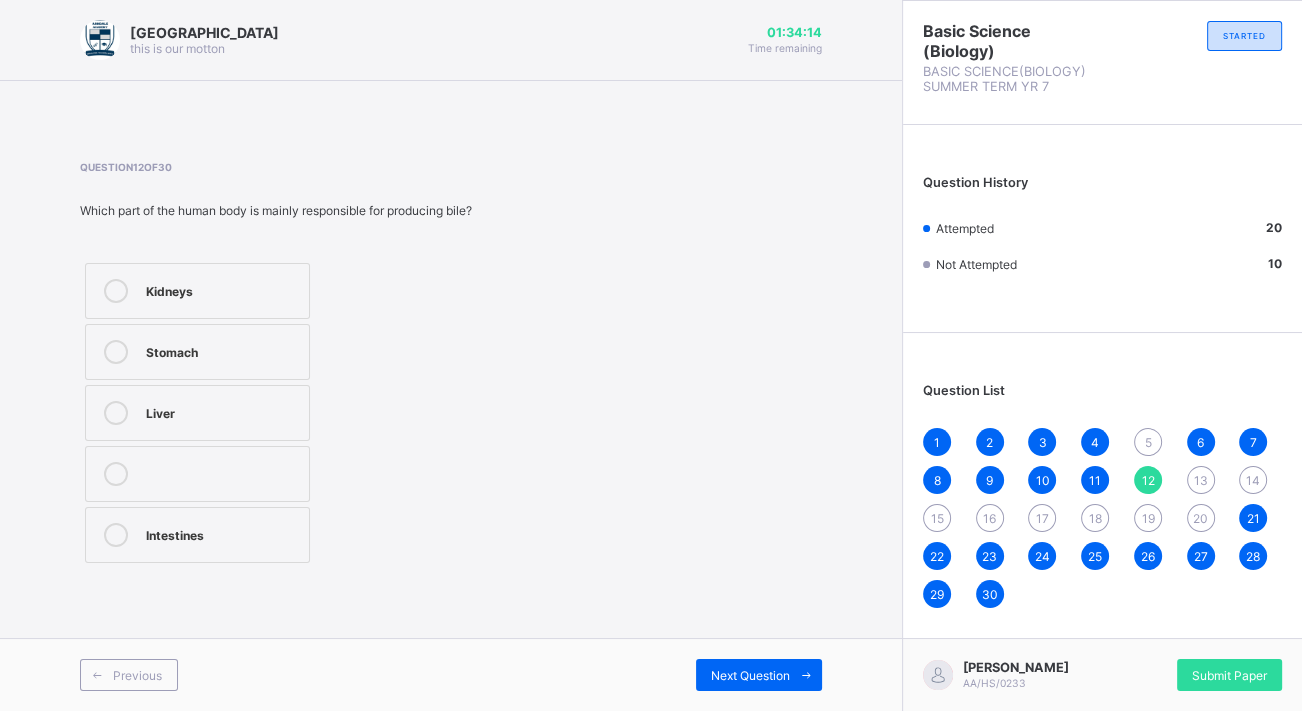 click on "Intestines" at bounding box center [222, 533] 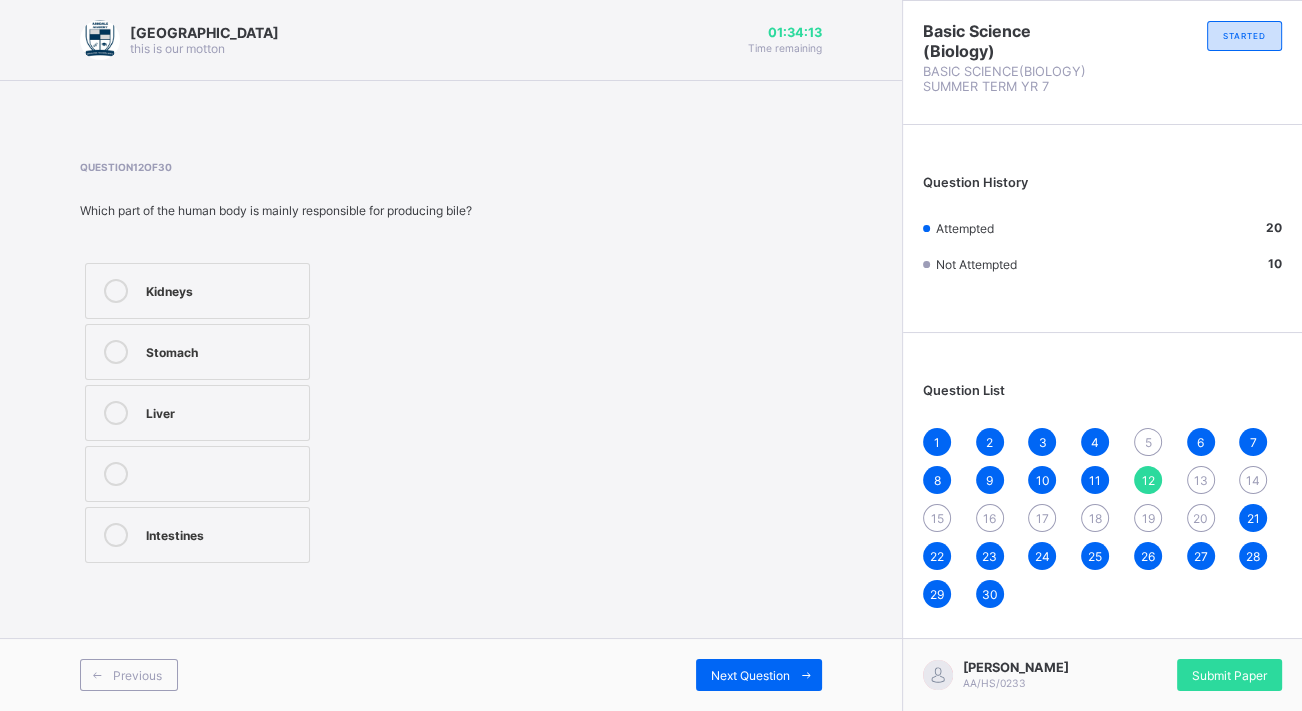 click on "Liver" at bounding box center (197, 413) 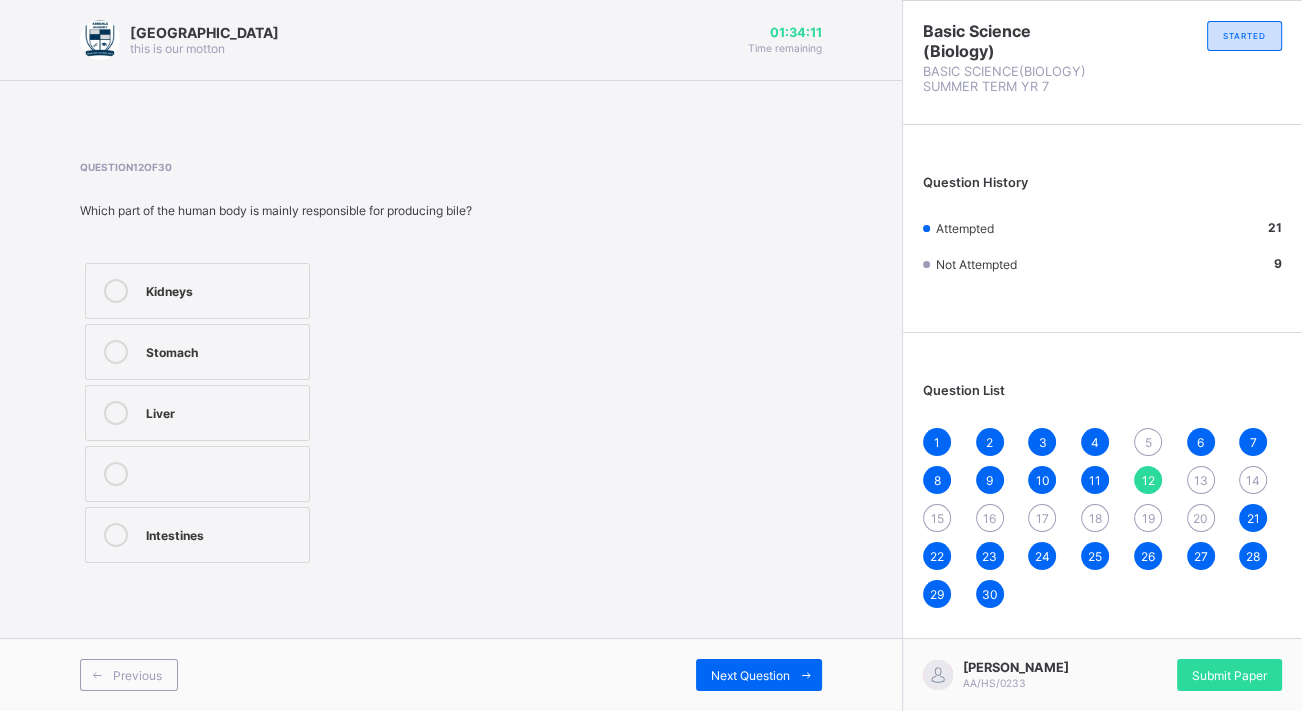 click on "Liver" at bounding box center [222, 411] 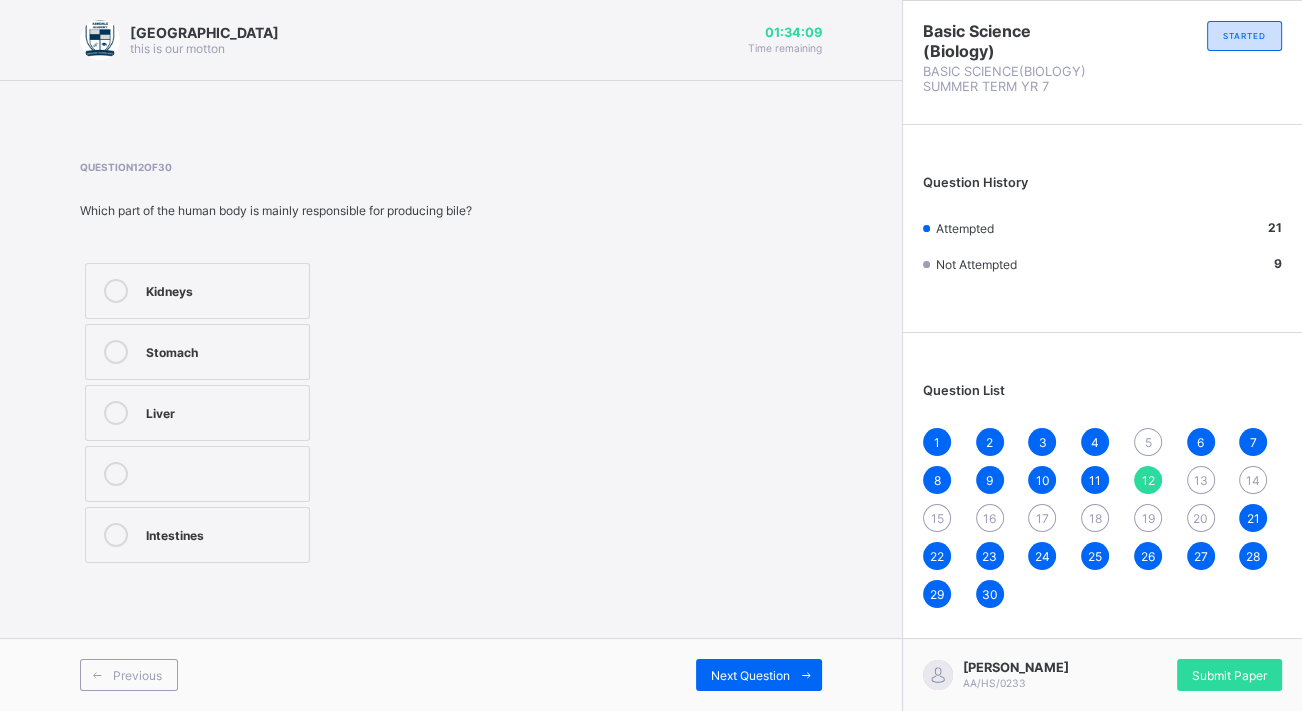 click on "13" at bounding box center [1201, 480] 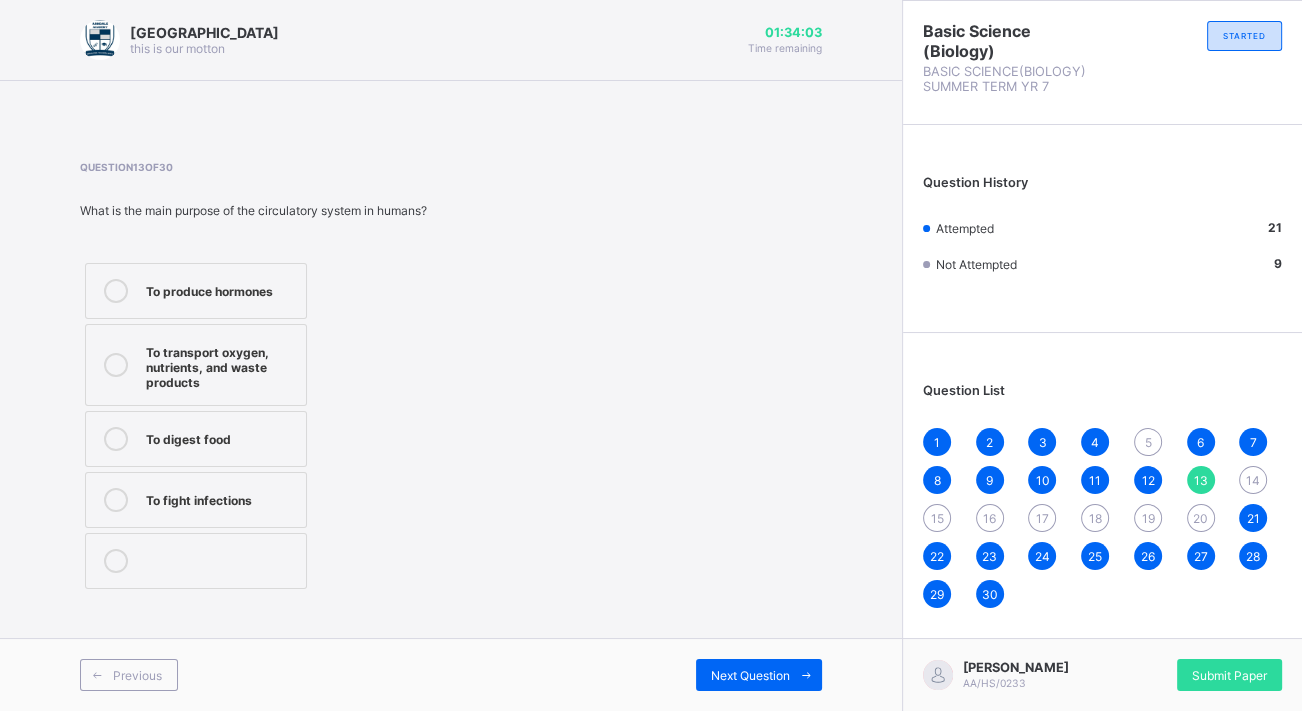 click on "To transport oxygen, nutrients, and waste products" at bounding box center [221, 365] 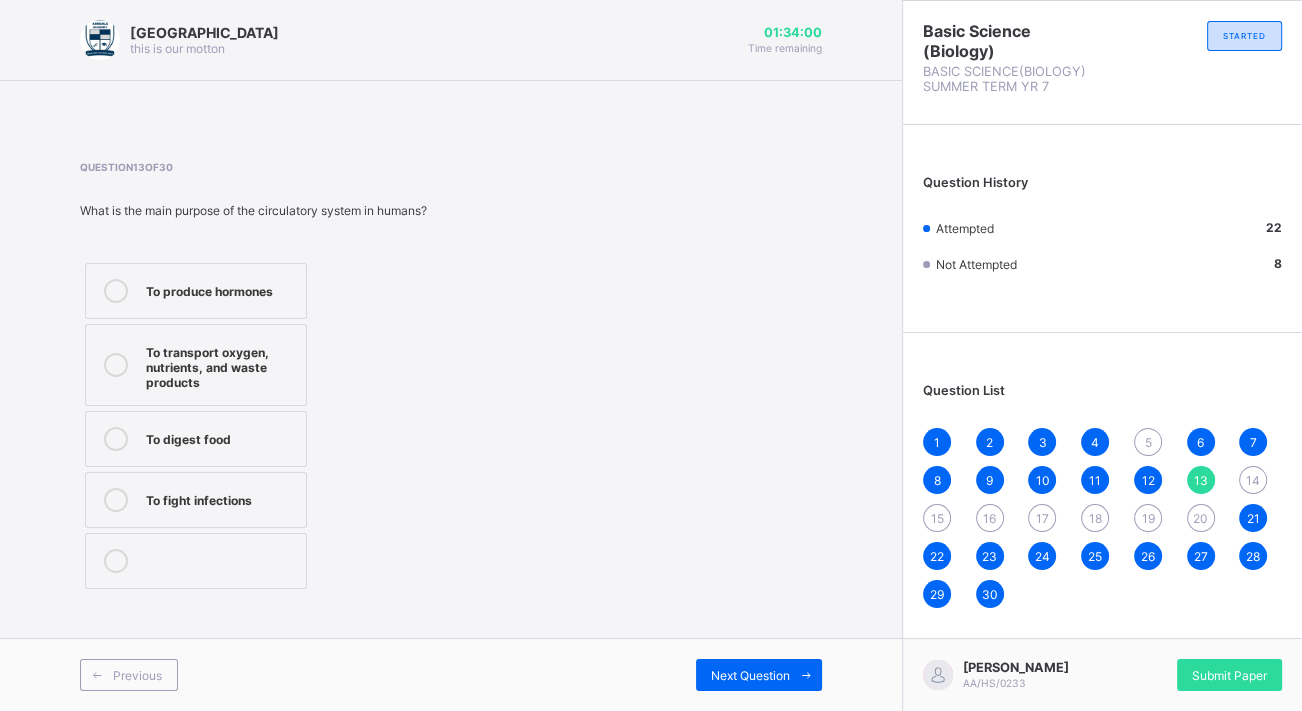 click on "14" at bounding box center [1253, 480] 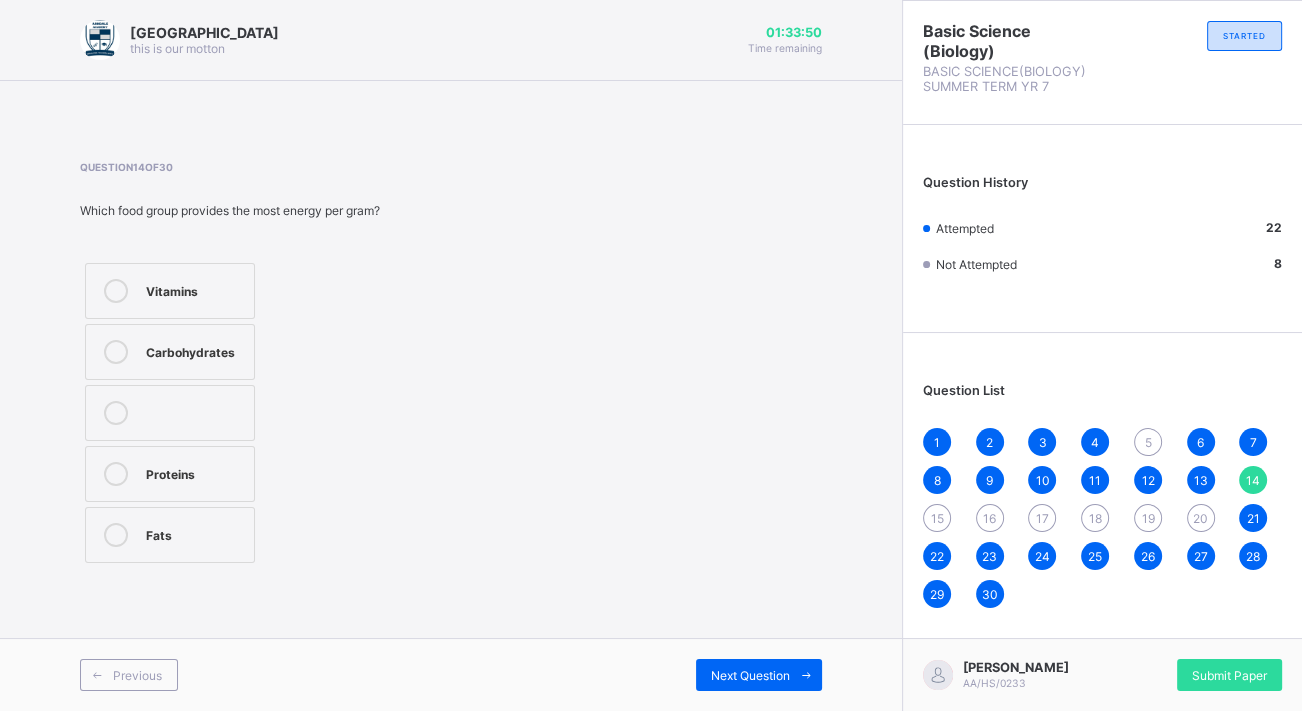 click at bounding box center [116, 352] 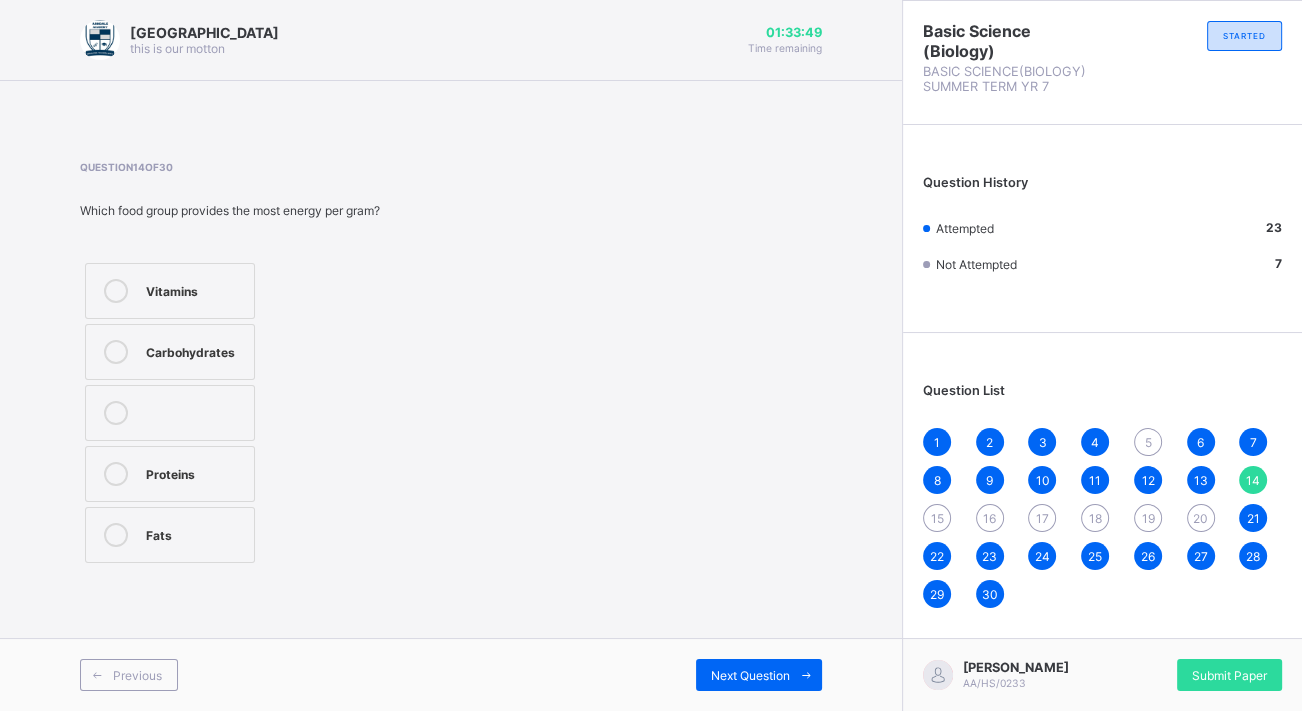 click on "20" at bounding box center [1200, 518] 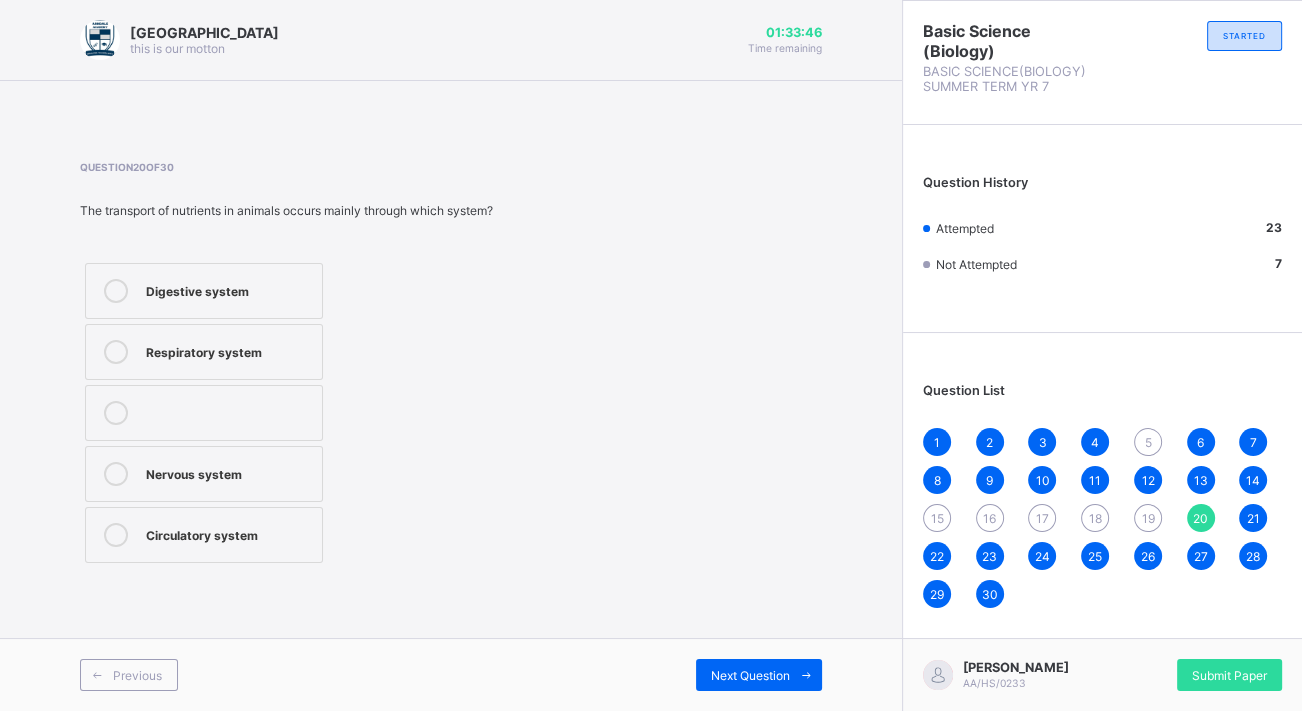 click on "15" at bounding box center (937, 518) 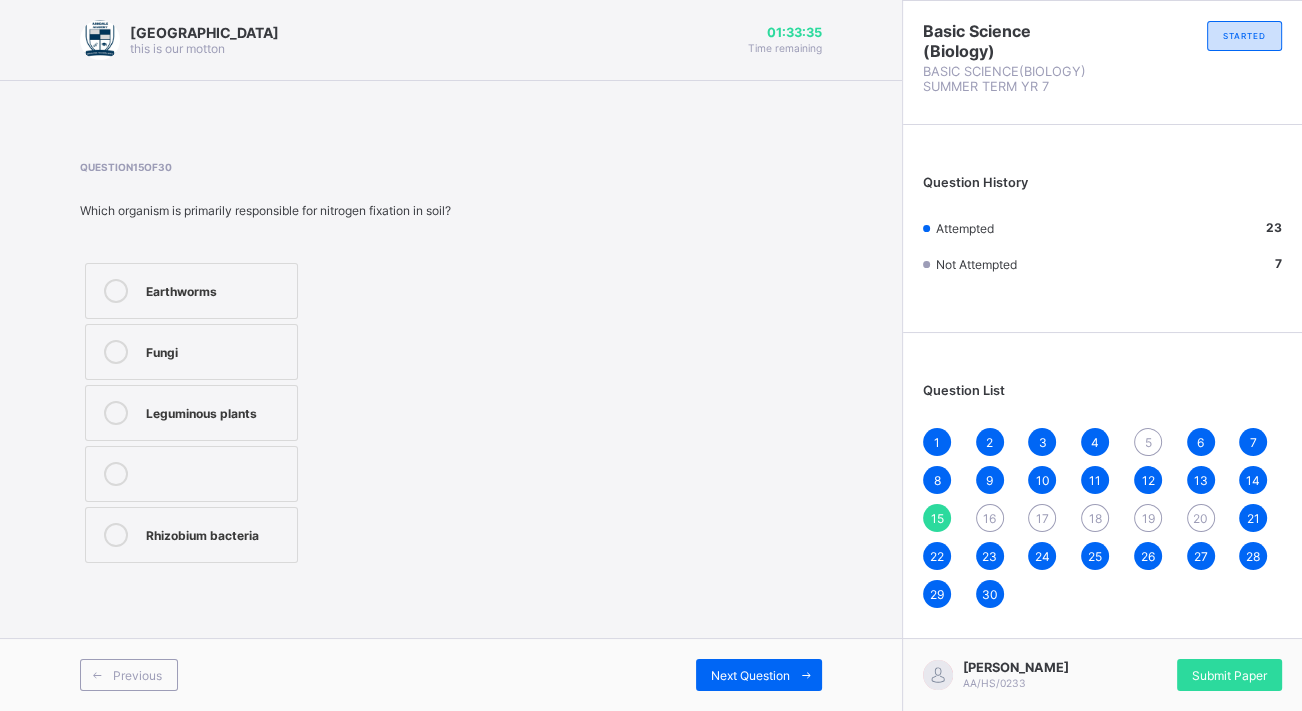 click on "Earthworms" at bounding box center [191, 291] 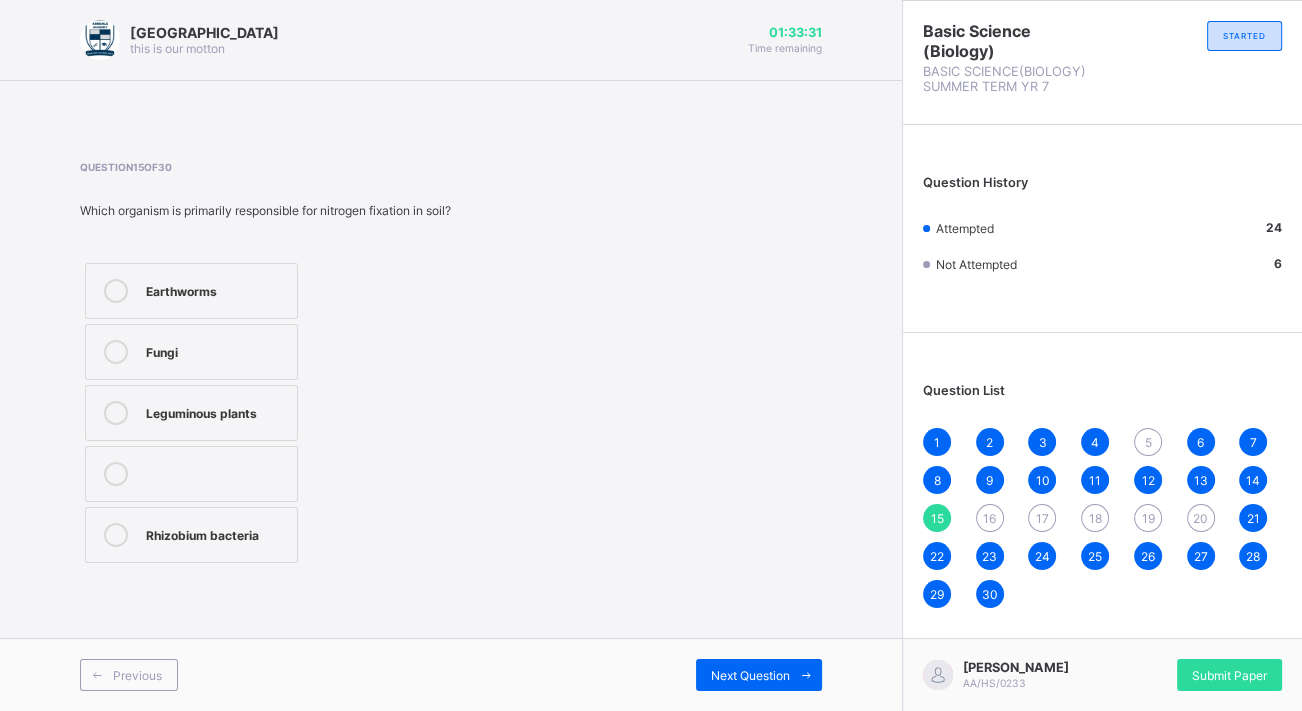 click on "16" at bounding box center (990, 518) 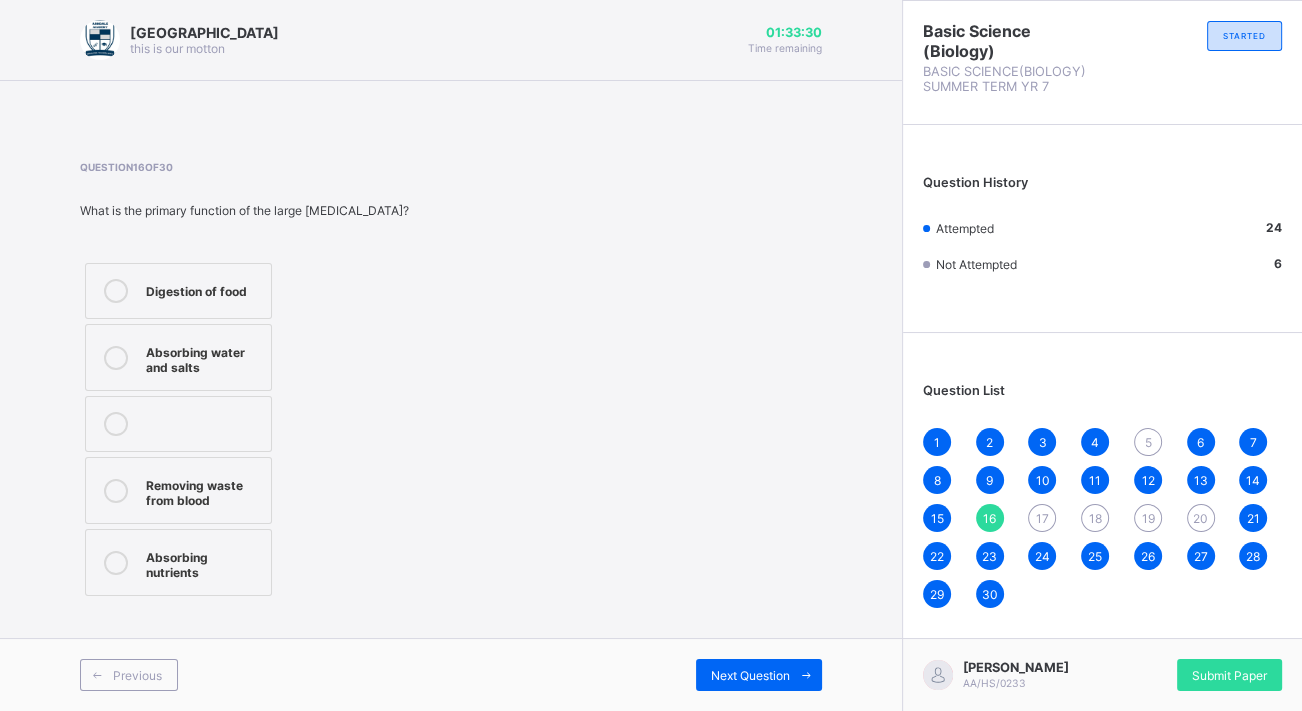 click on "15" at bounding box center [937, 518] 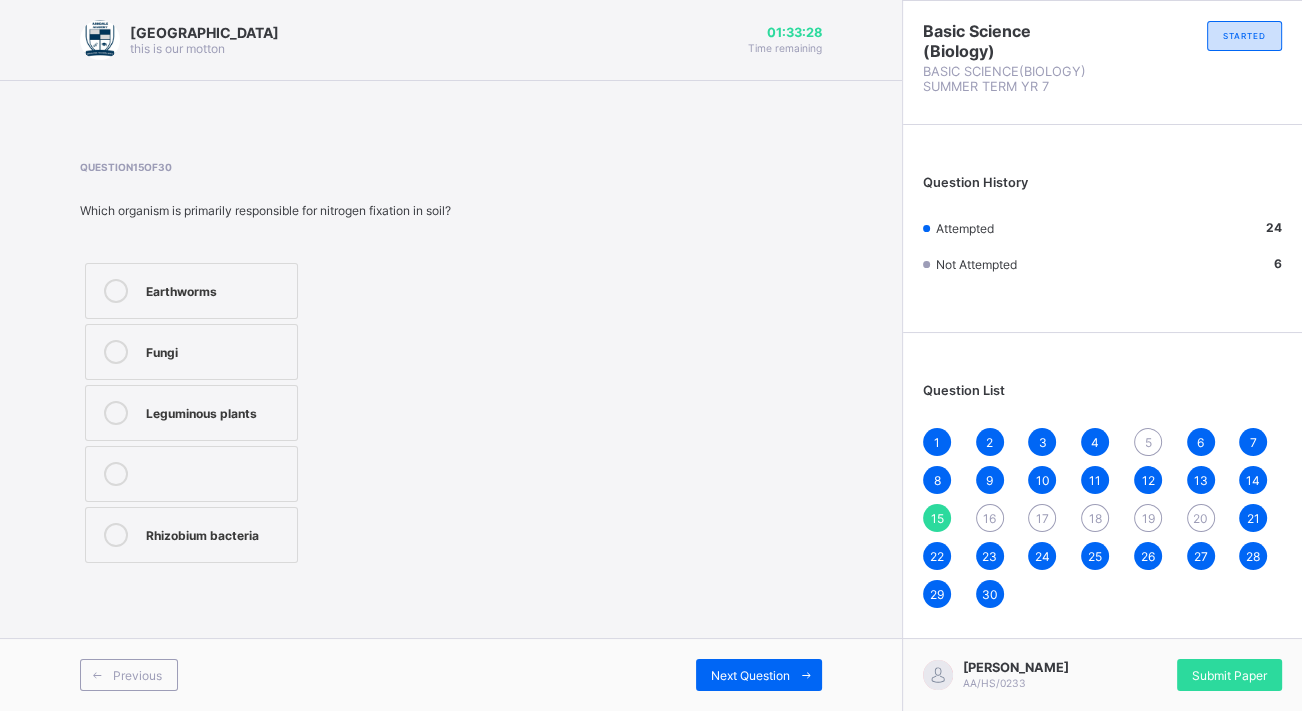click on "16" at bounding box center [989, 518] 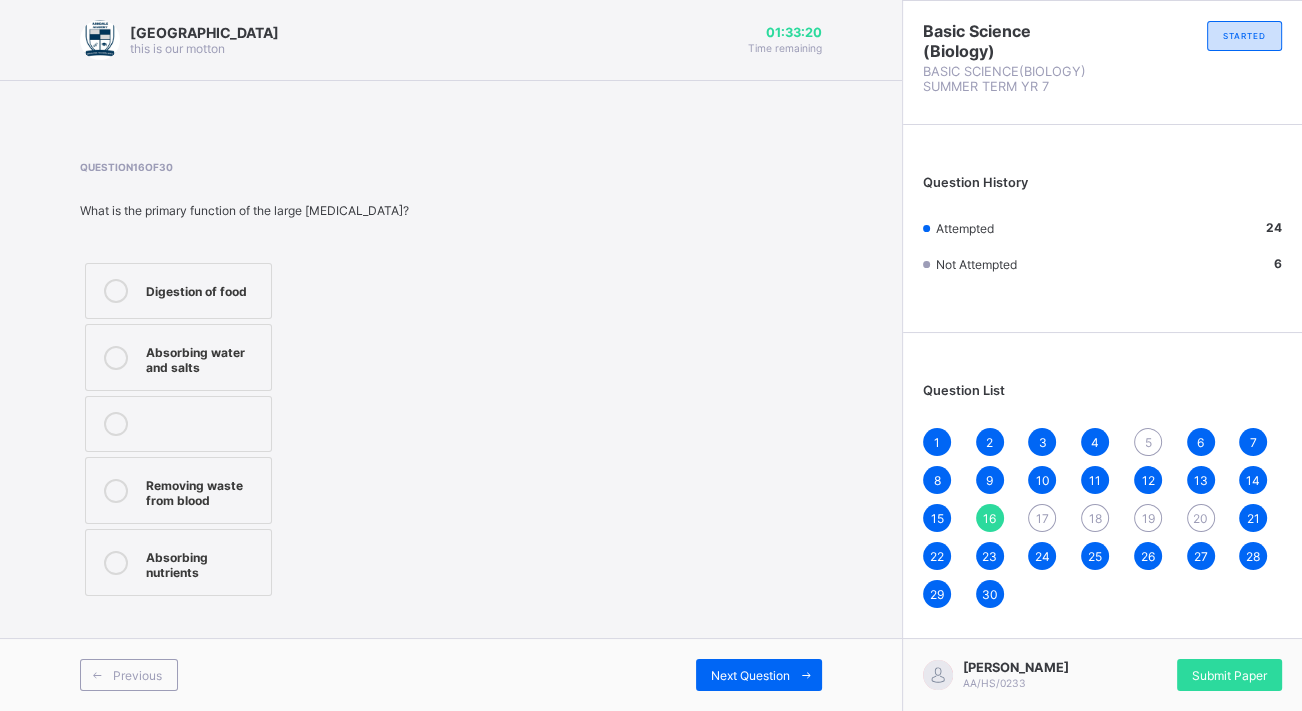click on "Absorbing nutrients" at bounding box center (178, 562) 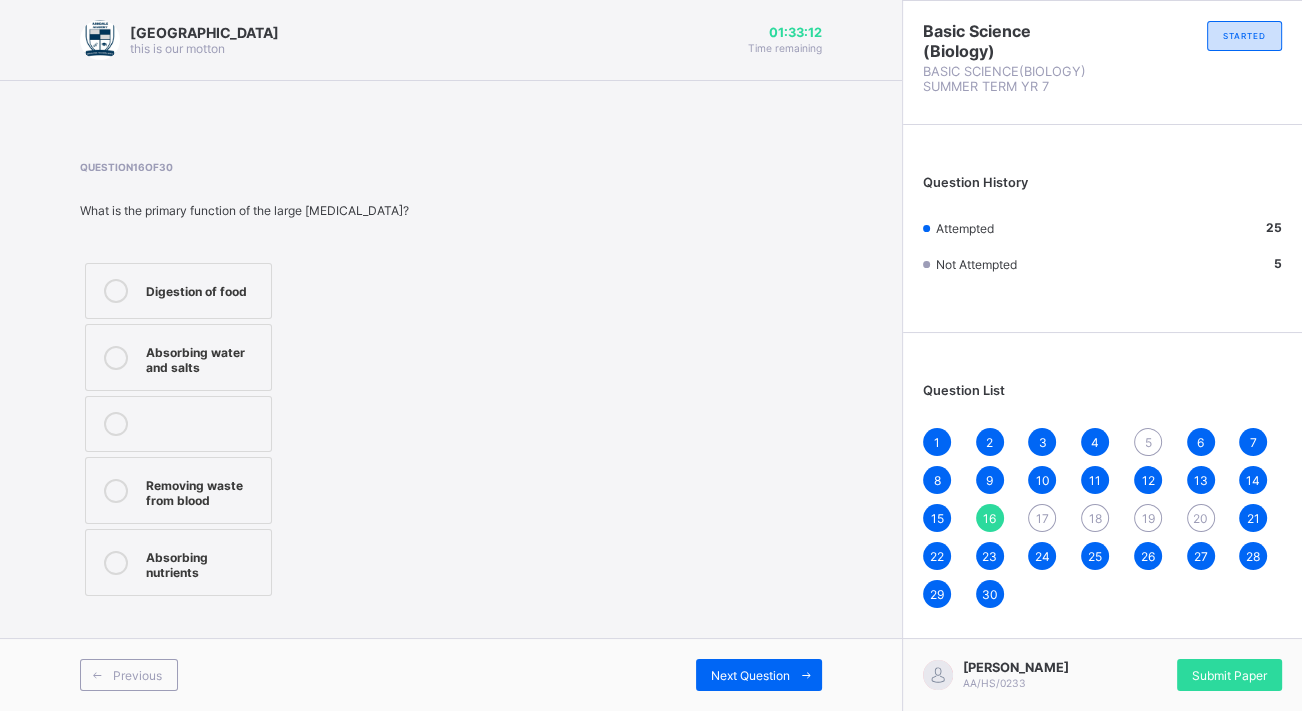 click on "Removing waste from blood" at bounding box center (203, 490) 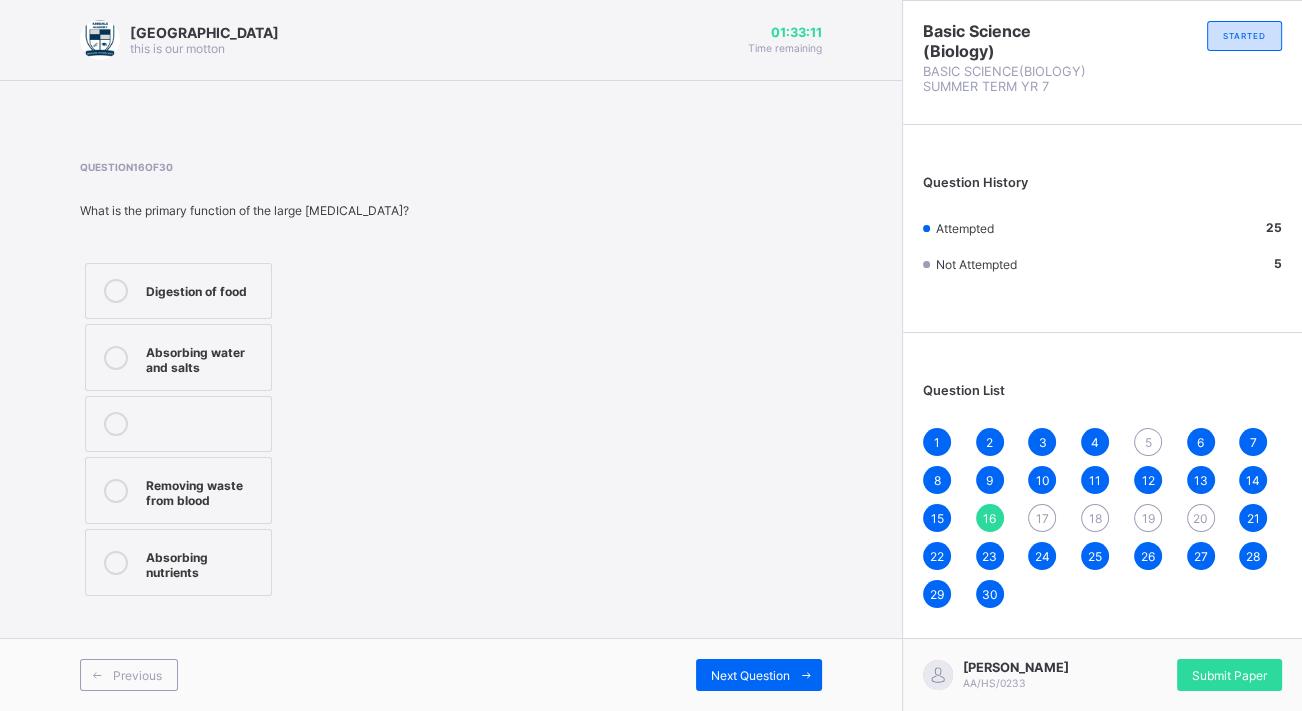click on "17" at bounding box center (1042, 518) 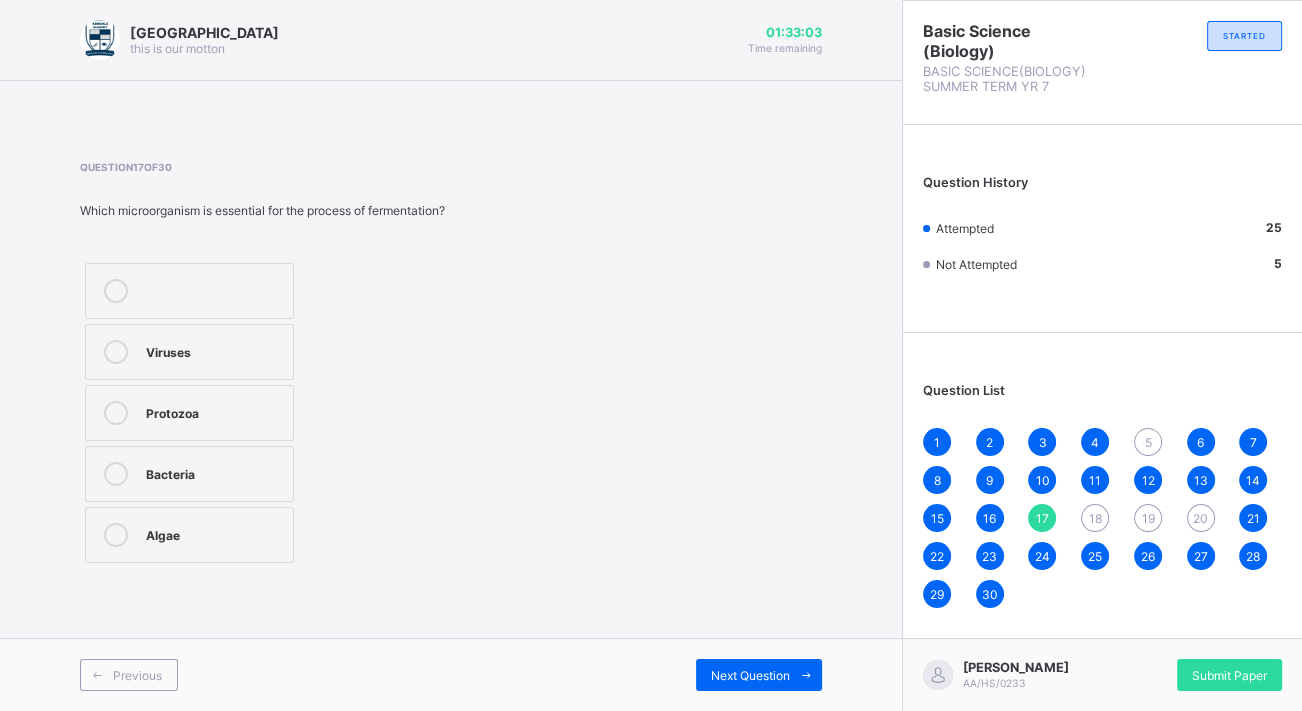 click on "Algae" at bounding box center (214, 533) 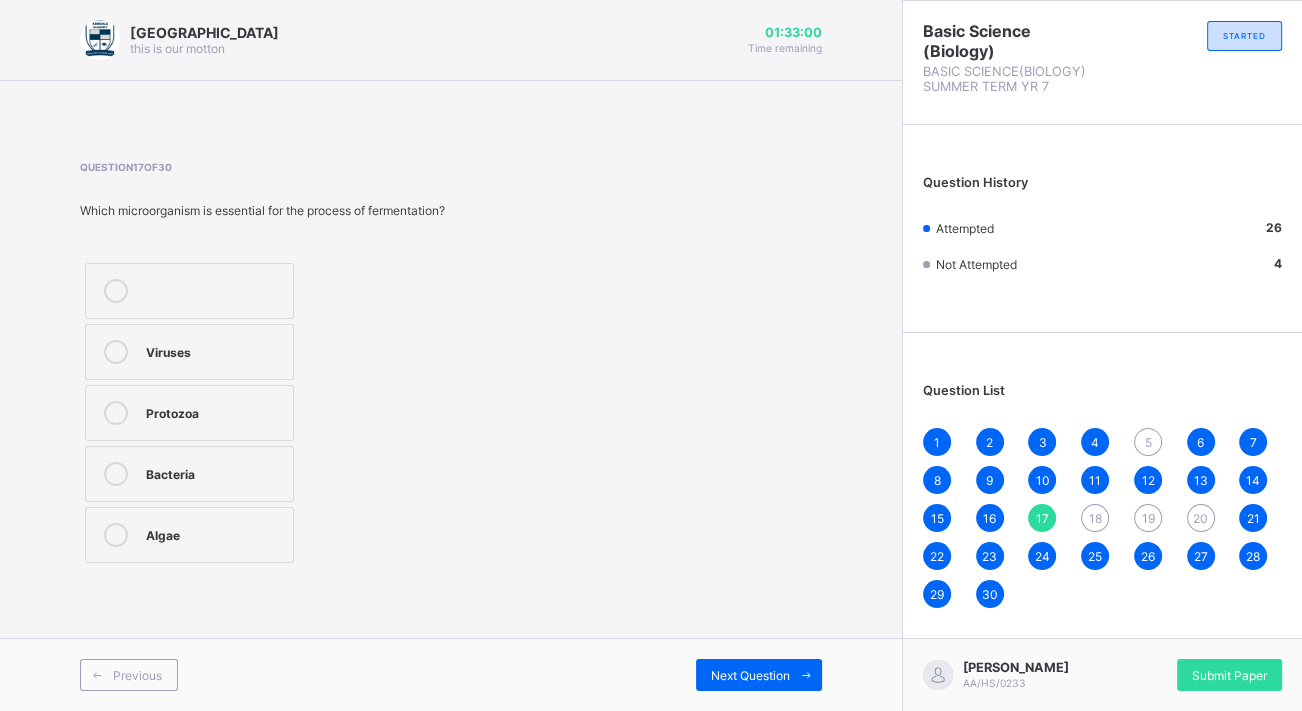 click on "18" at bounding box center (1095, 518) 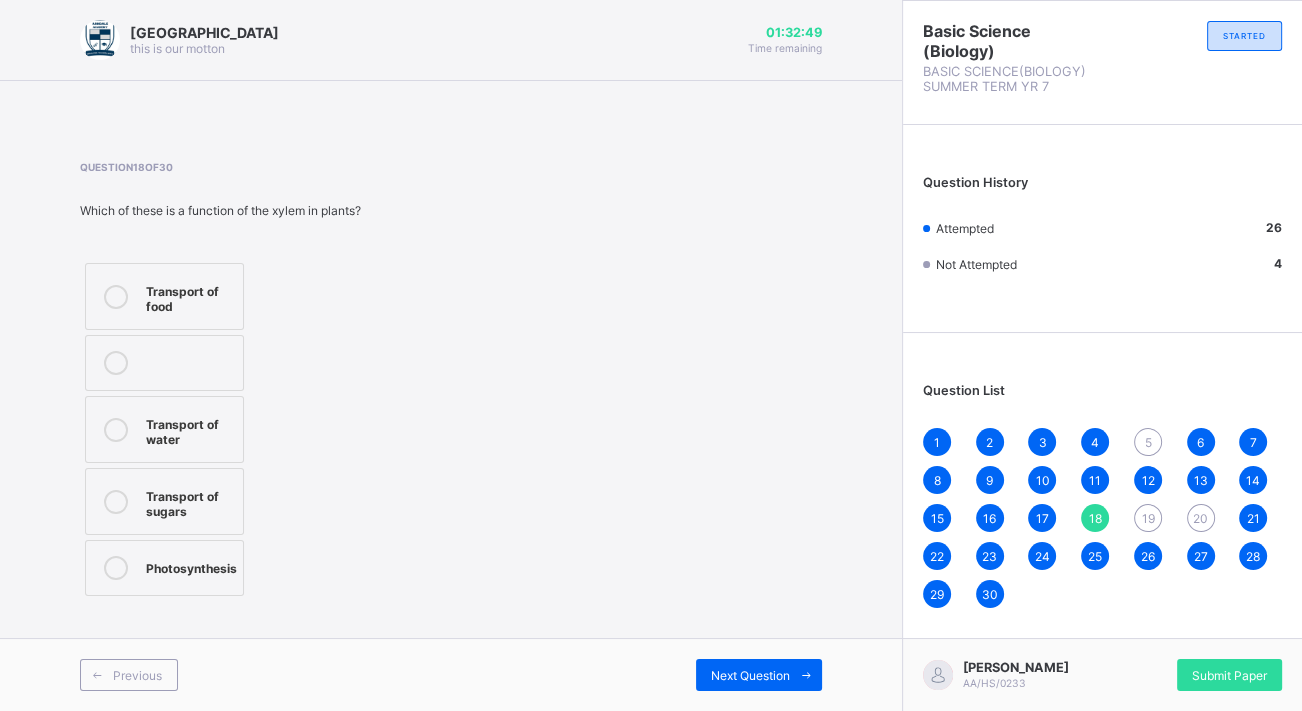 click on "Transport of water" at bounding box center [164, 429] 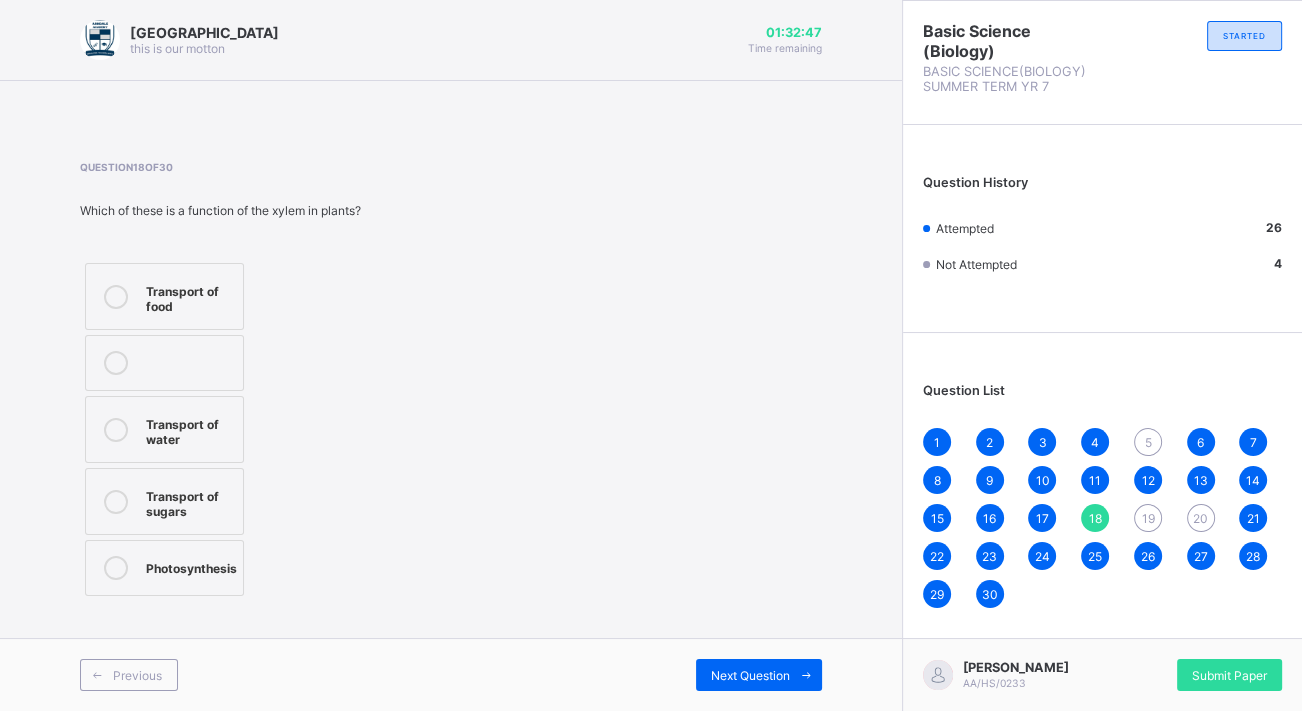 click on "8" at bounding box center (937, 480) 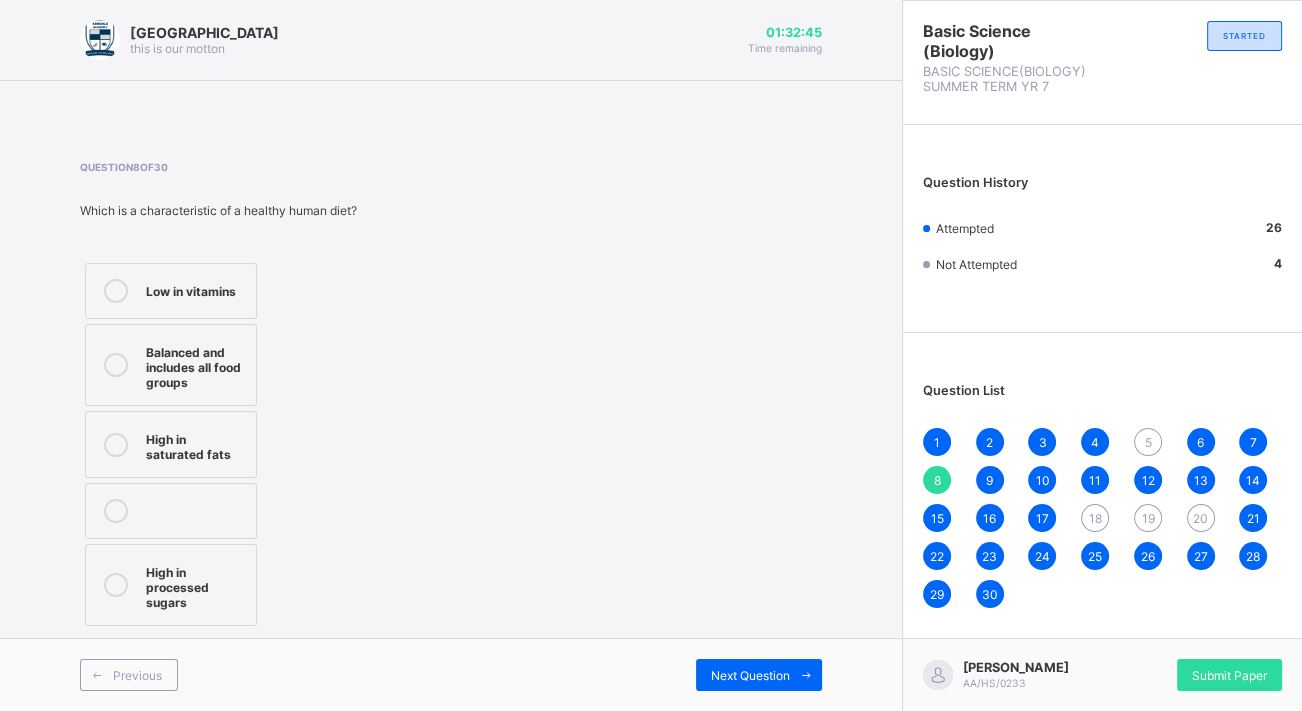 click on "1 2 3 4 5 6 7 8 9 10 11 12 13 14 15 16 17 18 19 20 21 22 23 24 25 26 27 28 29 30" at bounding box center (1102, 518) 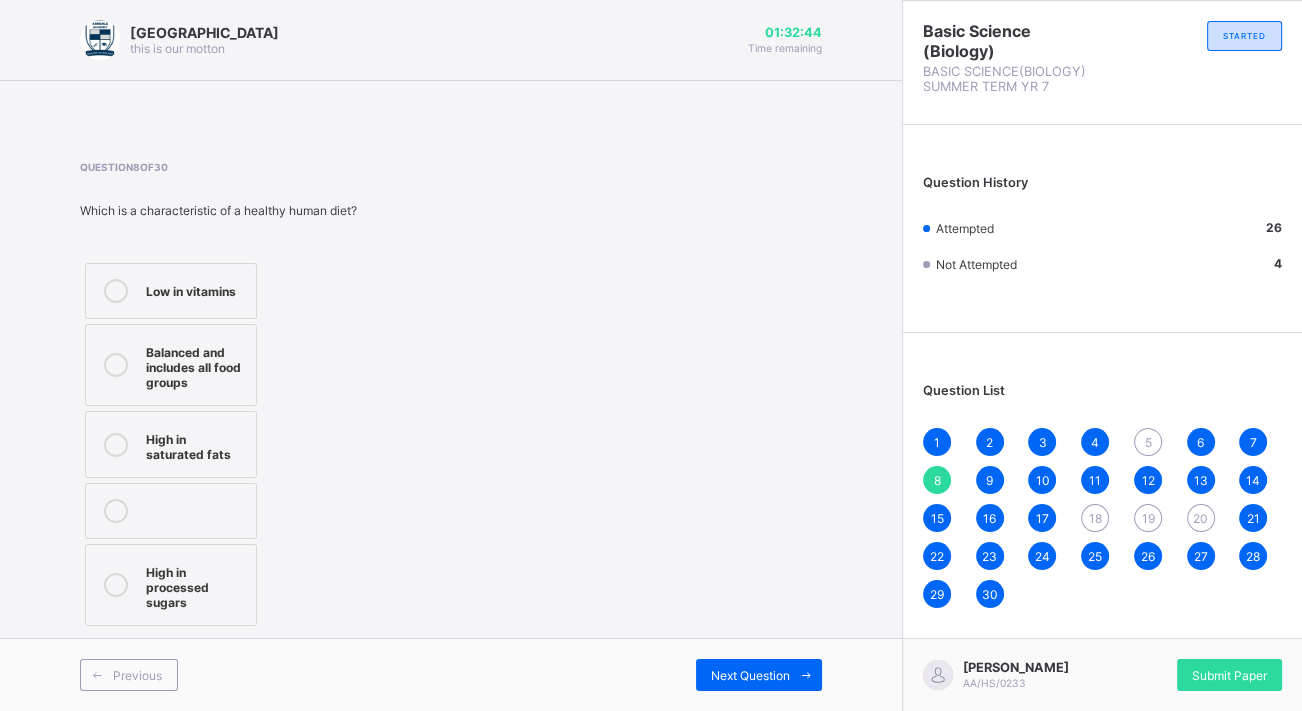click on "1 2 3 4 5 6 7 8 9 10 11 12 13 14 15 16 17 18 19 20 21 22 23 24 25 26 27 28 29 30" at bounding box center [1102, 518] 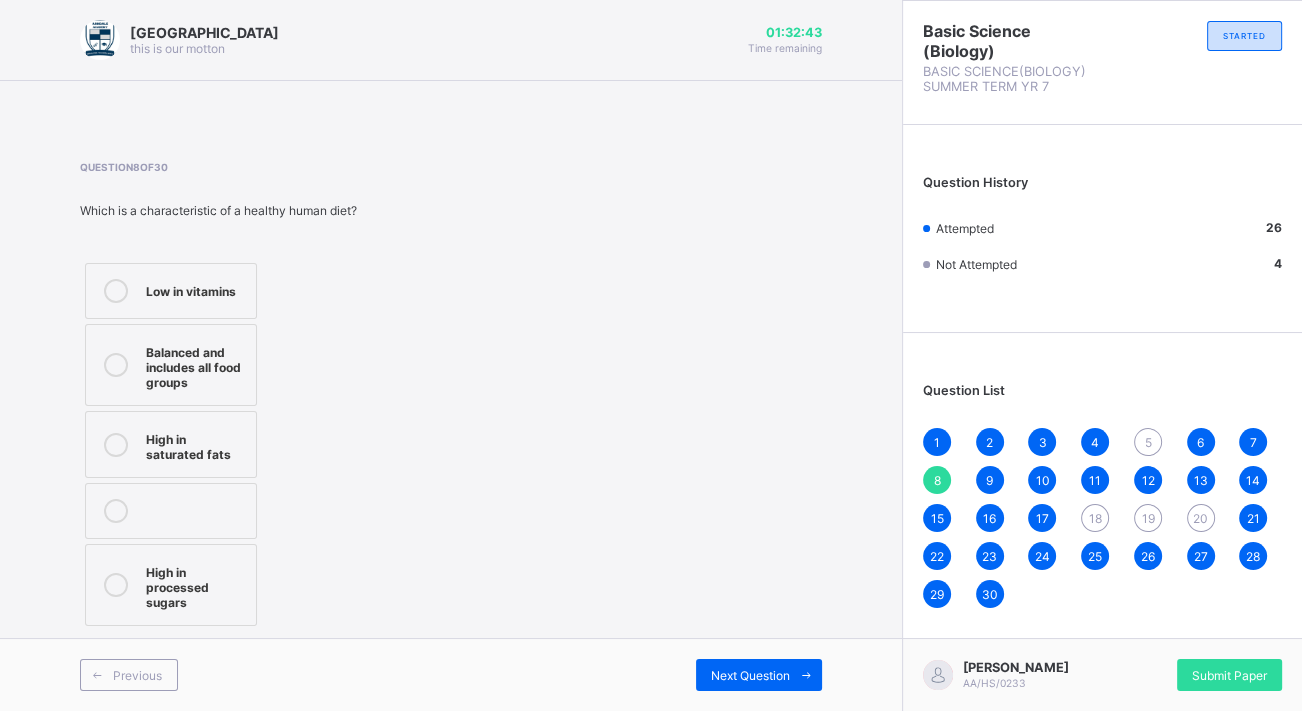 click on "18" at bounding box center [1095, 518] 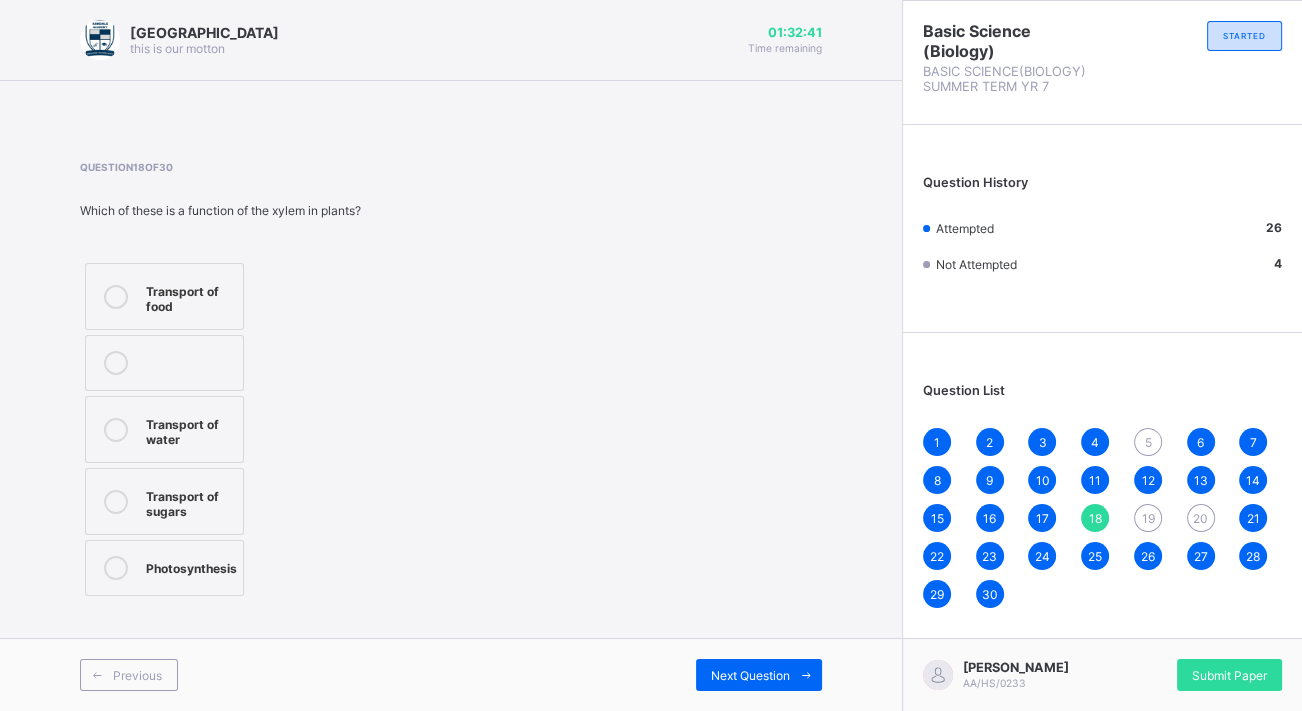 click on "5" at bounding box center (1148, 442) 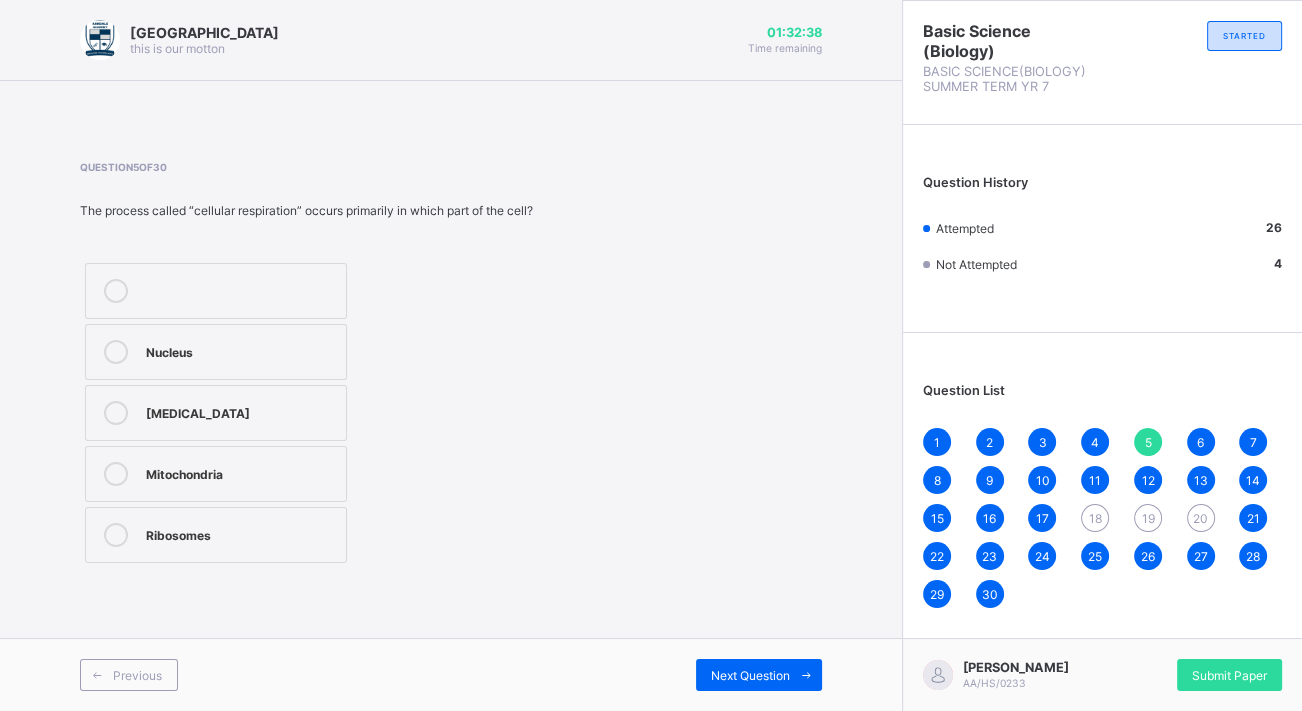 click on "24" at bounding box center (1042, 556) 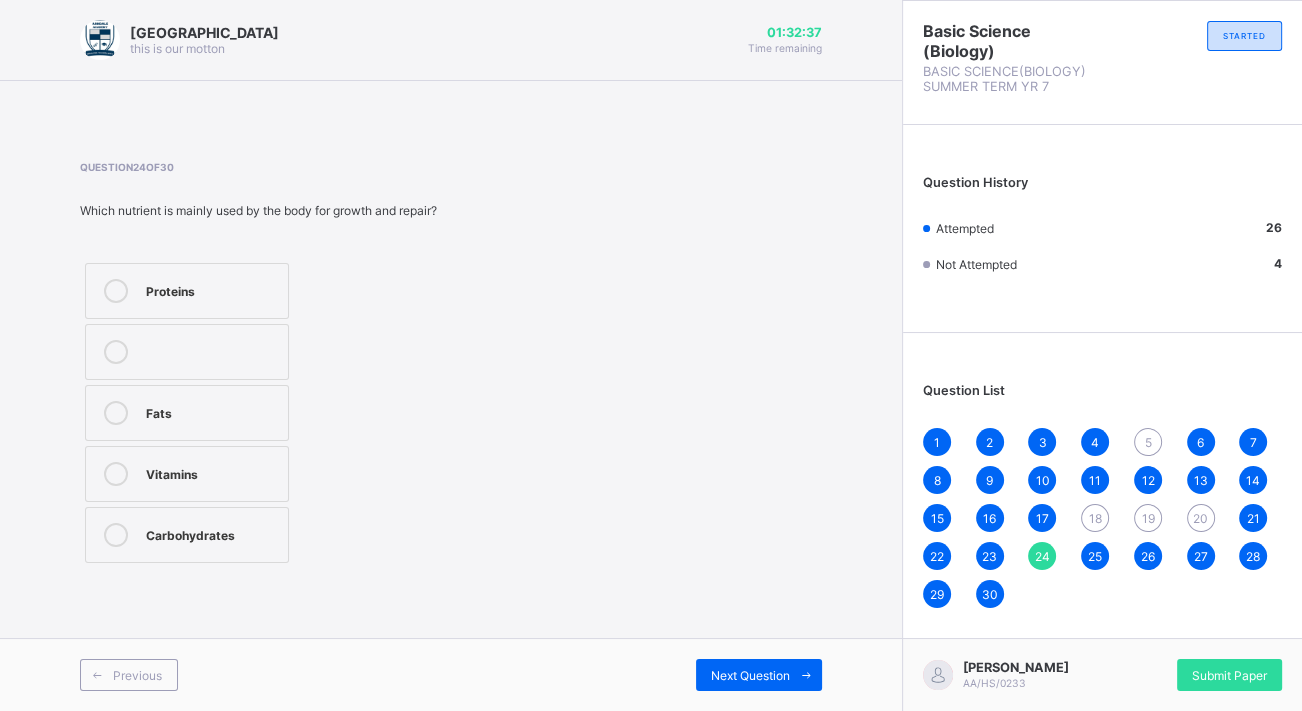 click on "24" at bounding box center (1042, 556) 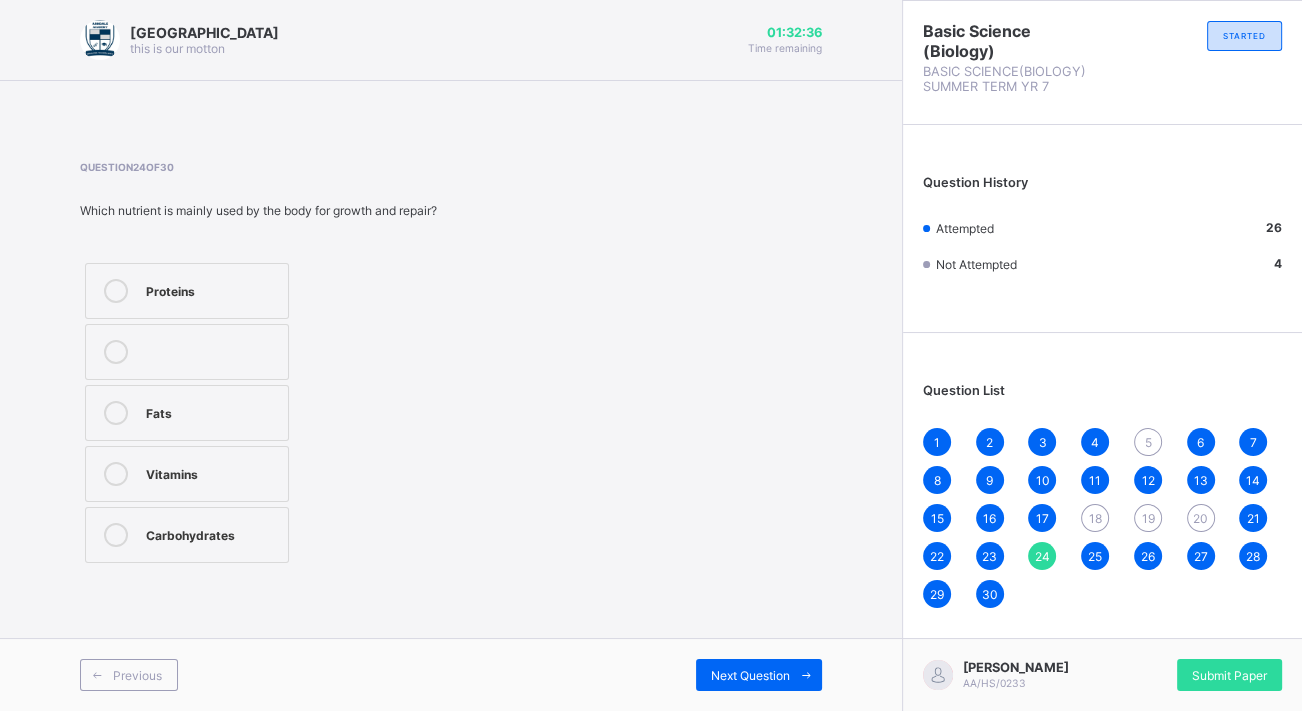 click on "30" at bounding box center (990, 594) 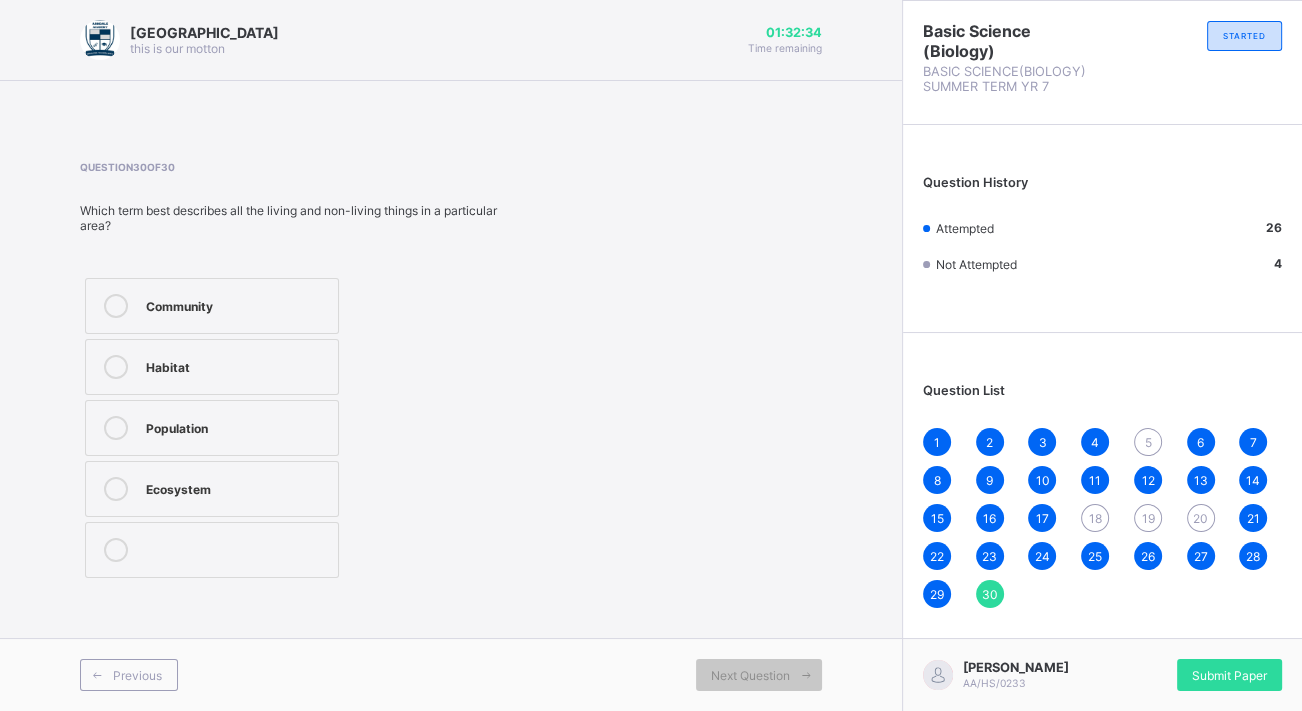 click on "29" at bounding box center (937, 594) 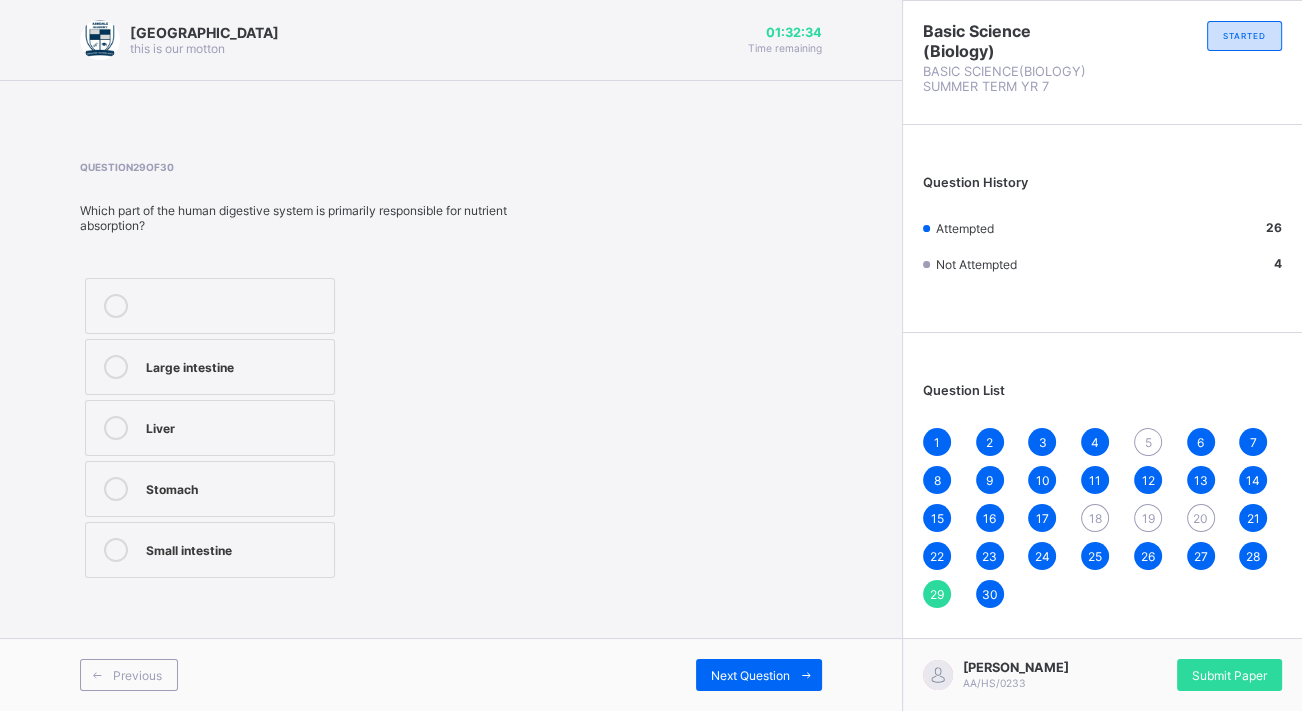 click on "22" at bounding box center (937, 556) 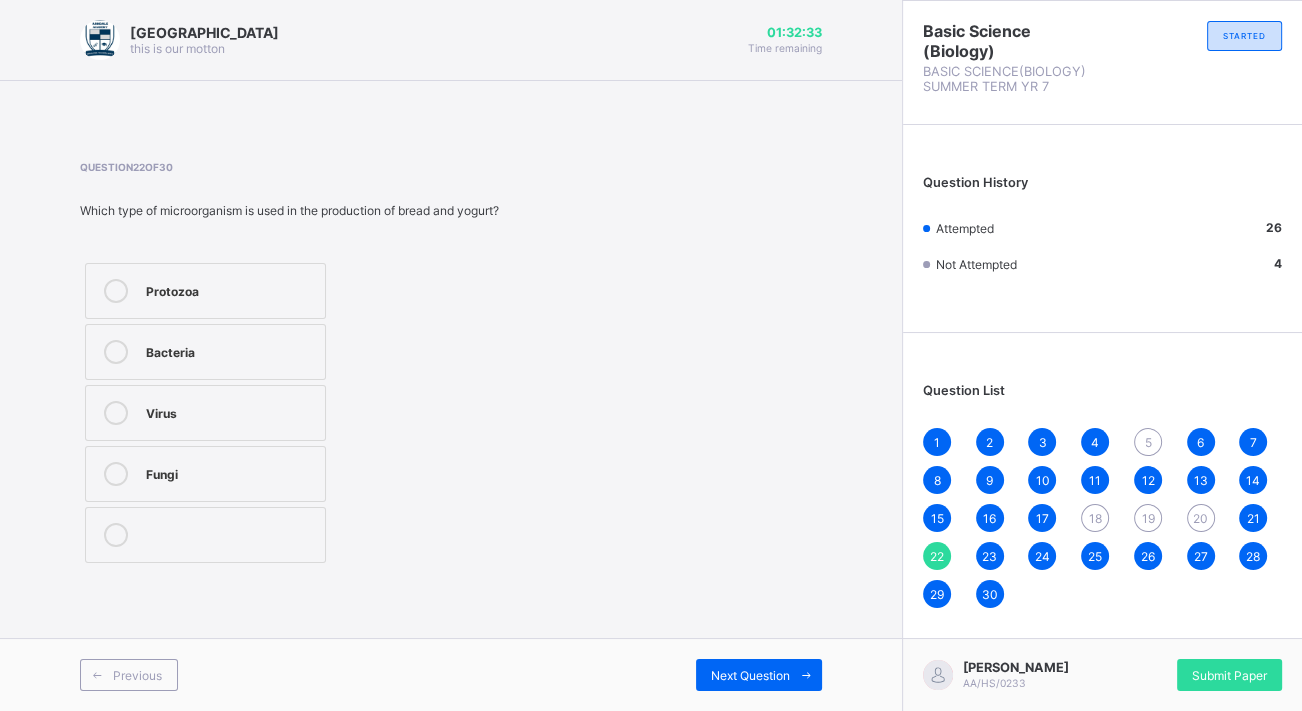 click on "1 2 3 4 5 6 7 8 9 10 11 12 13 14 15 16 17 18 19 20 21 22 23 24 25 26 27 28 29 30" at bounding box center (1102, 518) 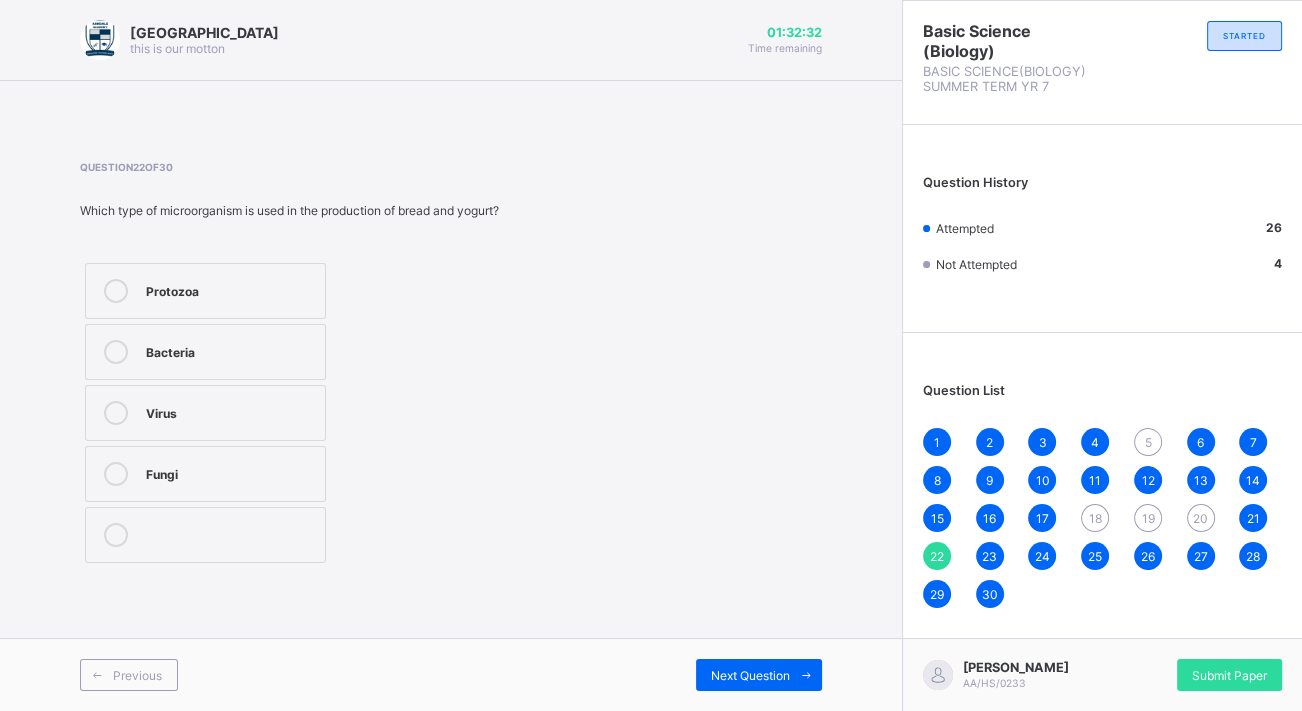 click on "1 2 3 4 5 6 7 8 9 10 11 12 13 14 15 16 17 18 19 20 21 22 23 24 25 26 27 28 29 30" at bounding box center (1102, 518) 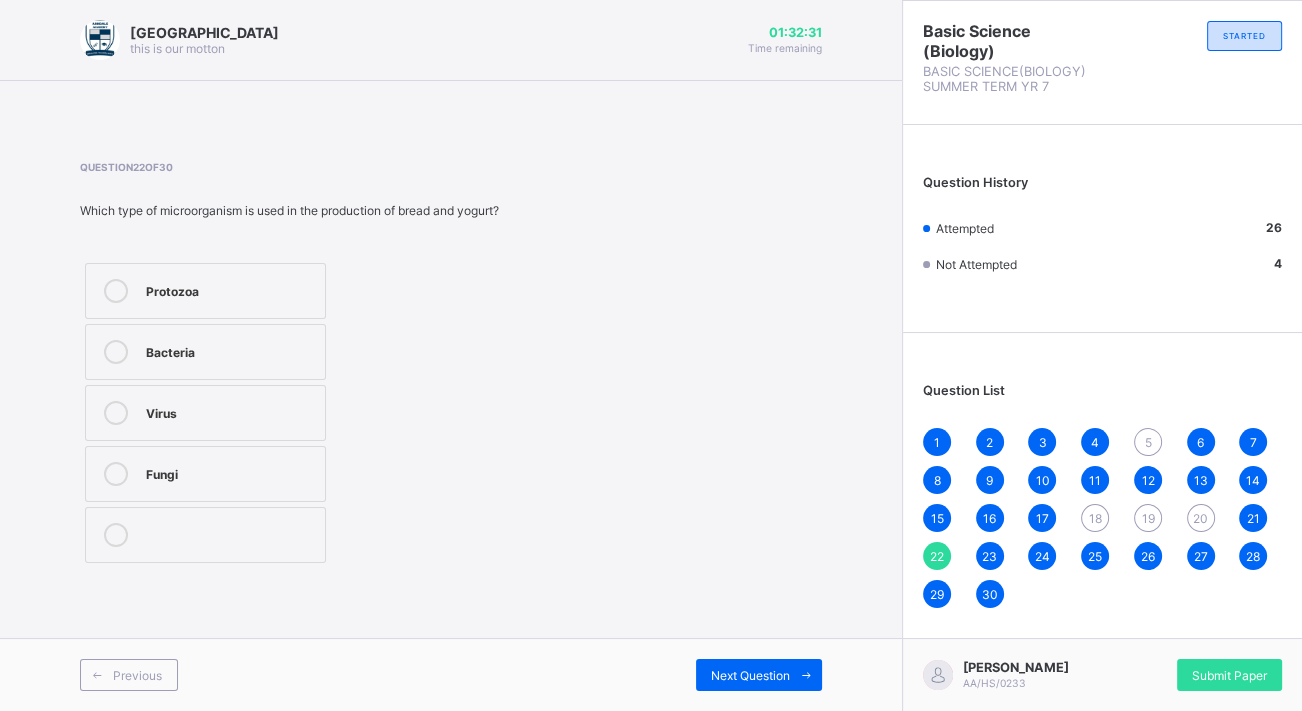 click on "23" at bounding box center [989, 556] 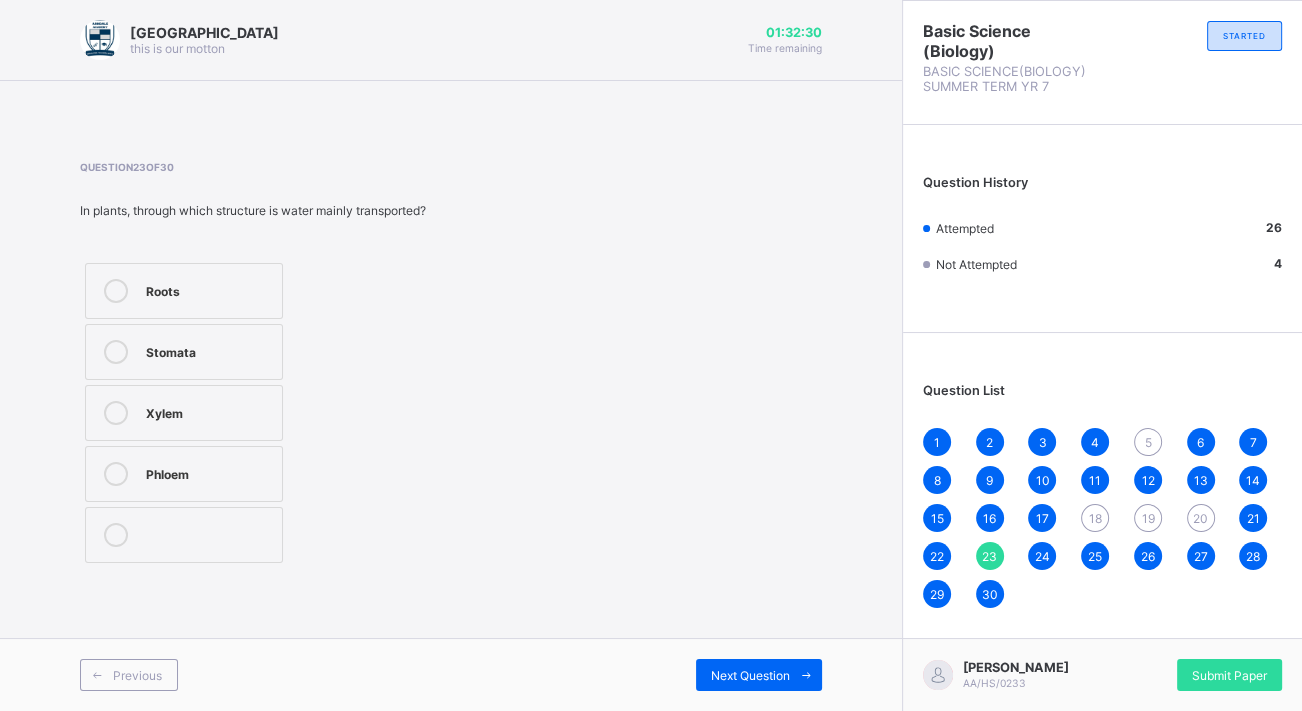 click on "1 2 3 4 5 6 7 8 9 10 11 12 13 14 15 16 17 18 19 20 21 22 23 24 25 26 27 28 29 30" at bounding box center [1102, 518] 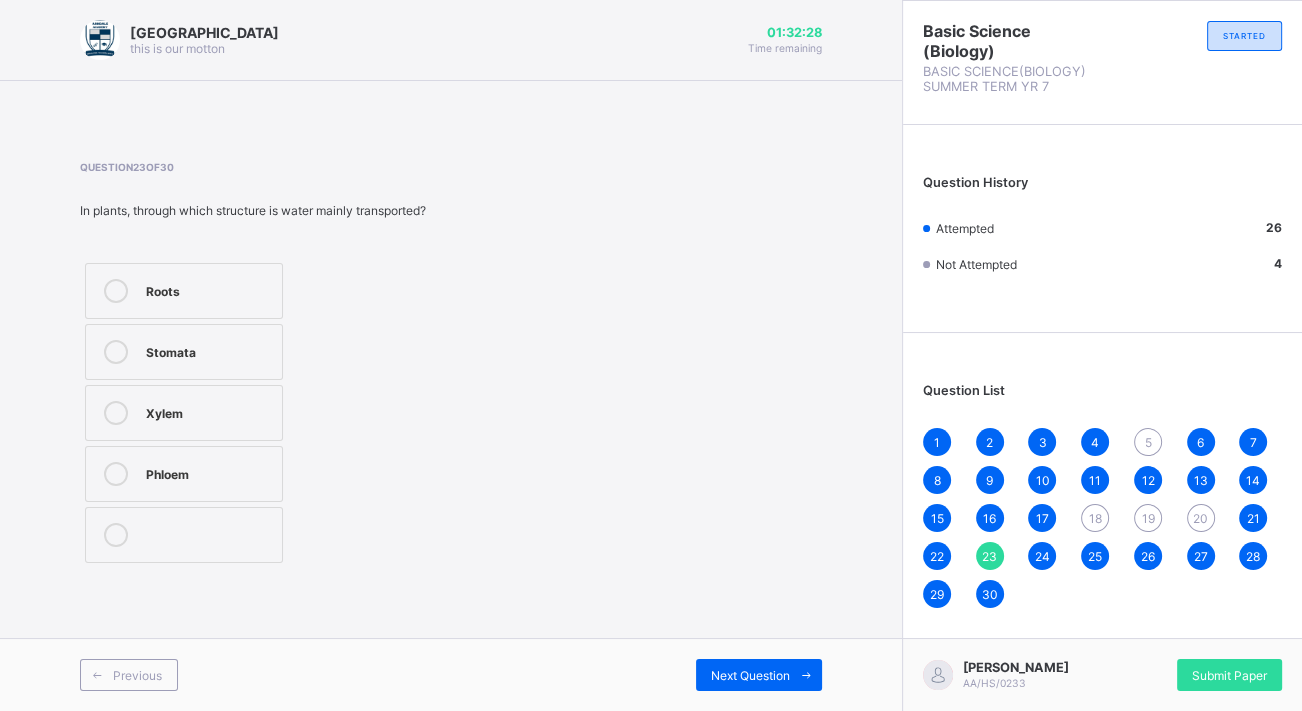 click on "24" at bounding box center (1042, 556) 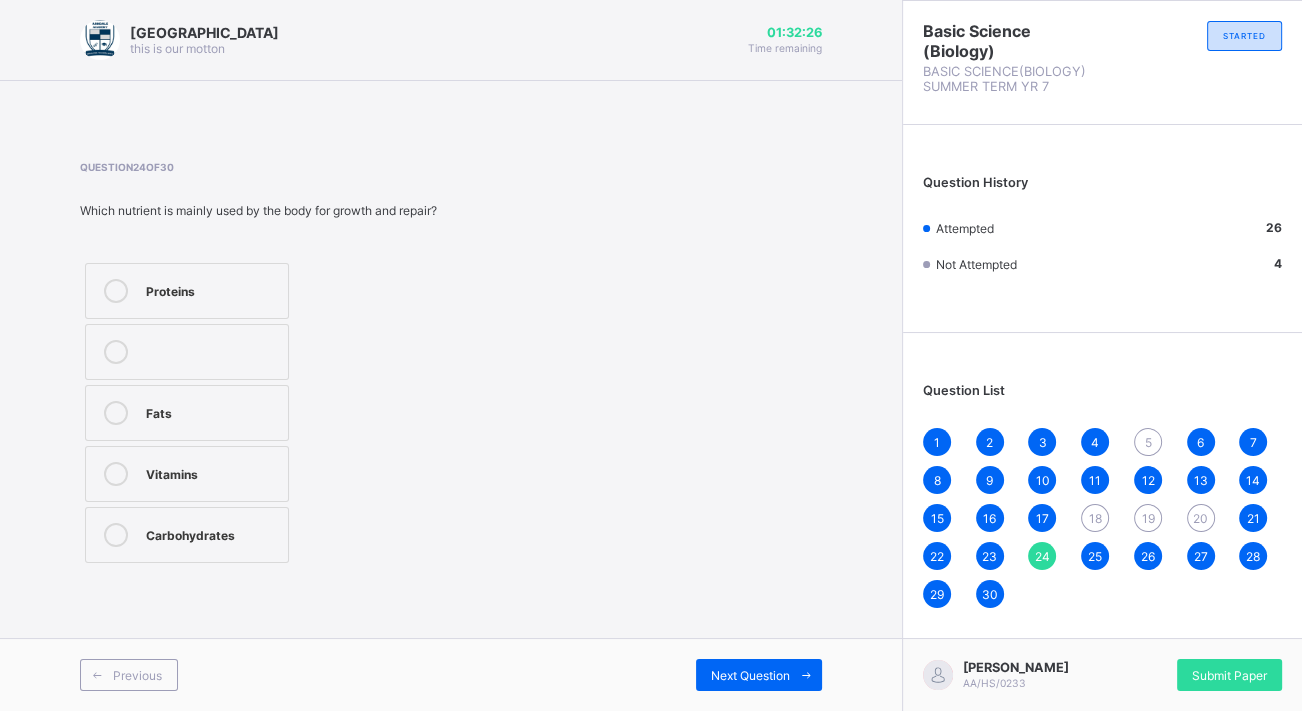 click on "1 2 3 4 5 6 7 8 9 10 11 12 13 14 15 16 17 18 19 20 21 22 23 24 25 26 27 28 29 30" at bounding box center [1102, 518] 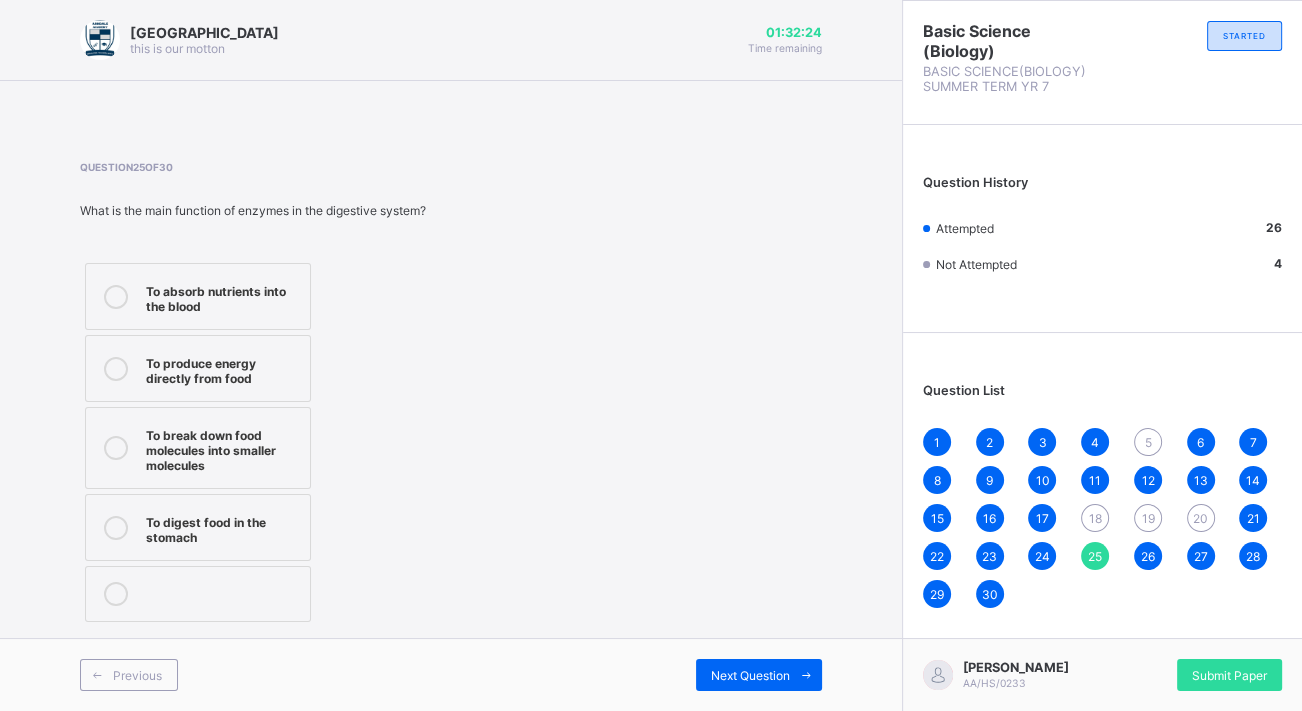 click on "1 2 3 4 5 6 7 8 9 10 11 12 13 14 15 16 17 18 19 20 21 22 23 24 25 26 27 28 29 30" at bounding box center (1102, 518) 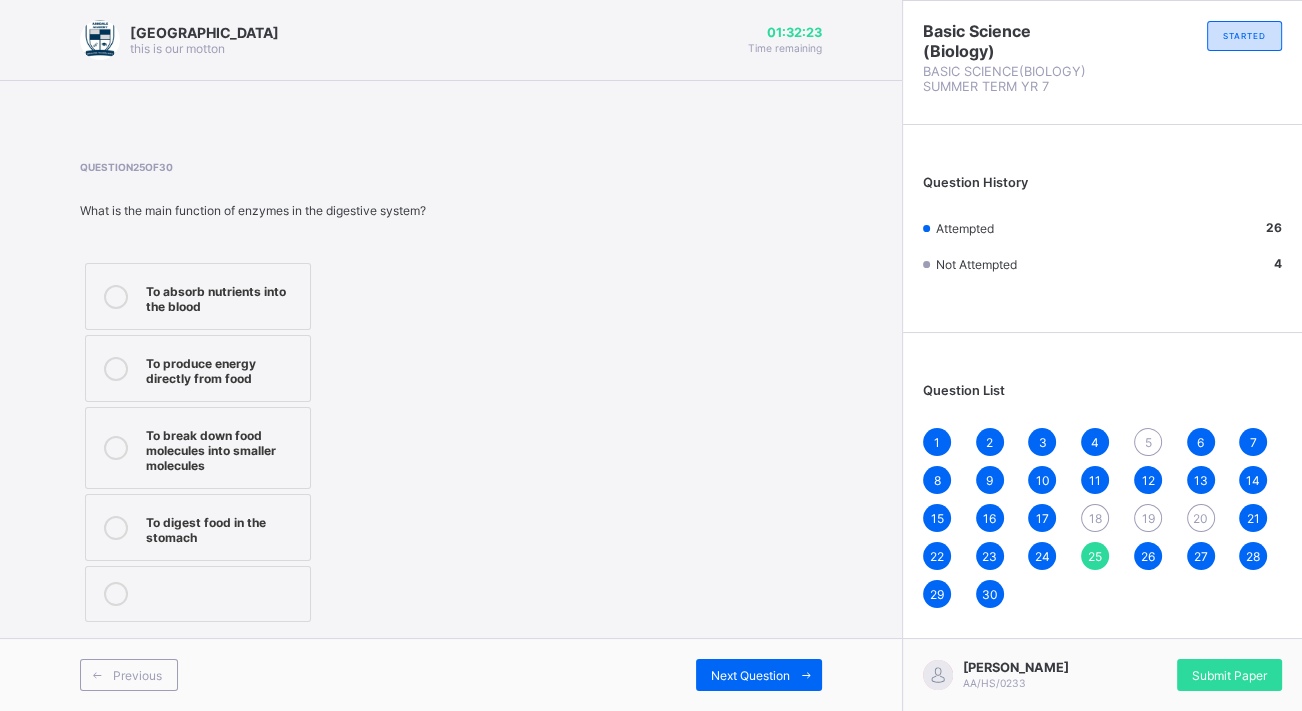 click on "1 2 3 4 5 6 7 8 9 10 11 12 13 14 15 16 17 18 19 20 21 22 23 24 25 26 27 28 29 30" at bounding box center [1102, 518] 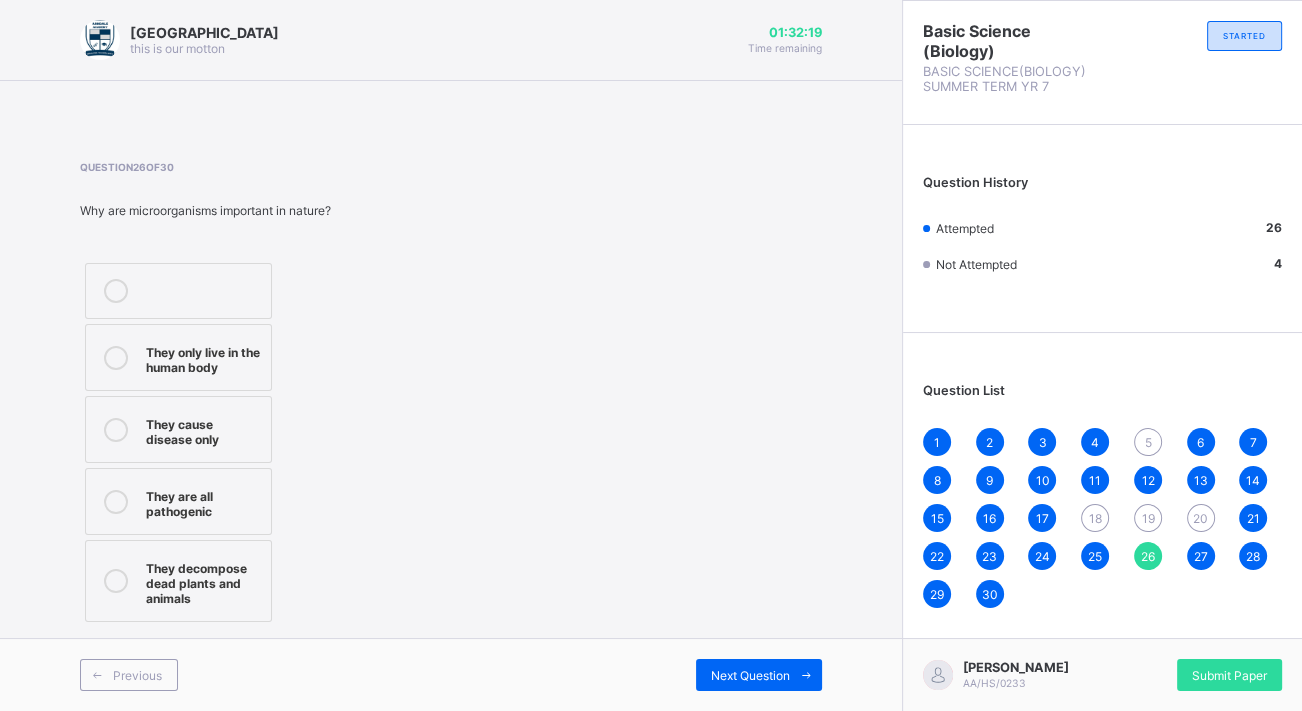 click on "27" at bounding box center [1201, 556] 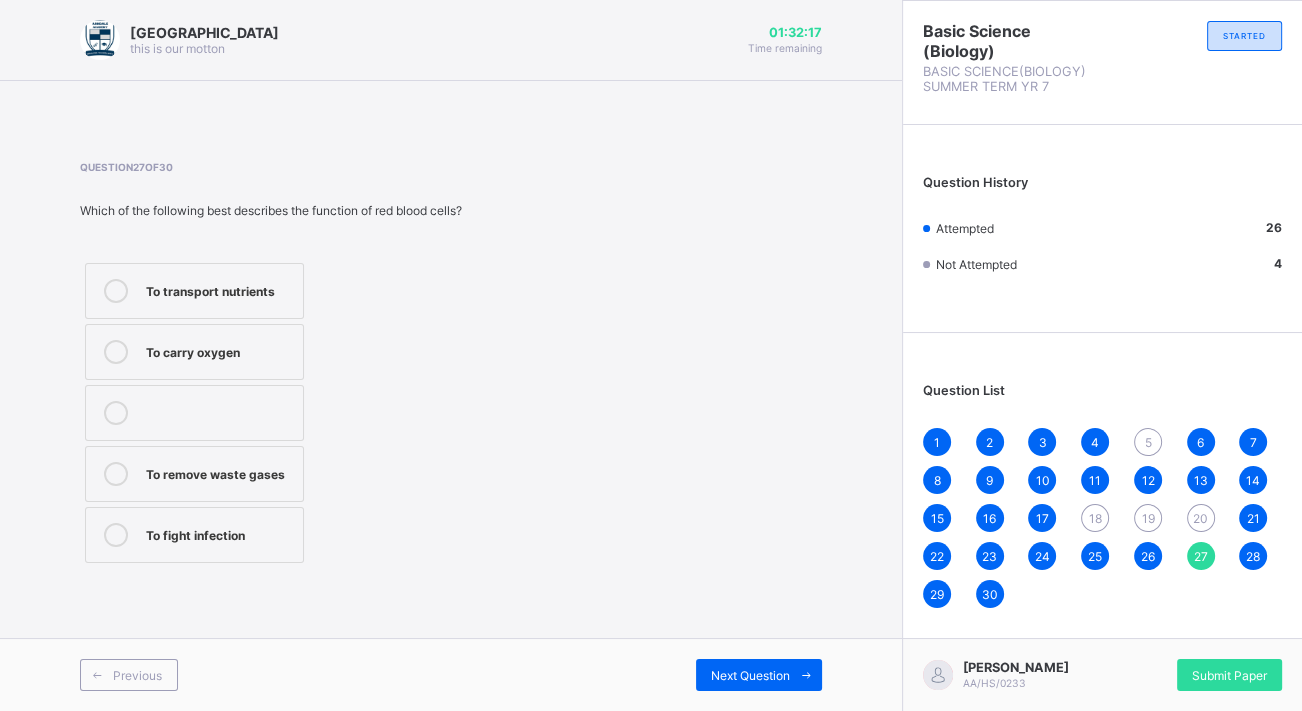 click on "28" at bounding box center [1253, 556] 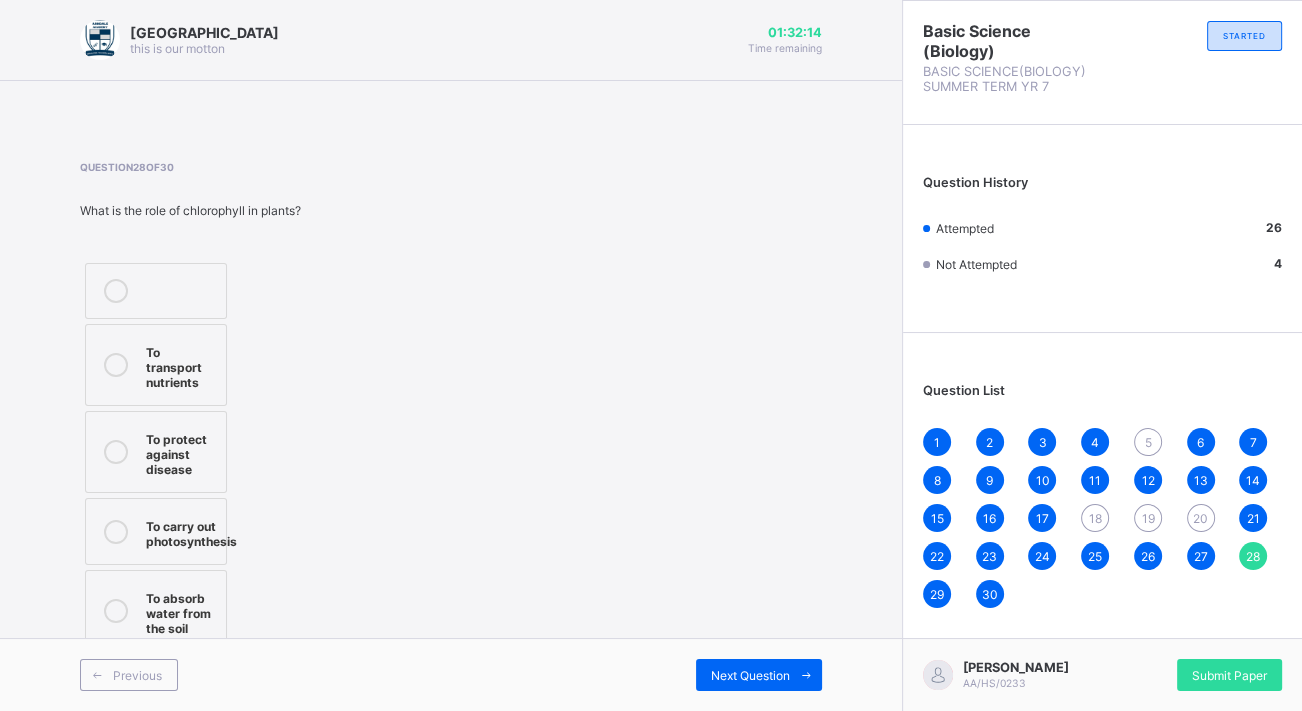 click on "15" at bounding box center (937, 518) 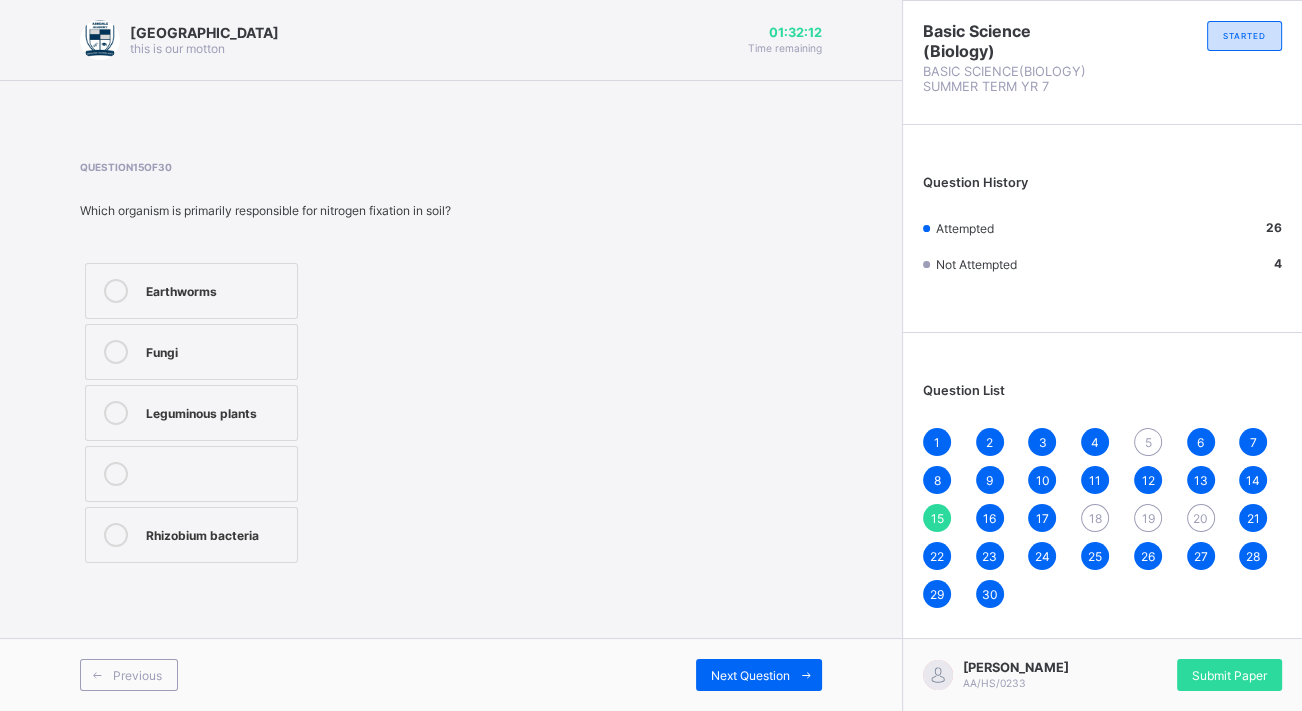 click on "16" at bounding box center (989, 518) 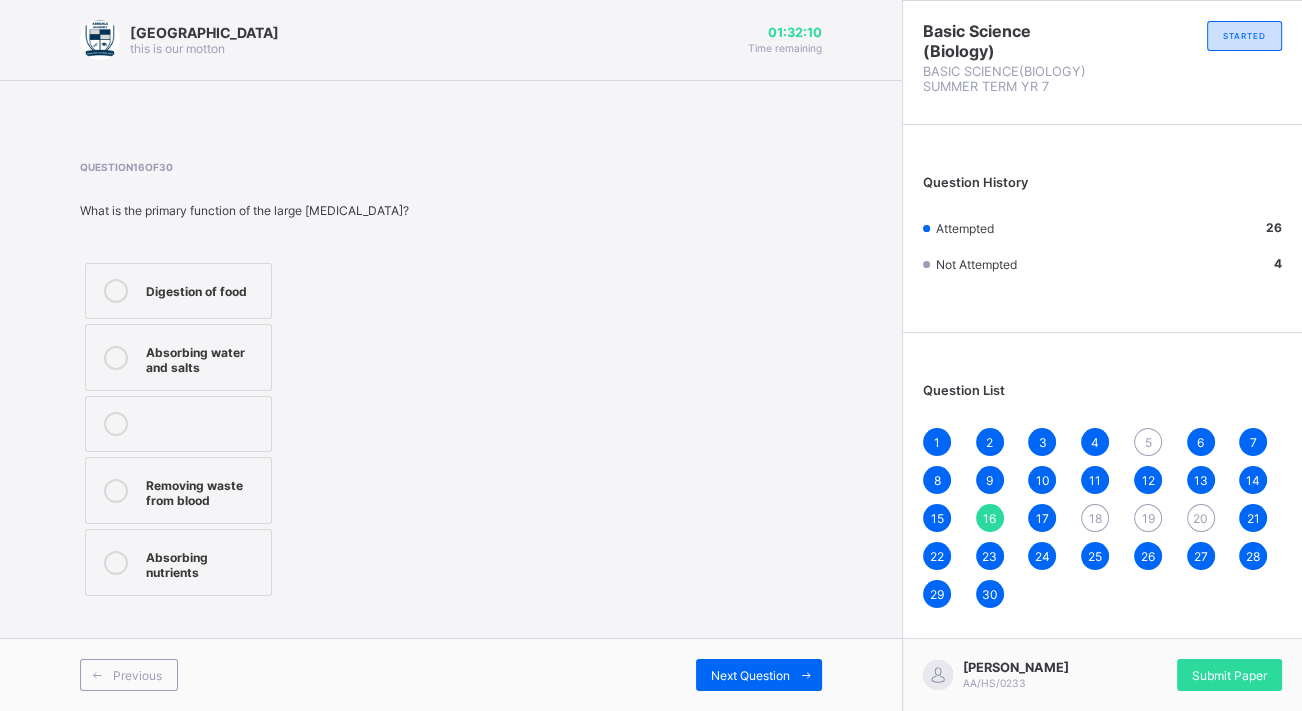 click on "17" at bounding box center [1042, 518] 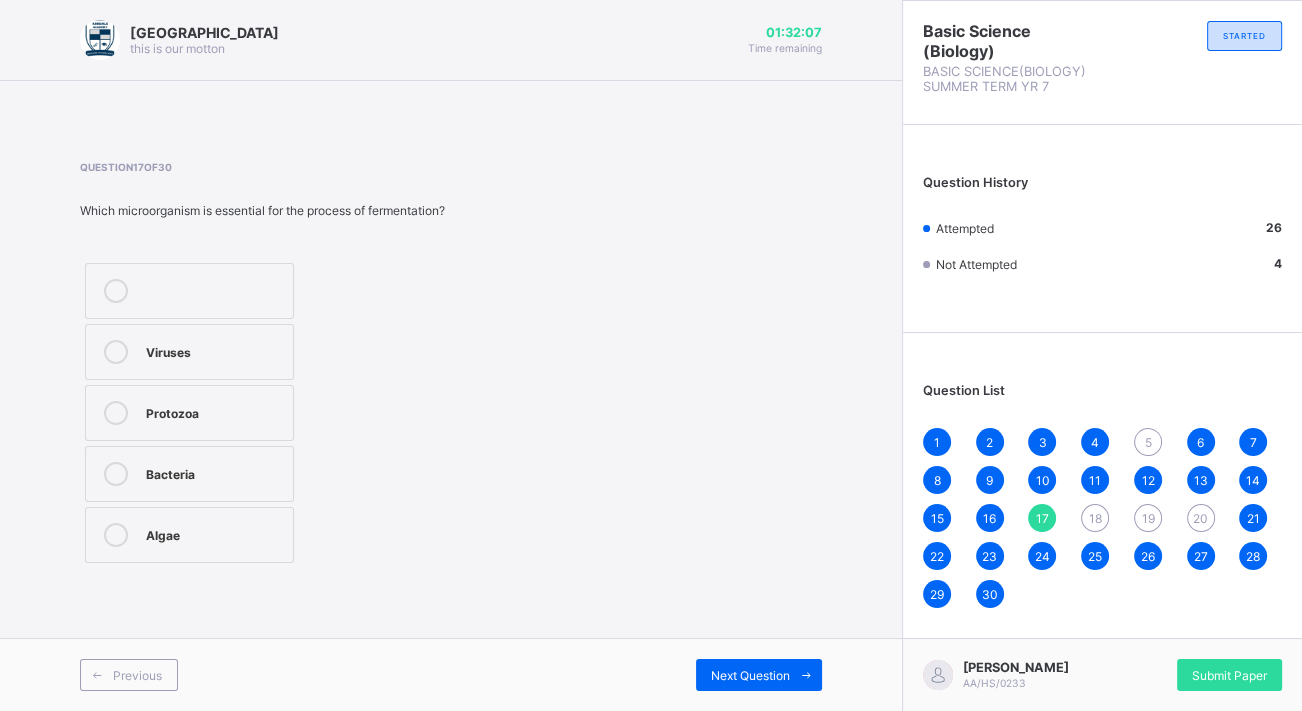 click on "18" at bounding box center [1095, 518] 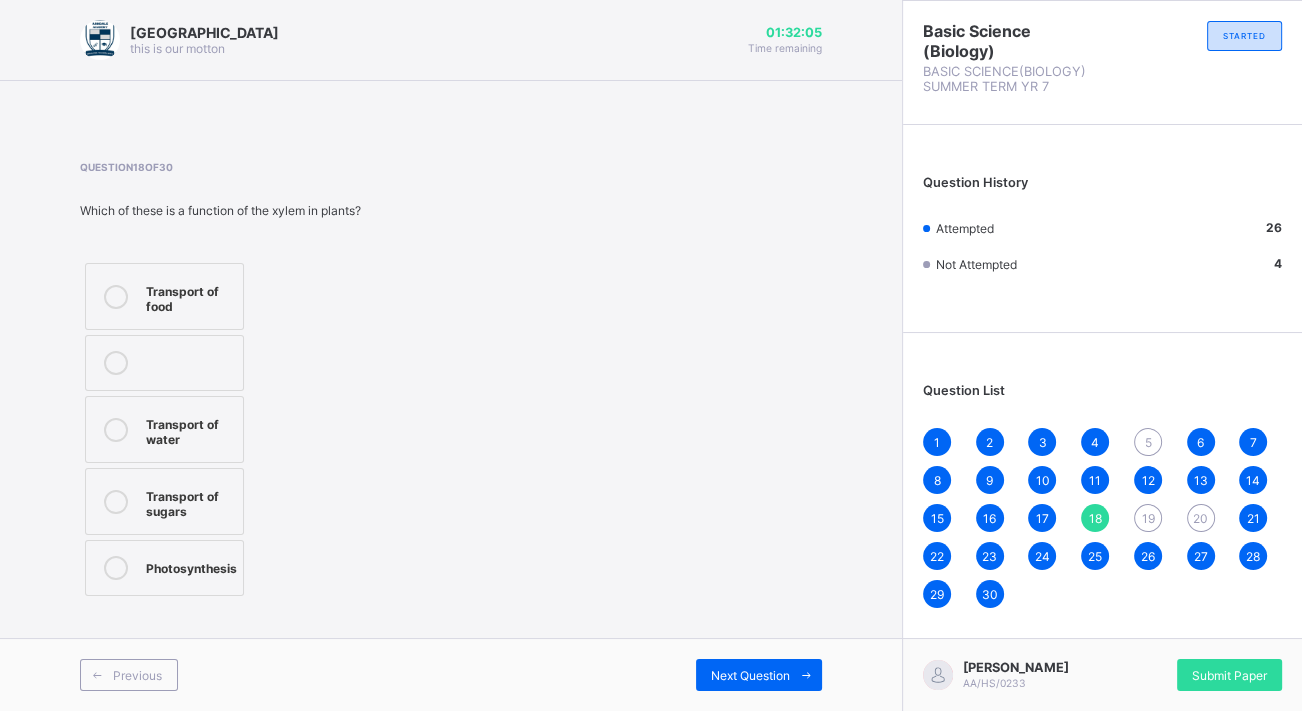 click on "1 2 3 4 5 6 7 8 9 10 11 12 13 14 15 16 17 18 19 20 21 22 23 24 25 26 27 28 29 30" at bounding box center [1102, 518] 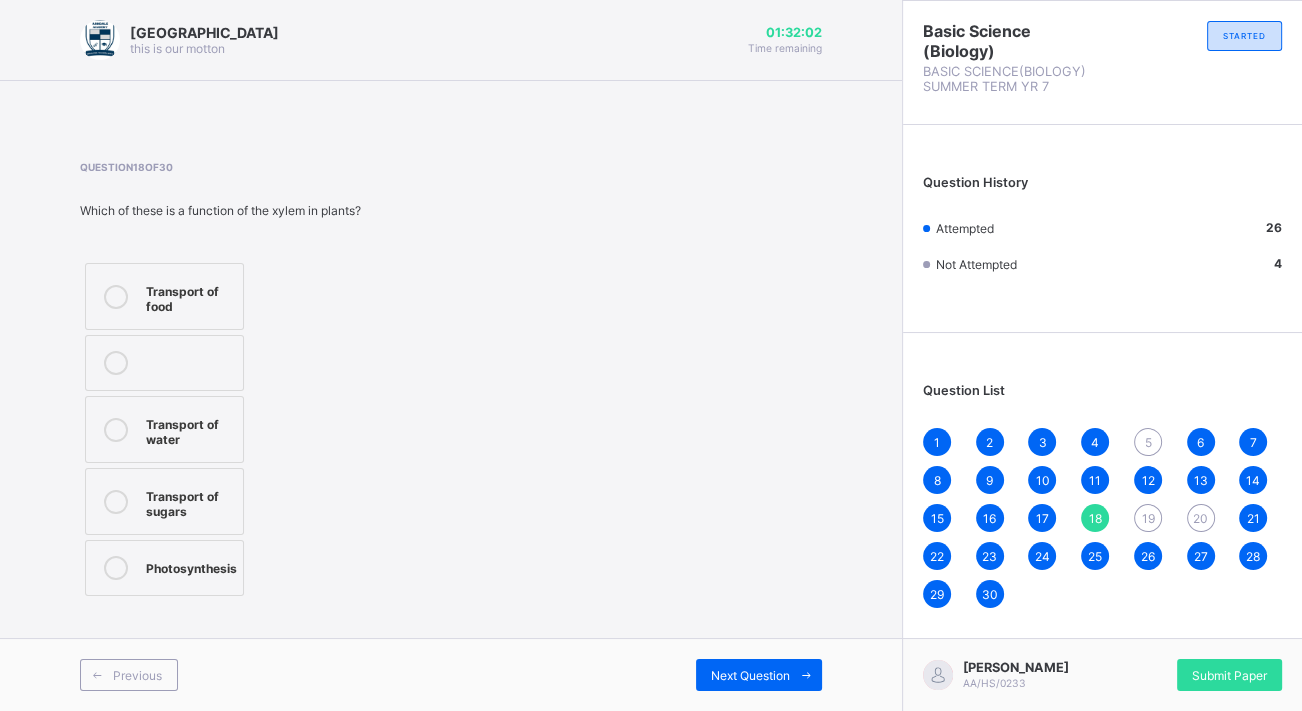 click on "21" at bounding box center (1253, 518) 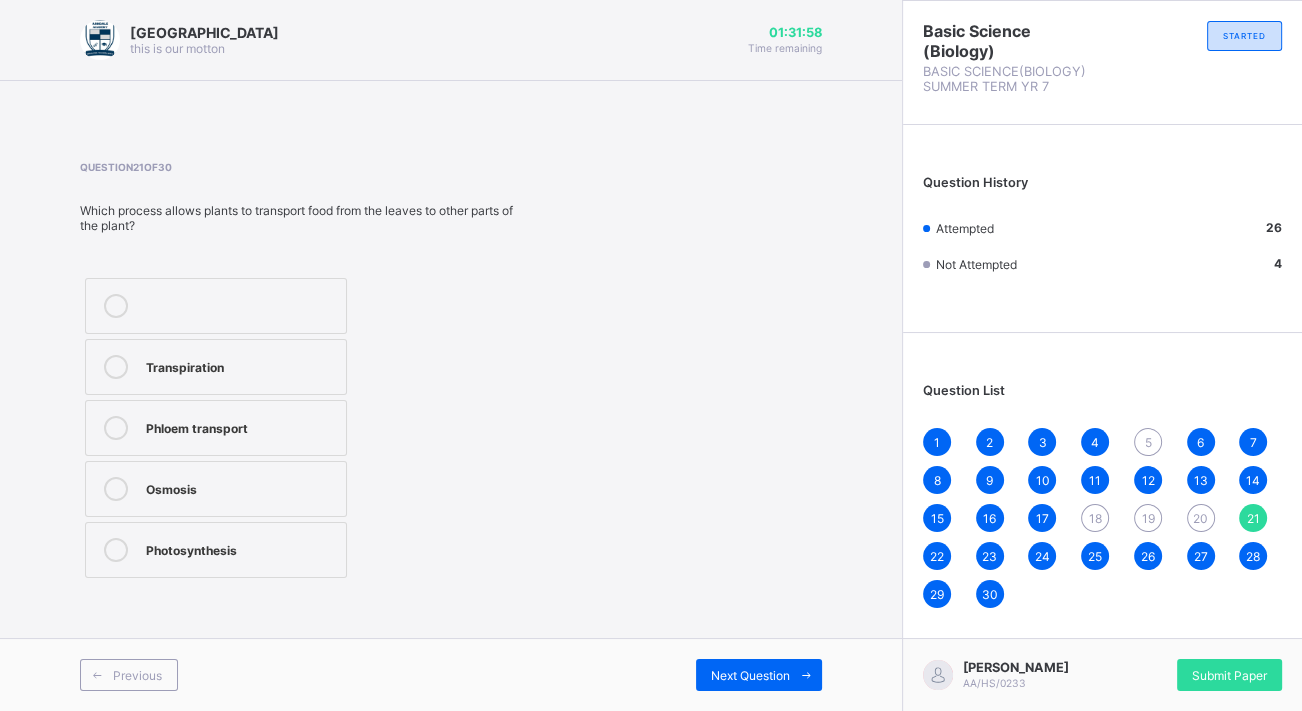 click on "14" at bounding box center (1253, 480) 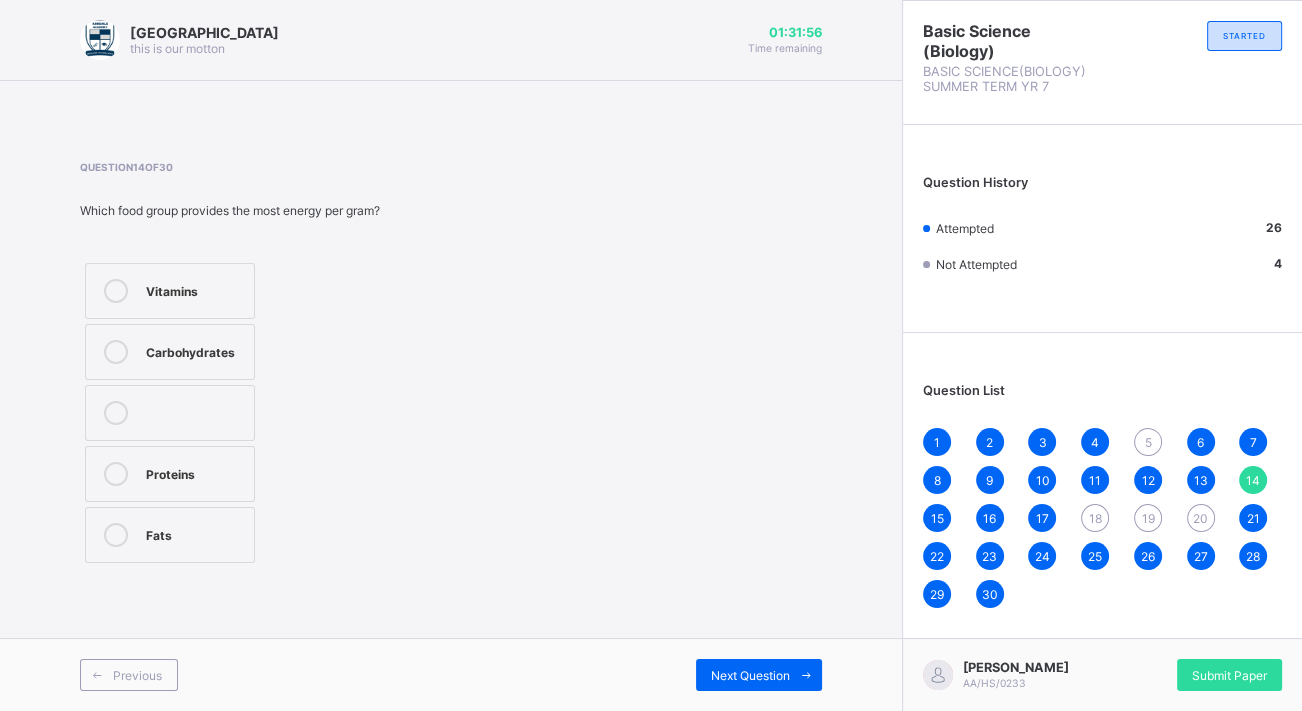 click on "1 2 3 4 5 6 7 8 9 10 11 12 13 14 15 16 17 18 19 20 21 22 23 24 25 26 27 28 29 30" at bounding box center [1102, 518] 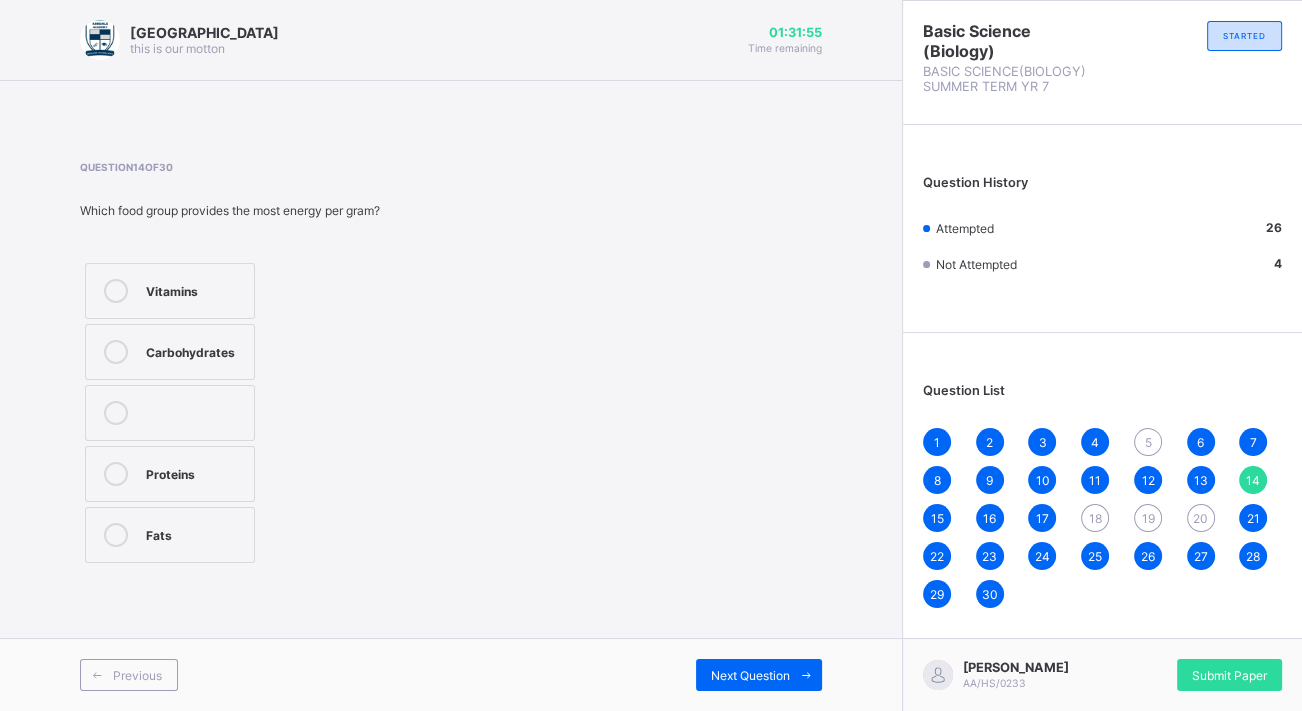 click on "13" at bounding box center (1201, 480) 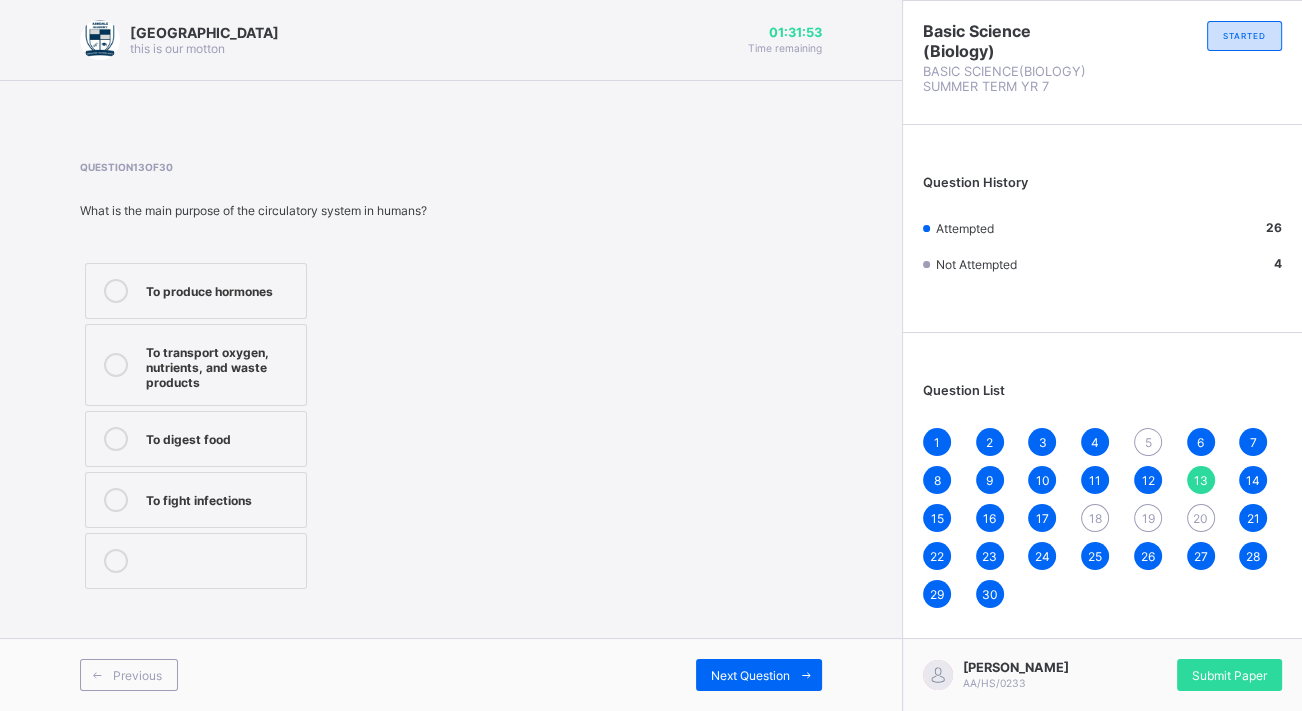 click on "1 2 3 4 5 6 7 8 9 10 11 12 13 14 15 16 17 18 19 20 21 22 23 24 25 26 27 28 29 30" at bounding box center [1102, 518] 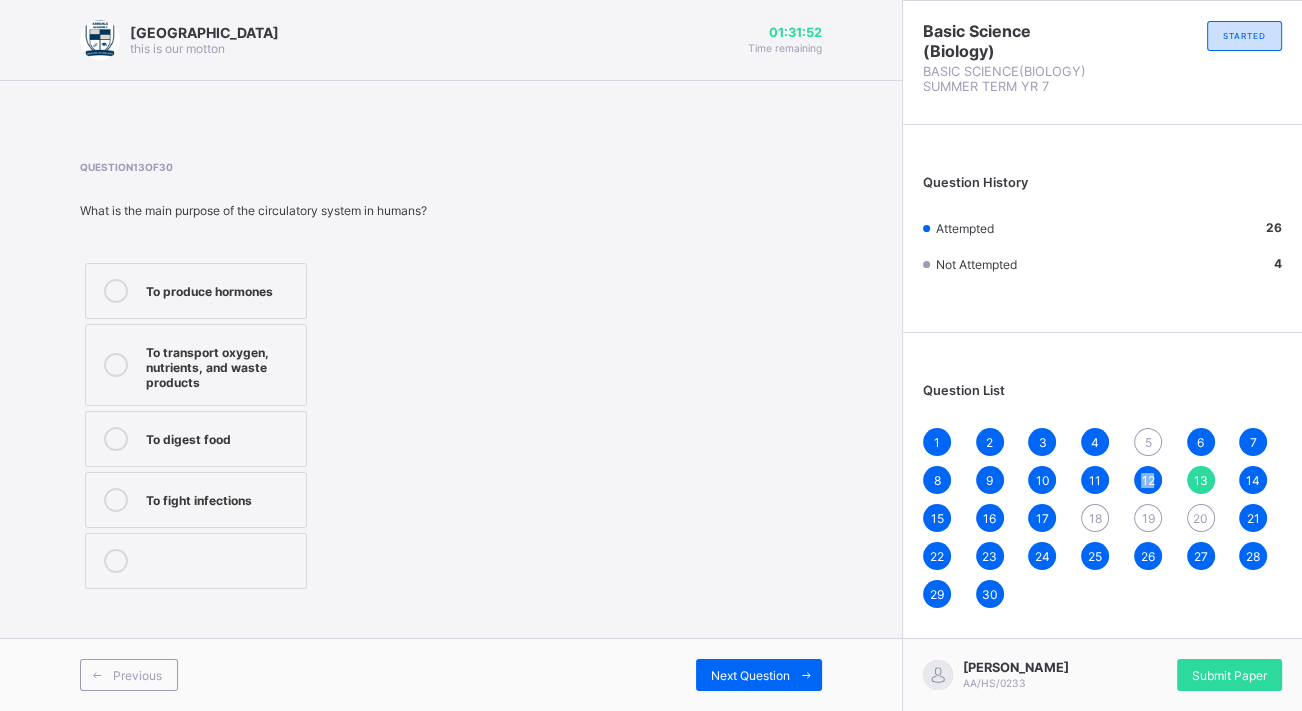 click on "12" at bounding box center [1148, 480] 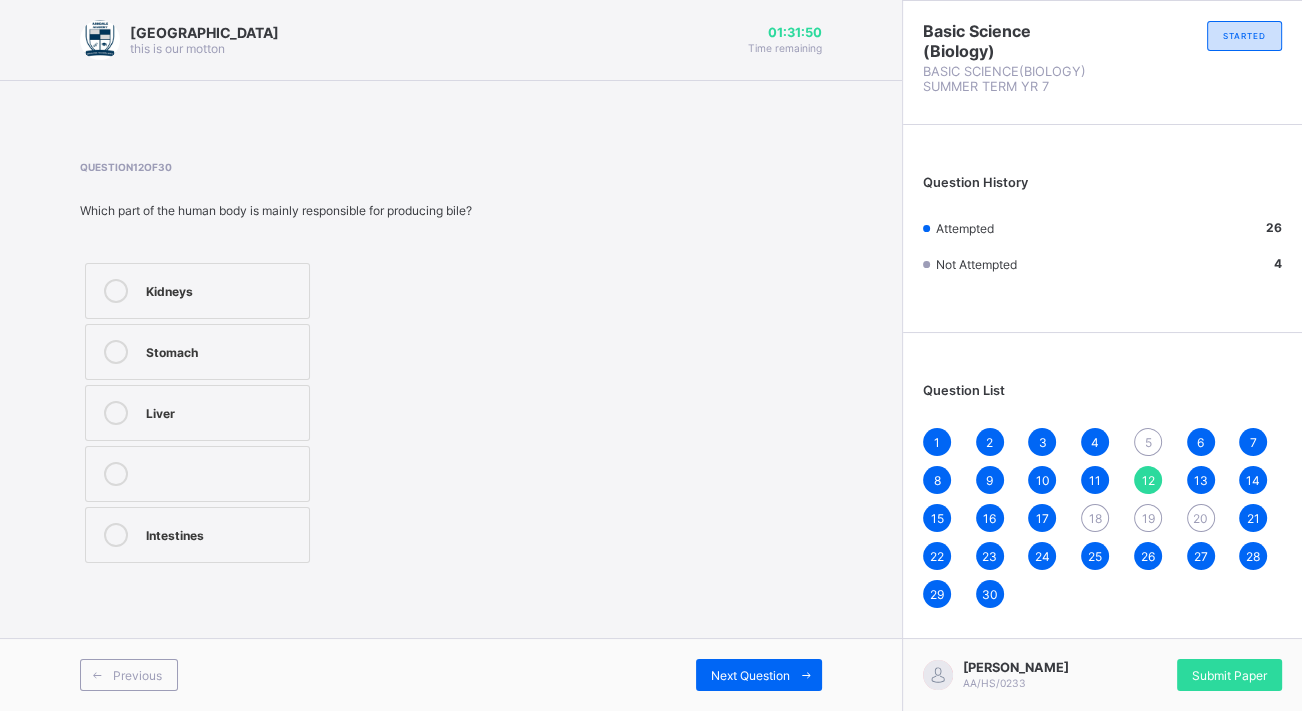 drag, startPoint x: 1134, startPoint y: 485, endPoint x: 1081, endPoint y: 479, distance: 53.338543 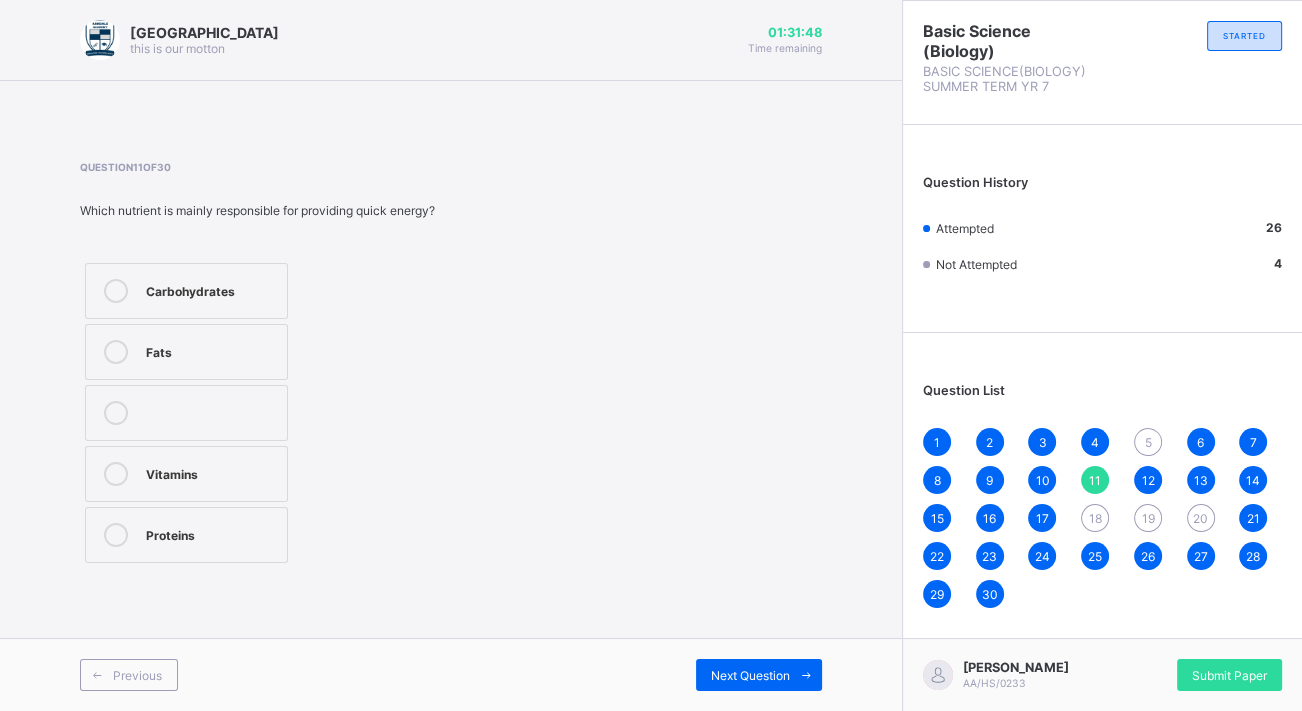 click on "10" at bounding box center [1042, 480] 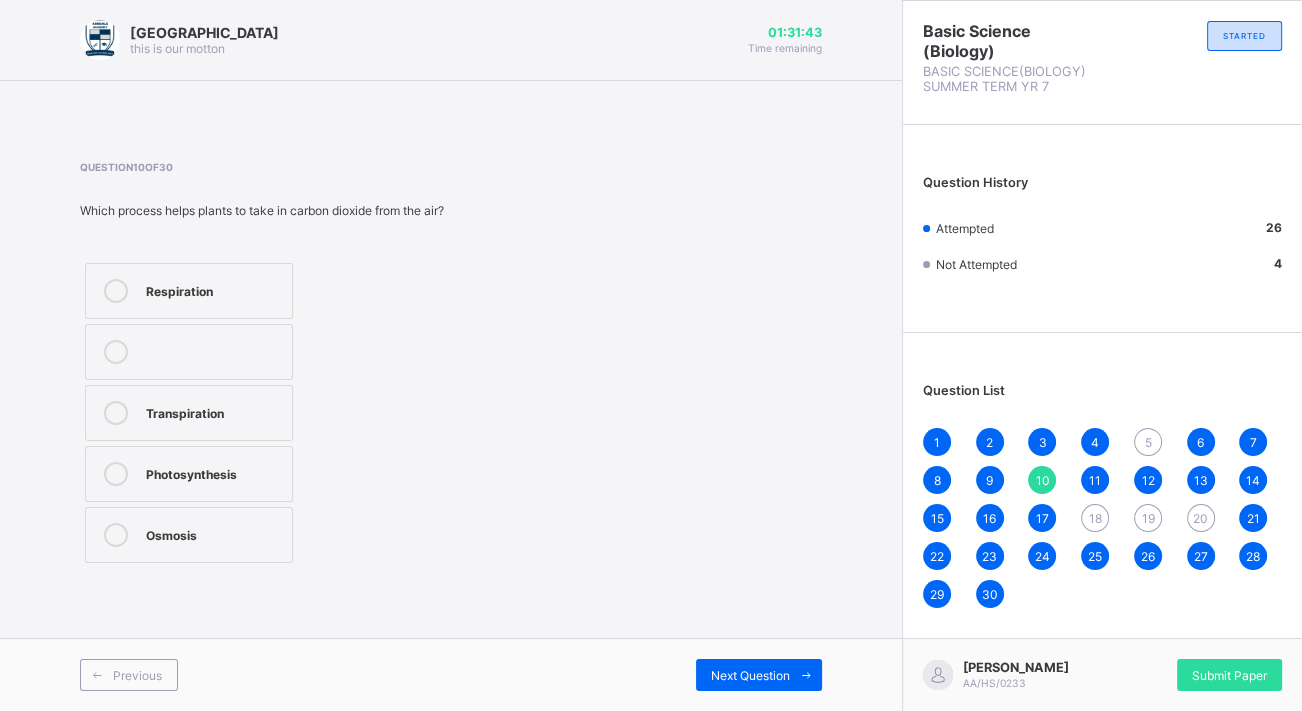 click on "9" at bounding box center (990, 480) 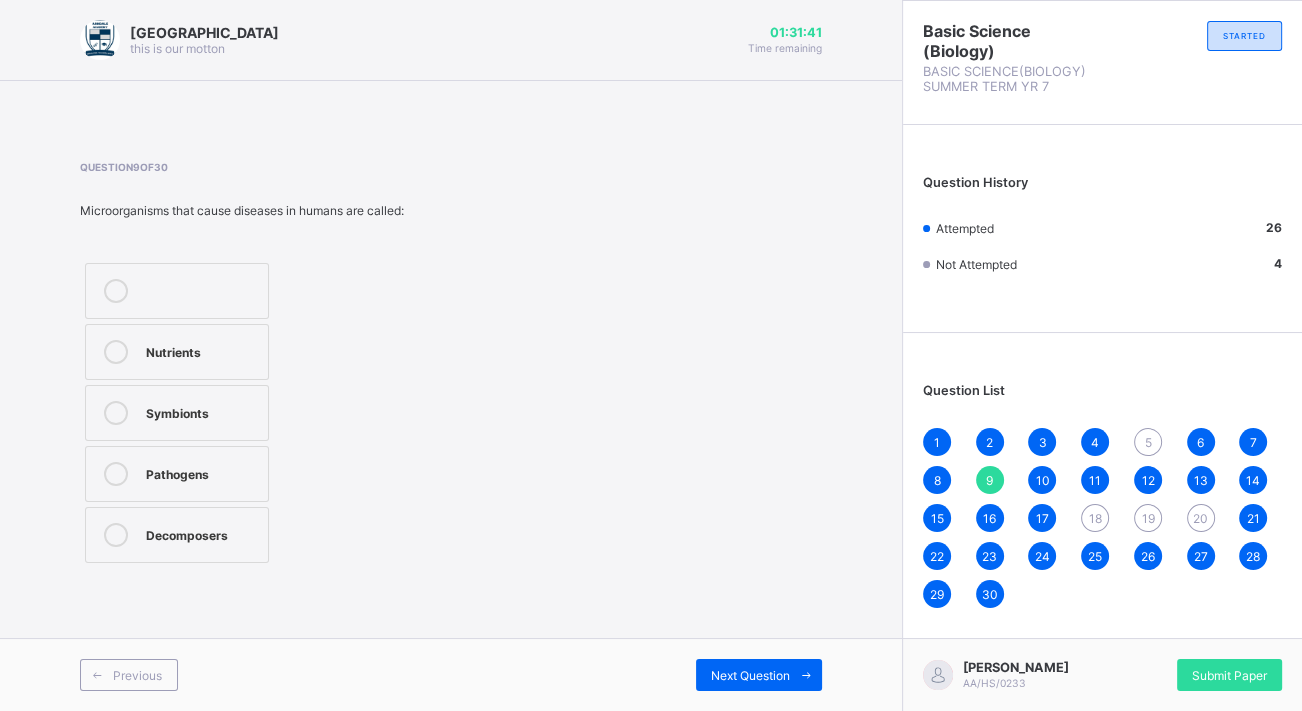 click on "8" at bounding box center [937, 480] 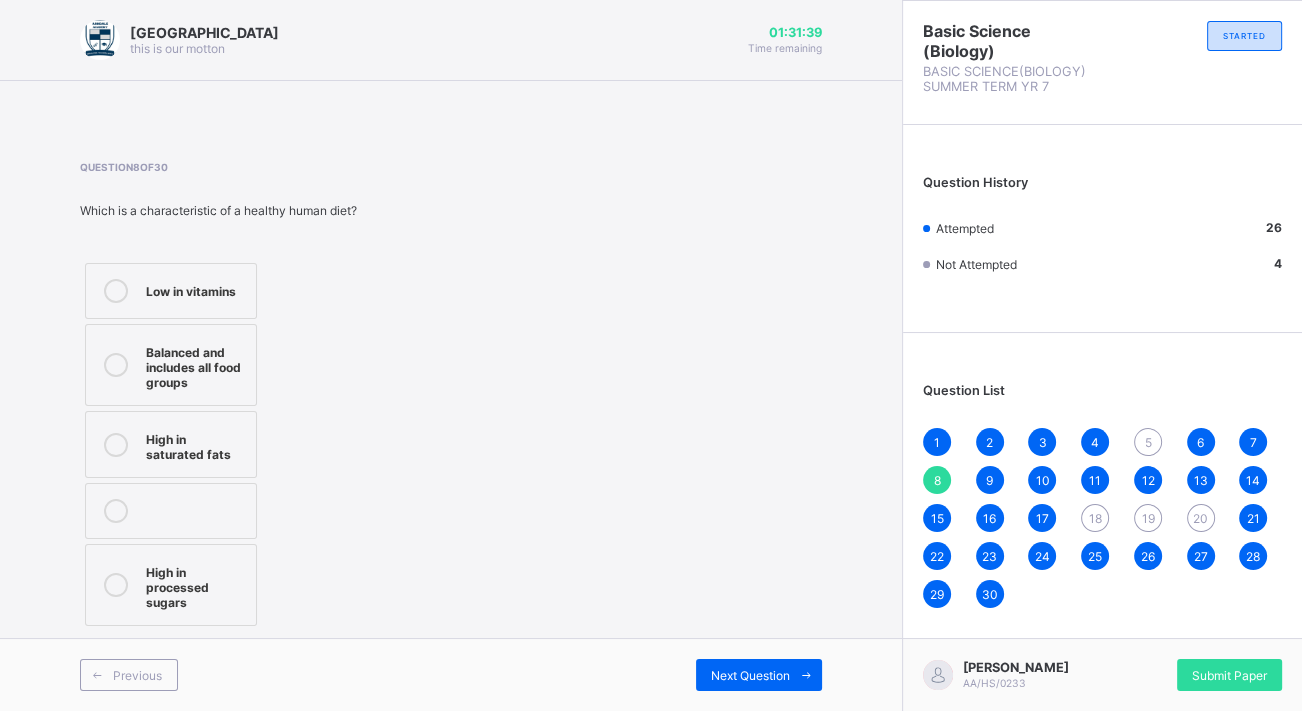 click on "7" at bounding box center [1253, 442] 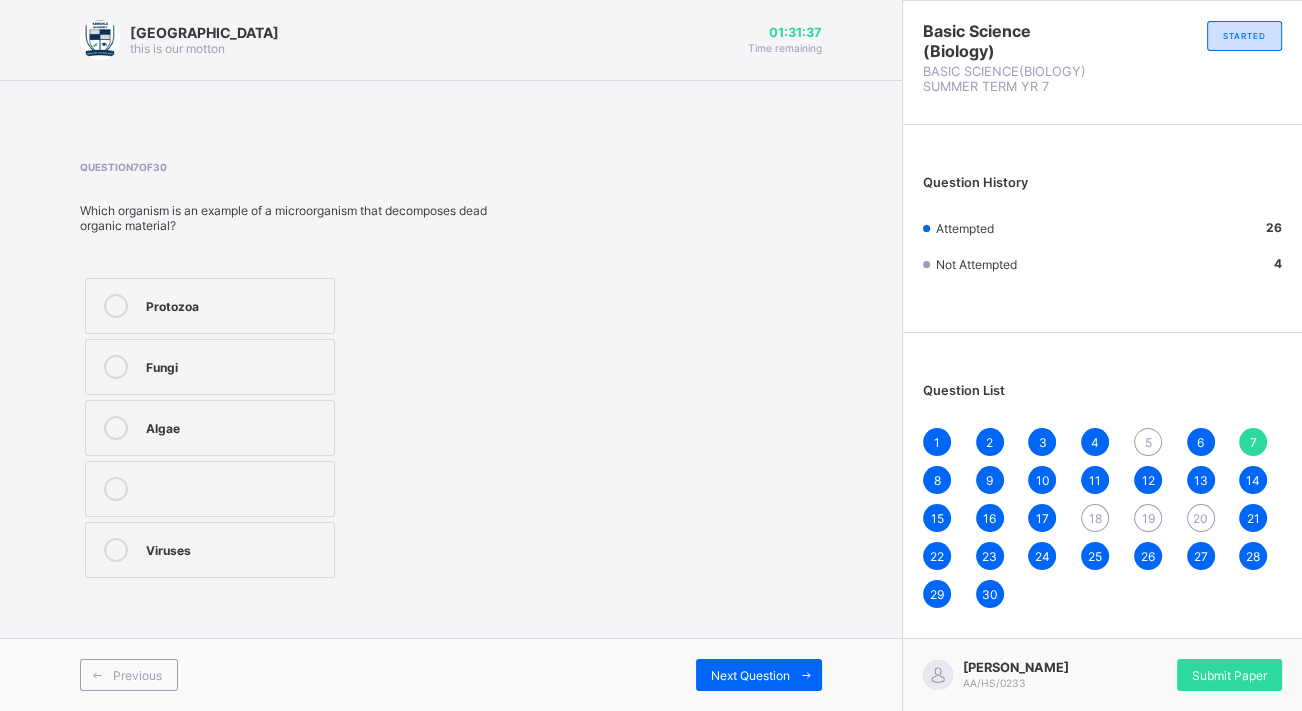 click on "6" at bounding box center (1200, 442) 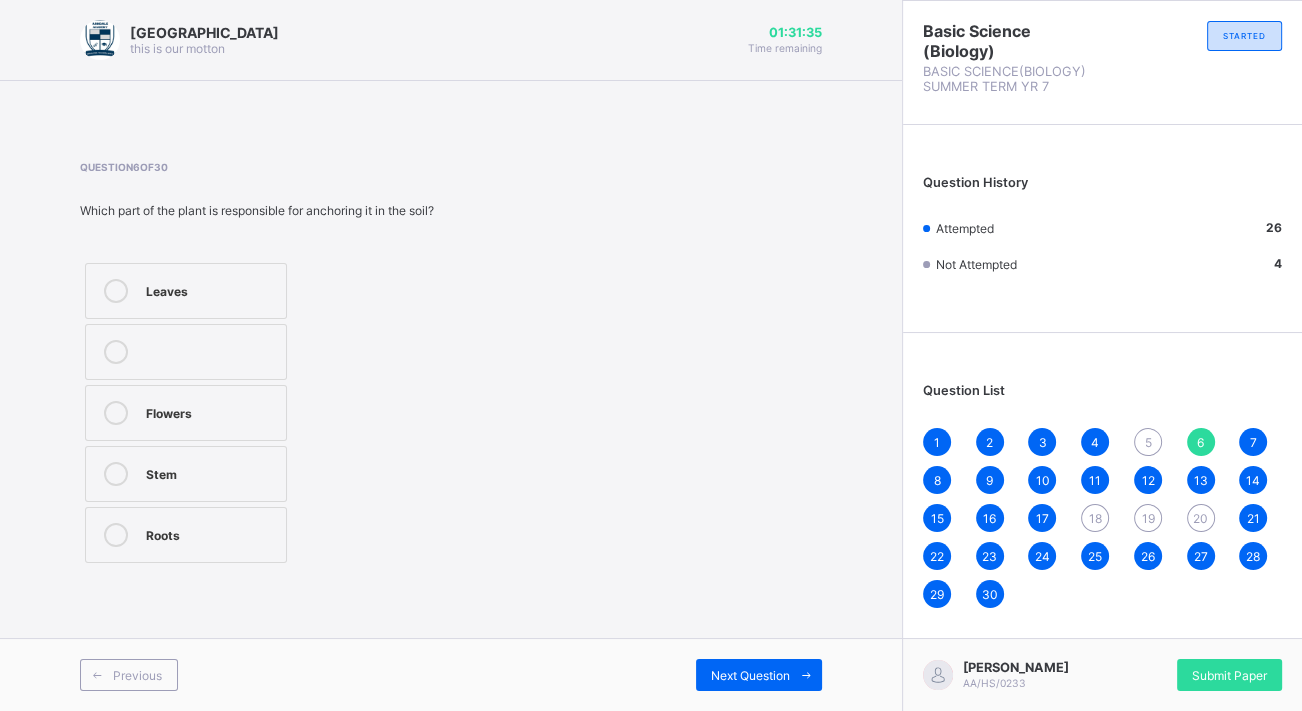 click on "4" at bounding box center [1095, 442] 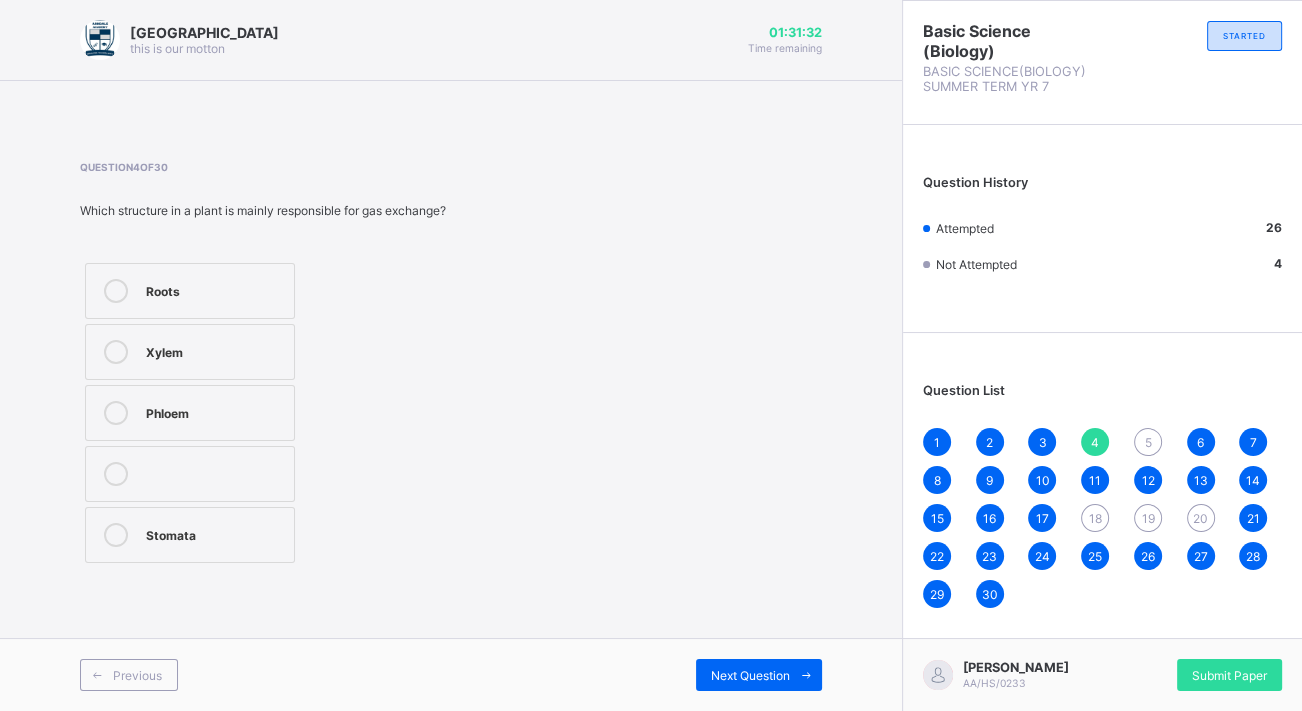 click on "3" at bounding box center [1042, 442] 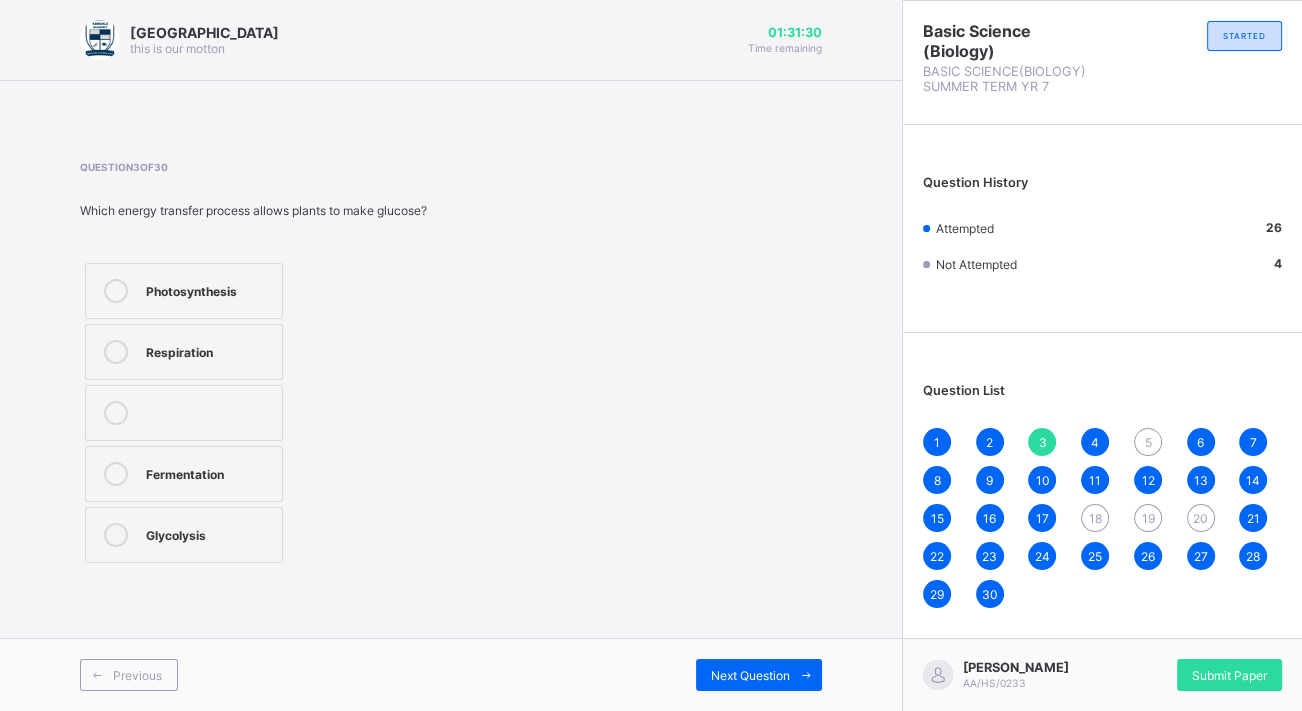 click on "2" at bounding box center (990, 442) 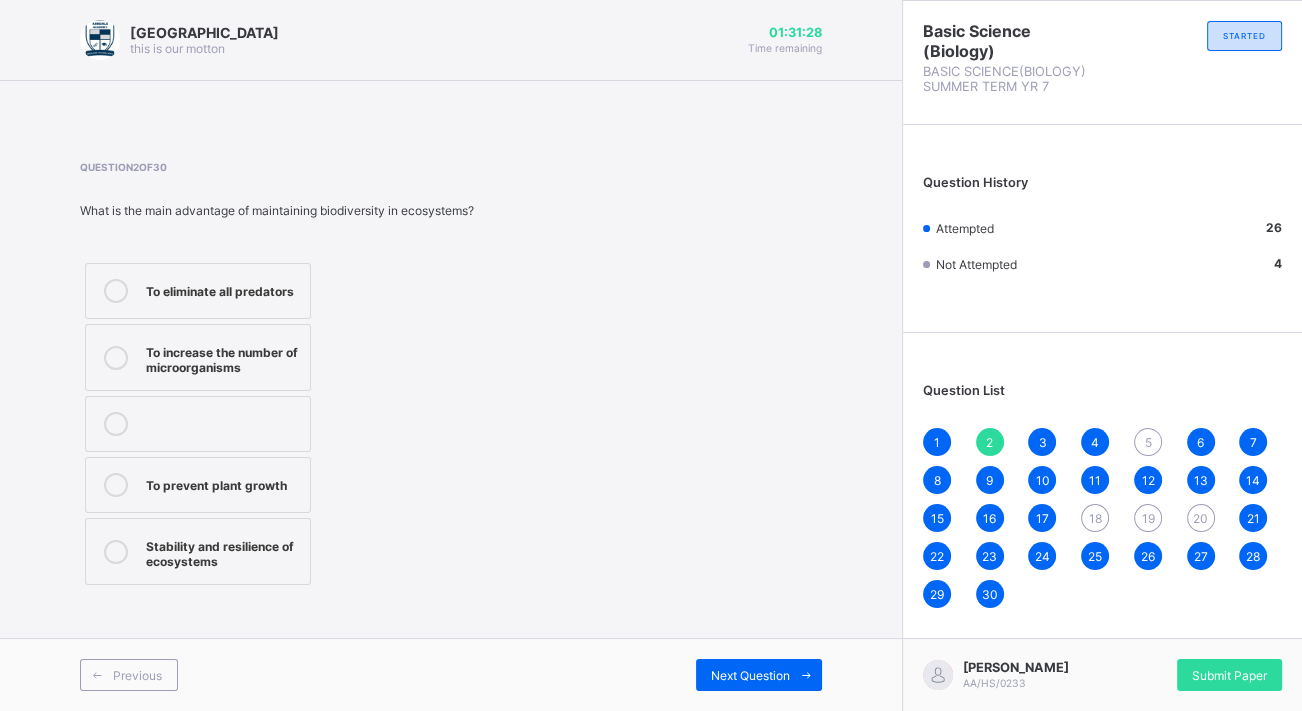 click on "1" at bounding box center [937, 442] 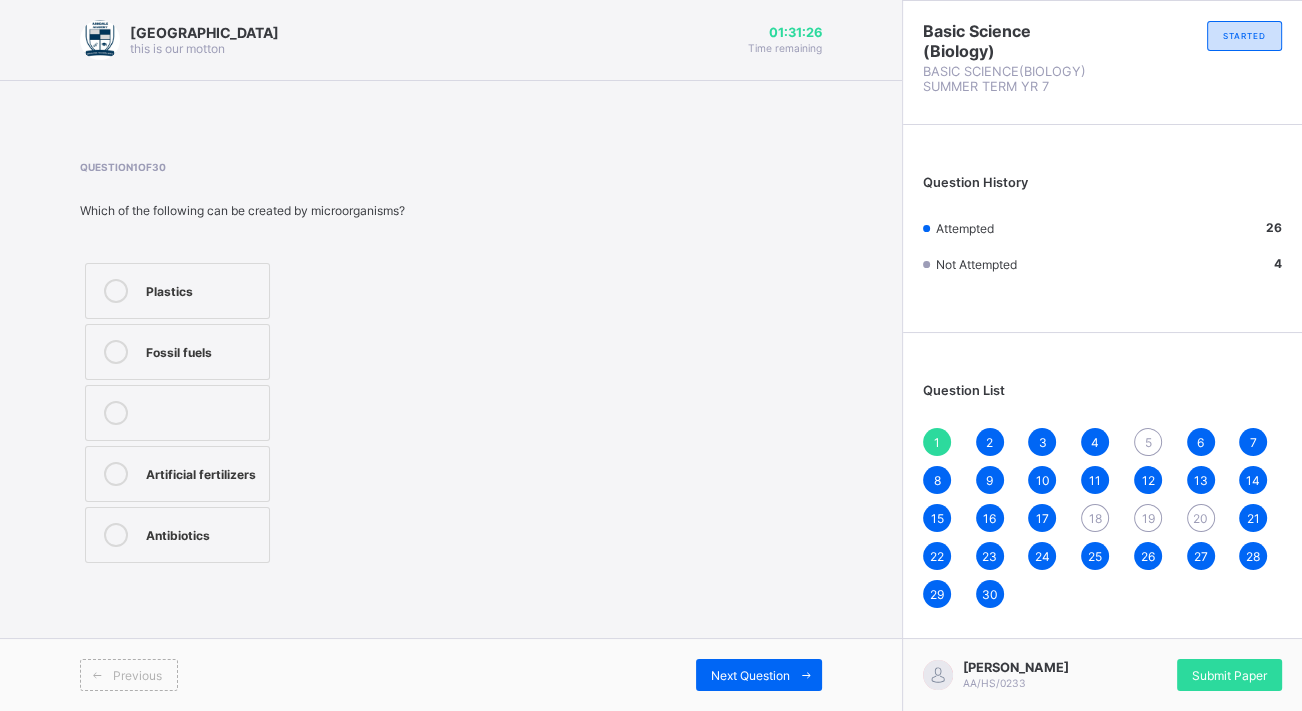 drag, startPoint x: 1106, startPoint y: 515, endPoint x: 1094, endPoint y: 514, distance: 12.0415945 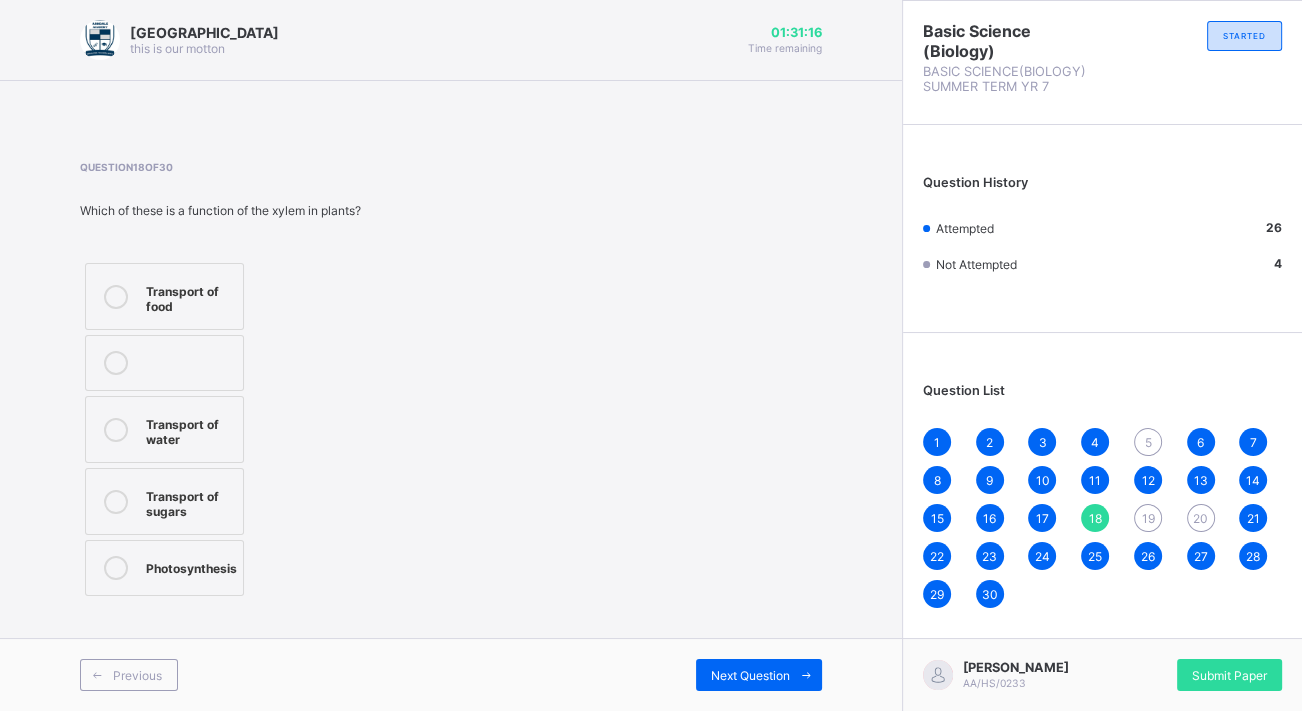 click on "Transport of food" at bounding box center [164, 296] 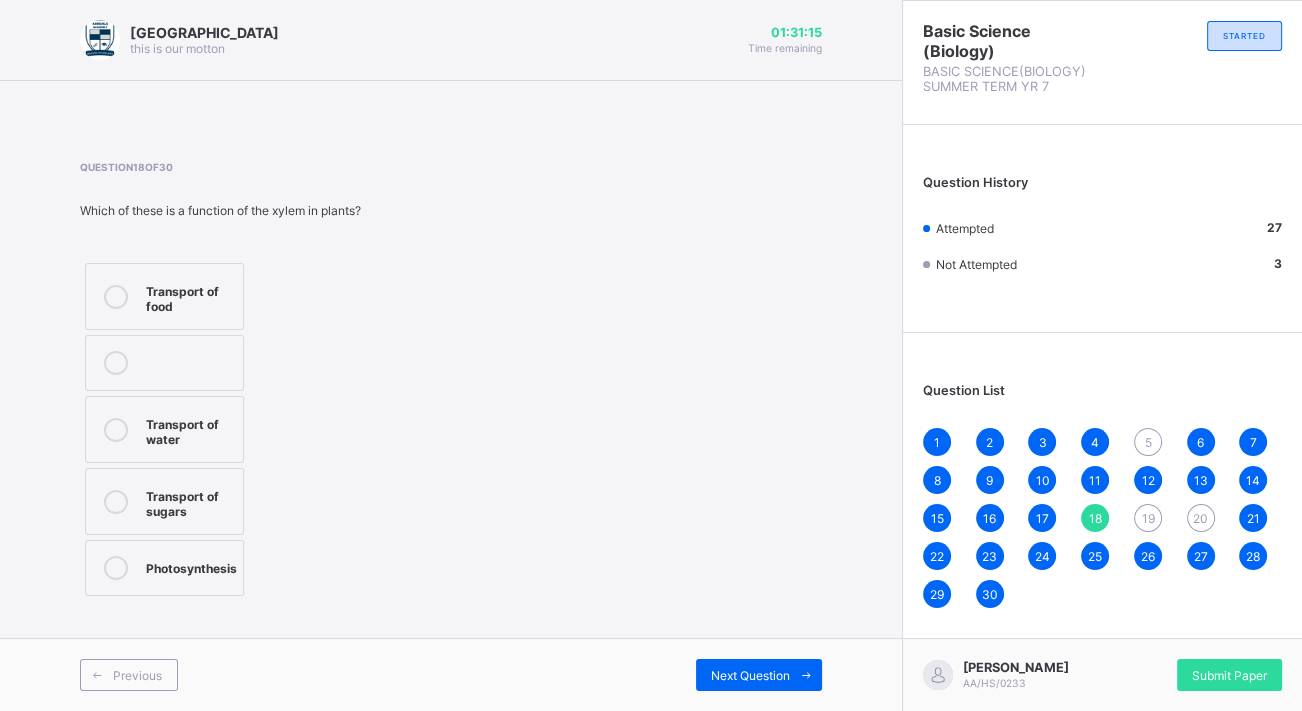 click on "Transport of water" at bounding box center [164, 429] 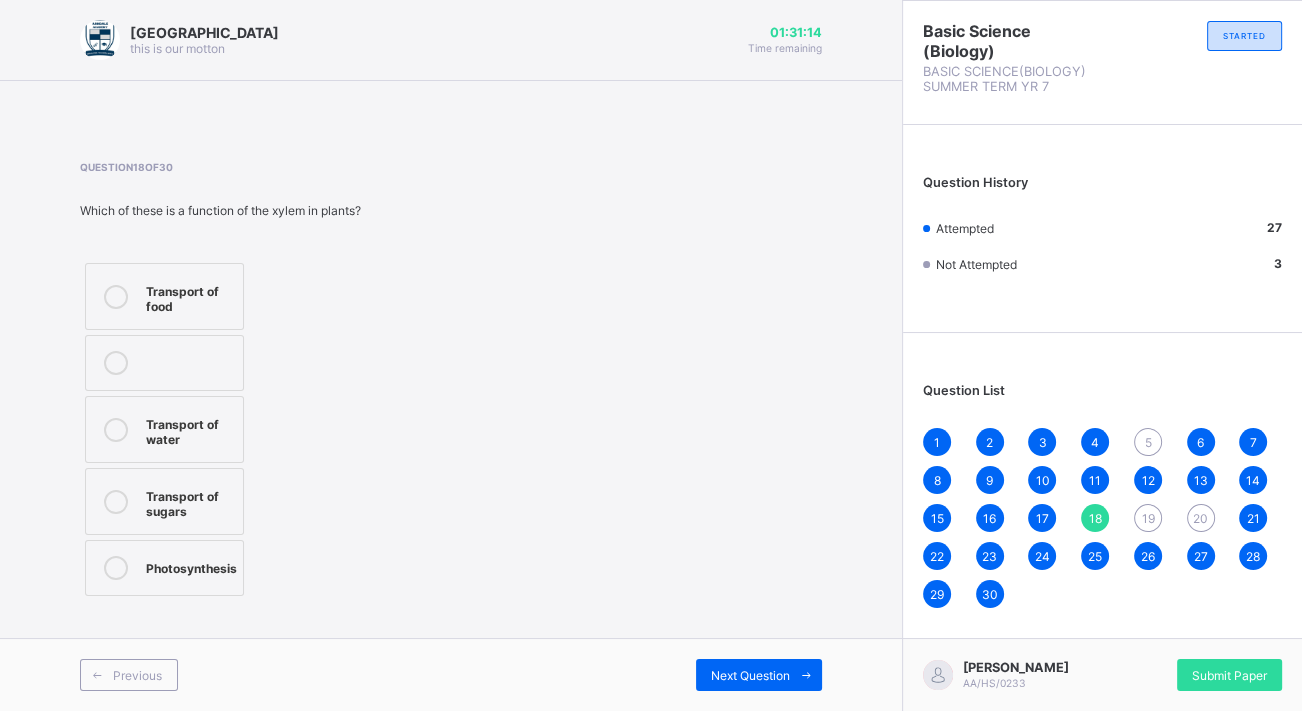 click on "Transport of water" at bounding box center [189, 429] 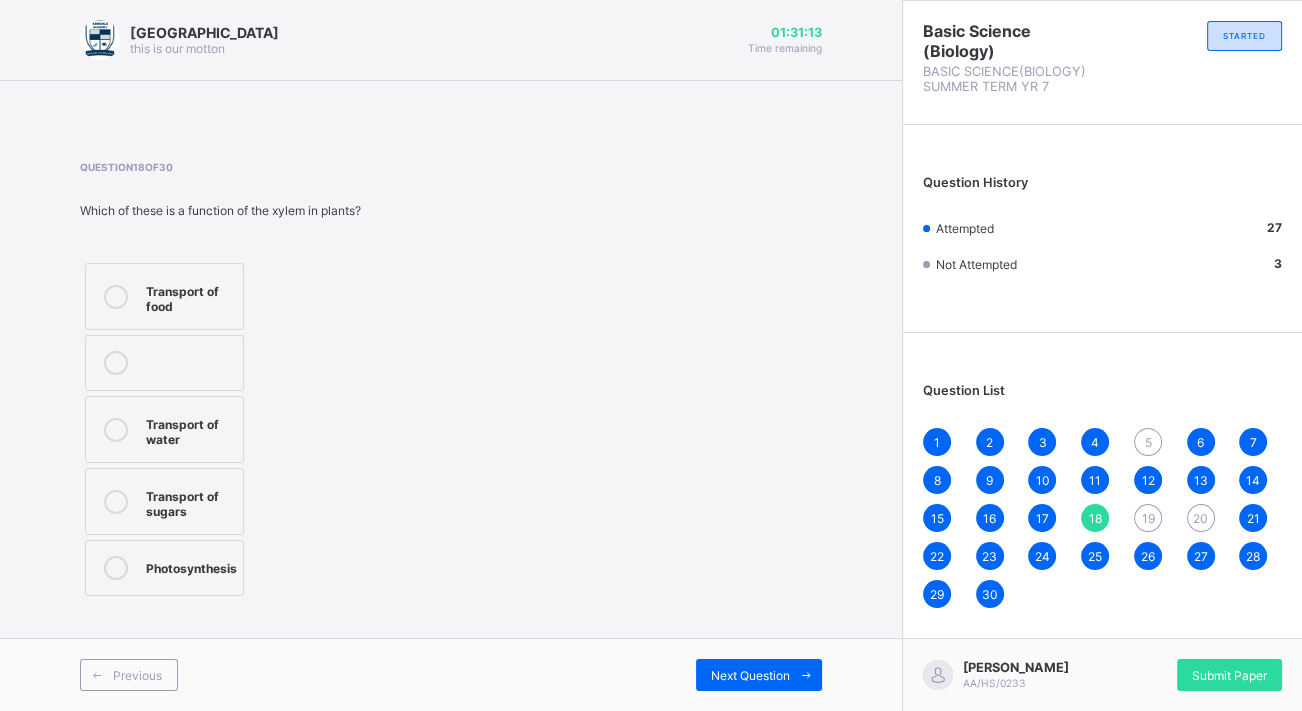 click at bounding box center (164, 363) 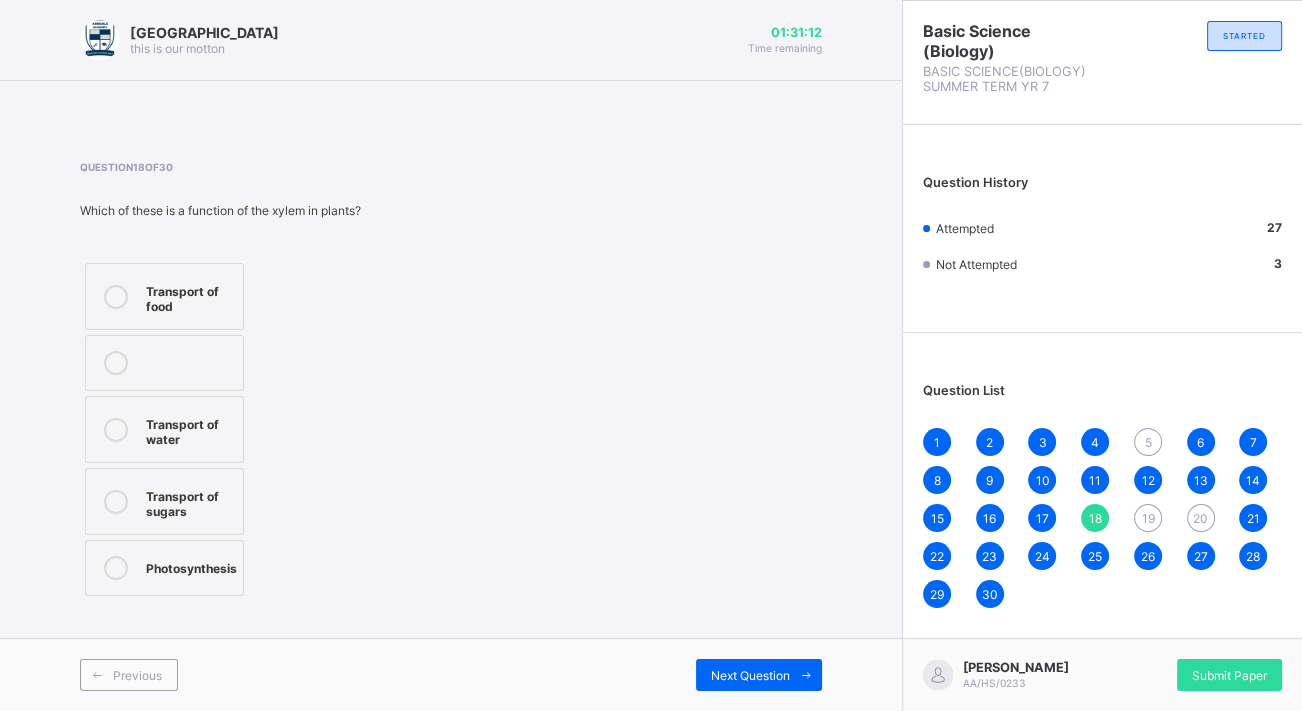 click on "Transport of food" at bounding box center [164, 296] 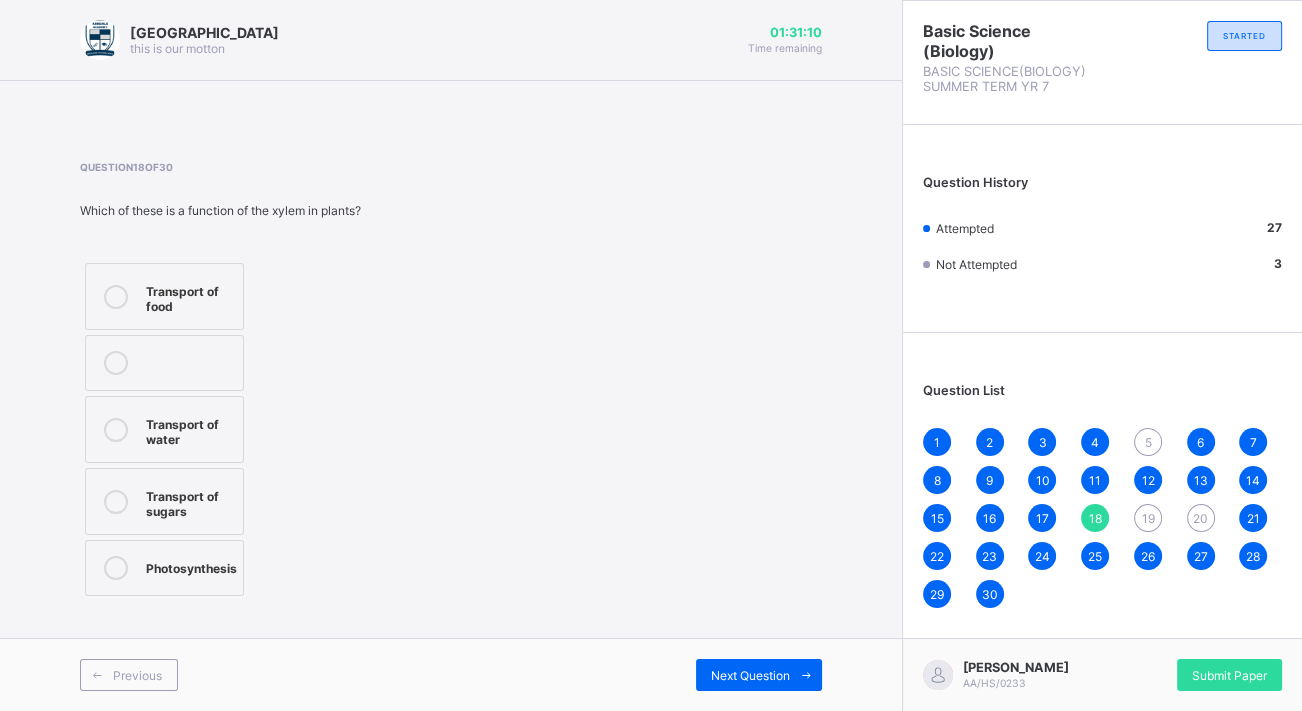 click on "19" at bounding box center (1147, 518) 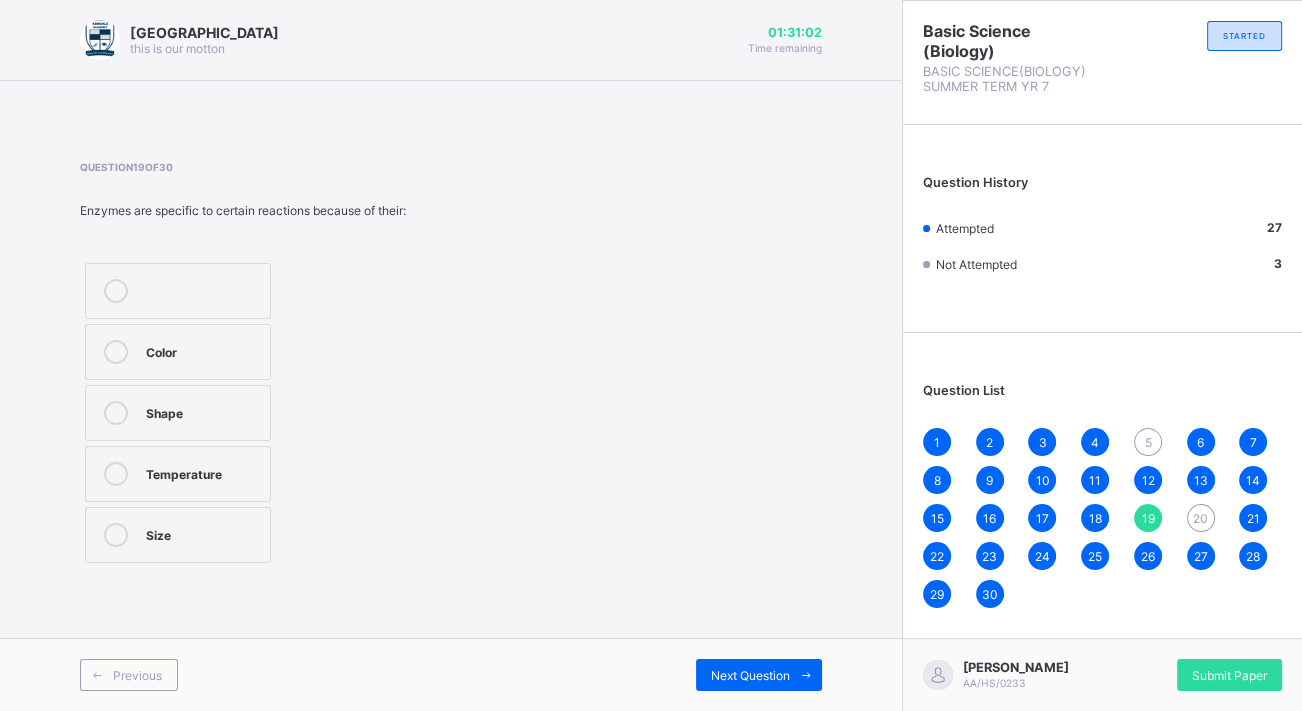 click on "Temperature" at bounding box center [203, 472] 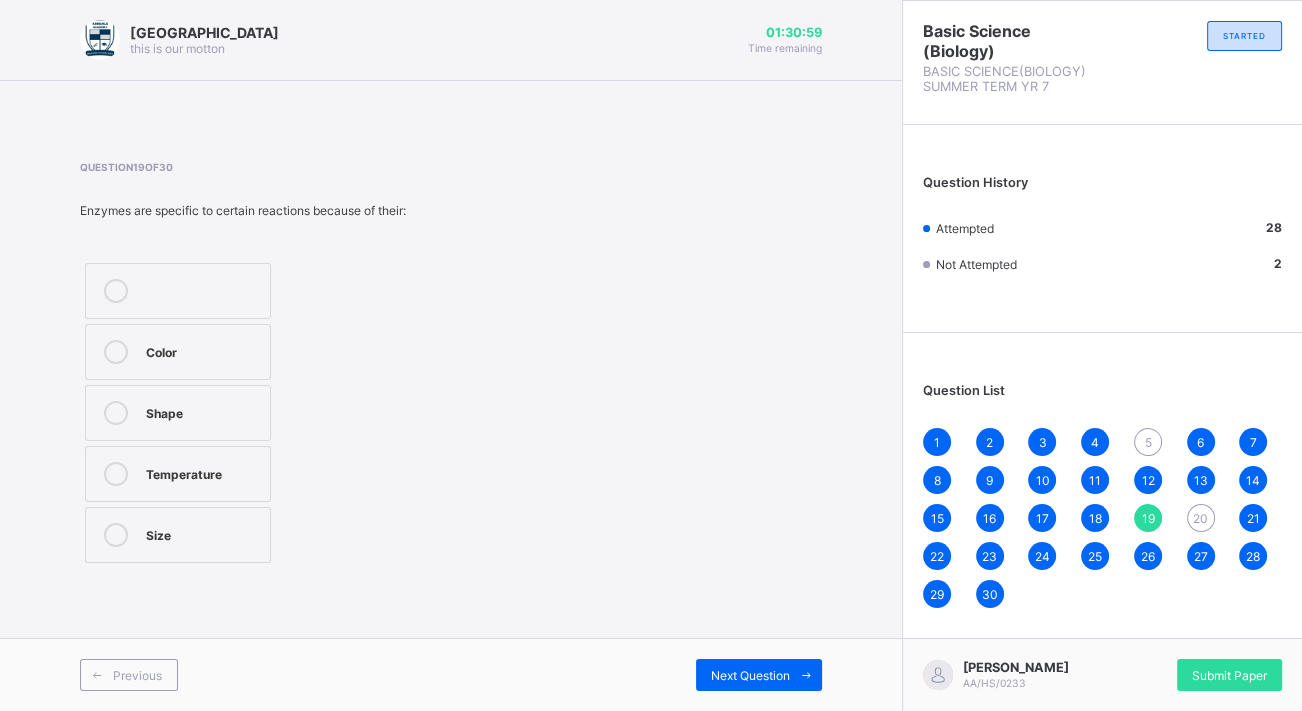click on "20" at bounding box center [1200, 518] 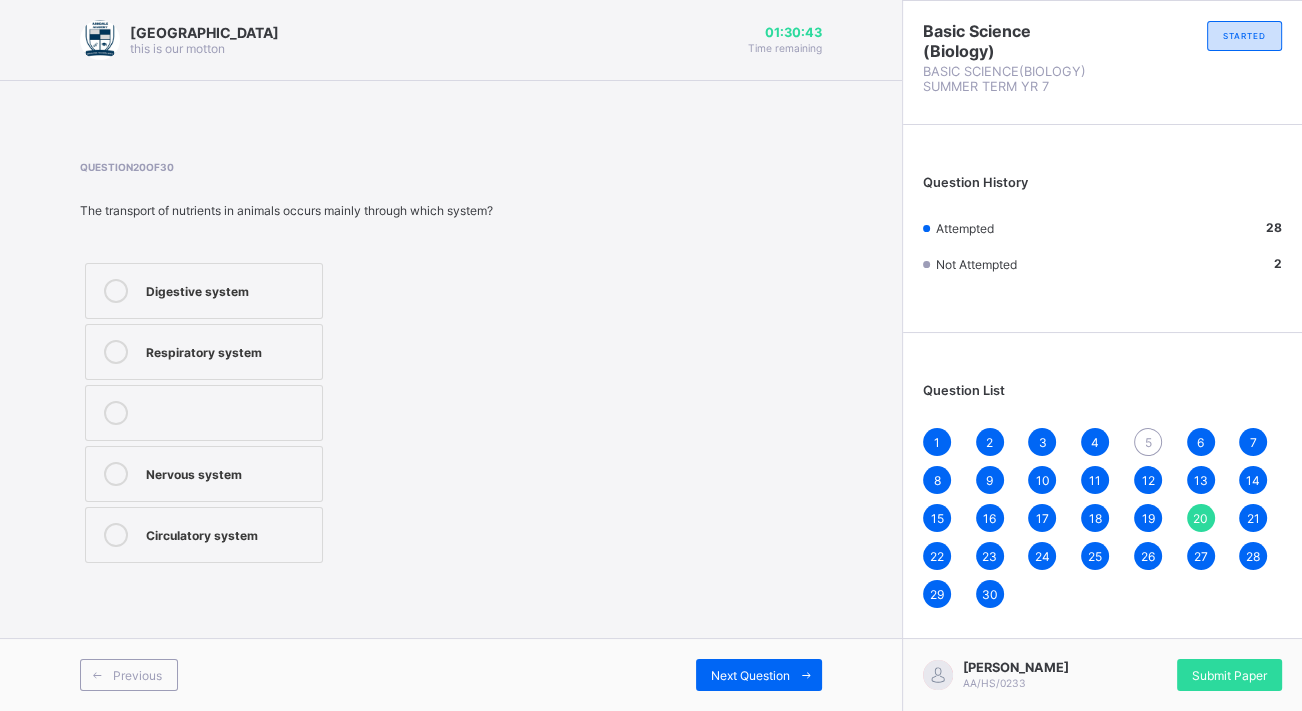 click on "Nervous system" at bounding box center (204, 474) 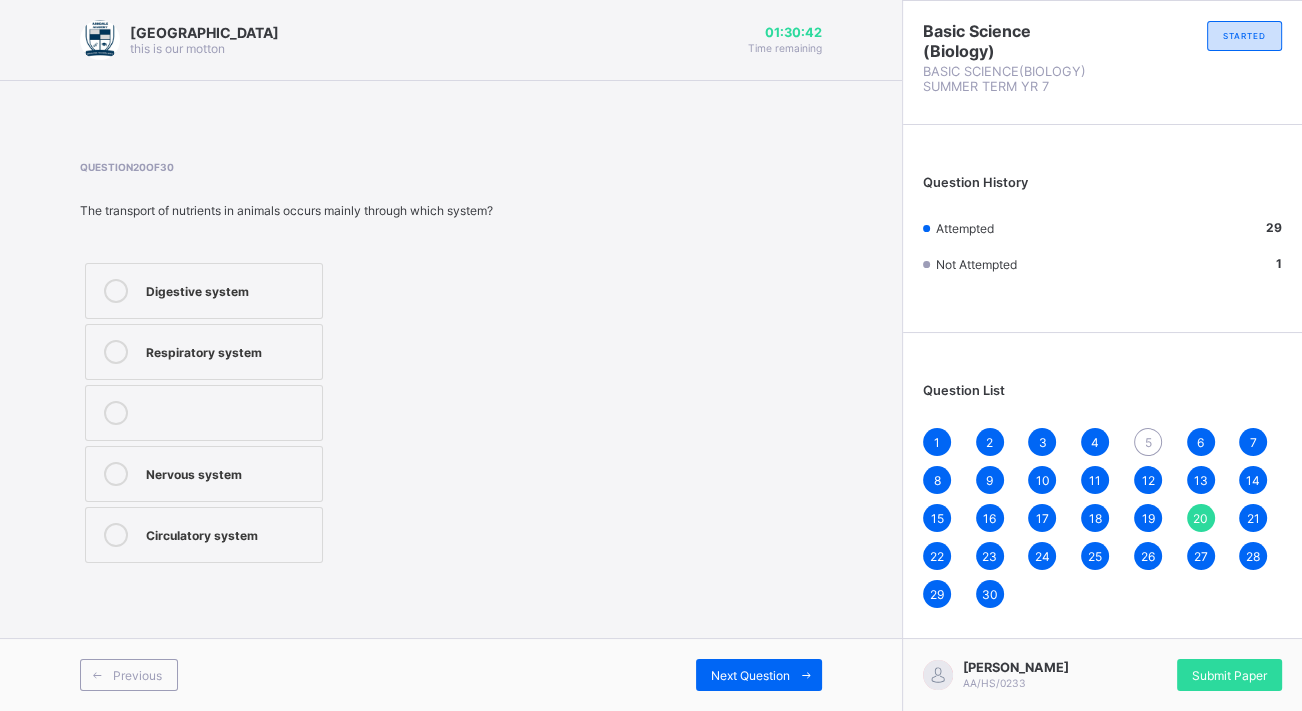 click on "Circulatory system" at bounding box center (204, 535) 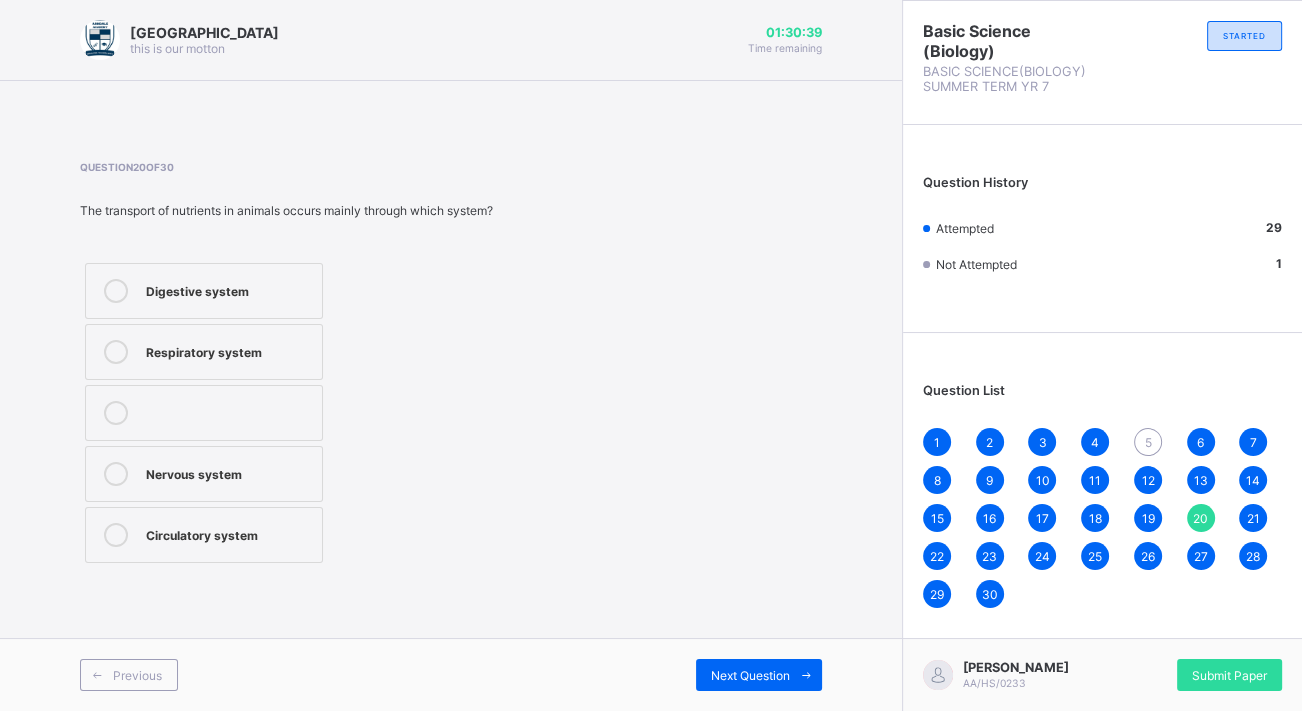 click on "5" at bounding box center (1148, 442) 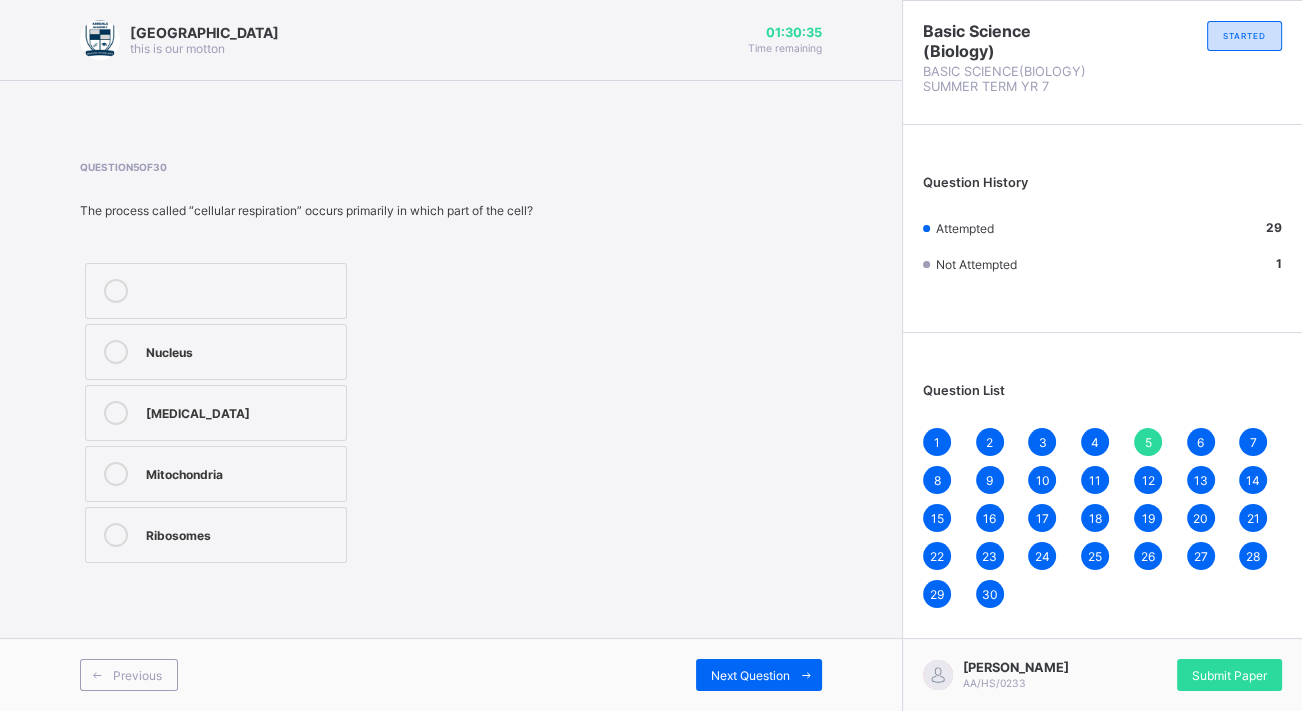 click on "Nucleus" at bounding box center [216, 352] 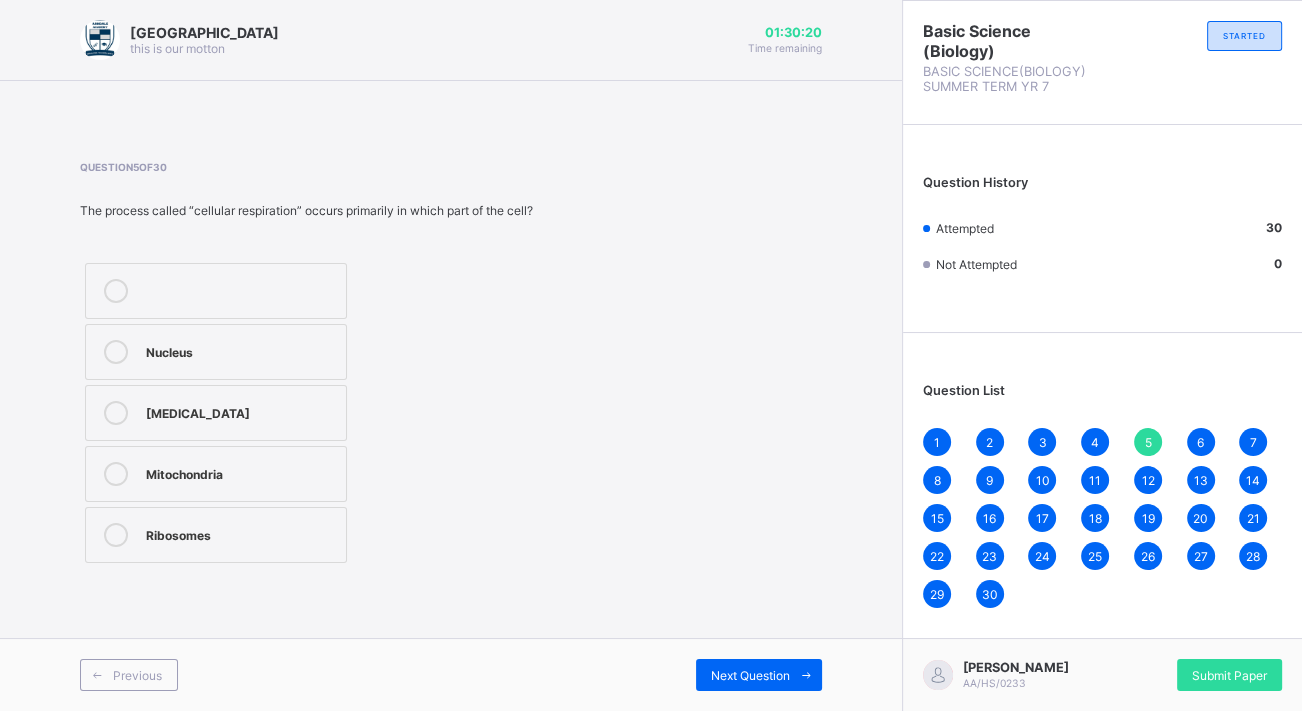 click on "30" at bounding box center [990, 594] 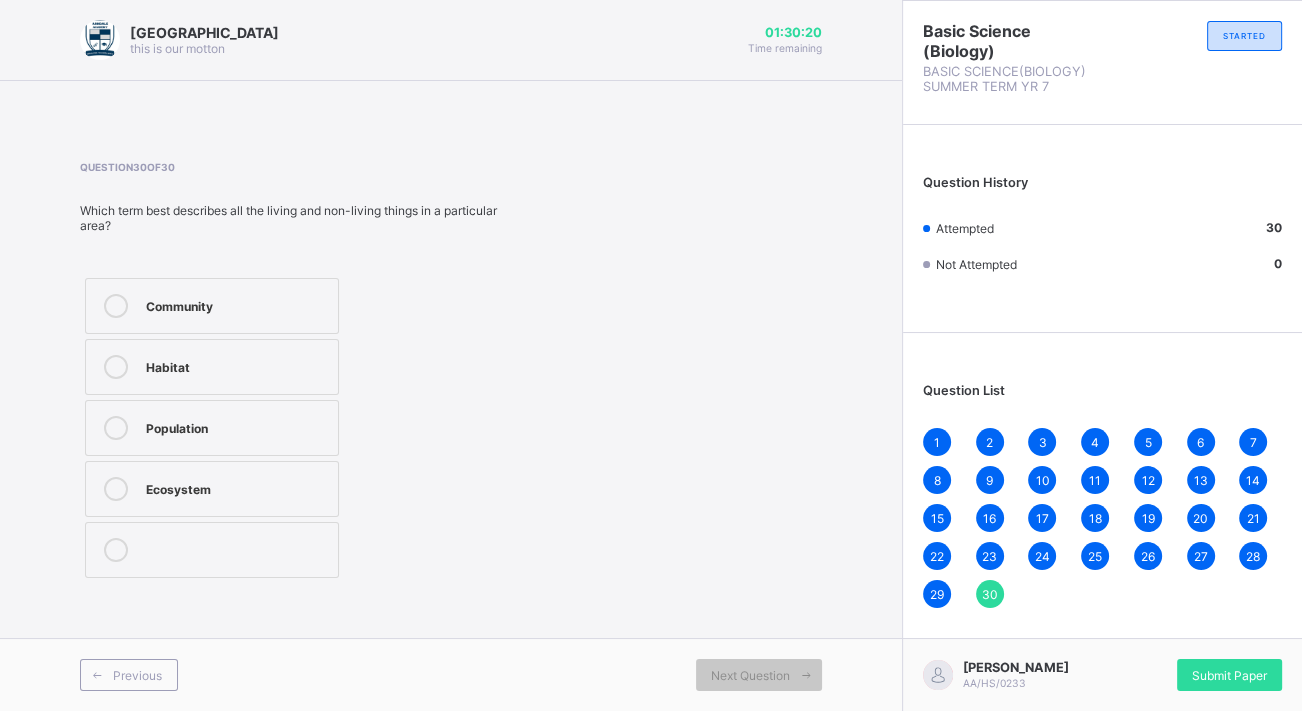 click at bounding box center [806, 675] 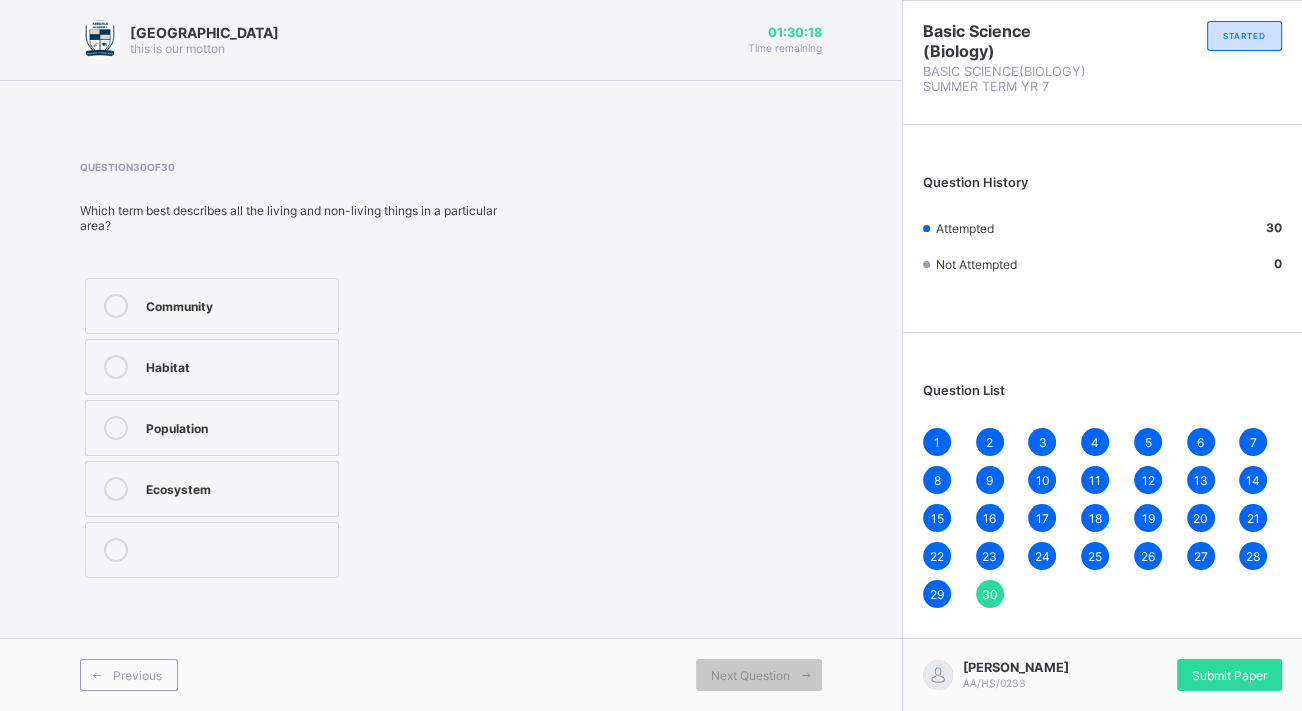 click on "30" at bounding box center [990, 594] 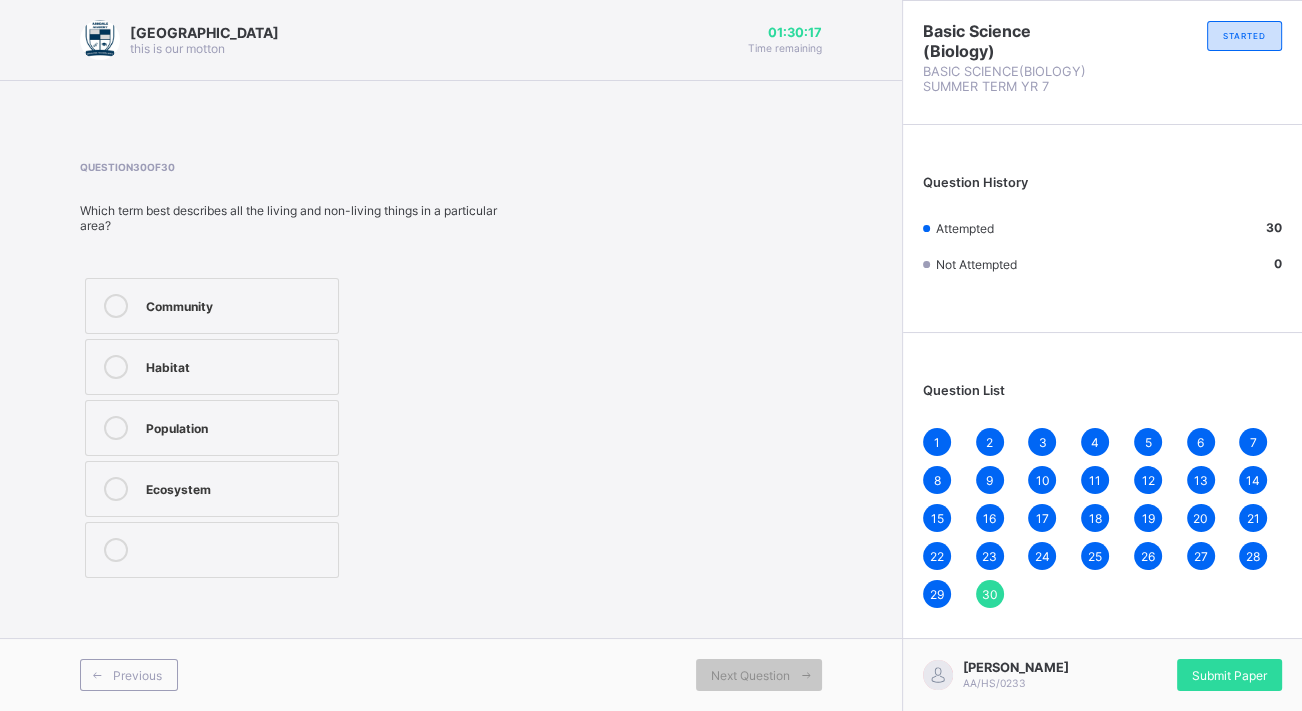 click on "30" at bounding box center (990, 594) 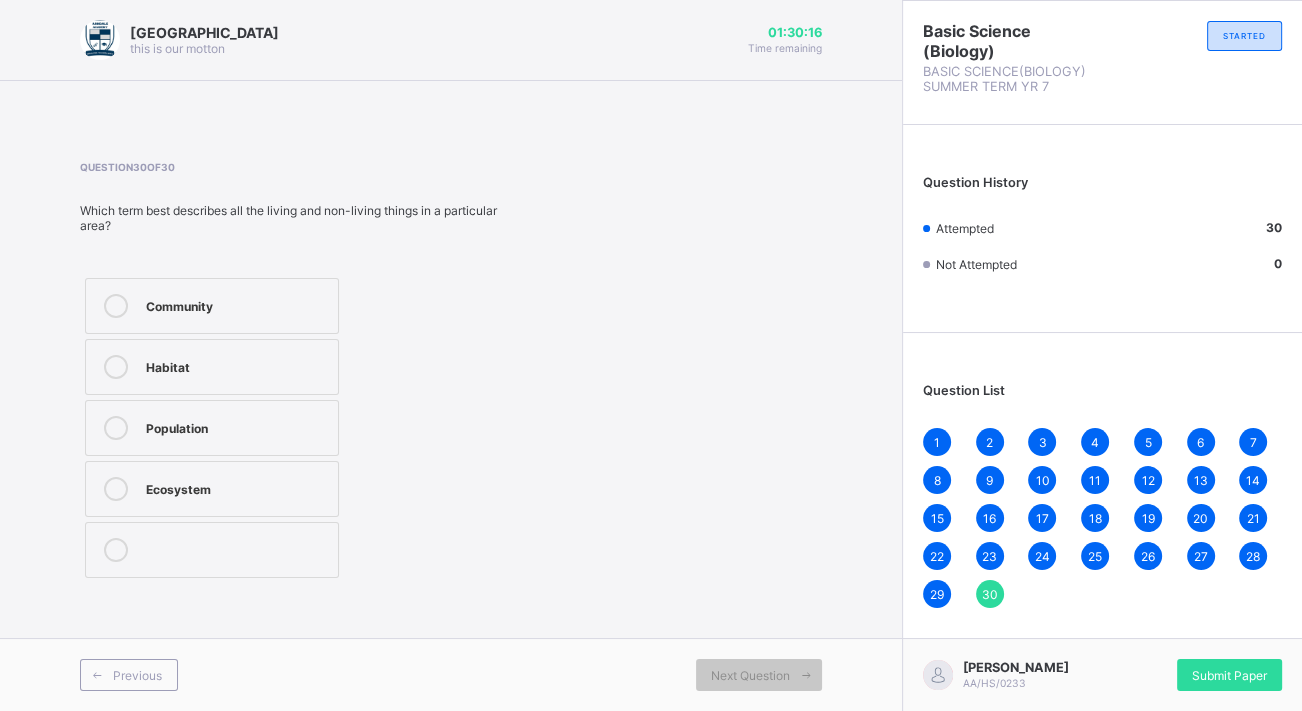 click on "29" at bounding box center [937, 594] 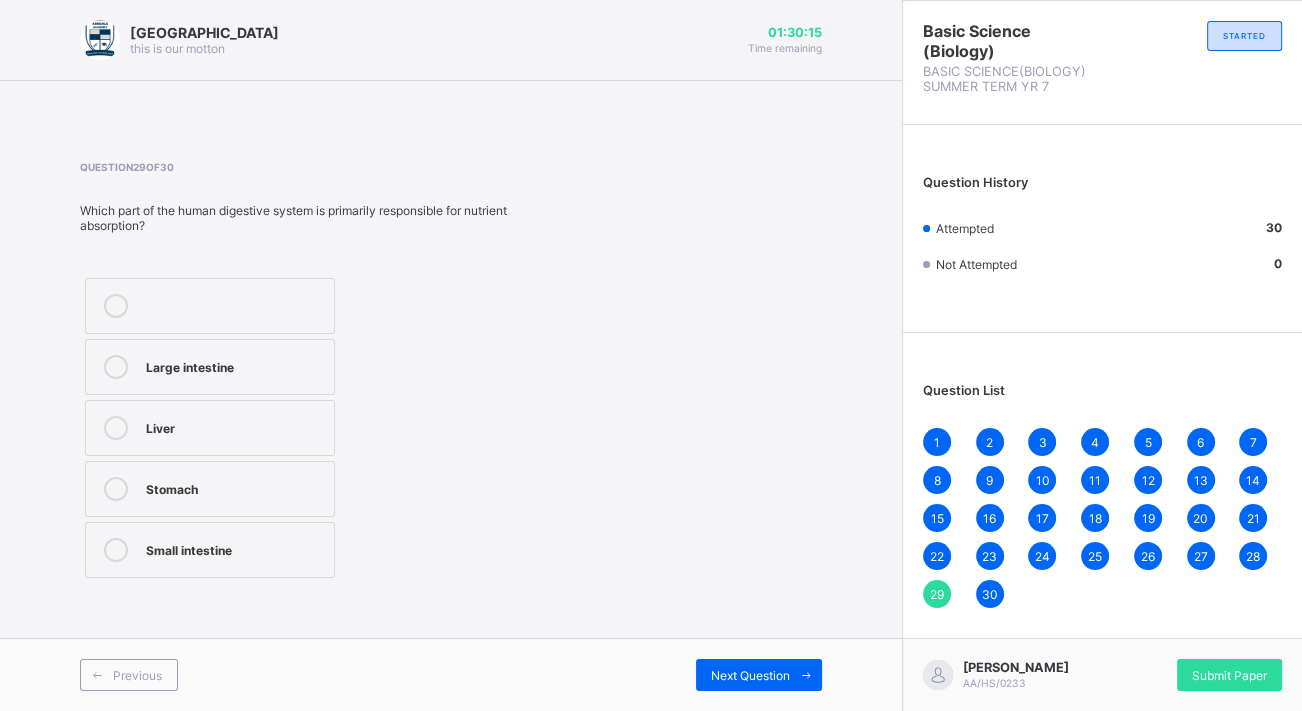 drag, startPoint x: 982, startPoint y: 590, endPoint x: 852, endPoint y: 640, distance: 139.28389 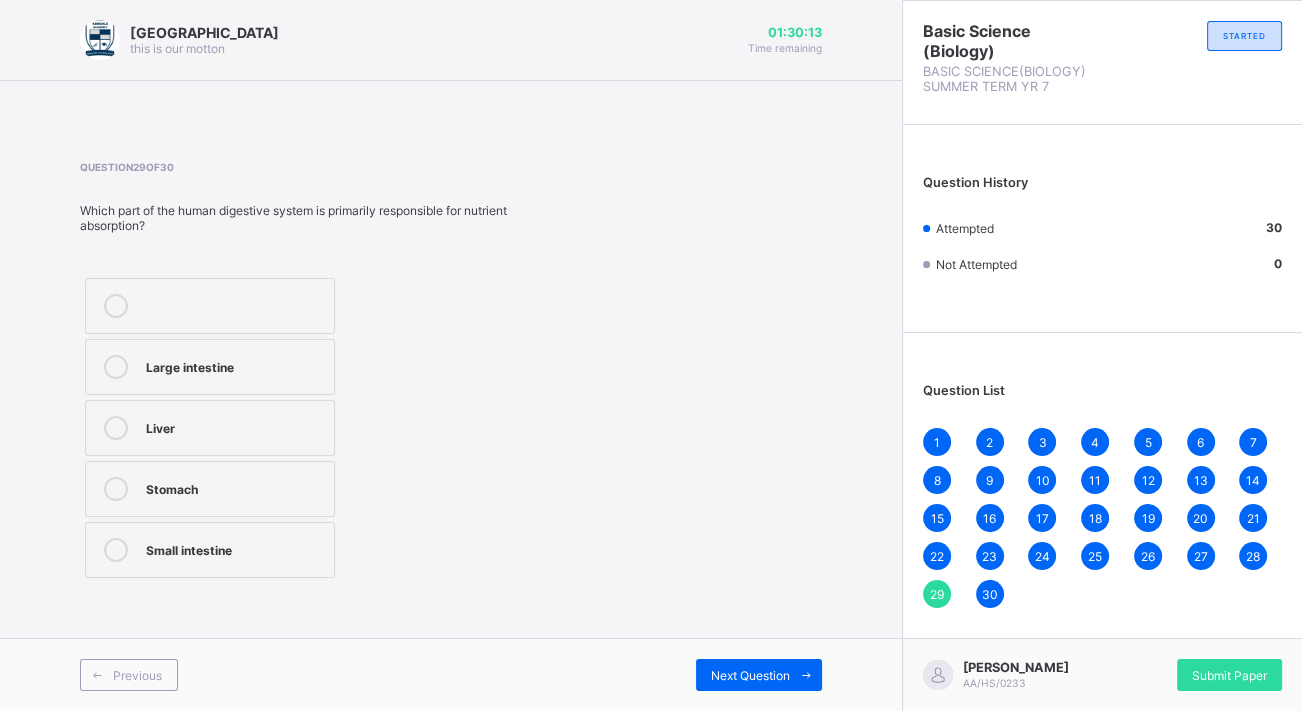 click on "30" at bounding box center (990, 594) 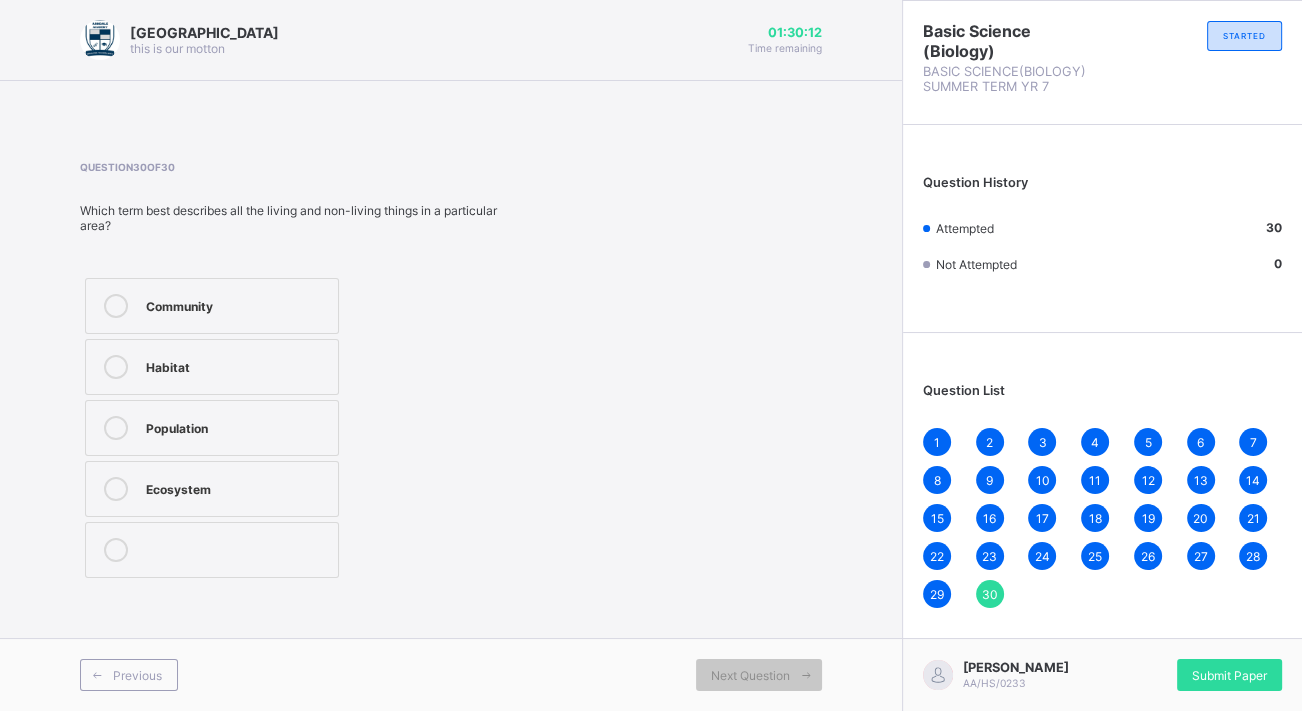 click on "Previous Next Question" at bounding box center (451, 674) 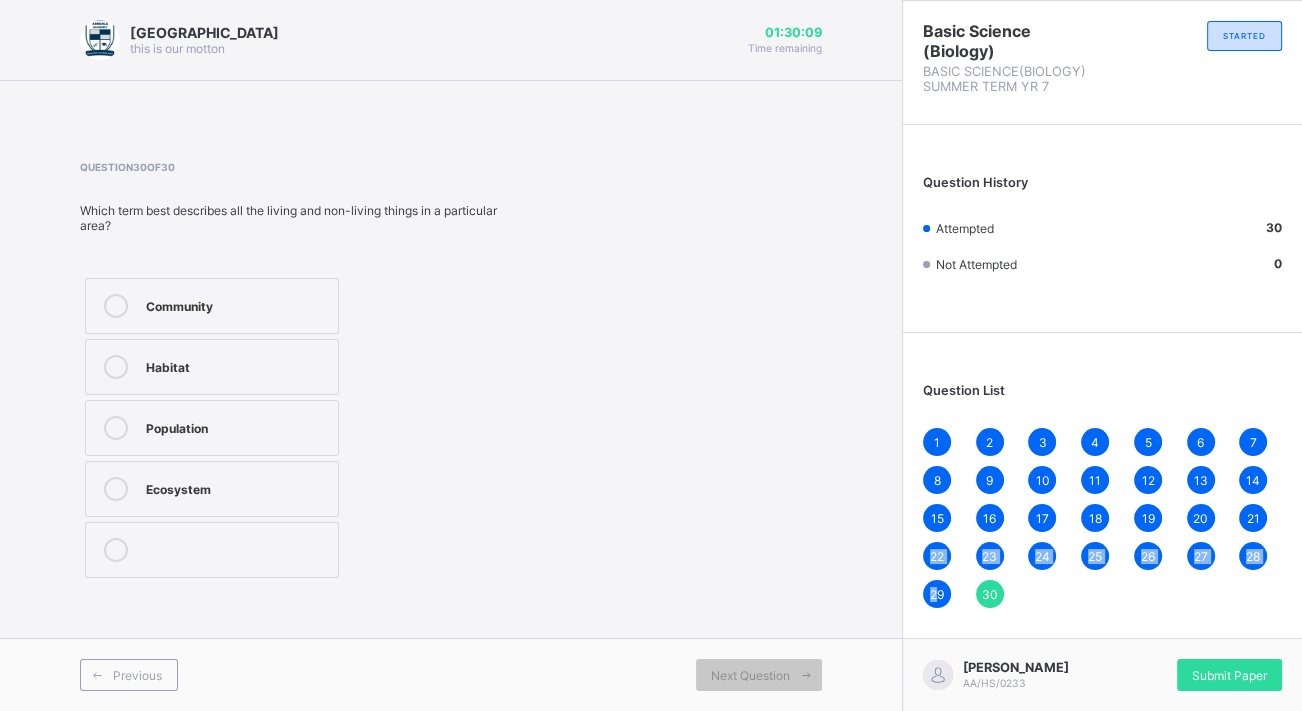 drag, startPoint x: 933, startPoint y: 600, endPoint x: 904, endPoint y: 537, distance: 69.354164 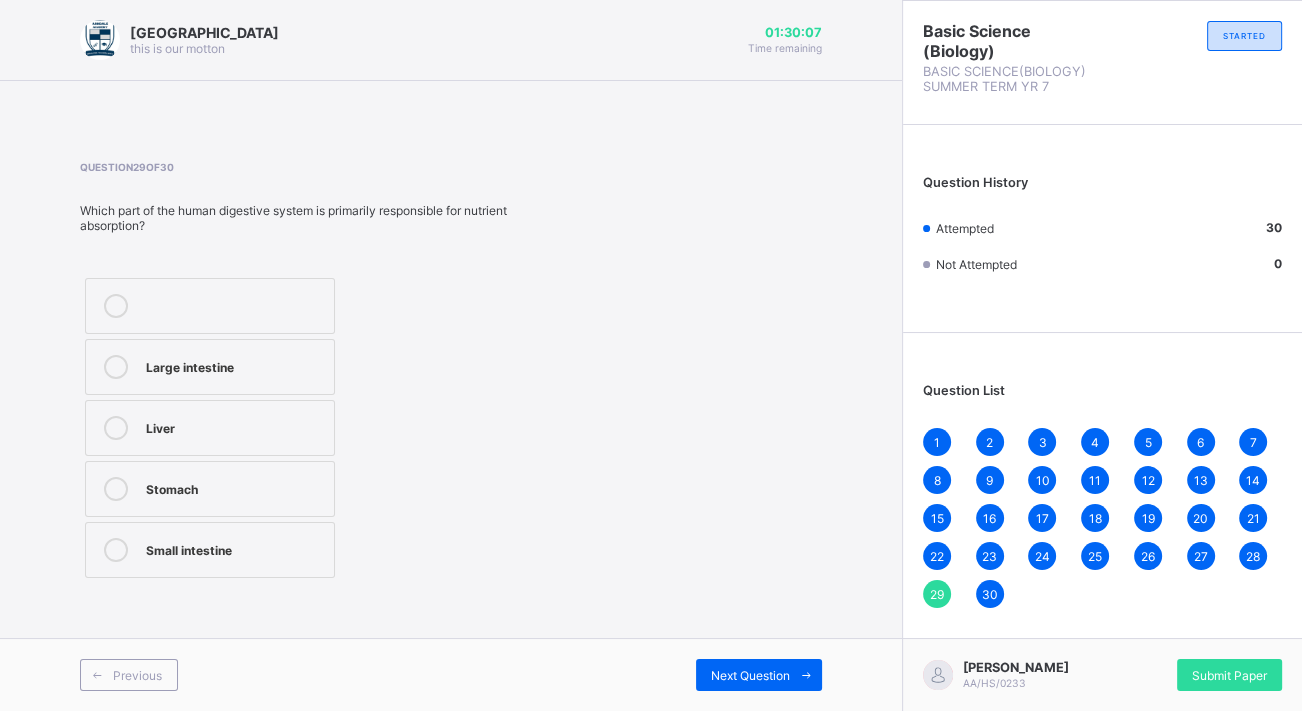 click on "Next Question" at bounding box center (750, 675) 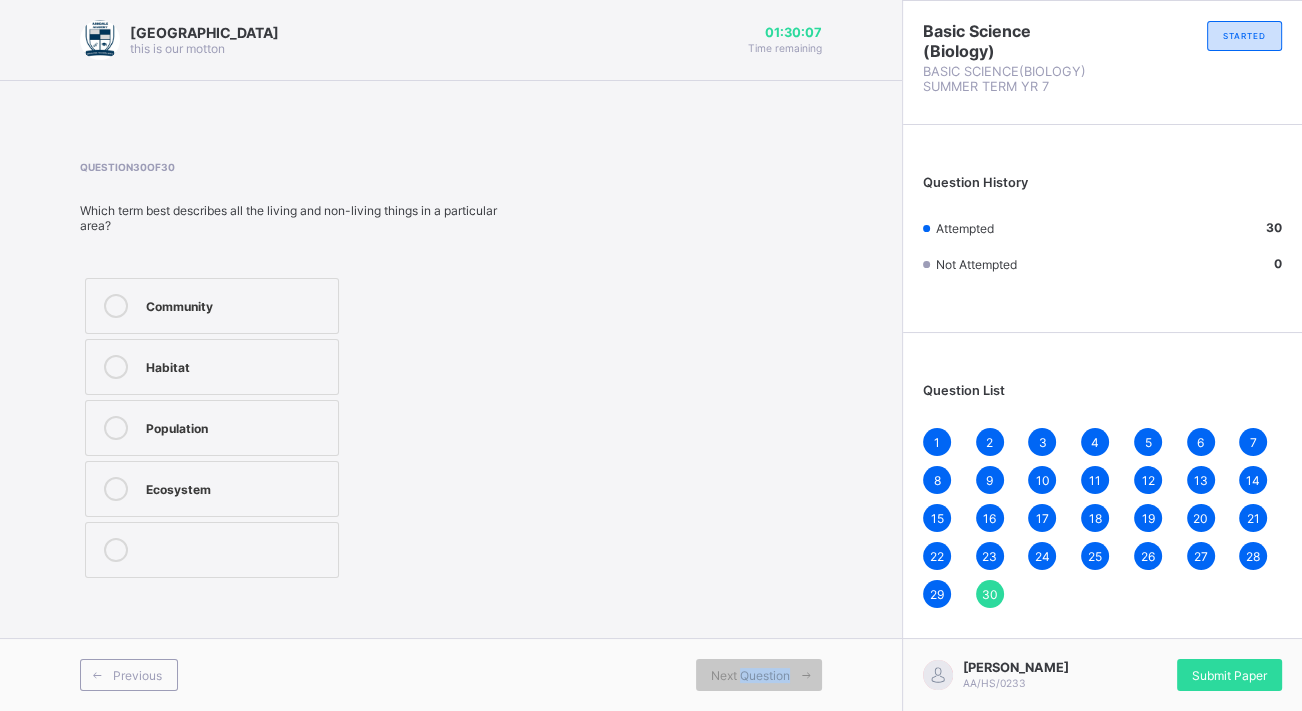 click on "Next Question" at bounding box center [750, 675] 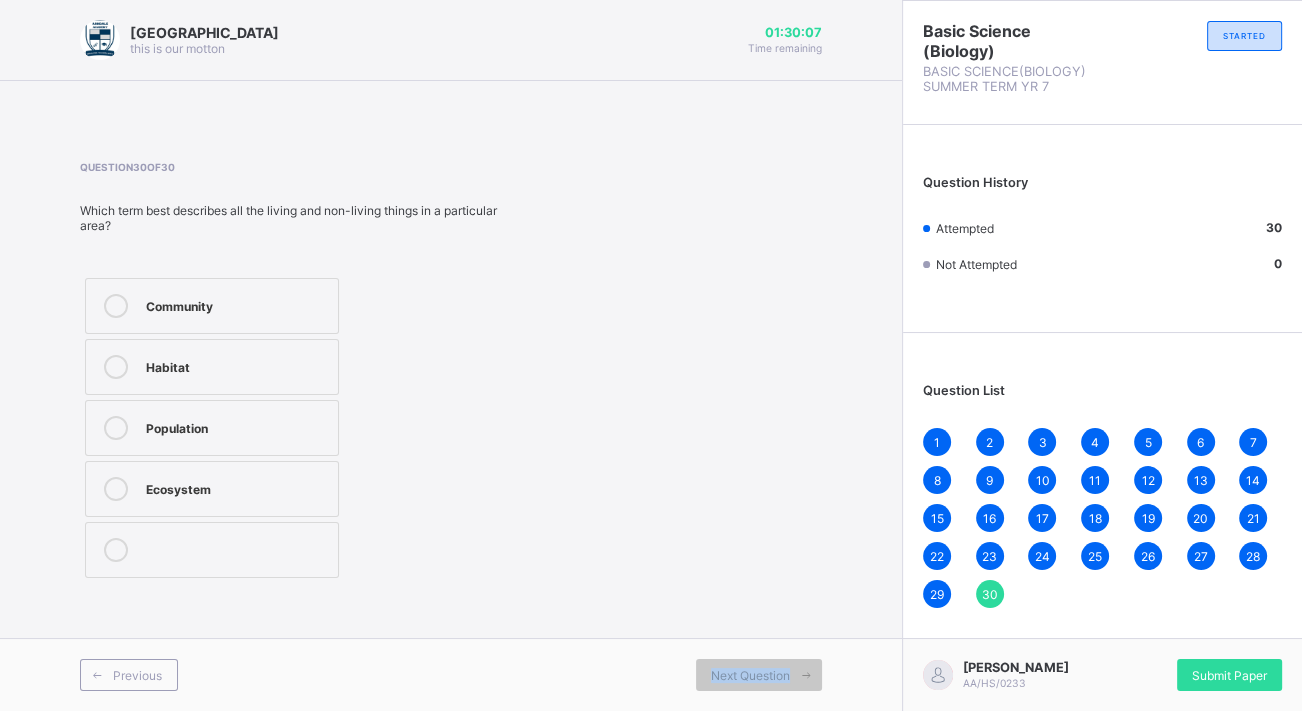 click on "Next Question" at bounding box center (750, 675) 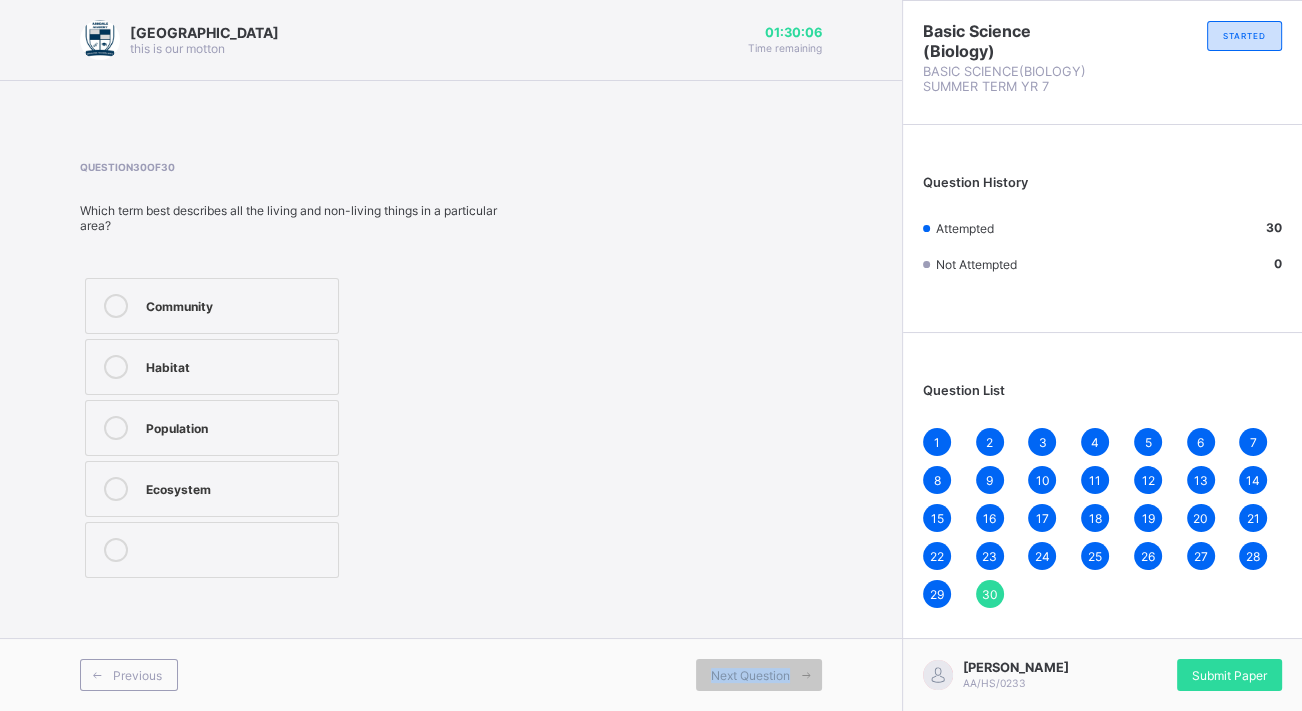 click on "Next Question" at bounding box center (750, 675) 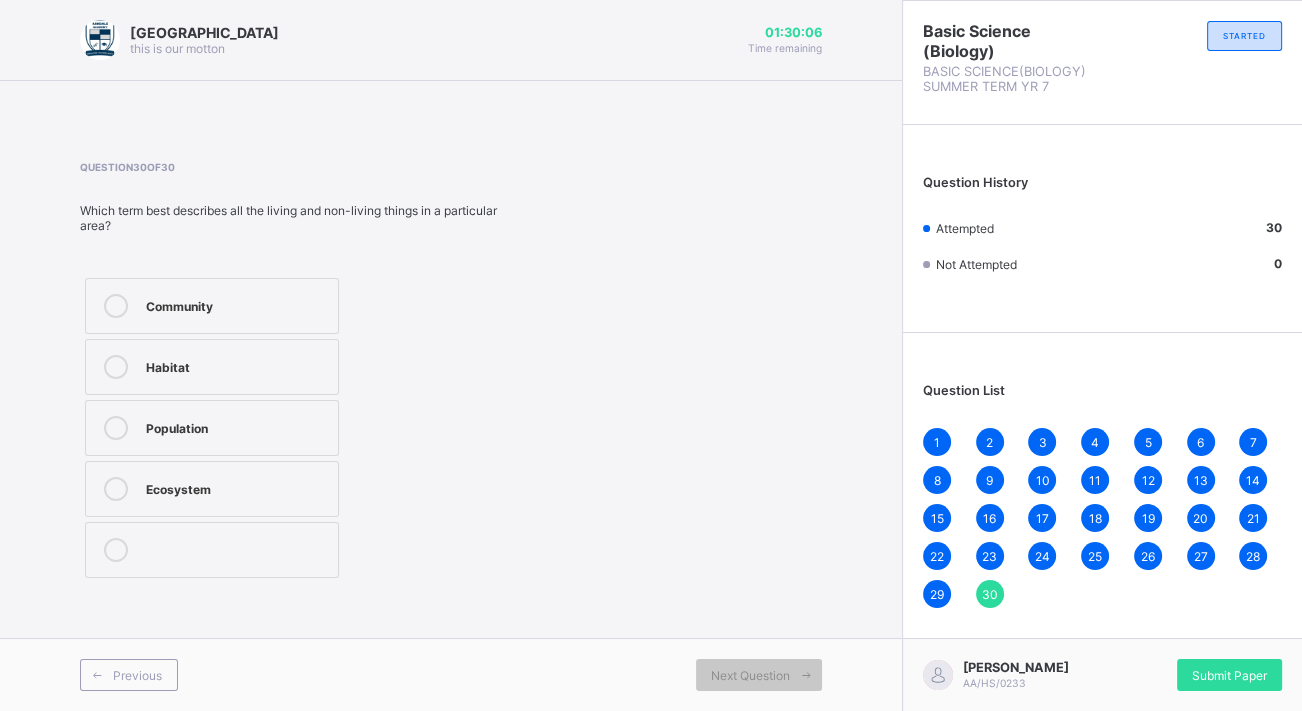 drag, startPoint x: 759, startPoint y: 676, endPoint x: 592, endPoint y: 602, distance: 182.66089 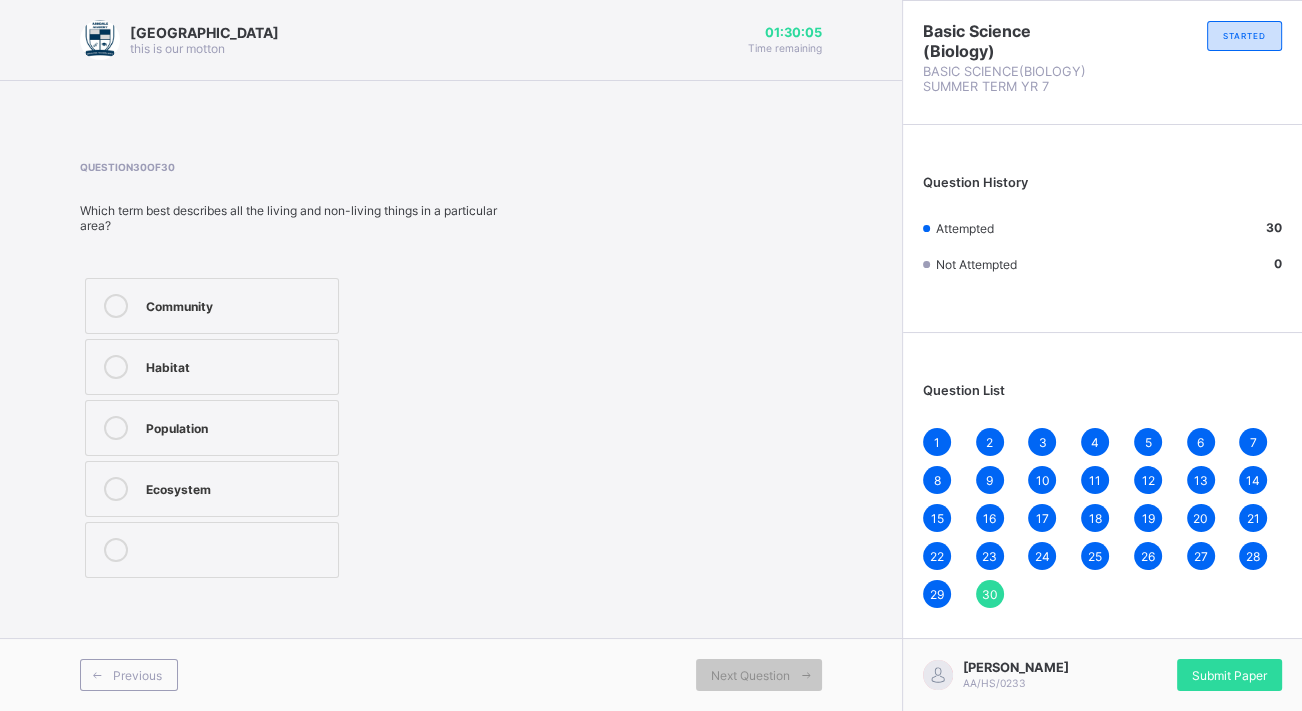 click on "Question  30  of  30 Which term best describes all the living and non-living things in a particular area? Community Habitat Population Ecosystem" at bounding box center [451, 372] 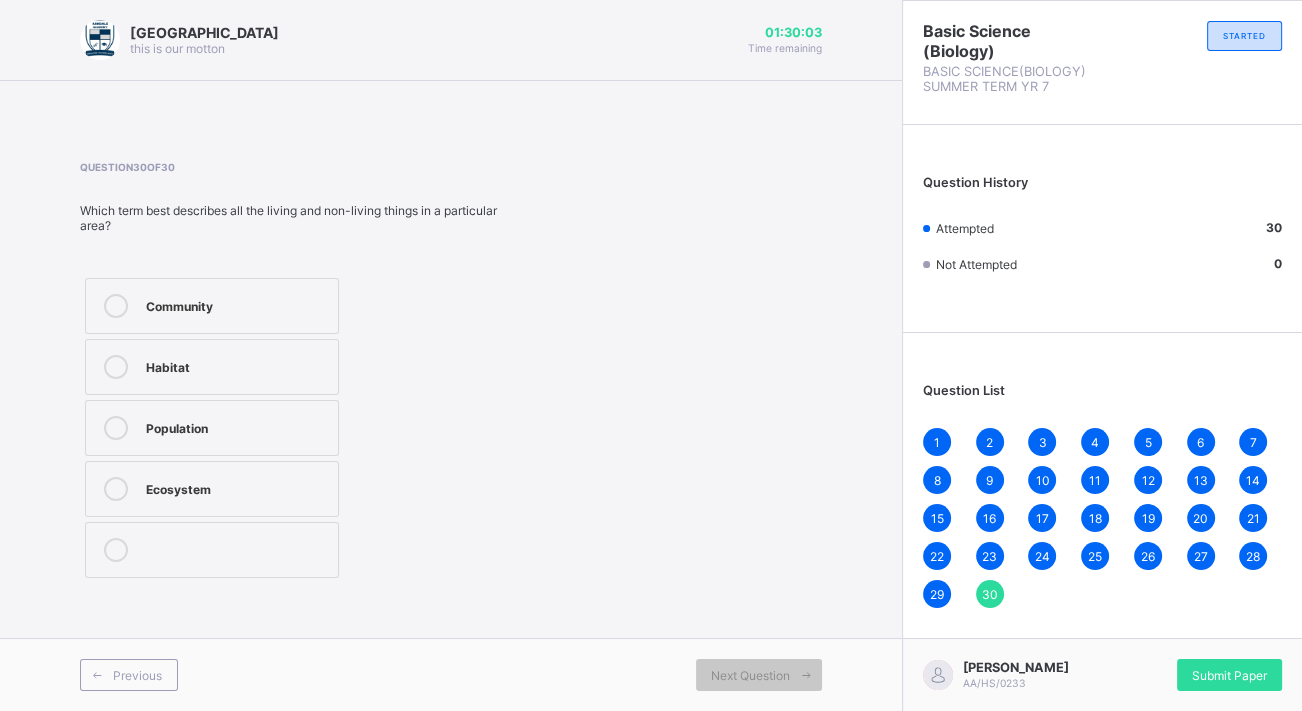 click on "Submit Paper" at bounding box center (1229, 675) 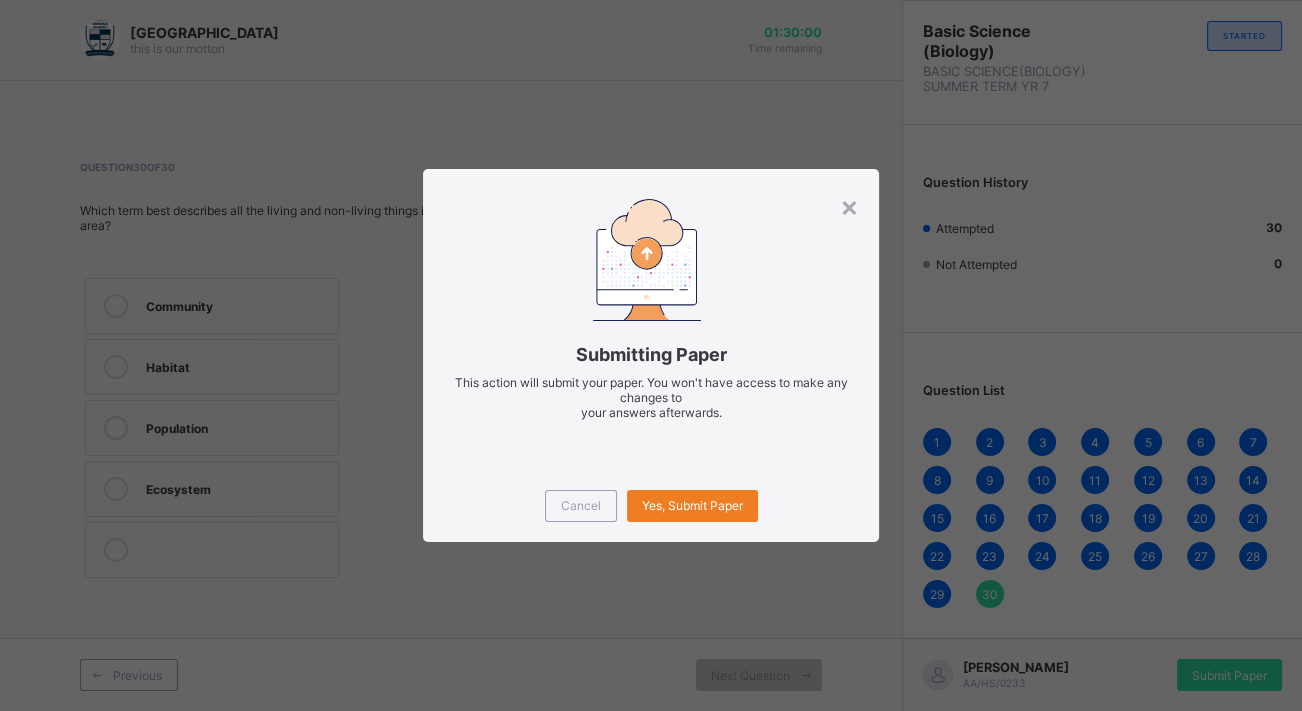 click on "Yes, Submit Paper" at bounding box center (692, 505) 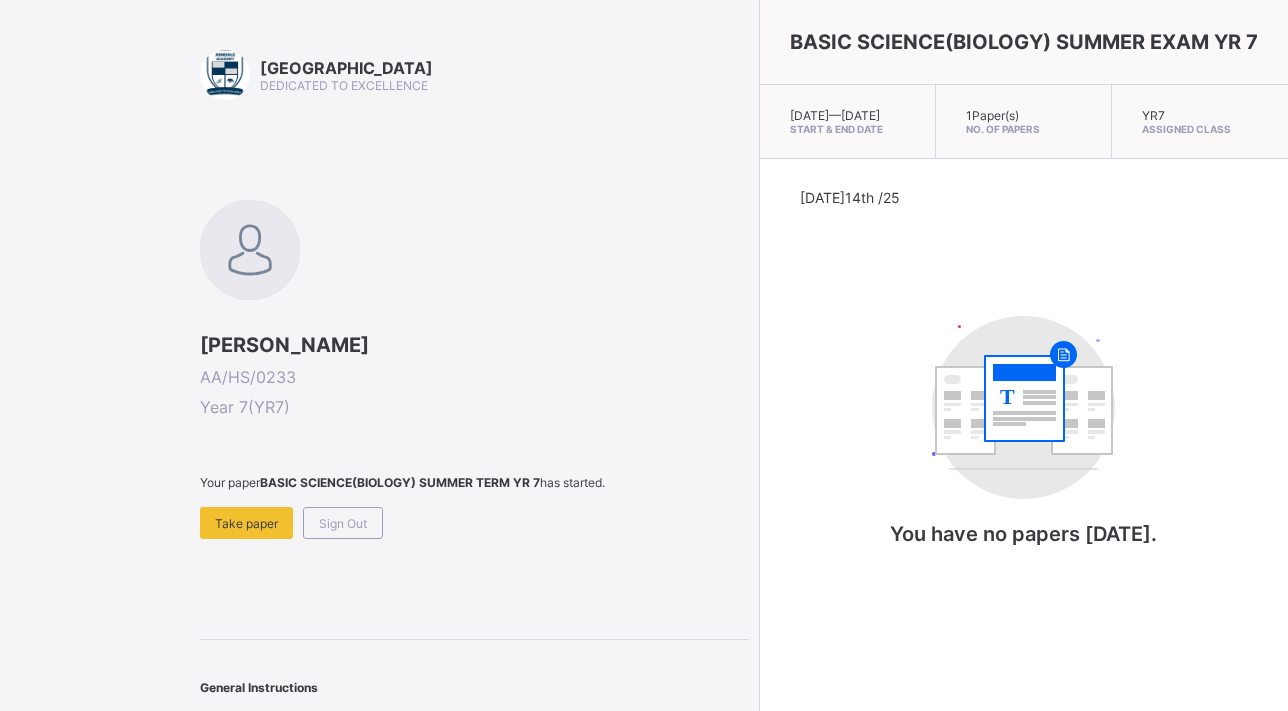 scroll, scrollTop: 0, scrollLeft: 0, axis: both 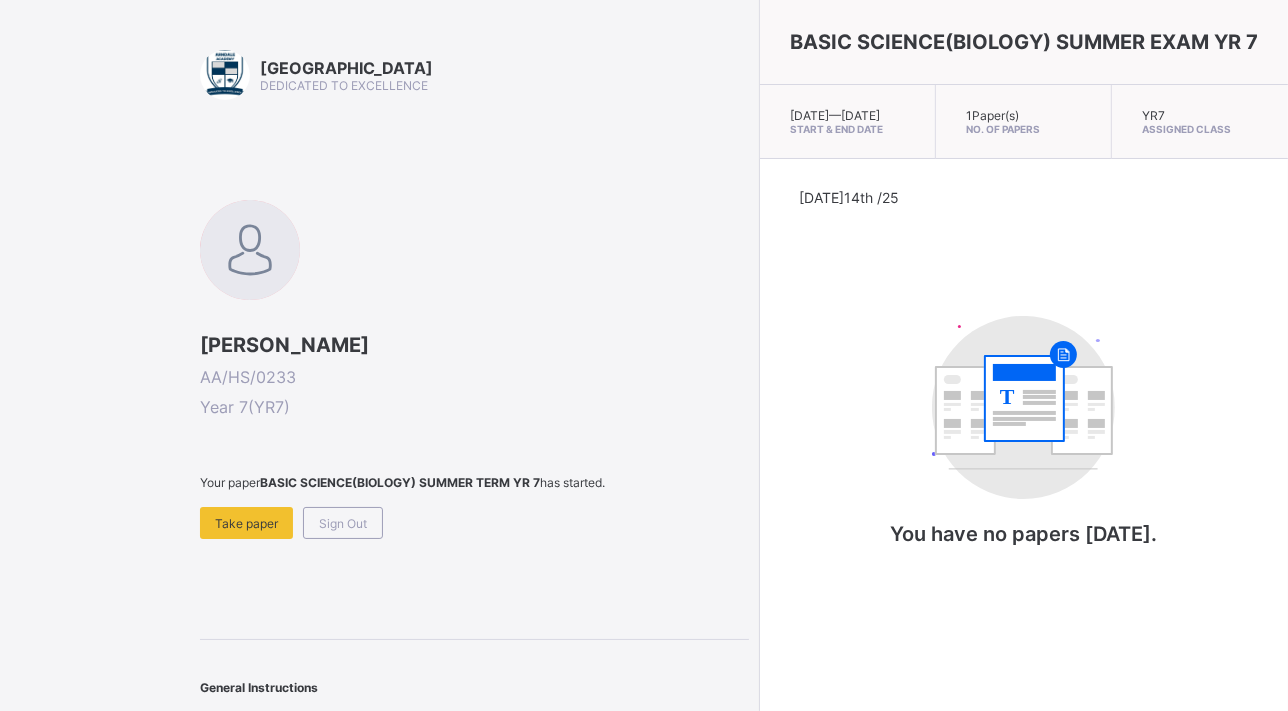 click on "Sign Out" at bounding box center [343, 523] 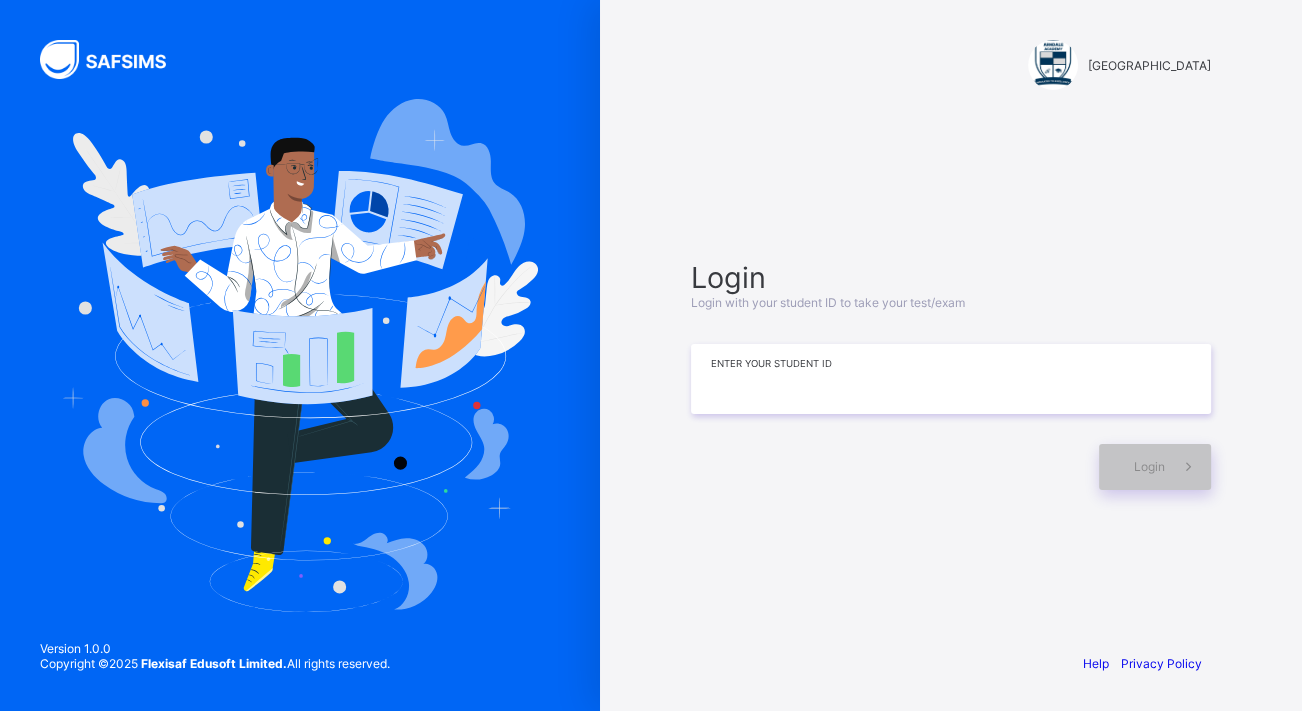 click at bounding box center (951, 379) 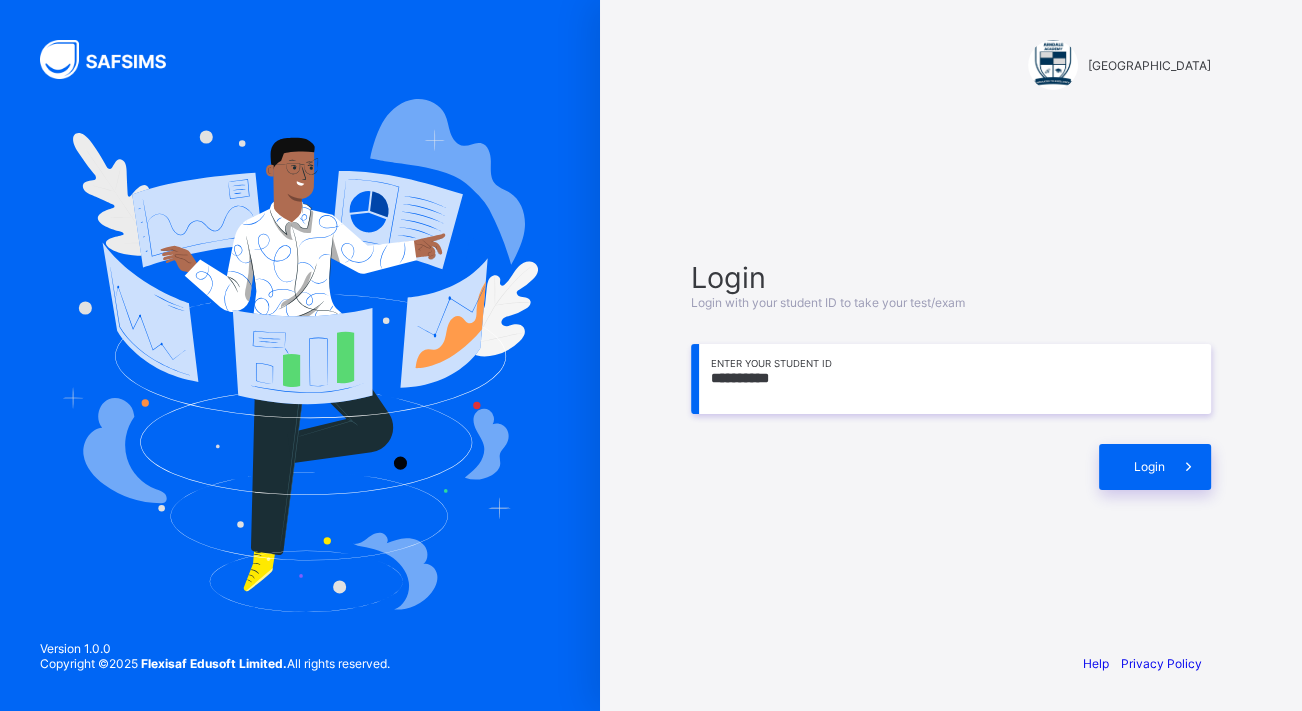 type on "**********" 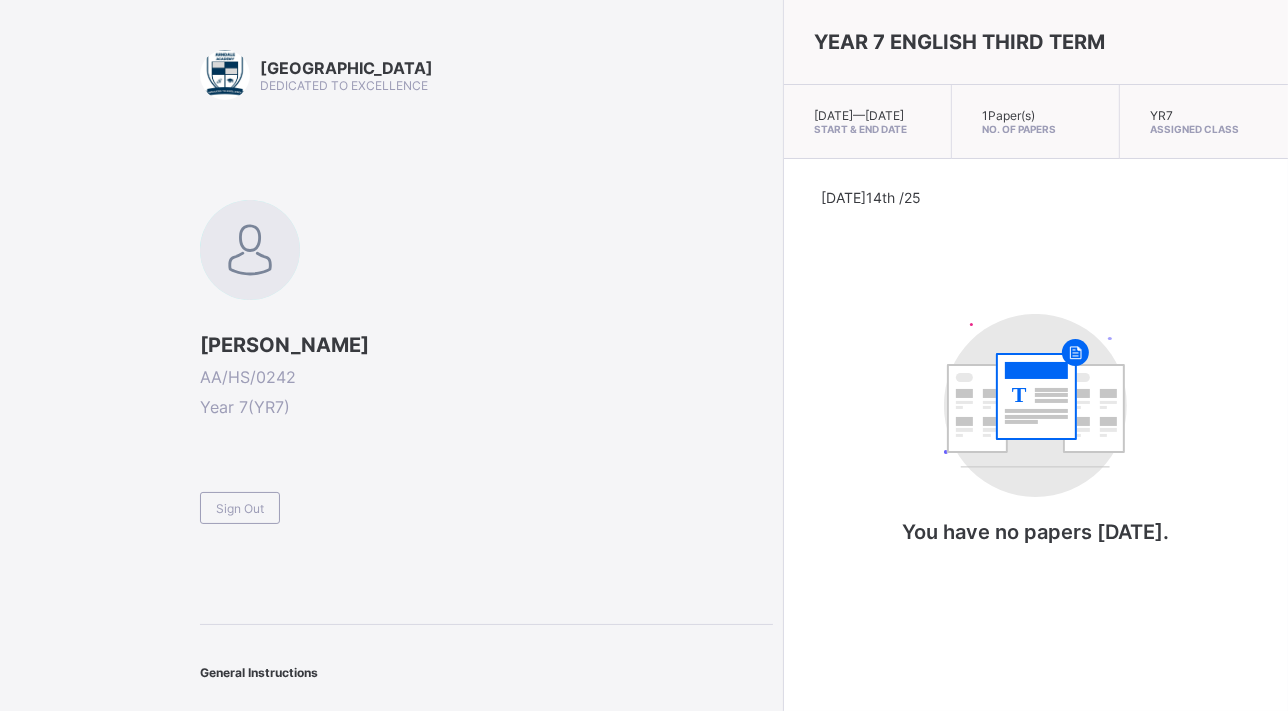 click on "Sign Out" at bounding box center (240, 508) 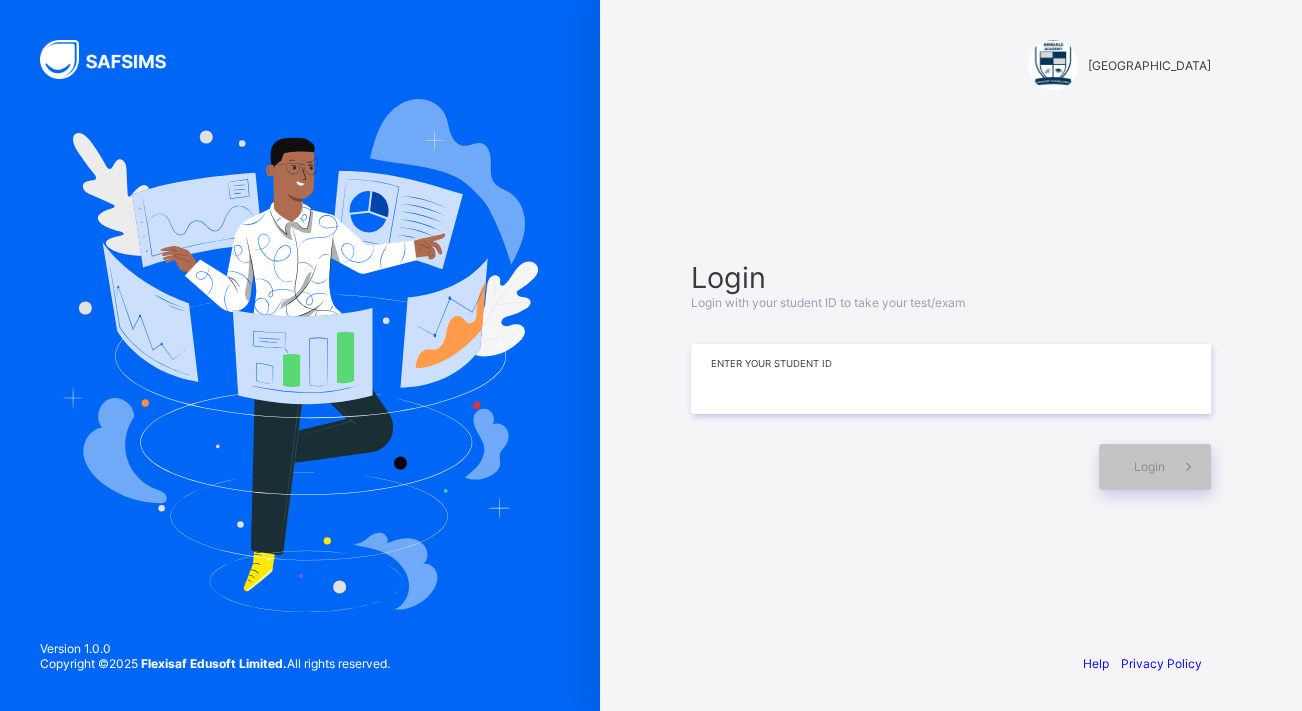 click at bounding box center (951, 379) 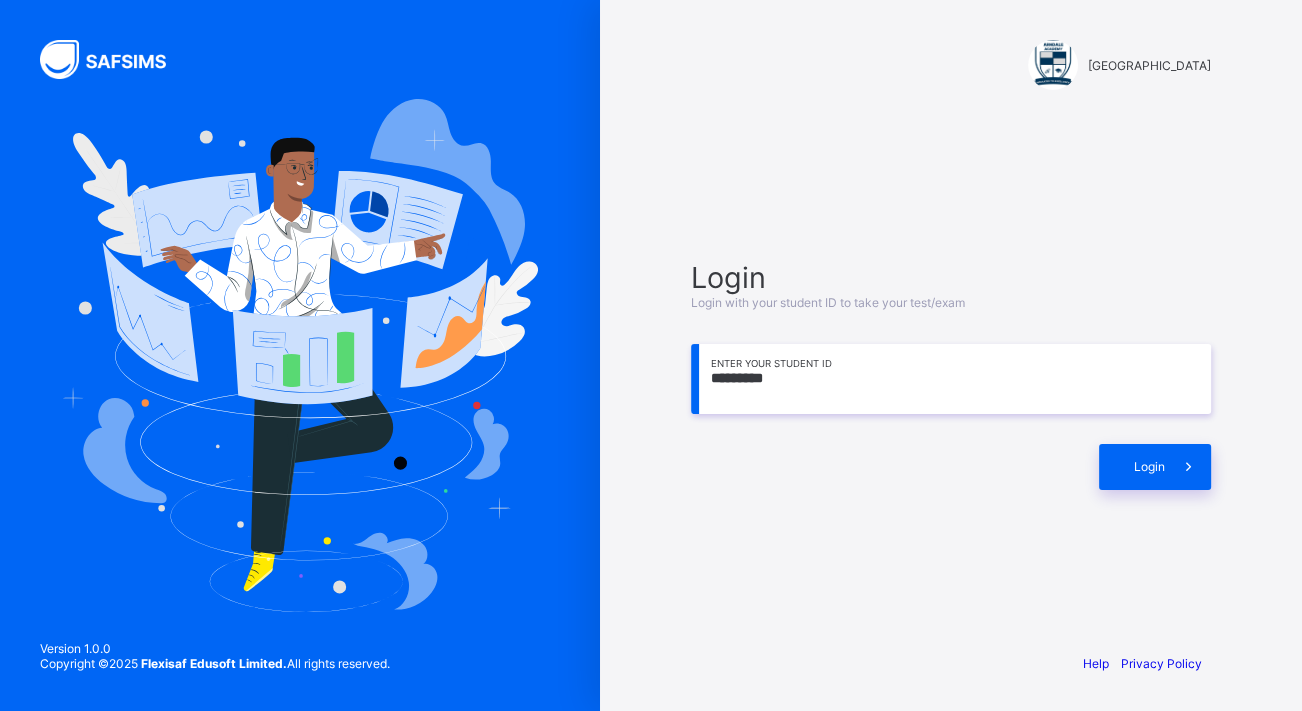click on "*********" at bounding box center (951, 379) 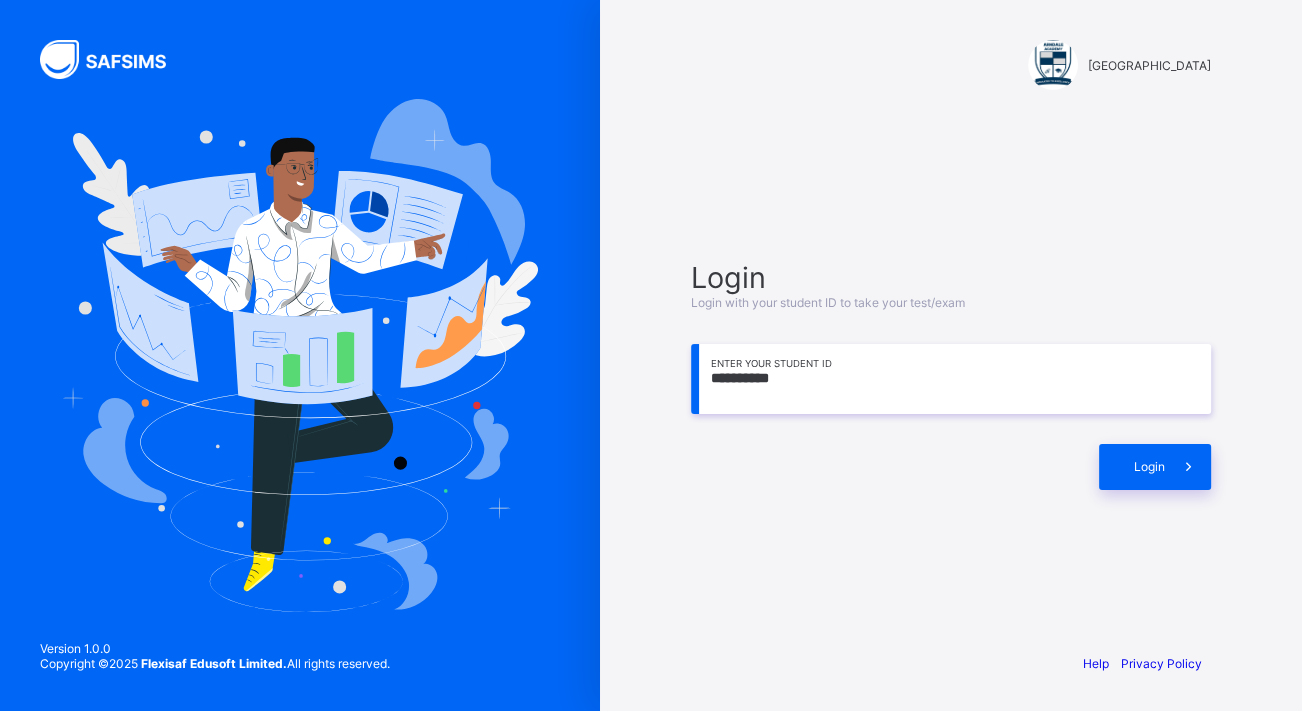 type on "**********" 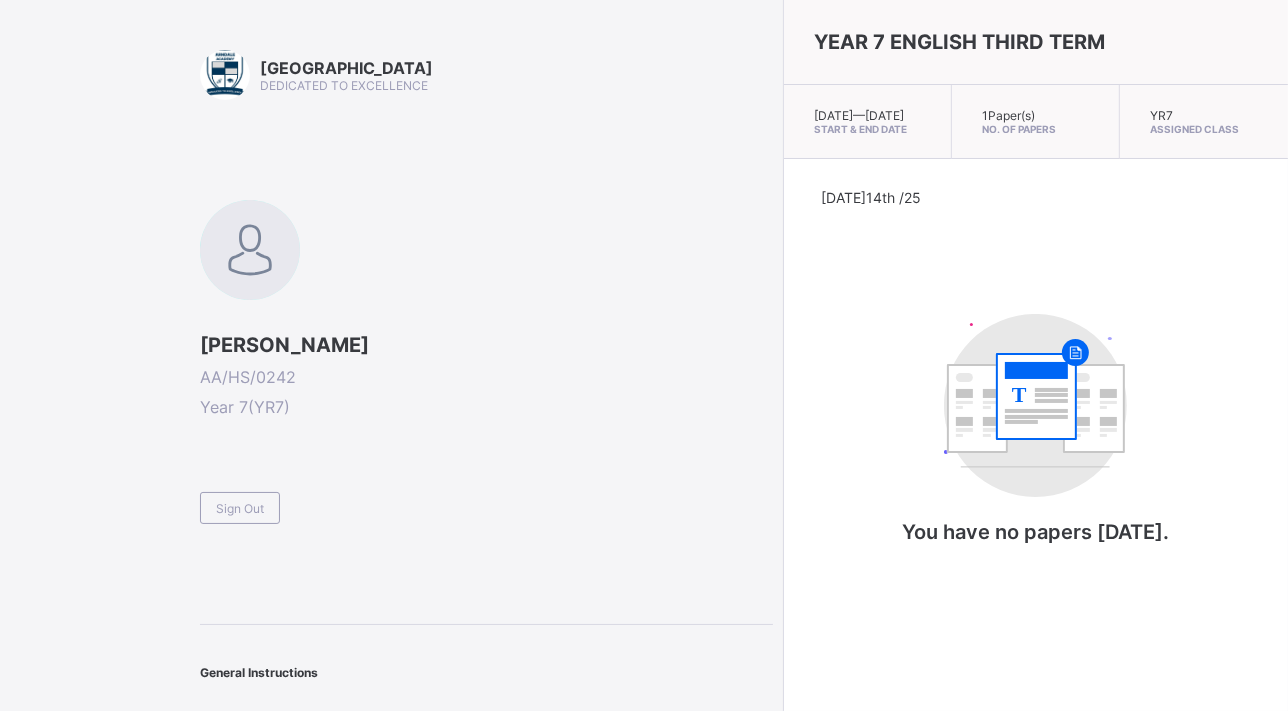 click on "Sign Out" at bounding box center [240, 508] 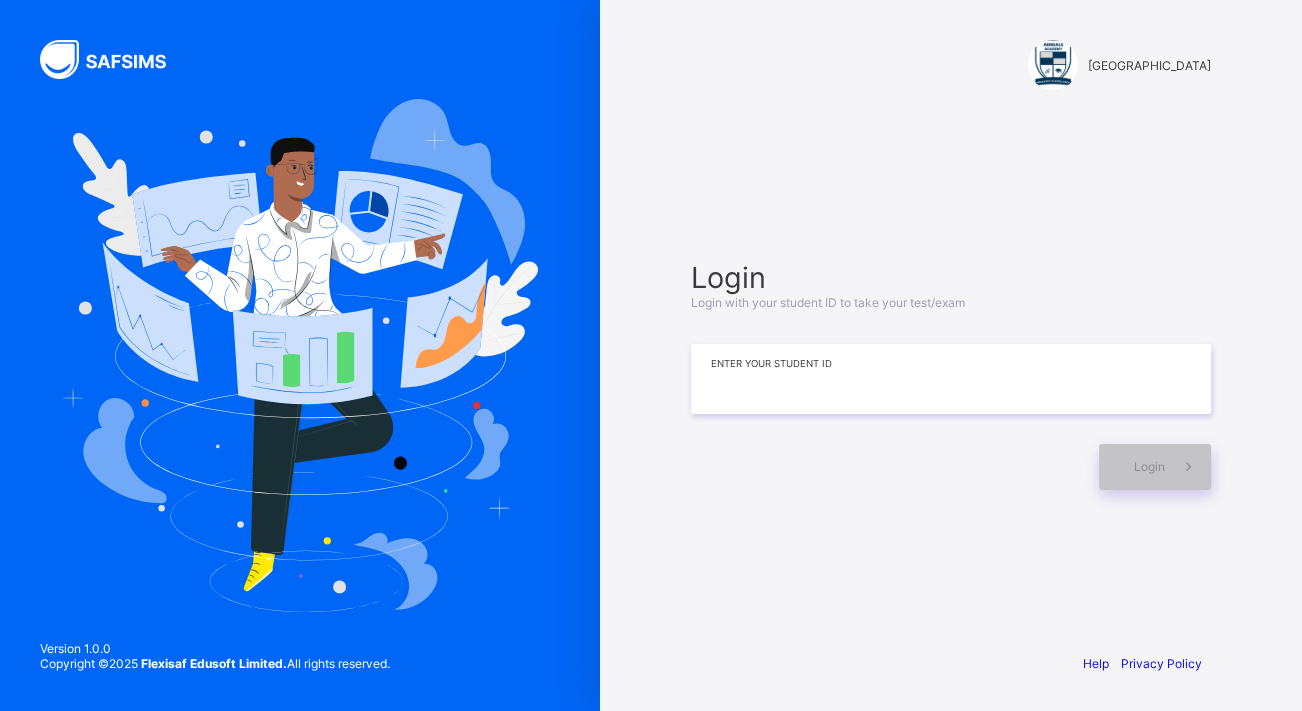click at bounding box center [951, 379] 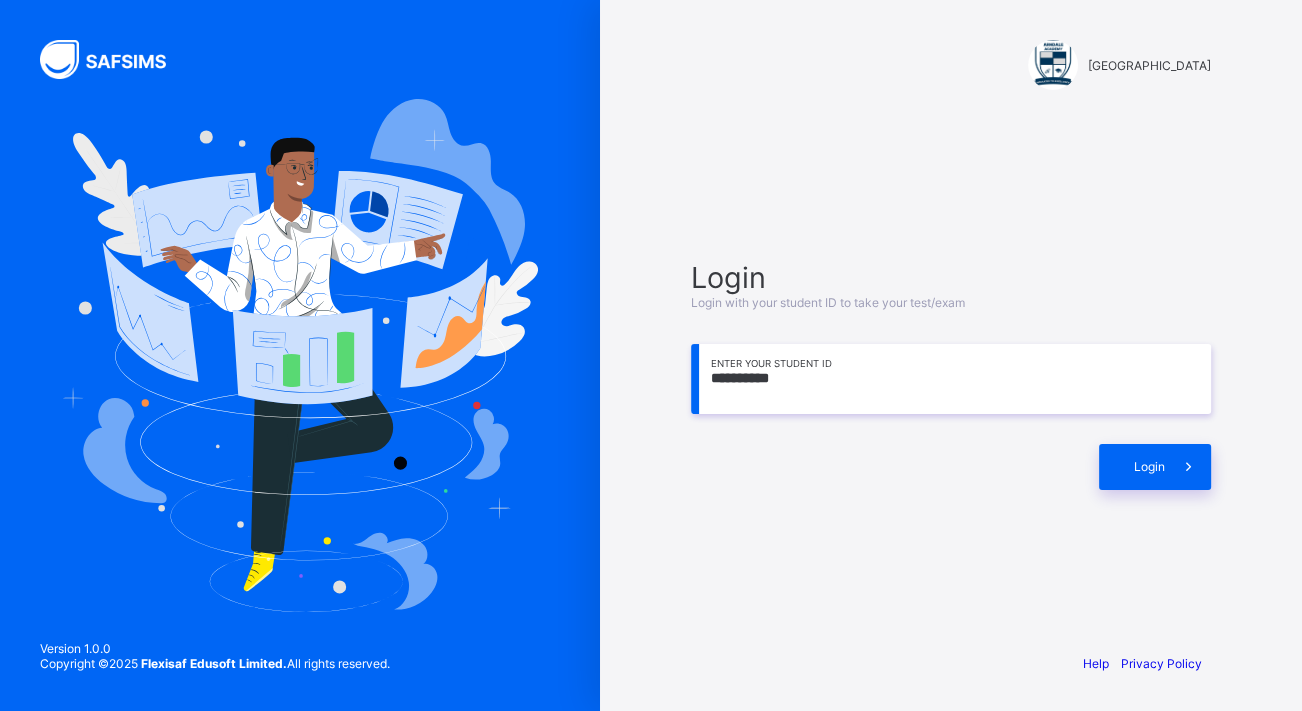 click on "Login" at bounding box center (1149, 466) 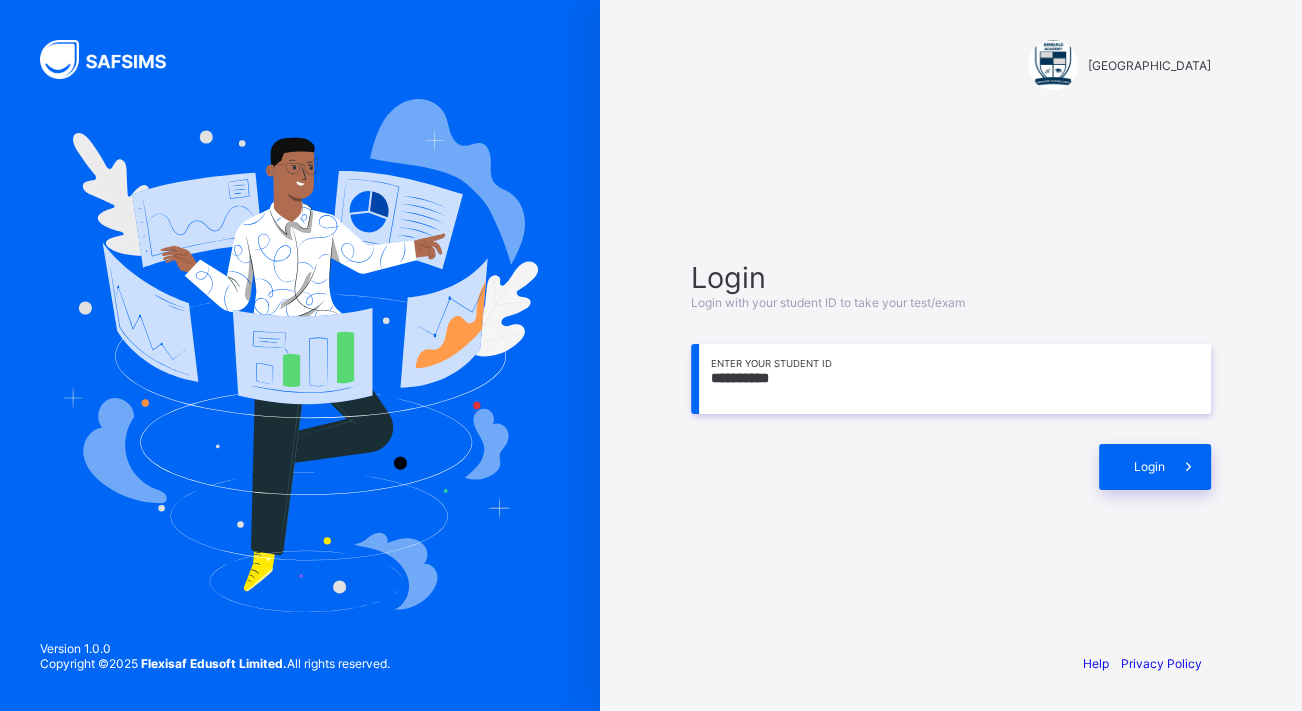 click on "**********" at bounding box center (951, 379) 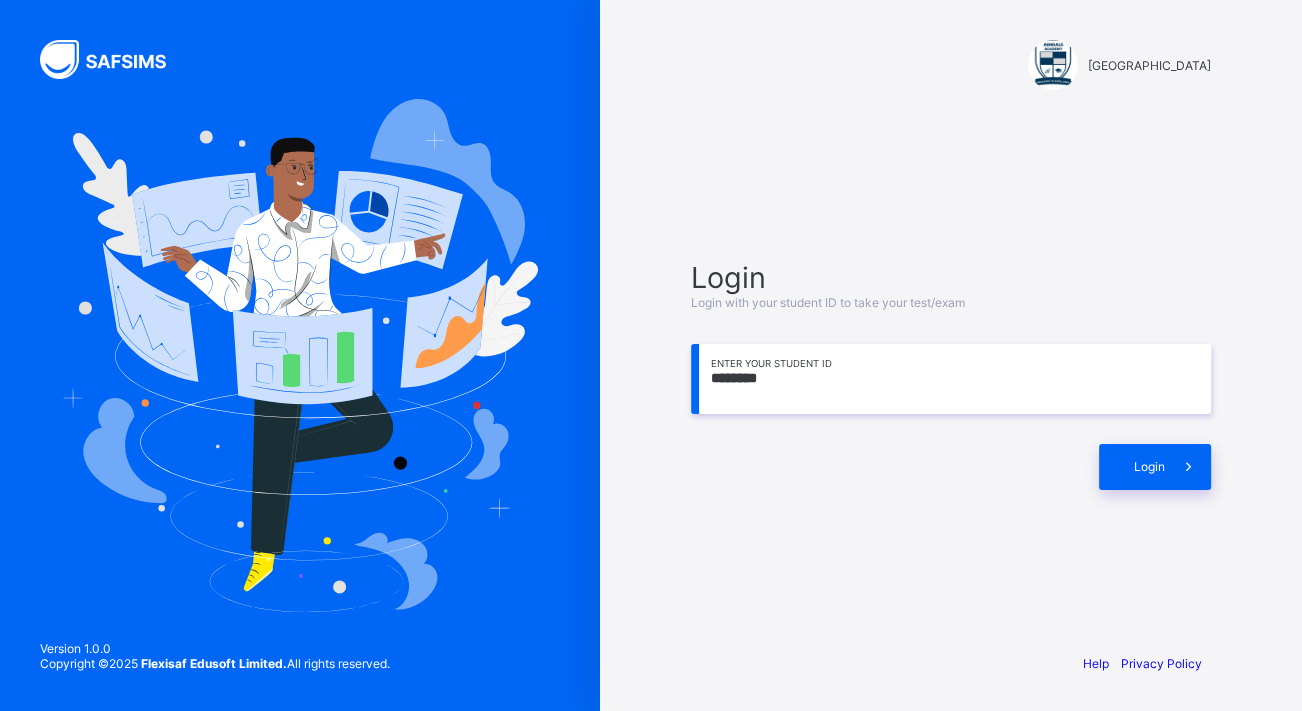 click on "********" at bounding box center [951, 379] 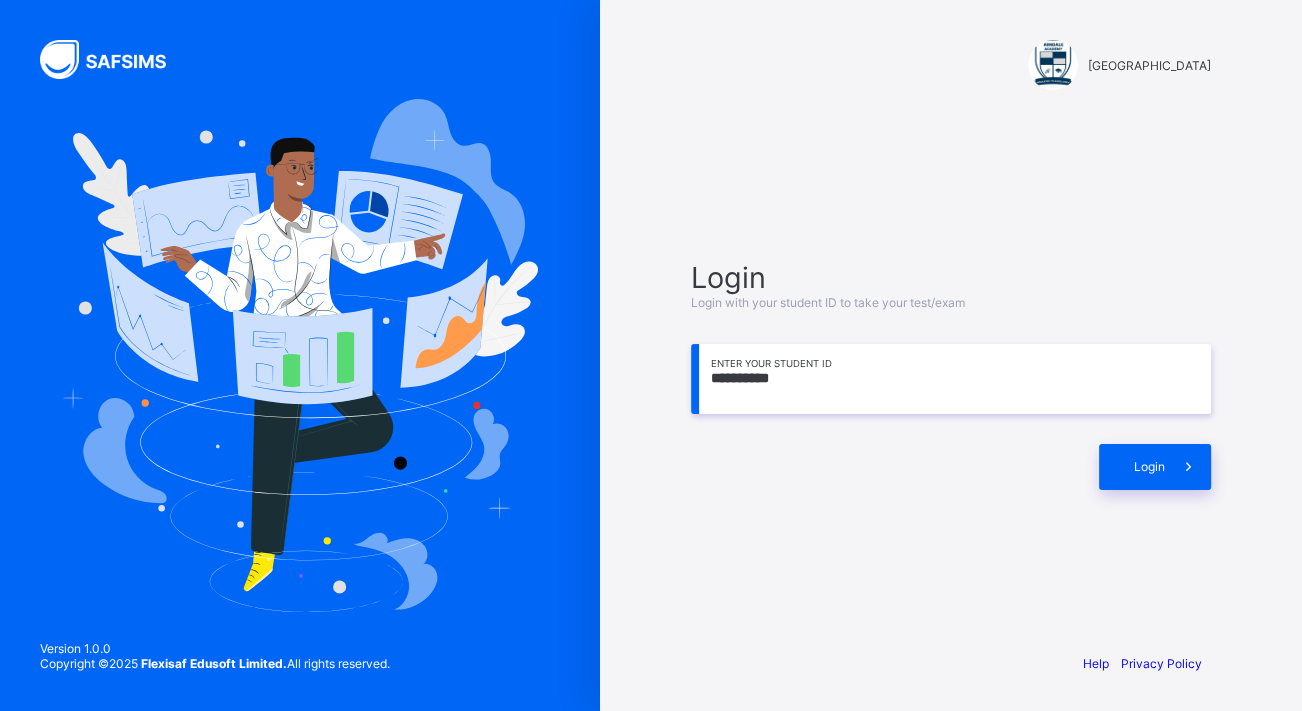 click on "Login" at bounding box center (1155, 467) 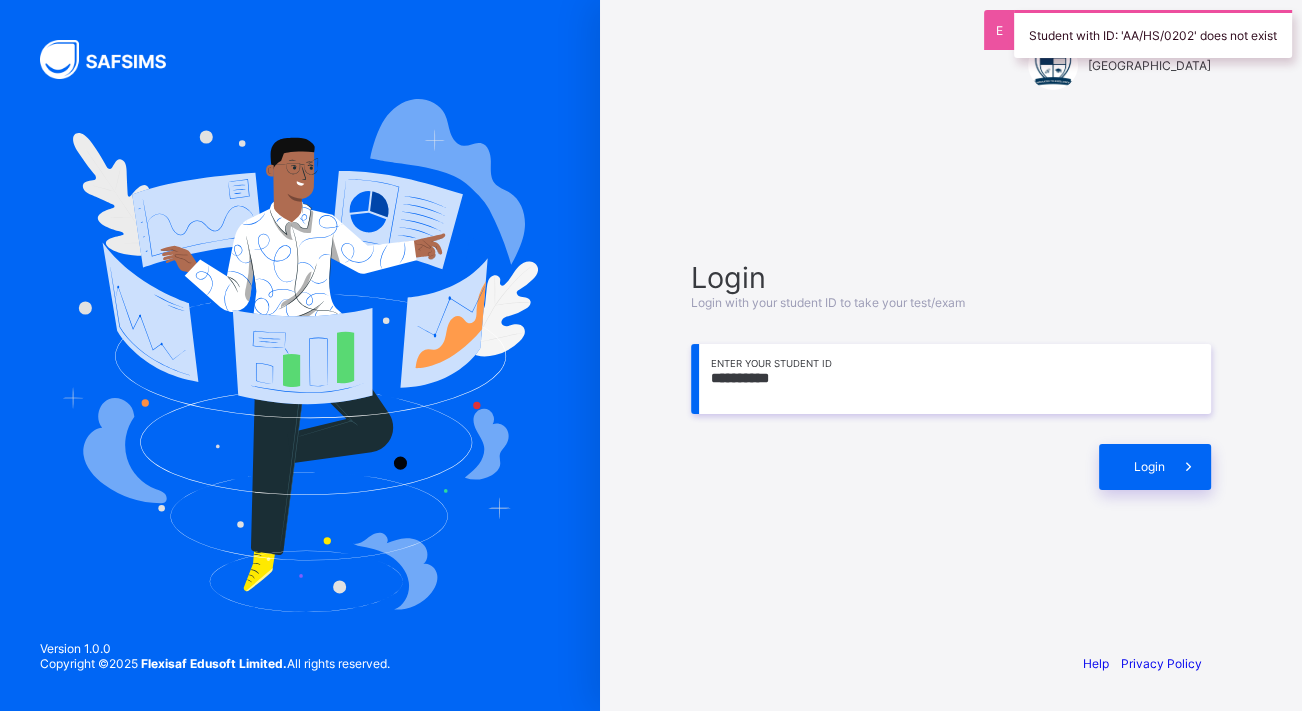 click on "**********" at bounding box center [951, 379] 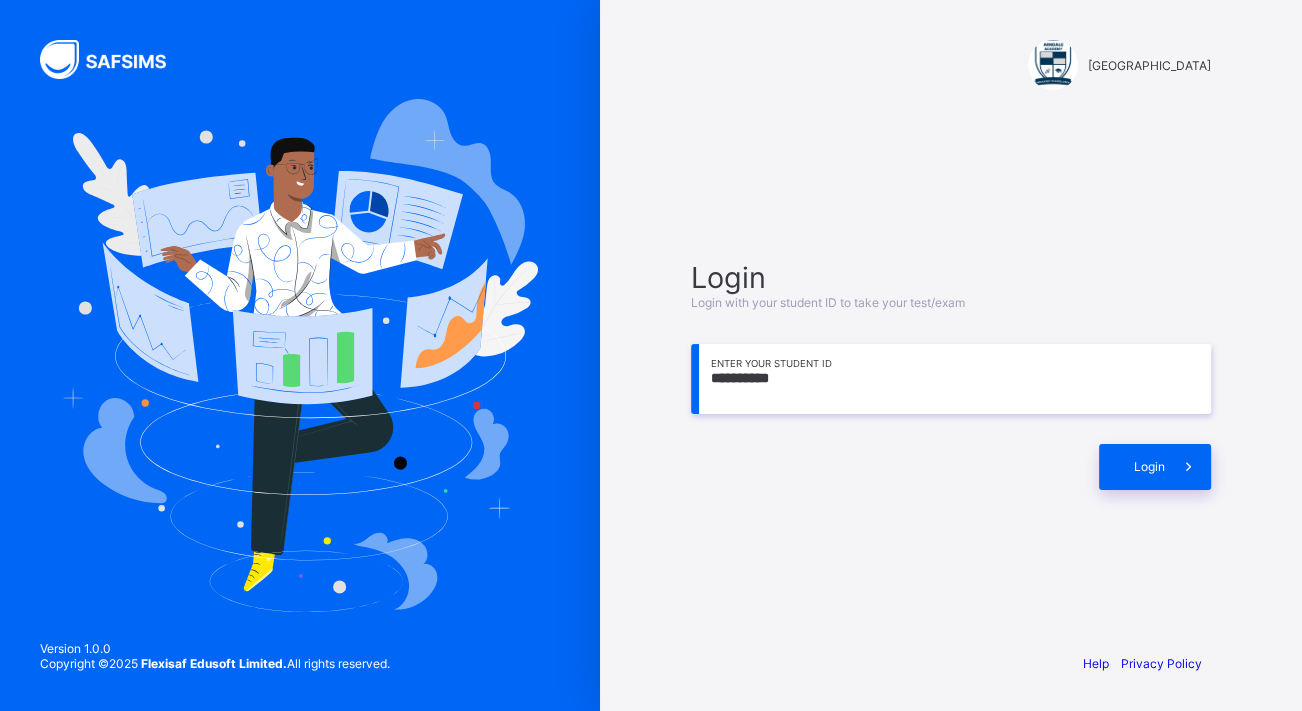 type on "**********" 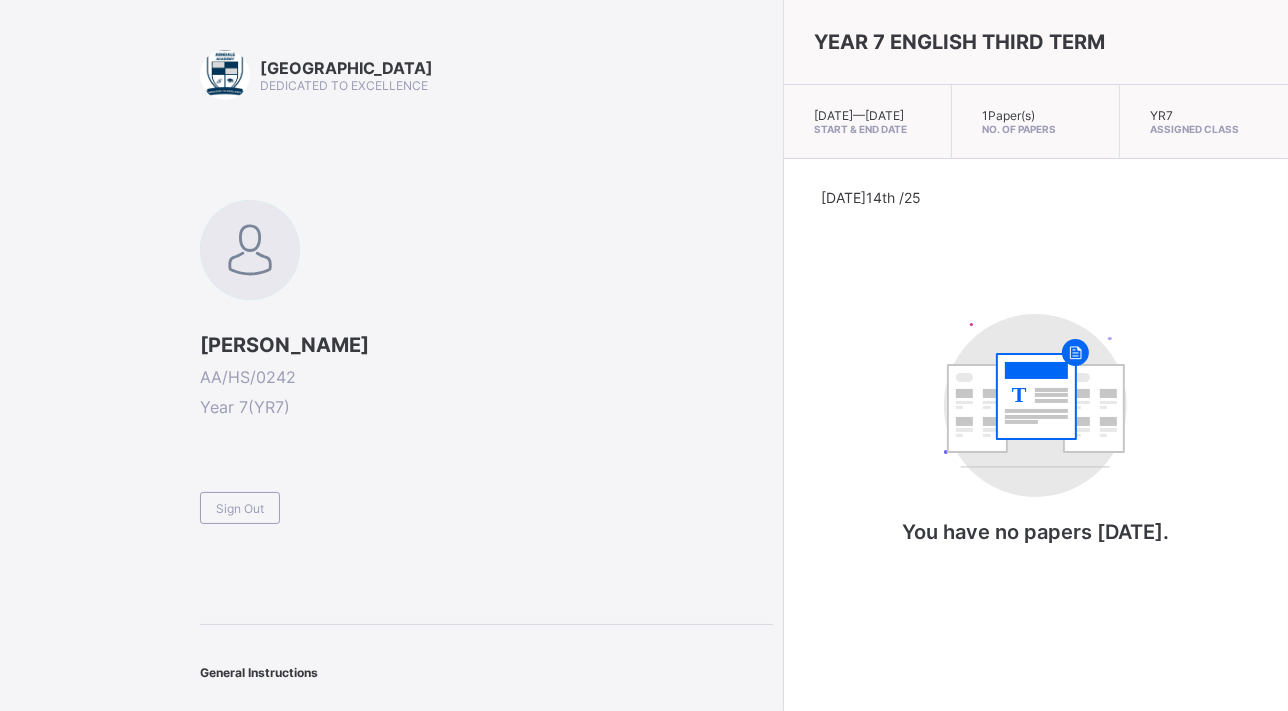 click on "Sign Out" at bounding box center (240, 508) 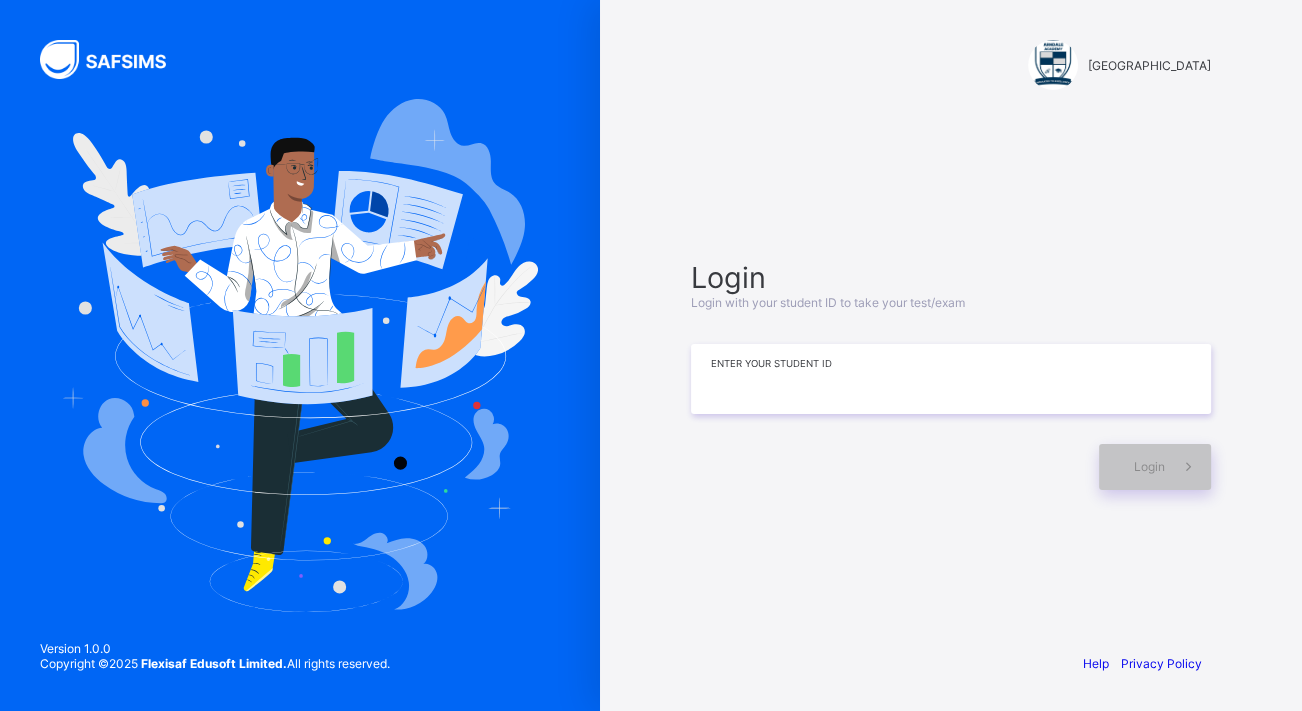 click at bounding box center [951, 379] 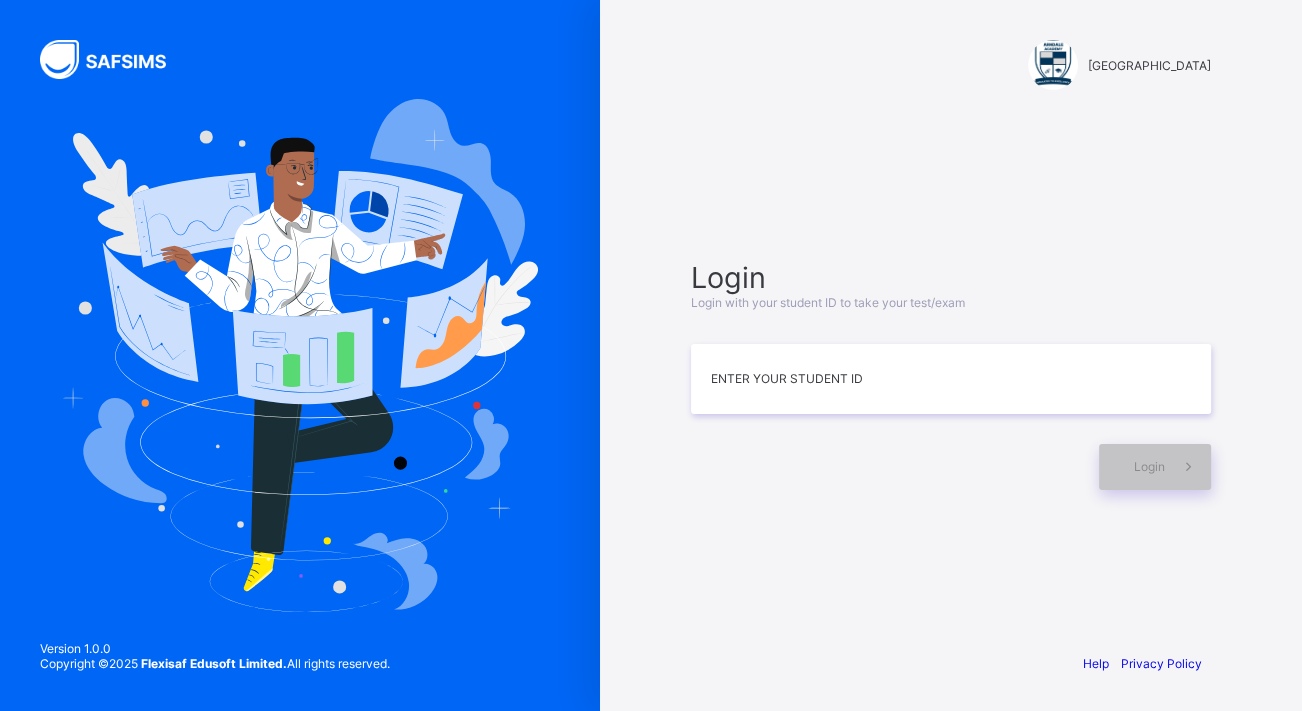 click on "[GEOGRAPHIC_DATA]" at bounding box center (951, 66) 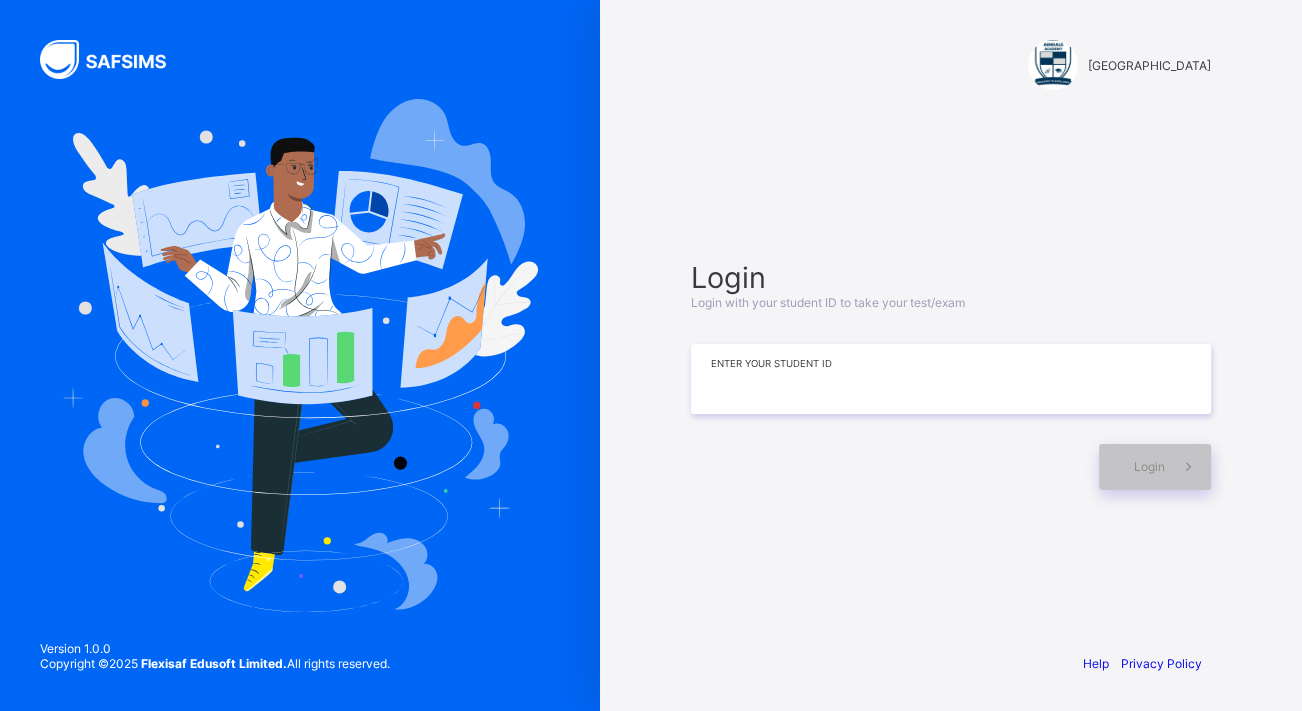 click at bounding box center [951, 379] 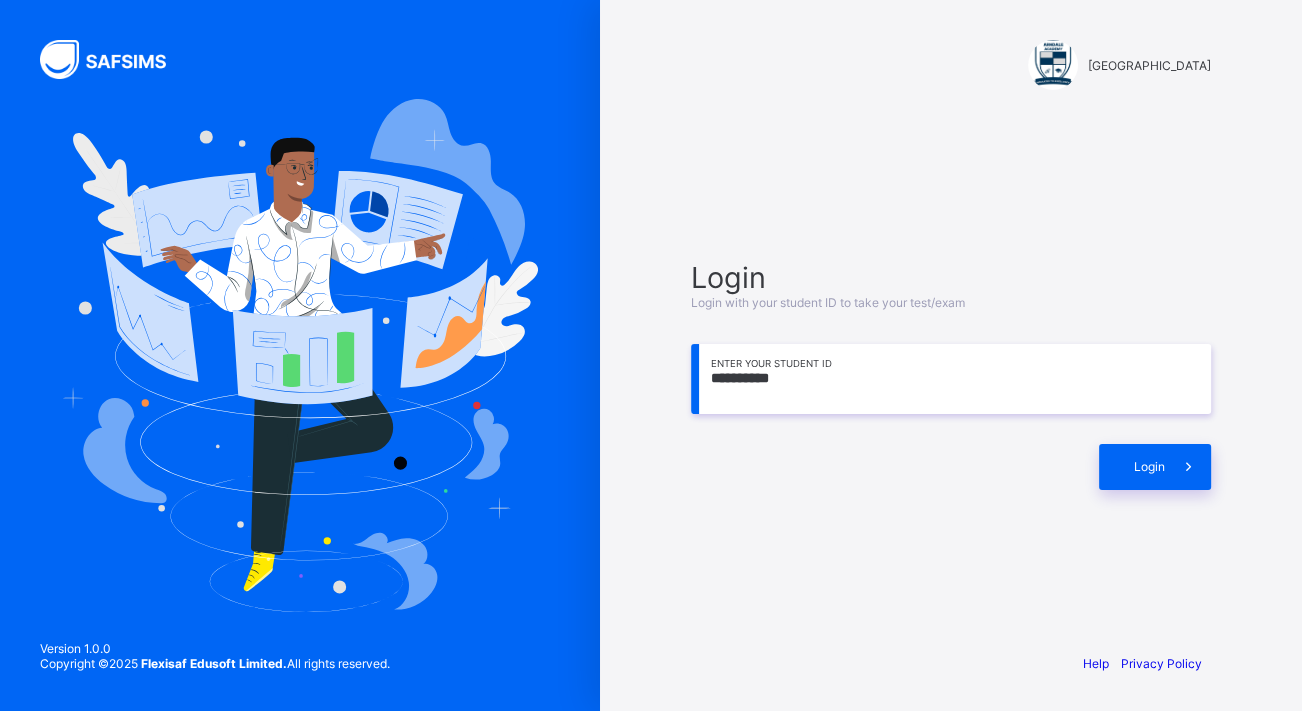 type on "**********" 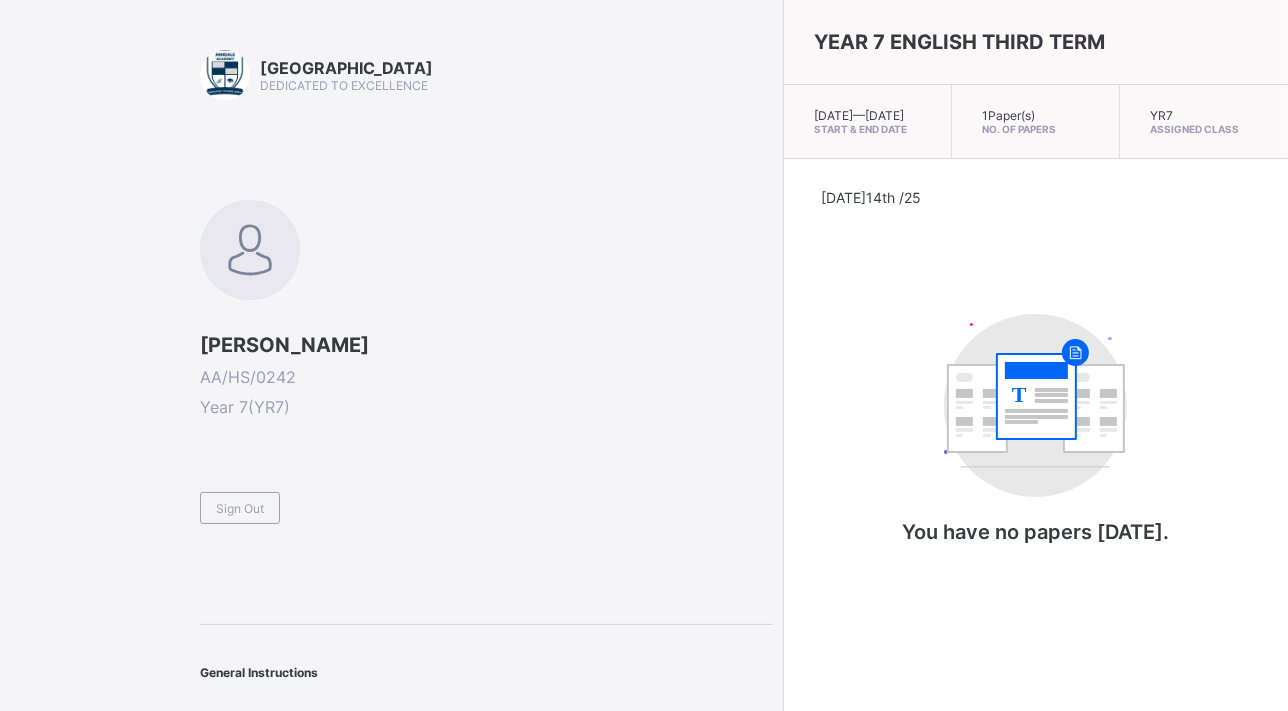 click on "Sign Out" at bounding box center (240, 508) 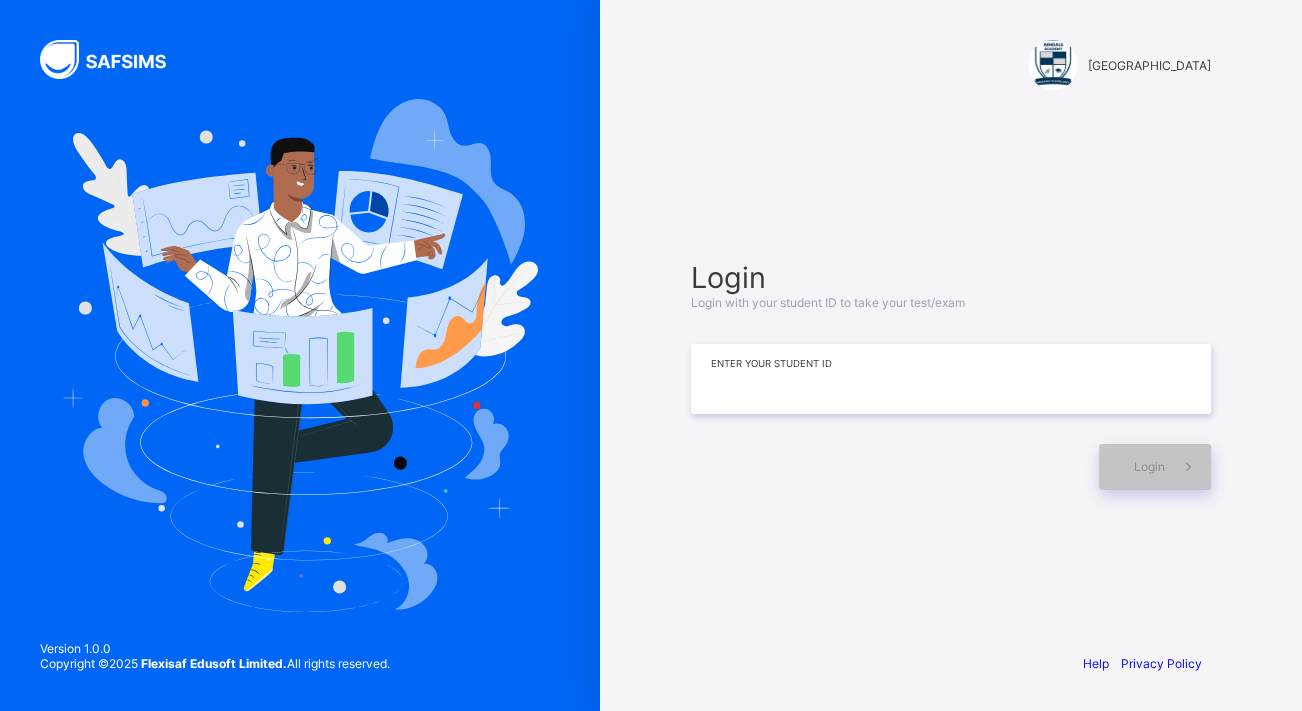 click at bounding box center (951, 379) 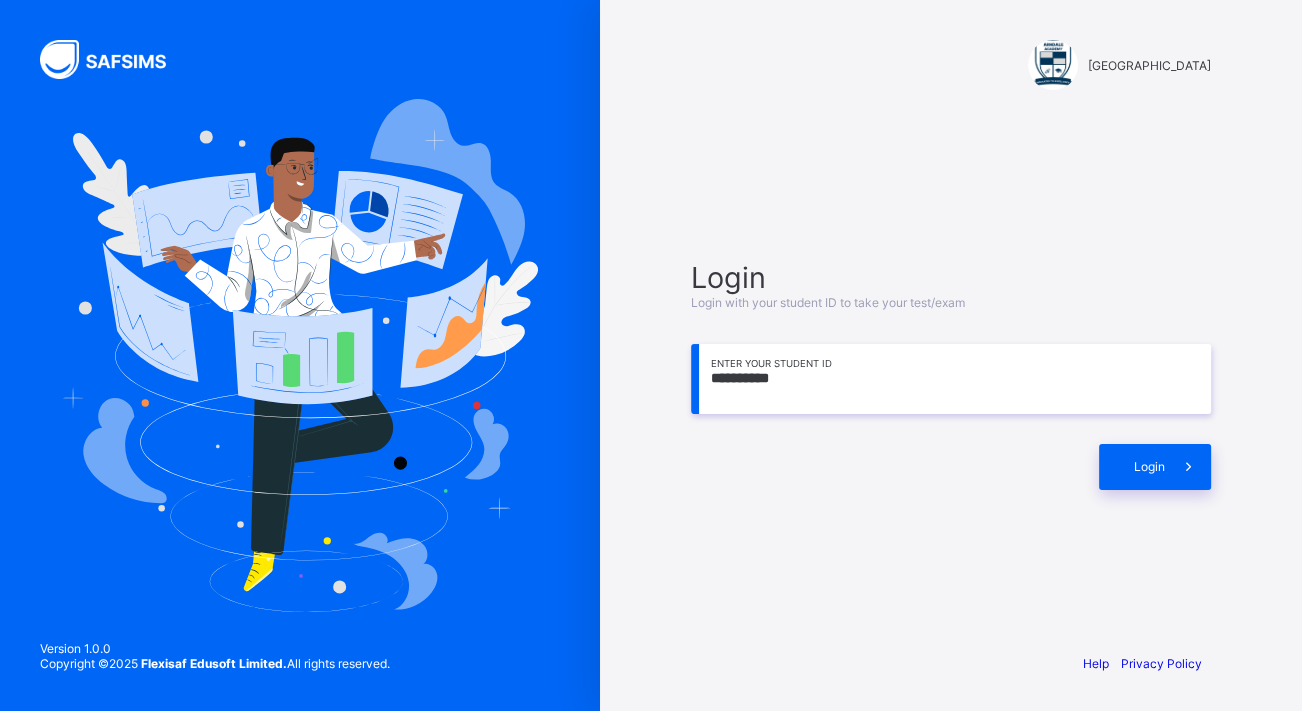 type on "**********" 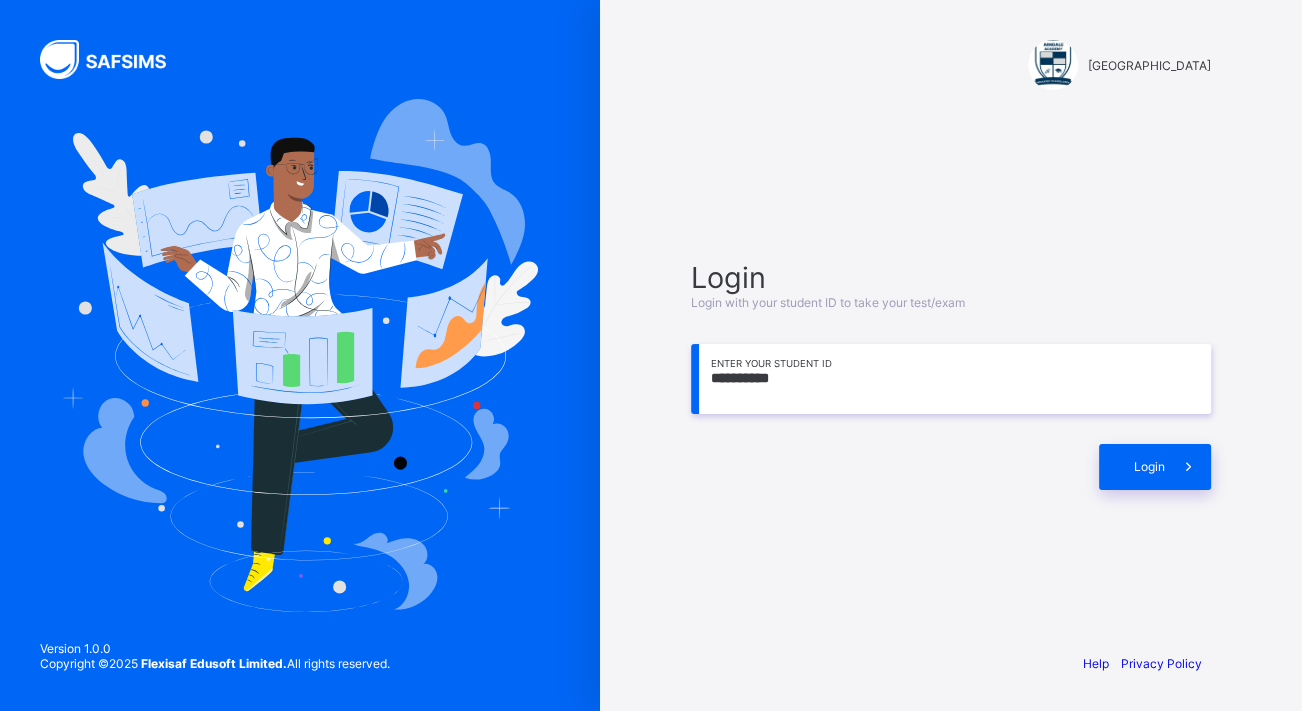 click at bounding box center (1188, 467) 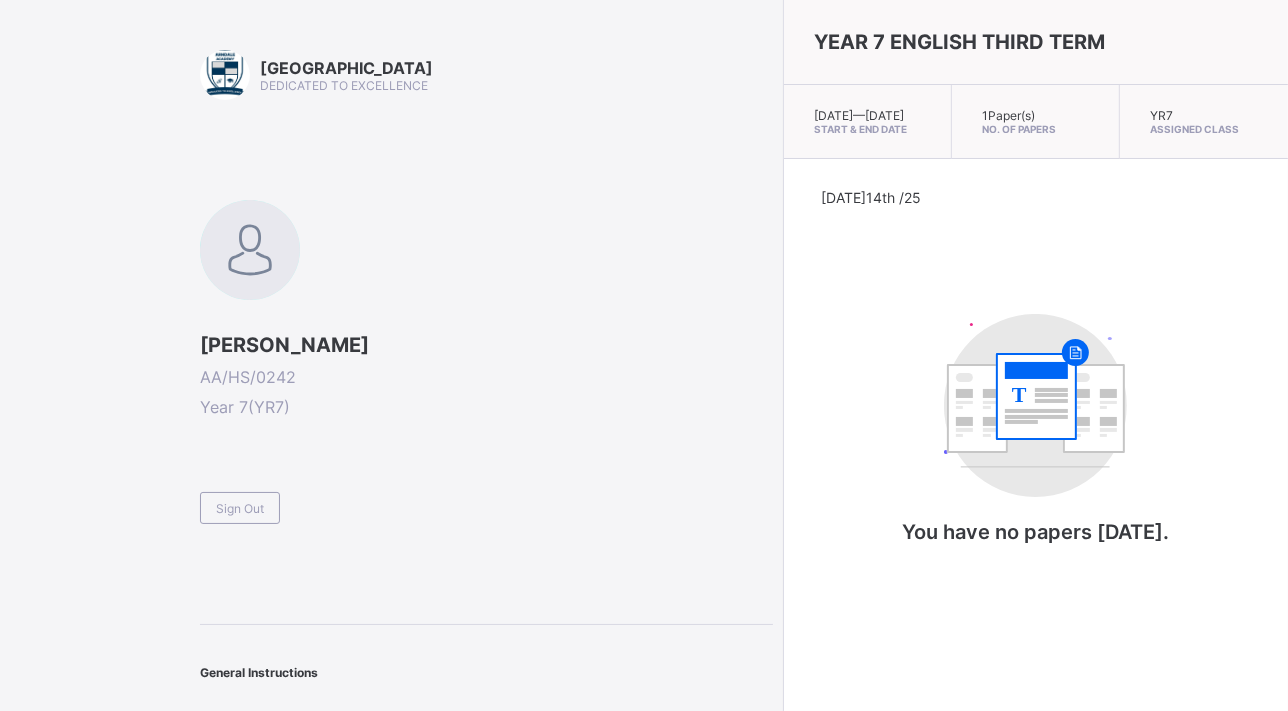 click on "Sign Out" at bounding box center (240, 508) 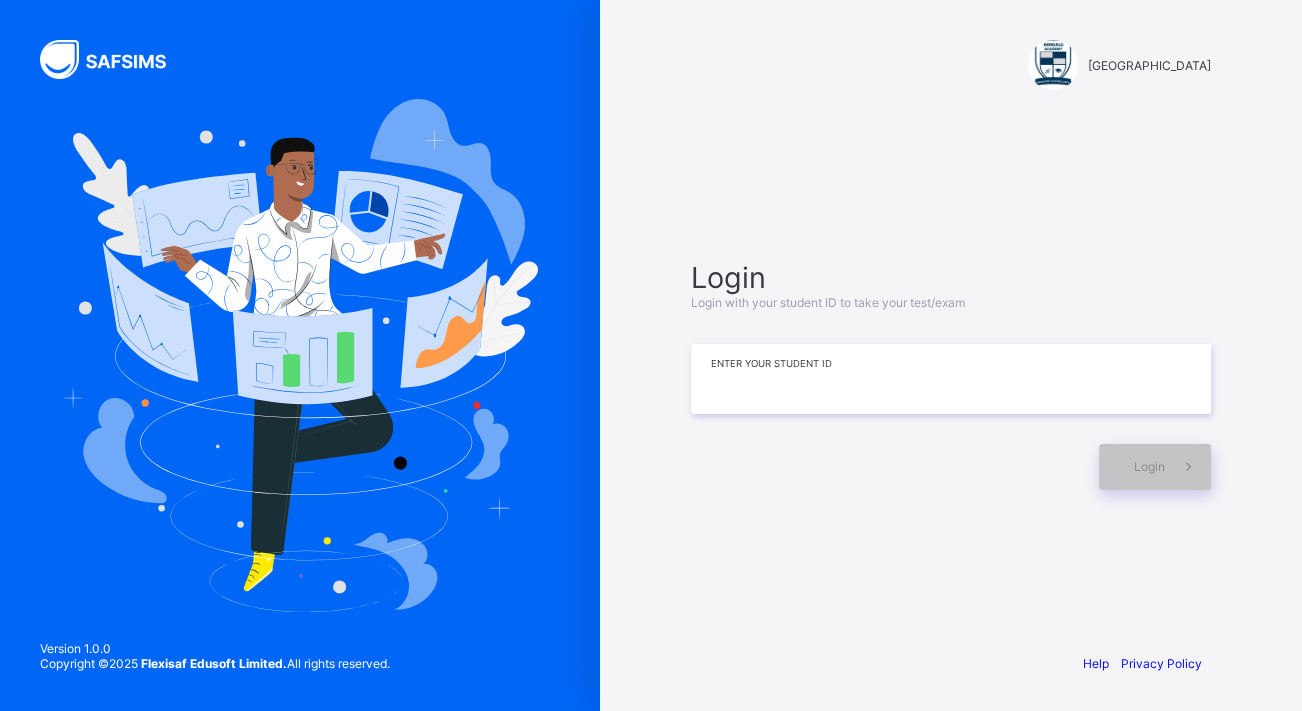 click at bounding box center (951, 379) 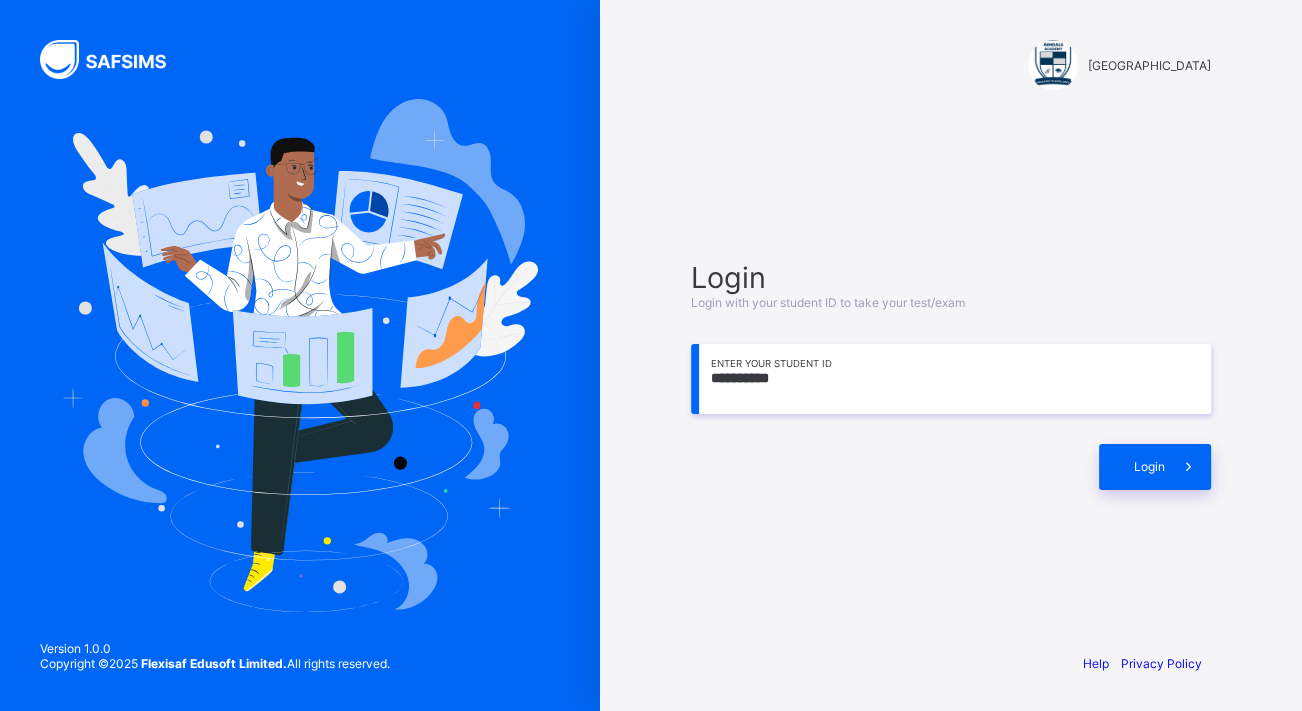 click at bounding box center (1188, 467) 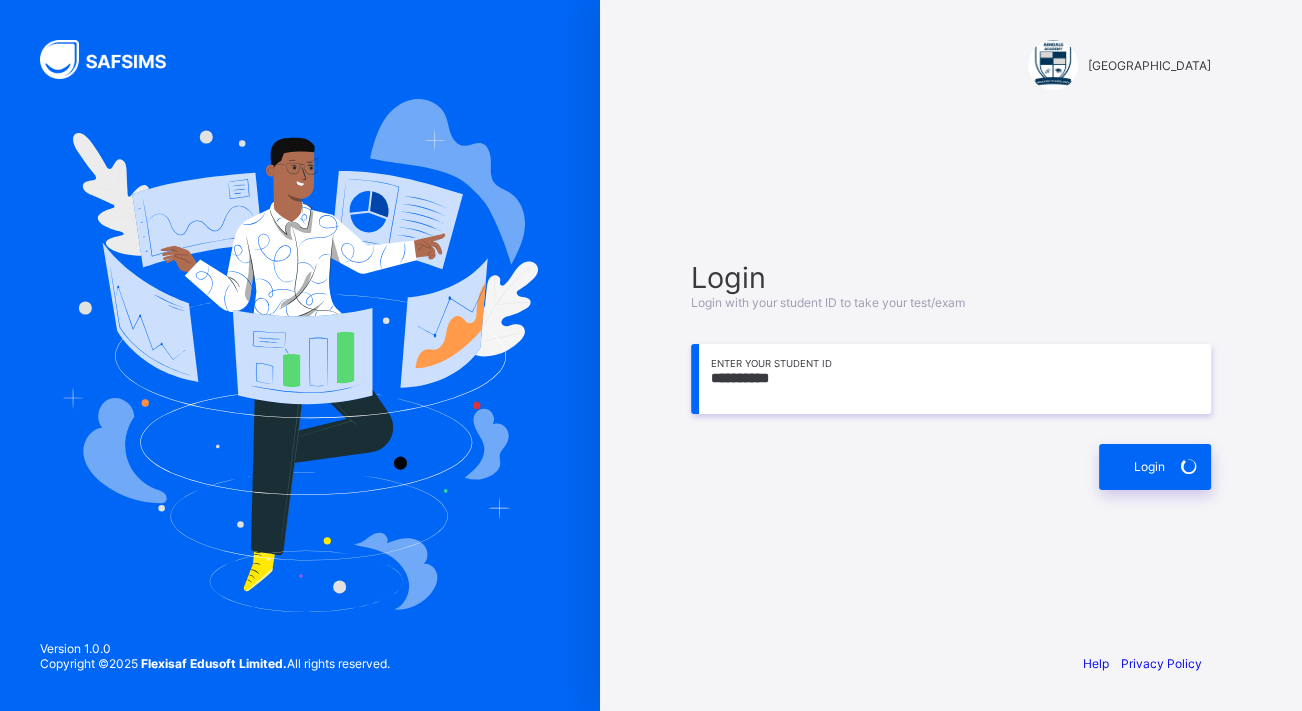 click on "**********" at bounding box center [951, 355] 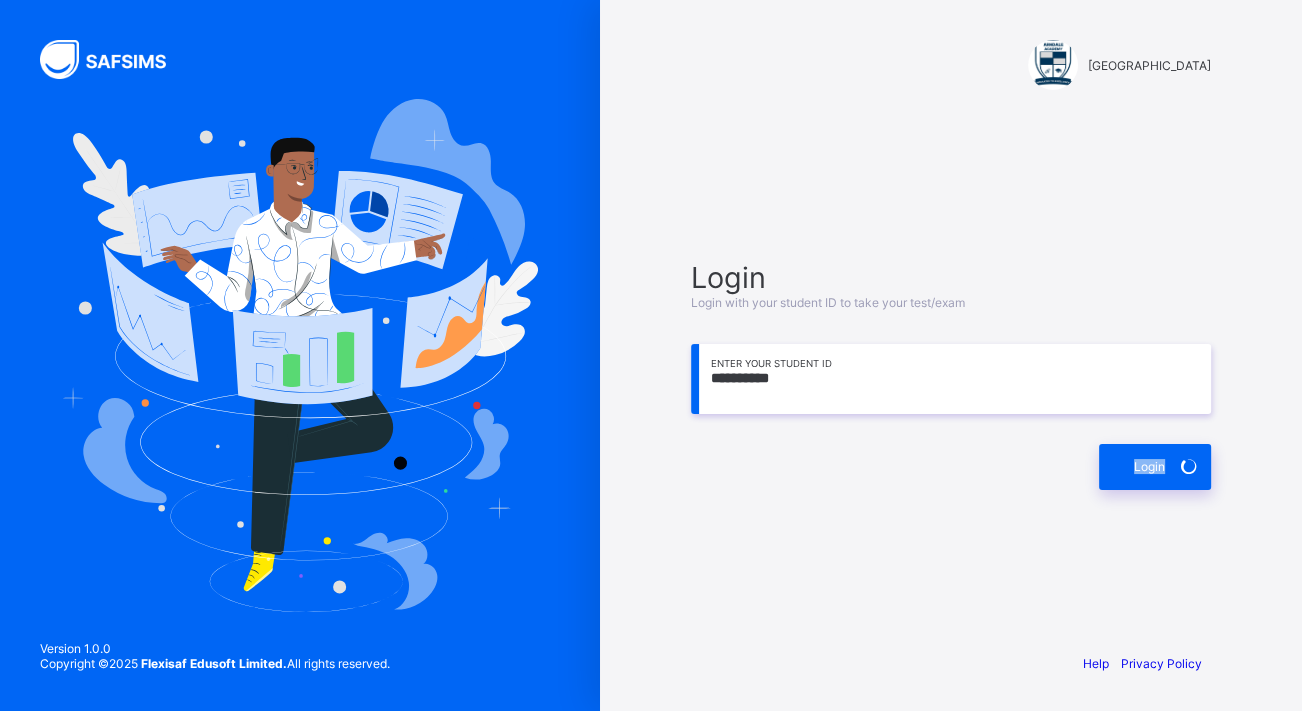 drag, startPoint x: 1112, startPoint y: 468, endPoint x: 1170, endPoint y: 480, distance: 59.22837 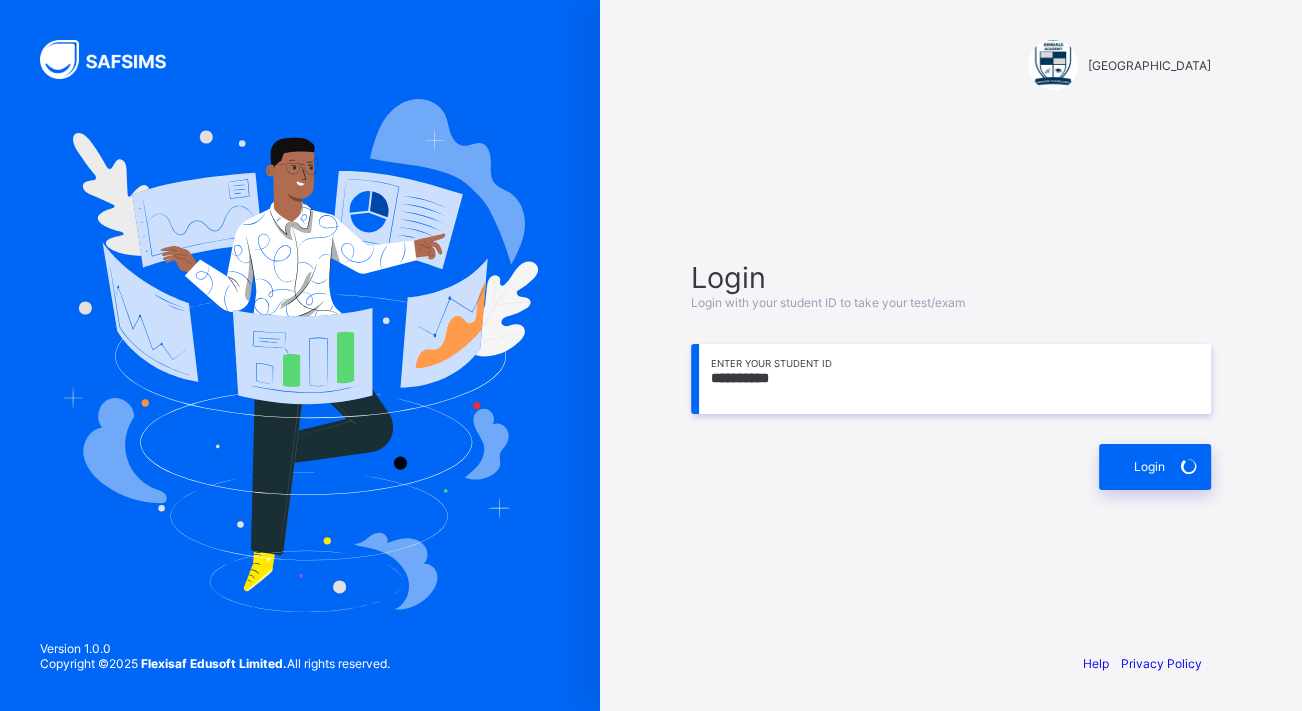 click on "Login" at bounding box center [1155, 467] 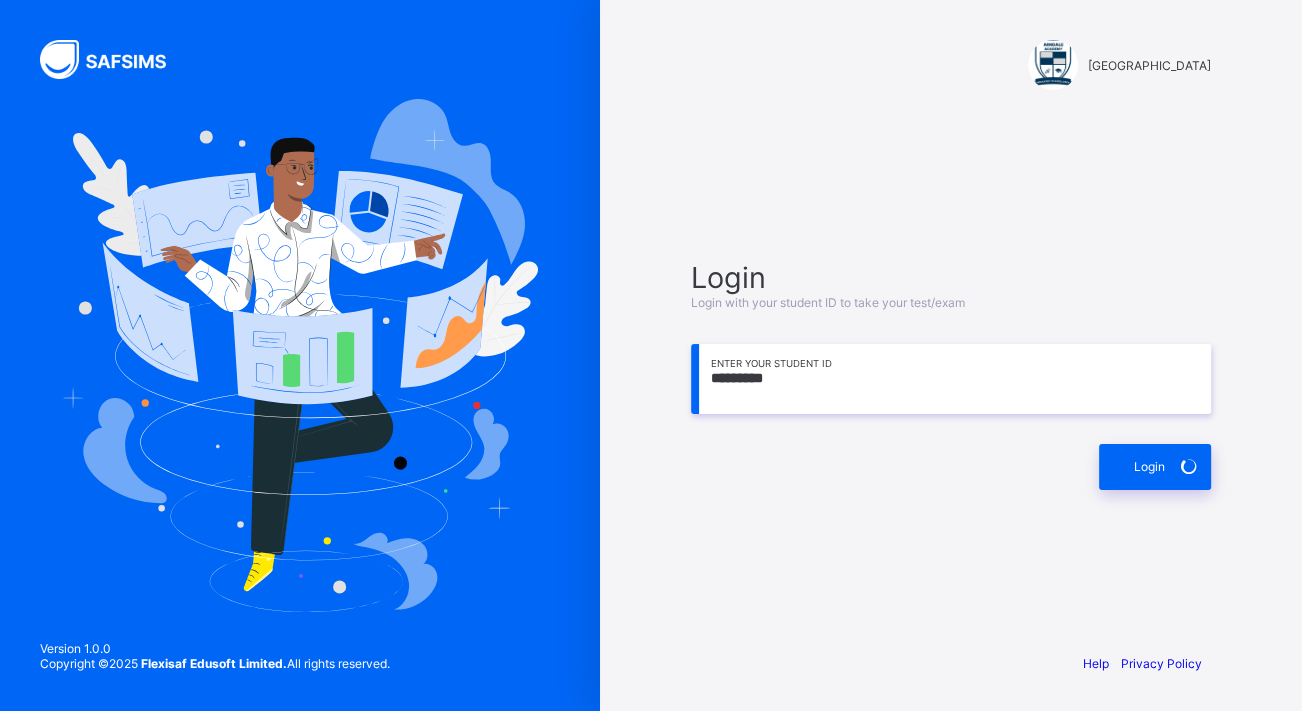 type on "**********" 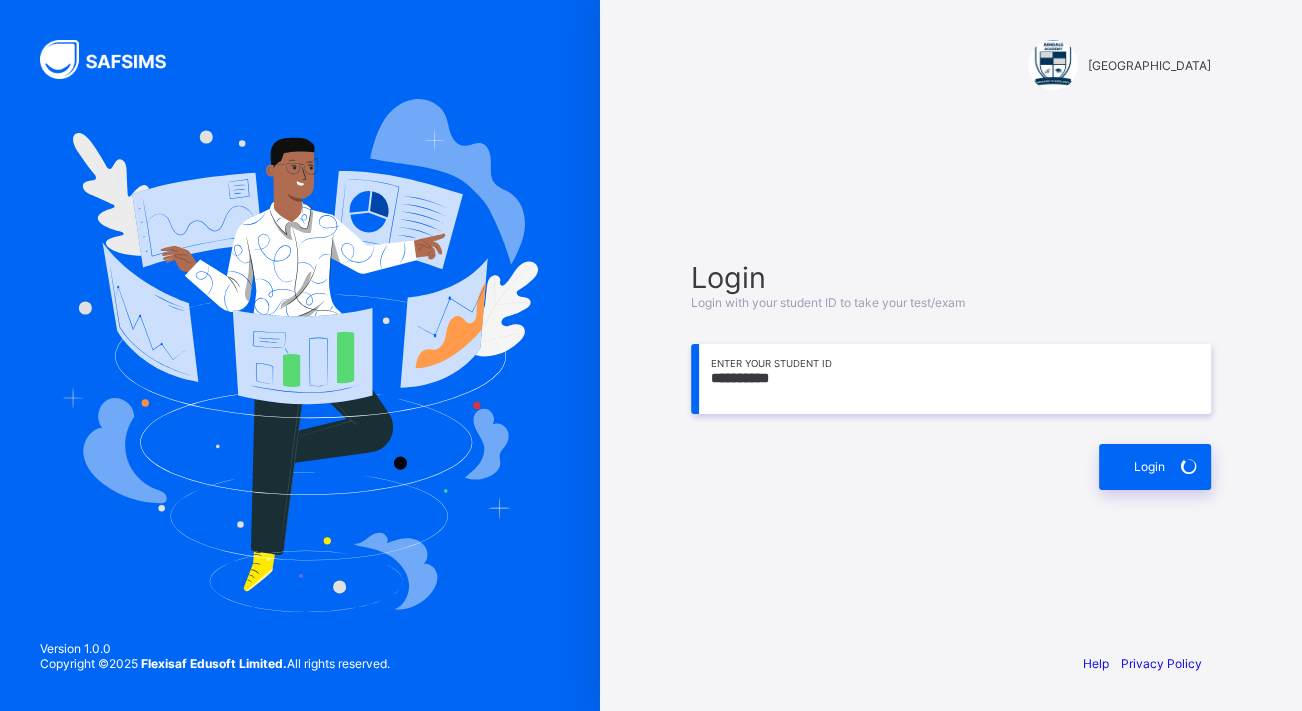click at bounding box center [1187, 466] 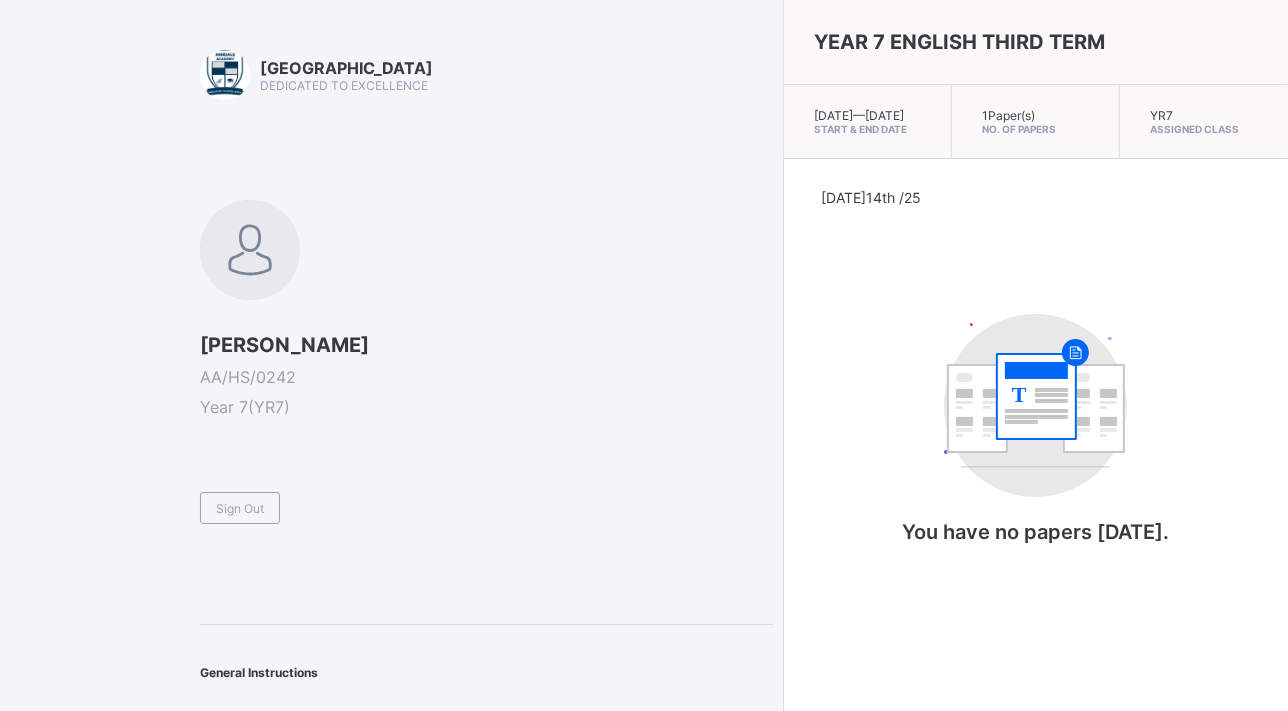 click on "Sign Out" at bounding box center (240, 508) 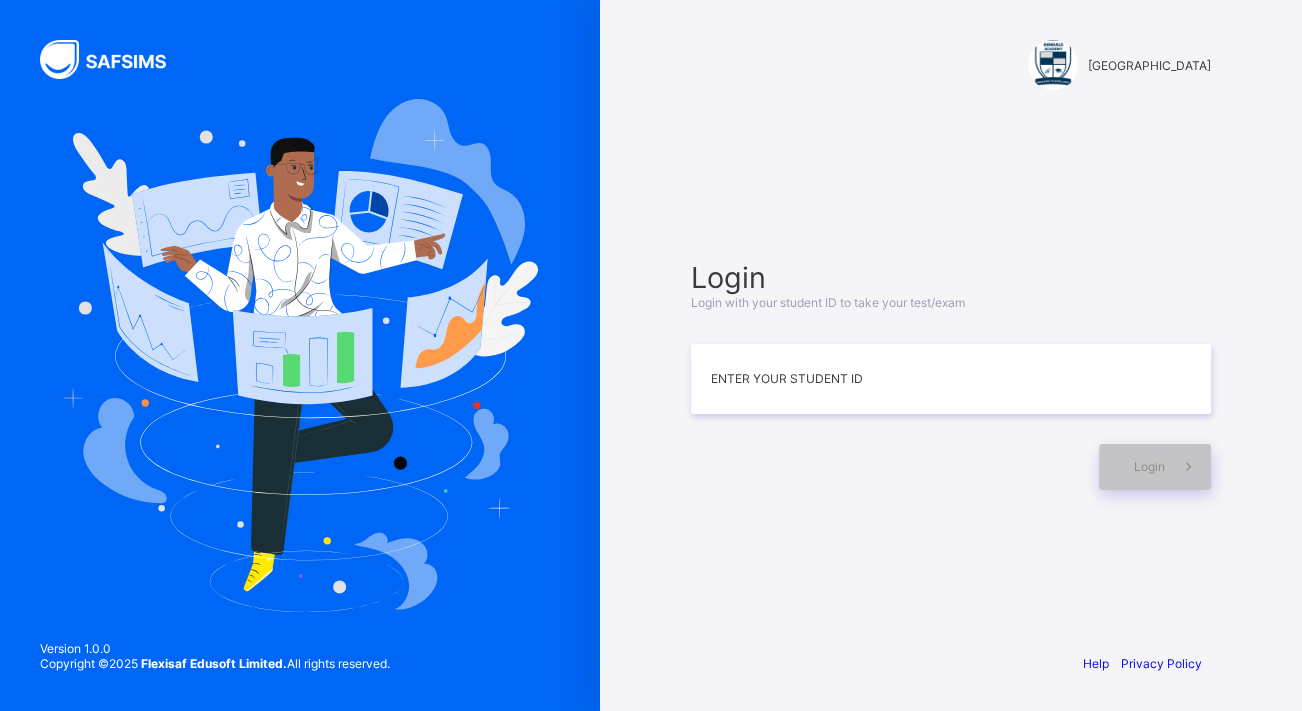 drag, startPoint x: 750, startPoint y: 338, endPoint x: 747, endPoint y: 350, distance: 12.369317 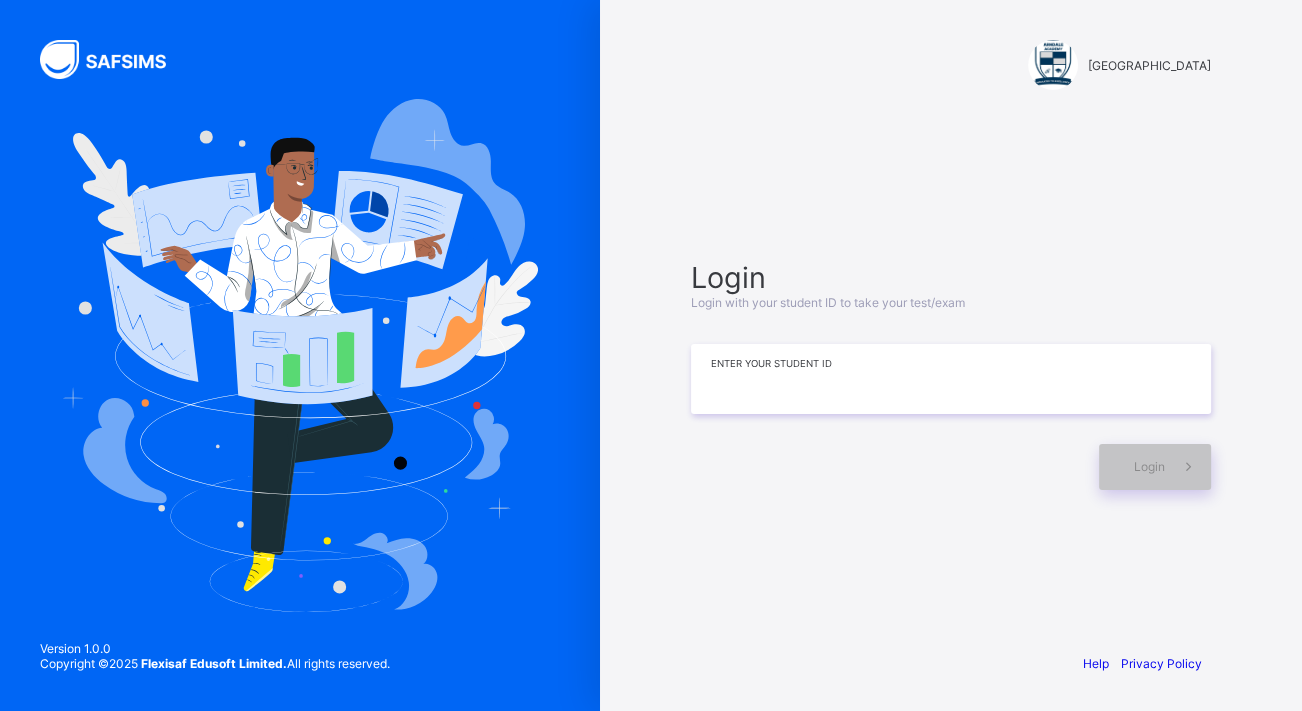 click at bounding box center (951, 379) 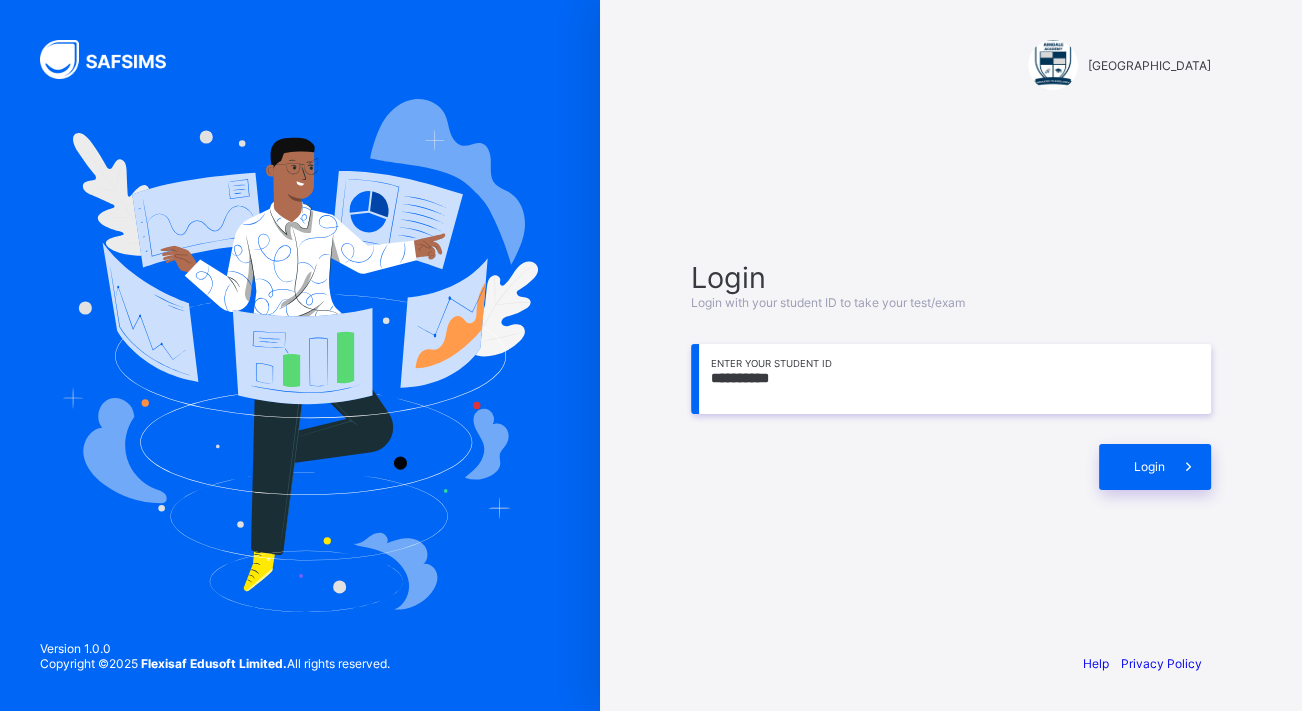 type on "**********" 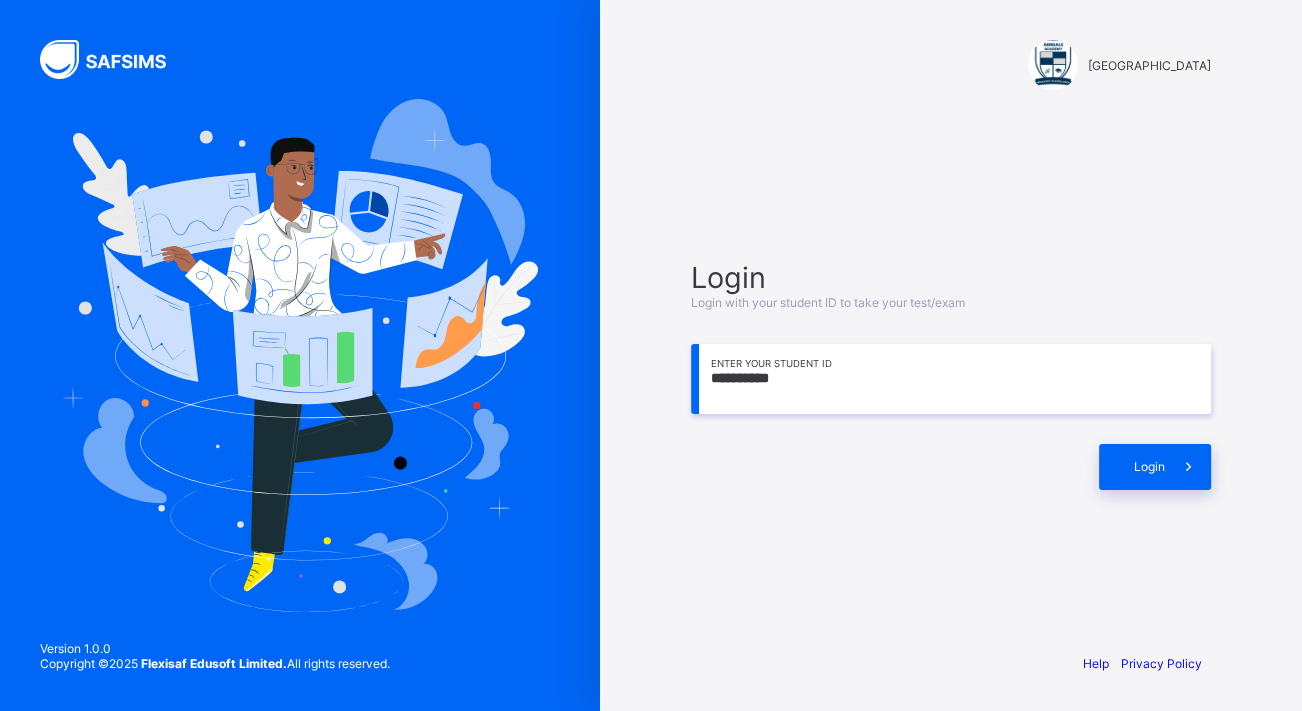 click on "Login" at bounding box center (1155, 467) 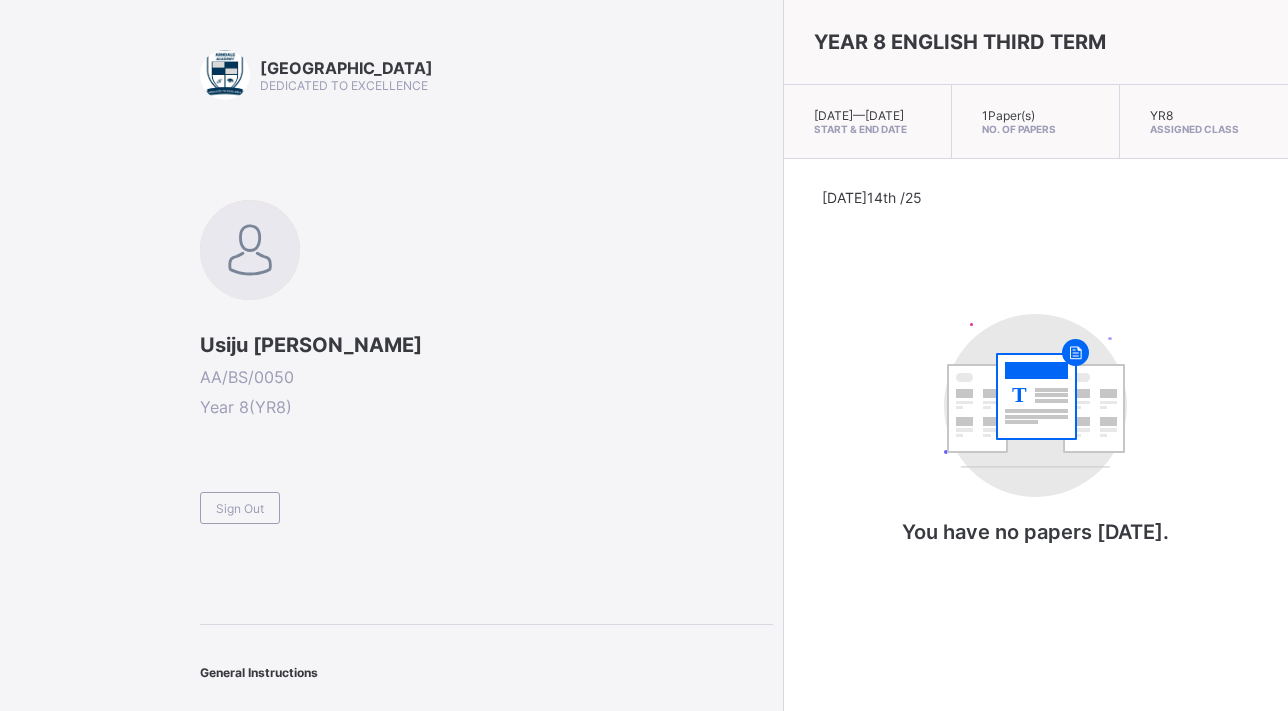 scroll, scrollTop: 0, scrollLeft: 0, axis: both 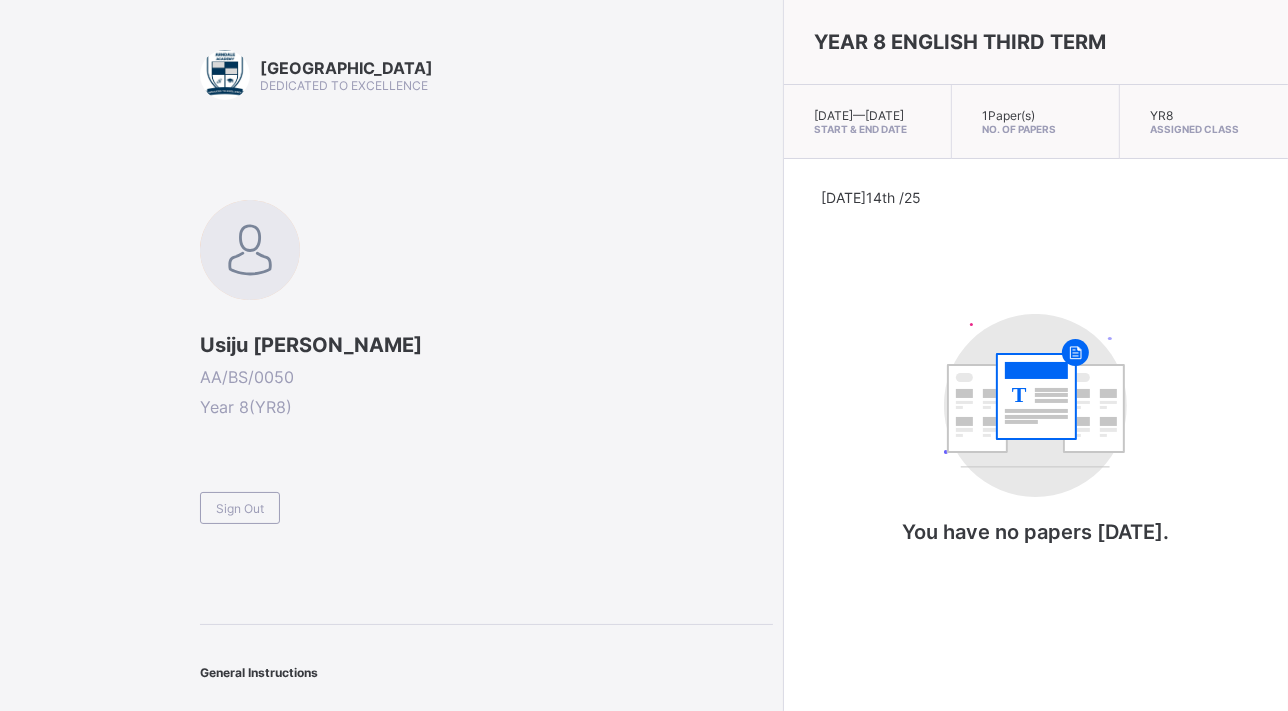 click on "Sign Out" at bounding box center (240, 508) 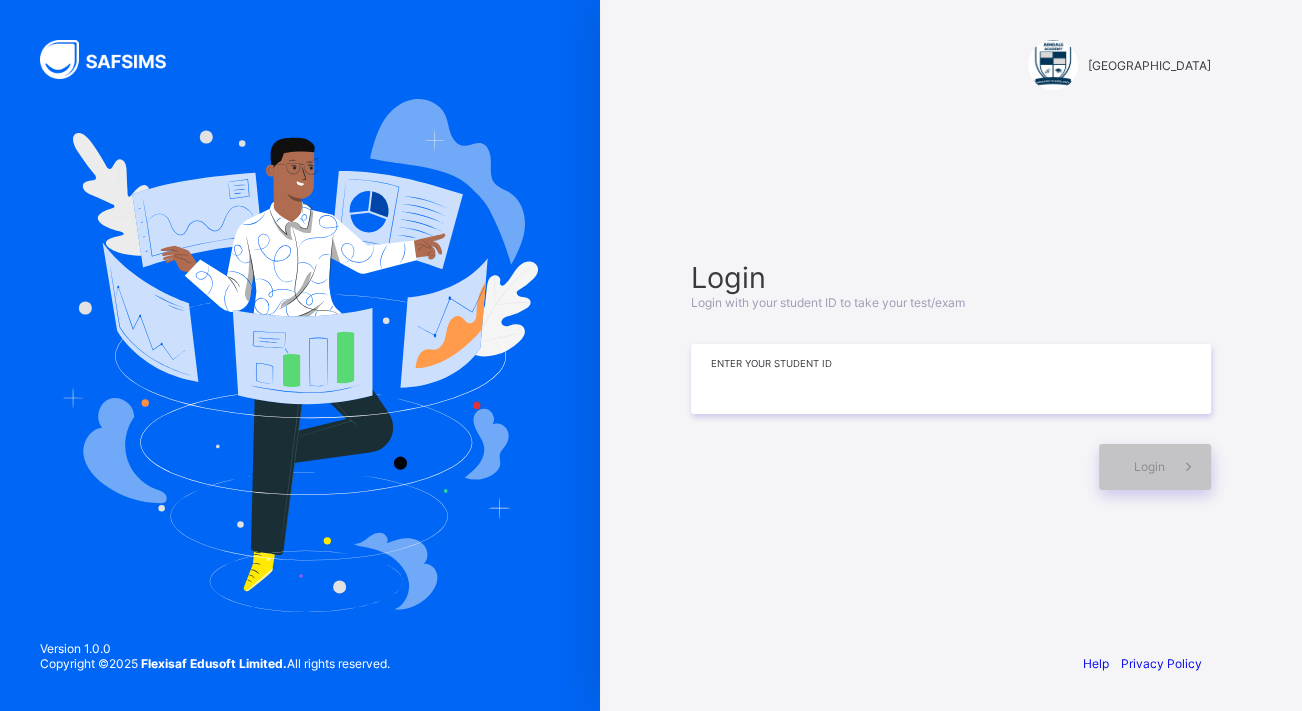 click at bounding box center (951, 379) 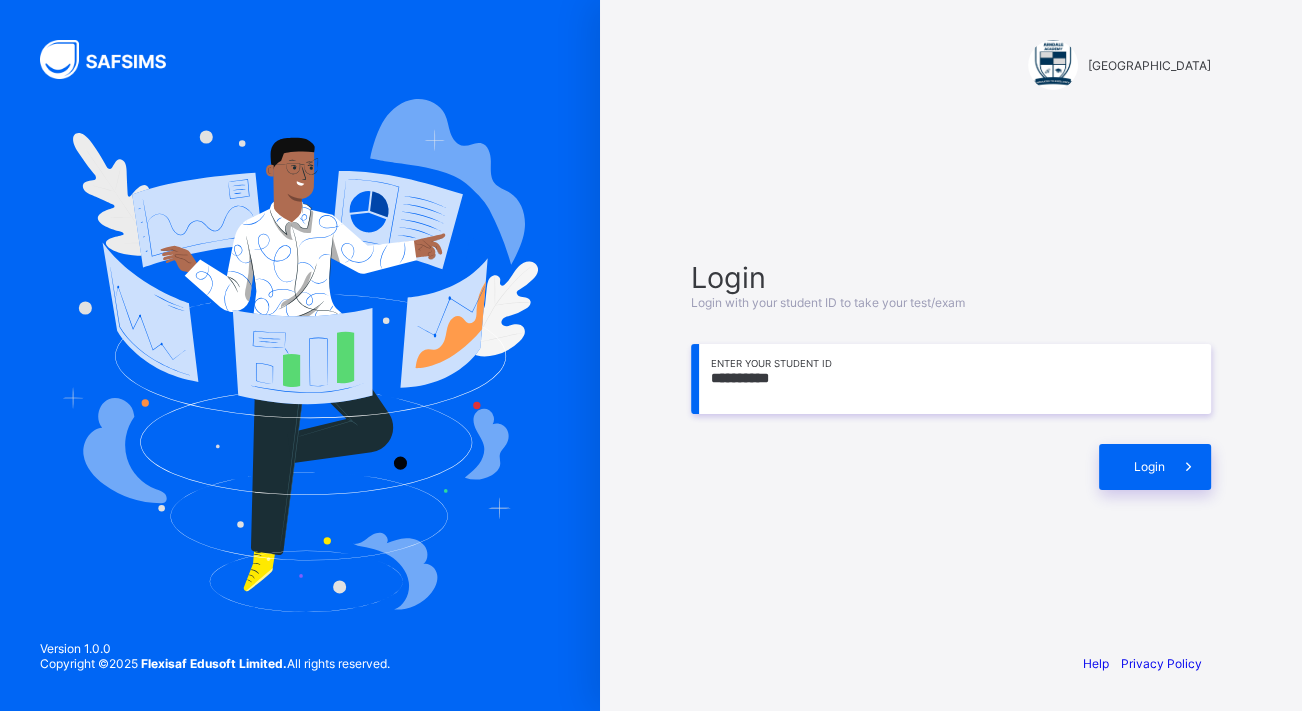 type on "**********" 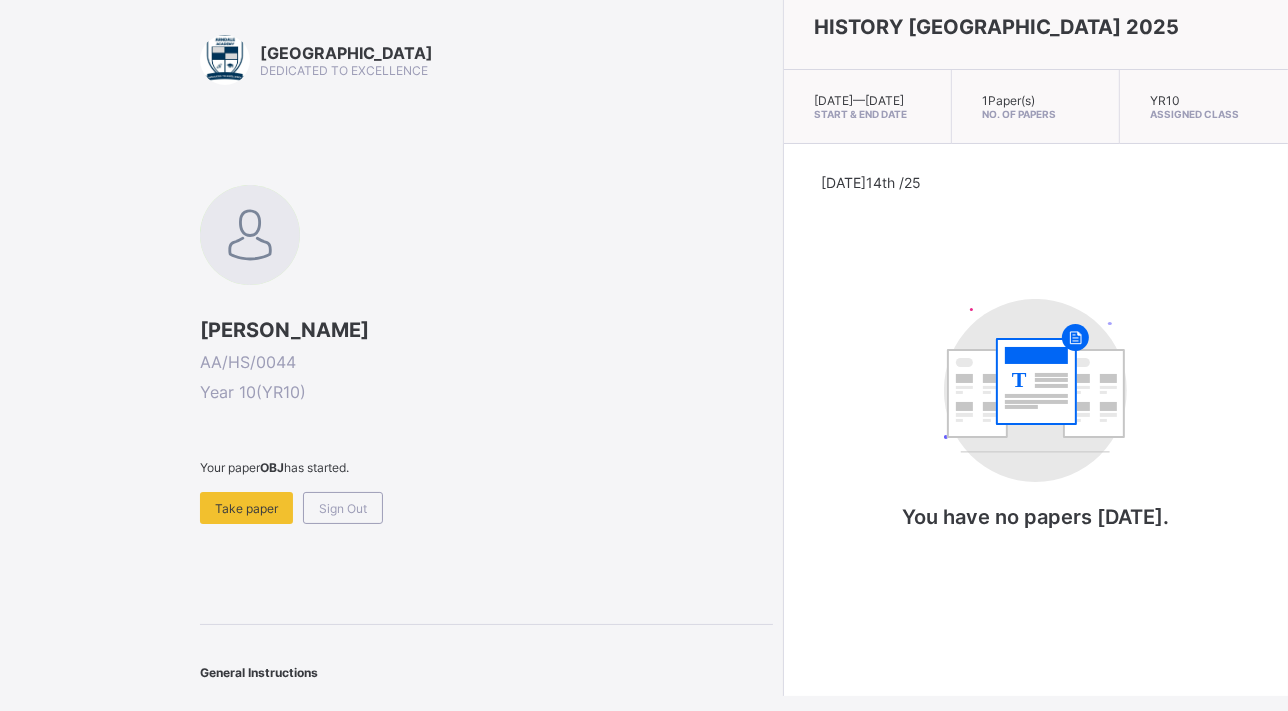 scroll, scrollTop: 0, scrollLeft: 0, axis: both 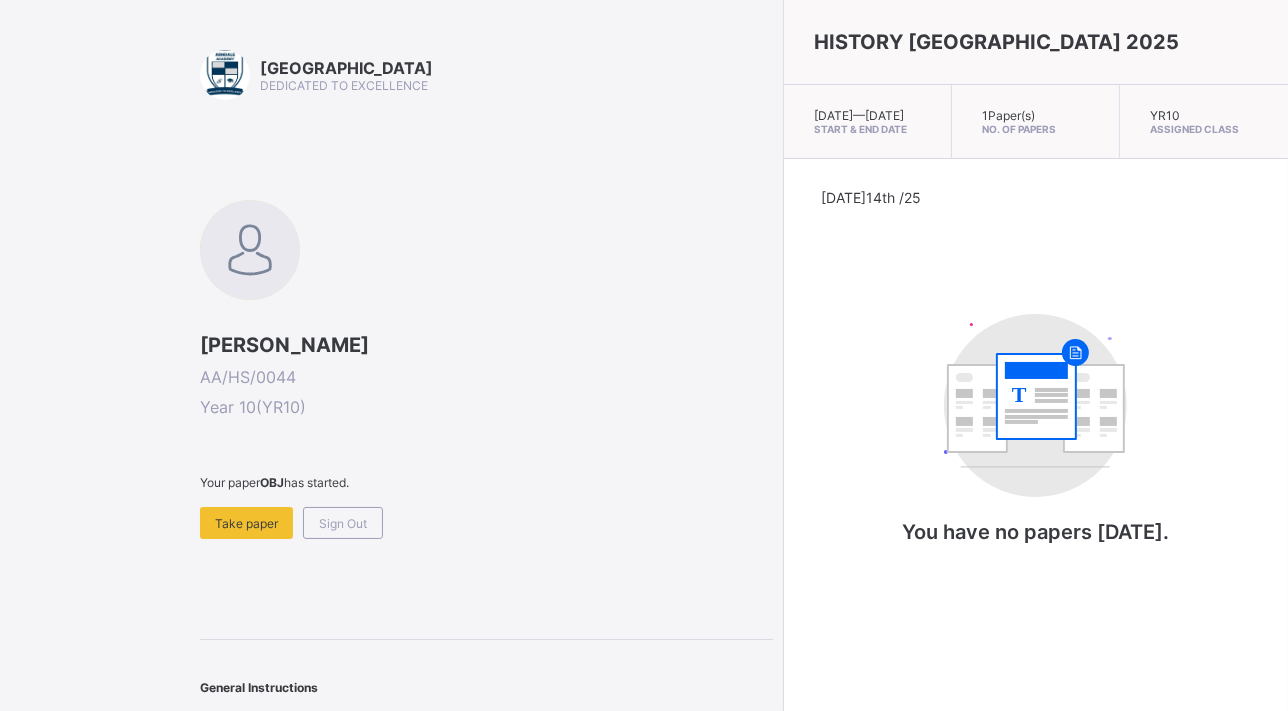 click on "Sign Out" at bounding box center [343, 523] 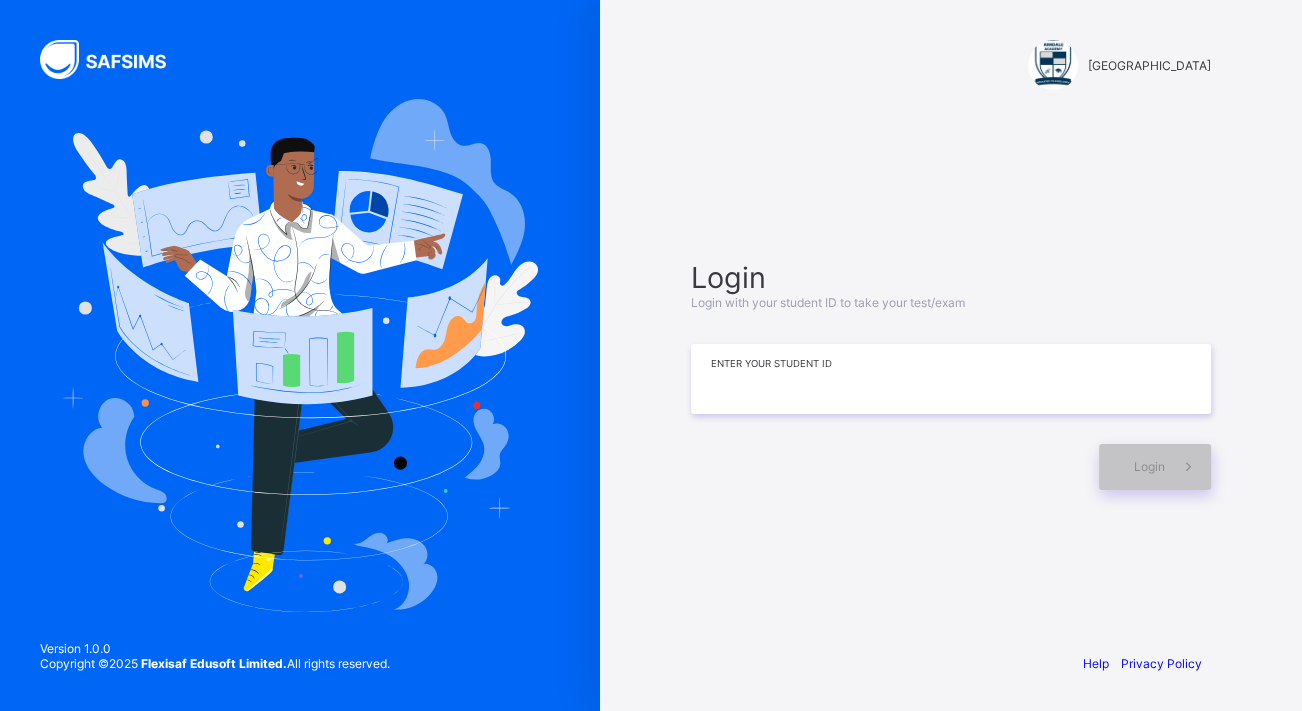 click at bounding box center (951, 379) 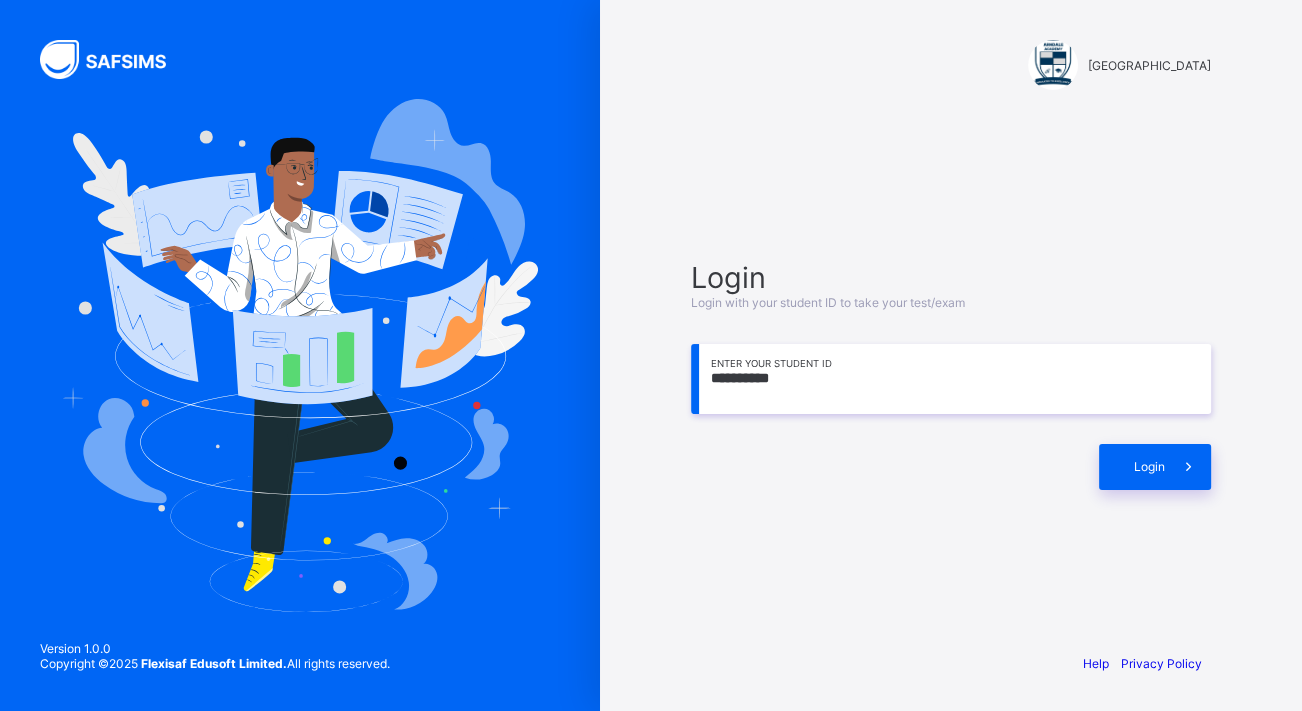click on "Login" at bounding box center (1155, 467) 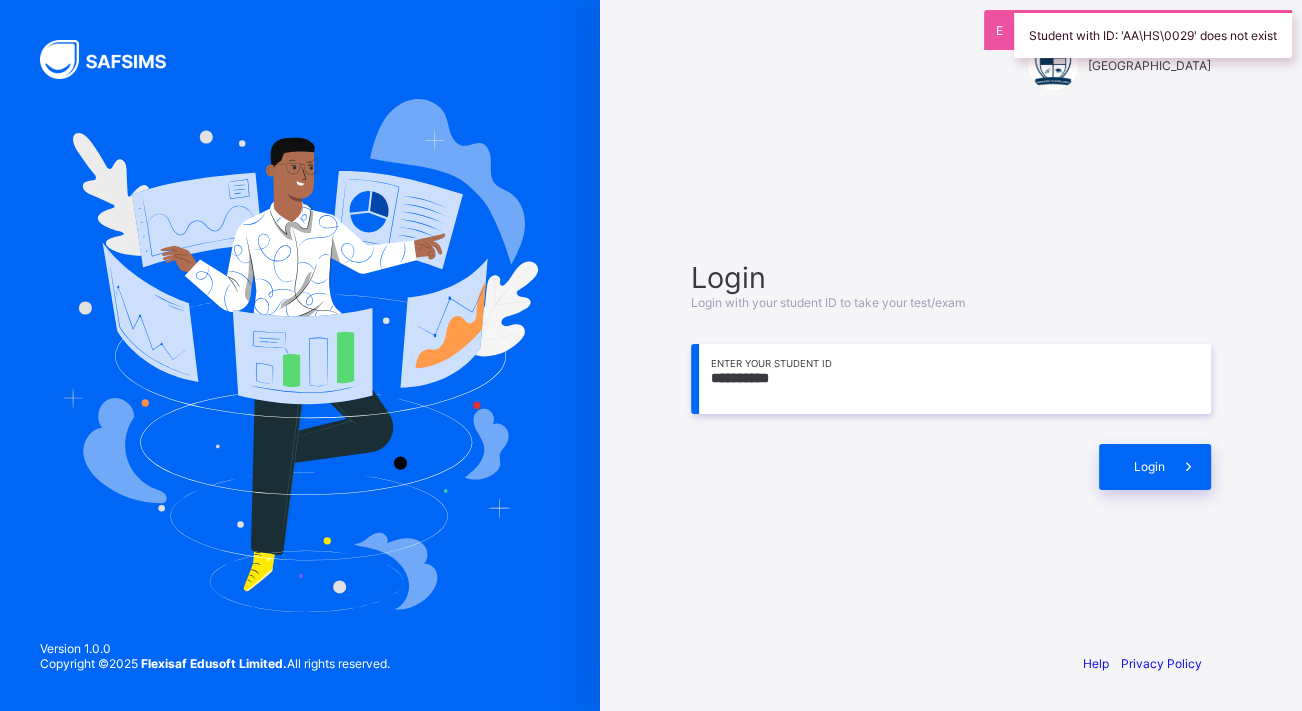 click on "**********" at bounding box center [951, 379] 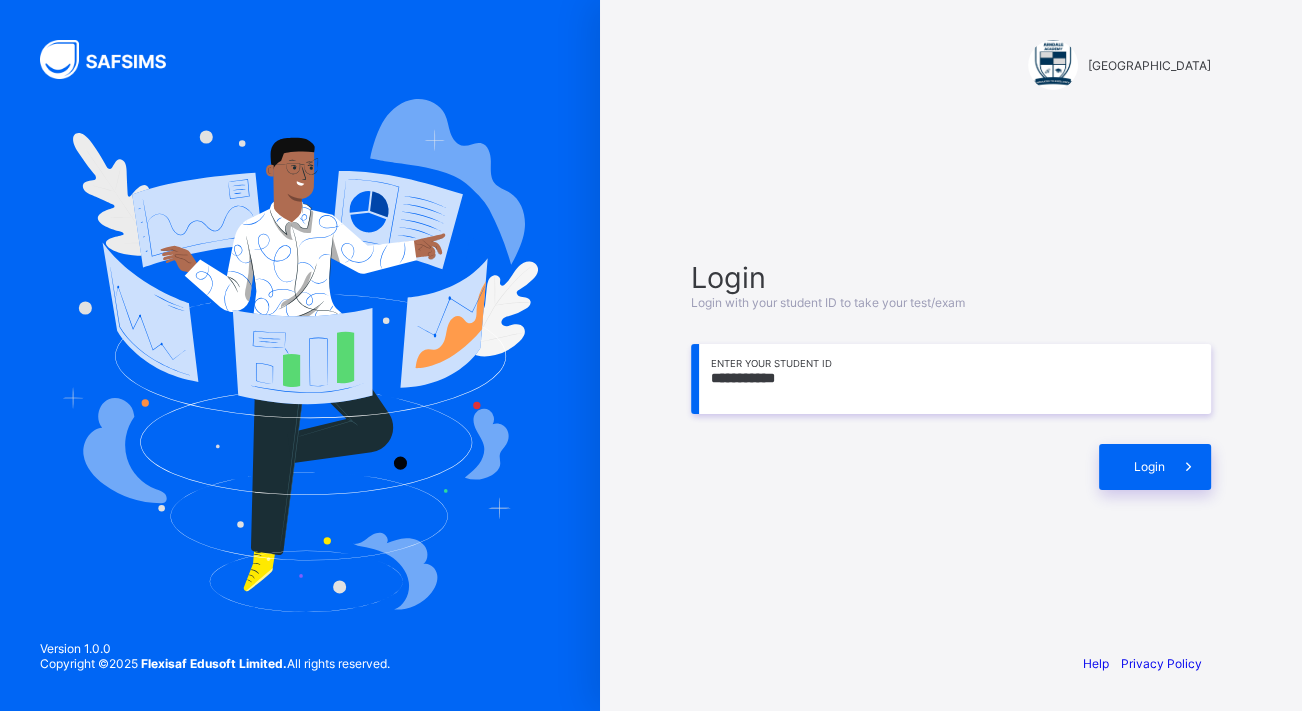 click on "Login" at bounding box center (1155, 467) 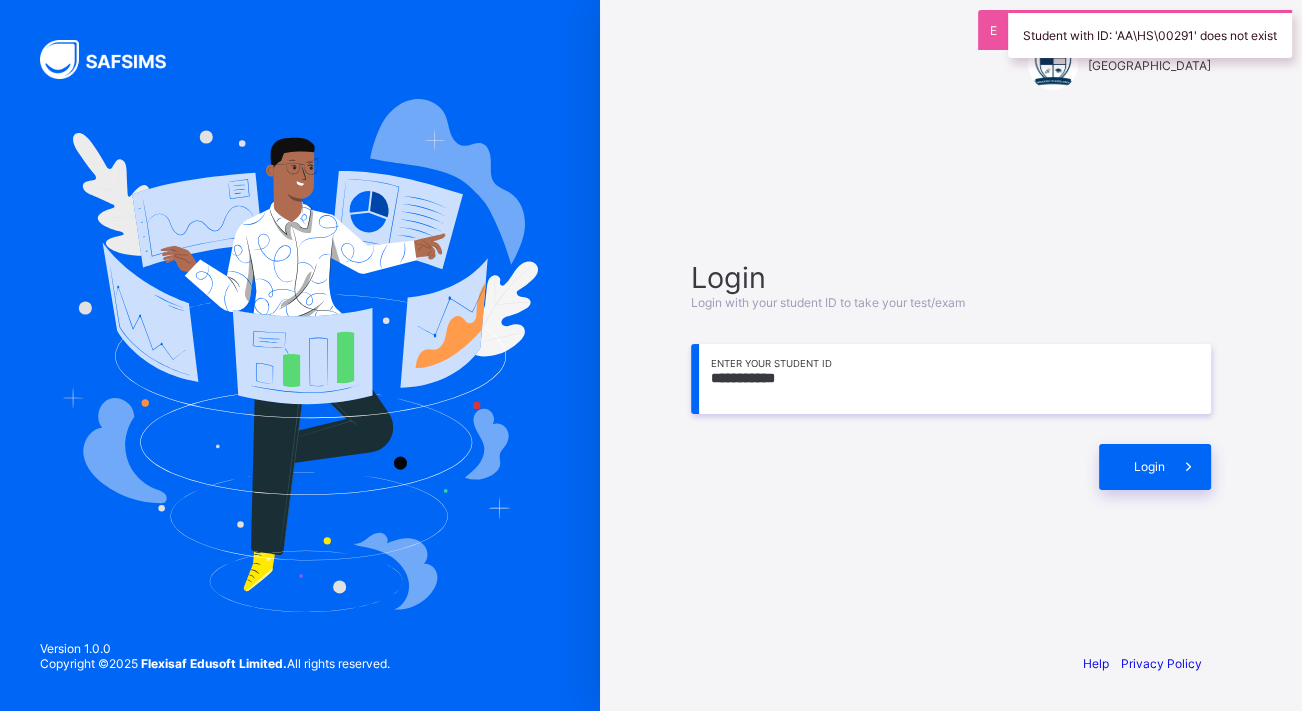 click on "**********" at bounding box center (951, 379) 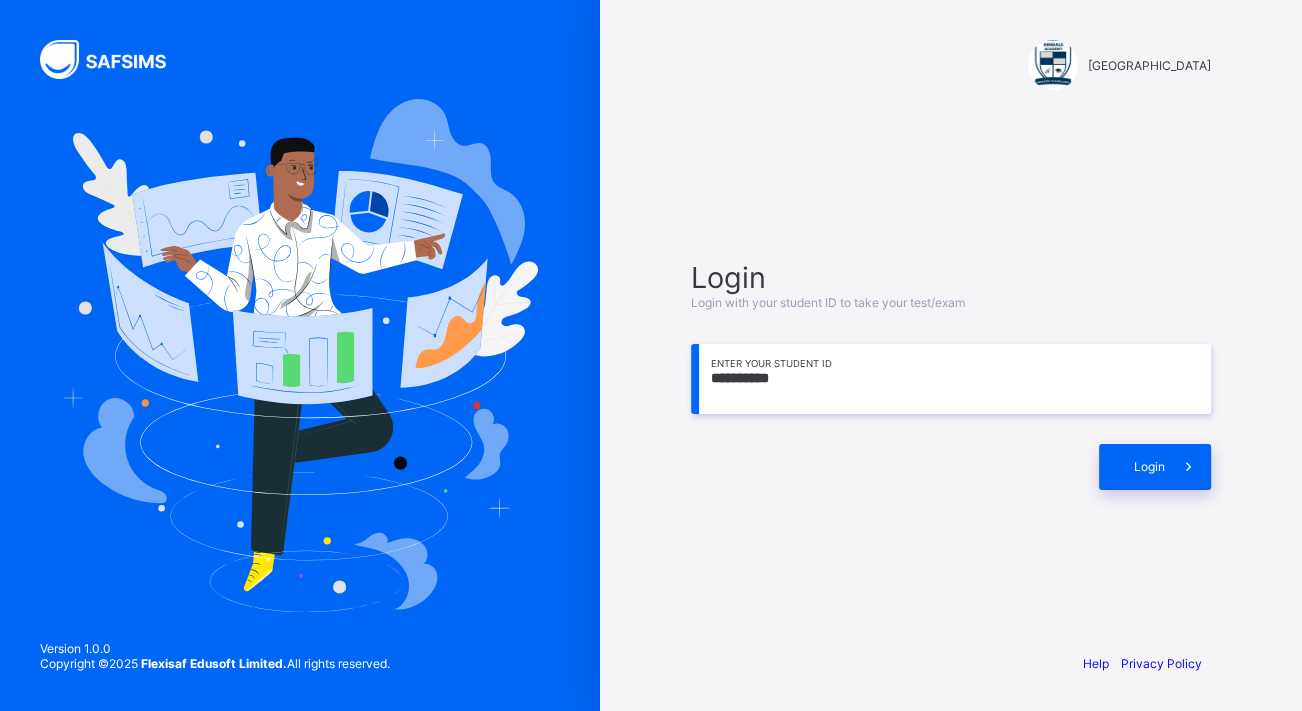 click on "Login" at bounding box center [1155, 467] 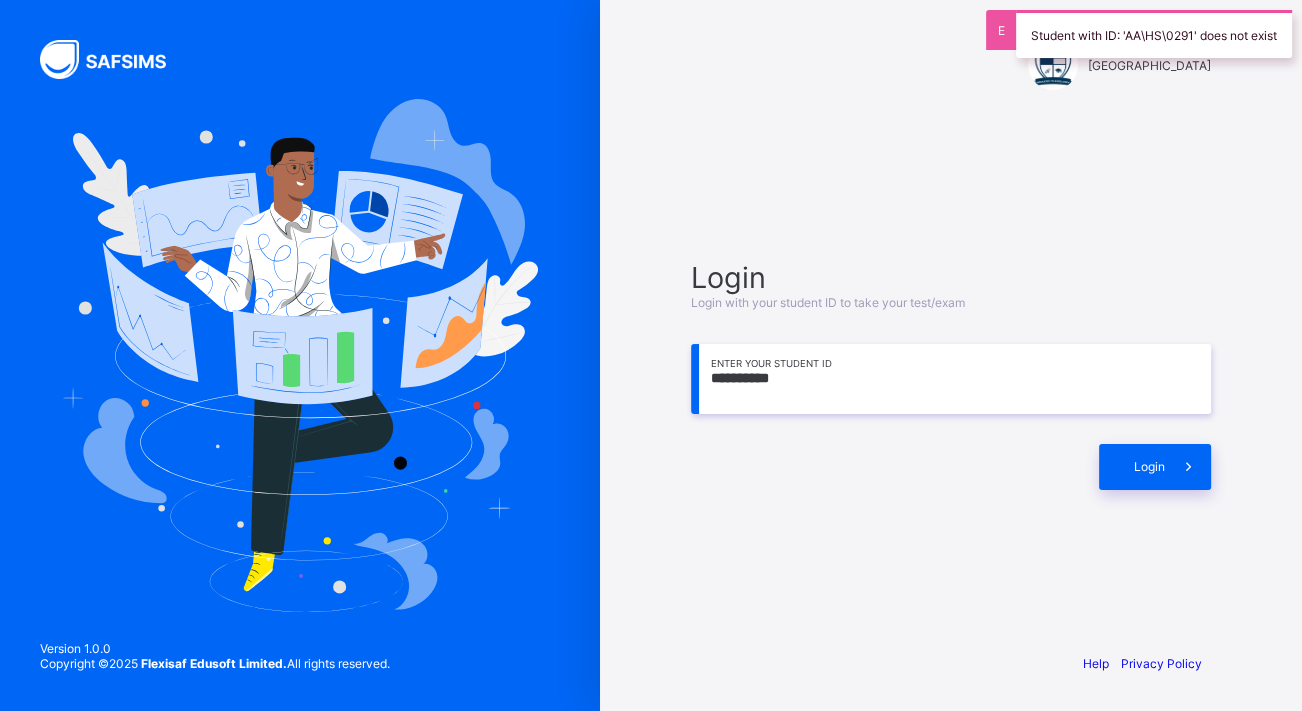 click on "**********" at bounding box center [951, 379] 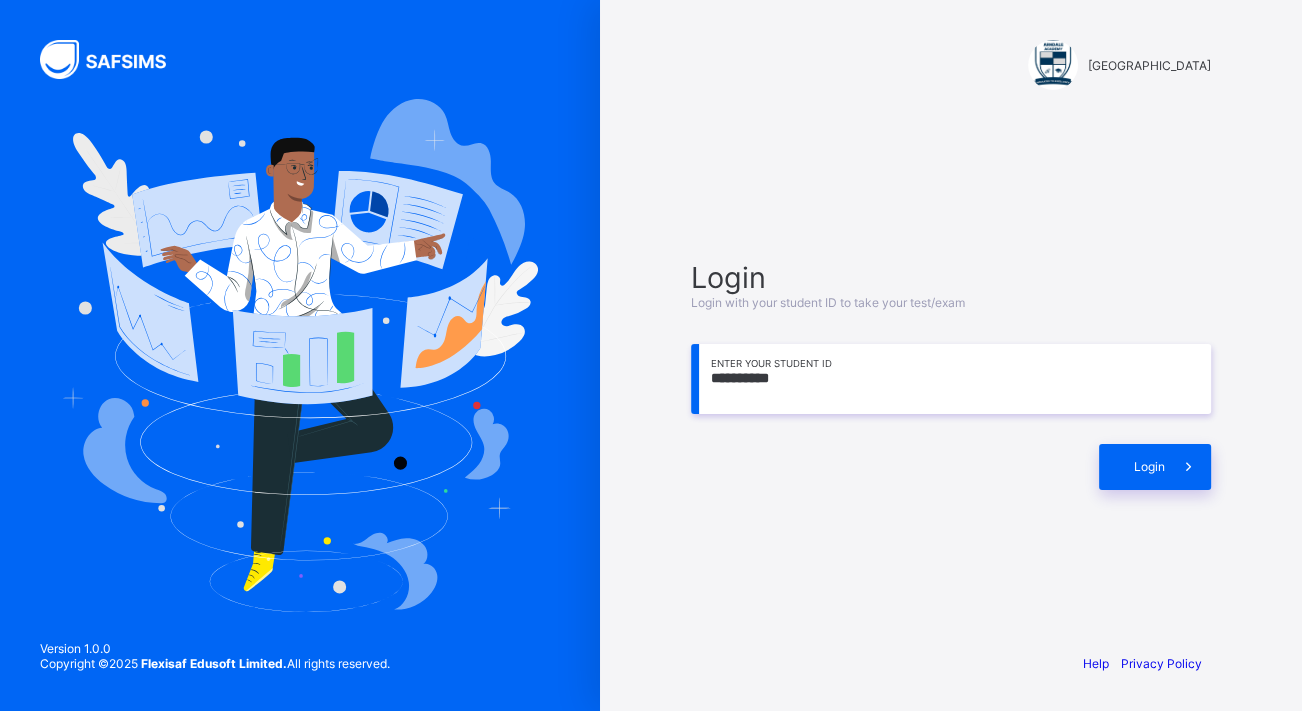 type on "**********" 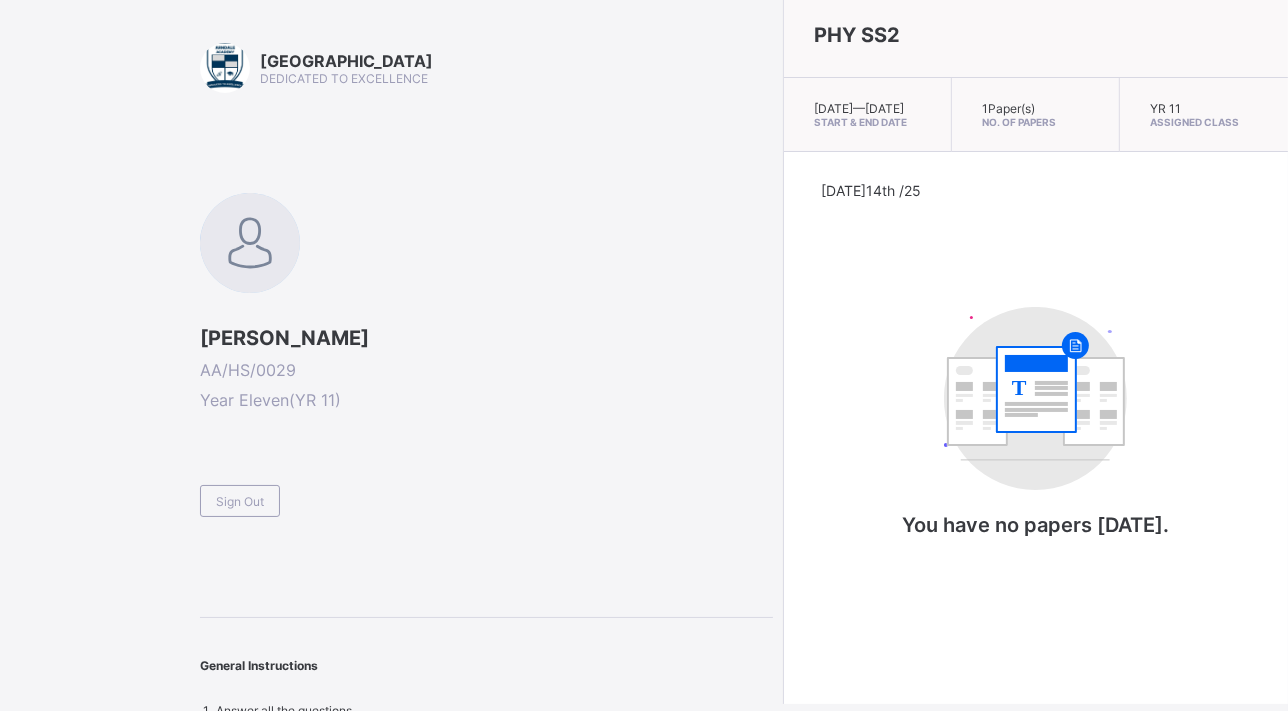 scroll, scrollTop: 0, scrollLeft: 0, axis: both 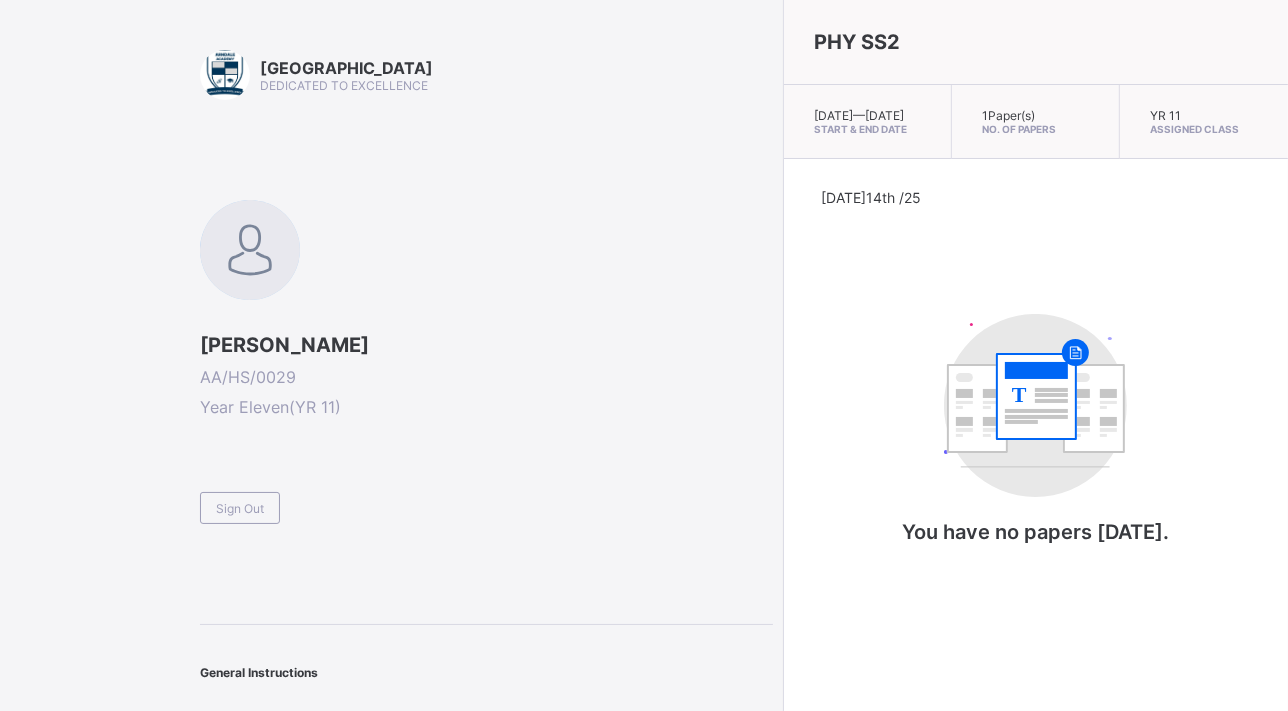 click on "Sign Out" at bounding box center [240, 508] 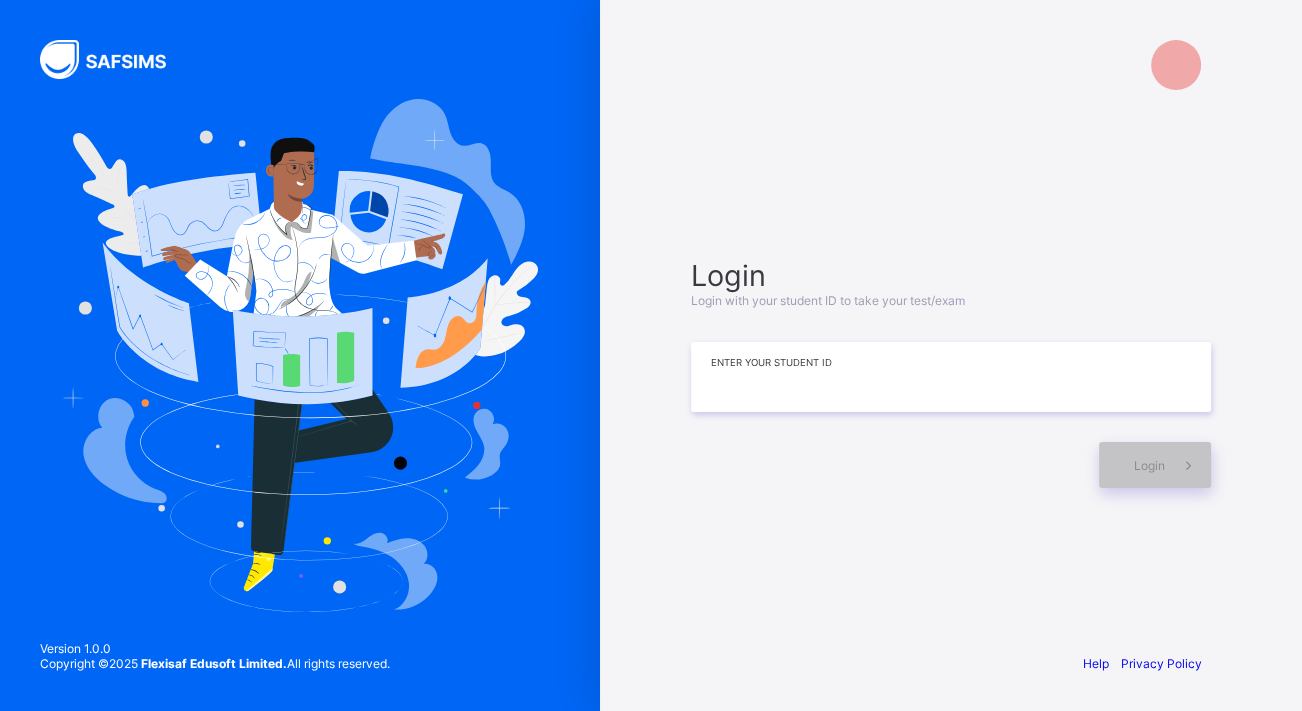 click at bounding box center (951, 377) 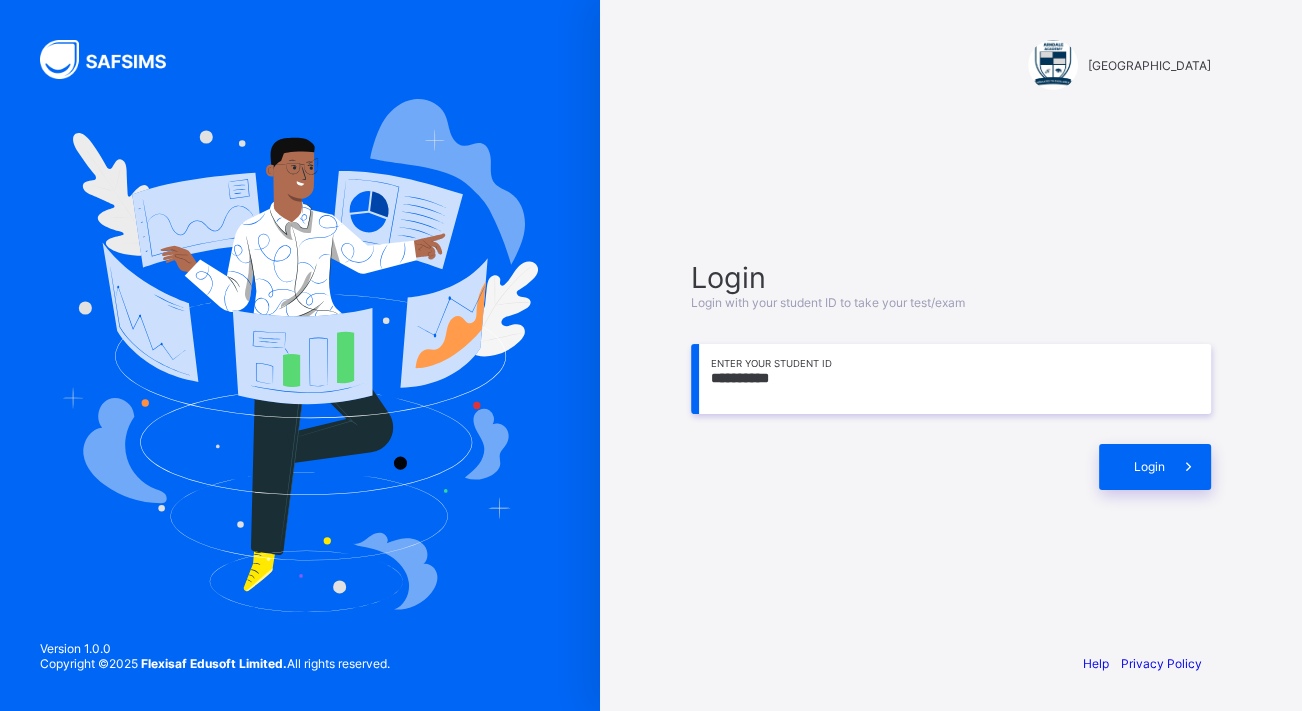 type on "**********" 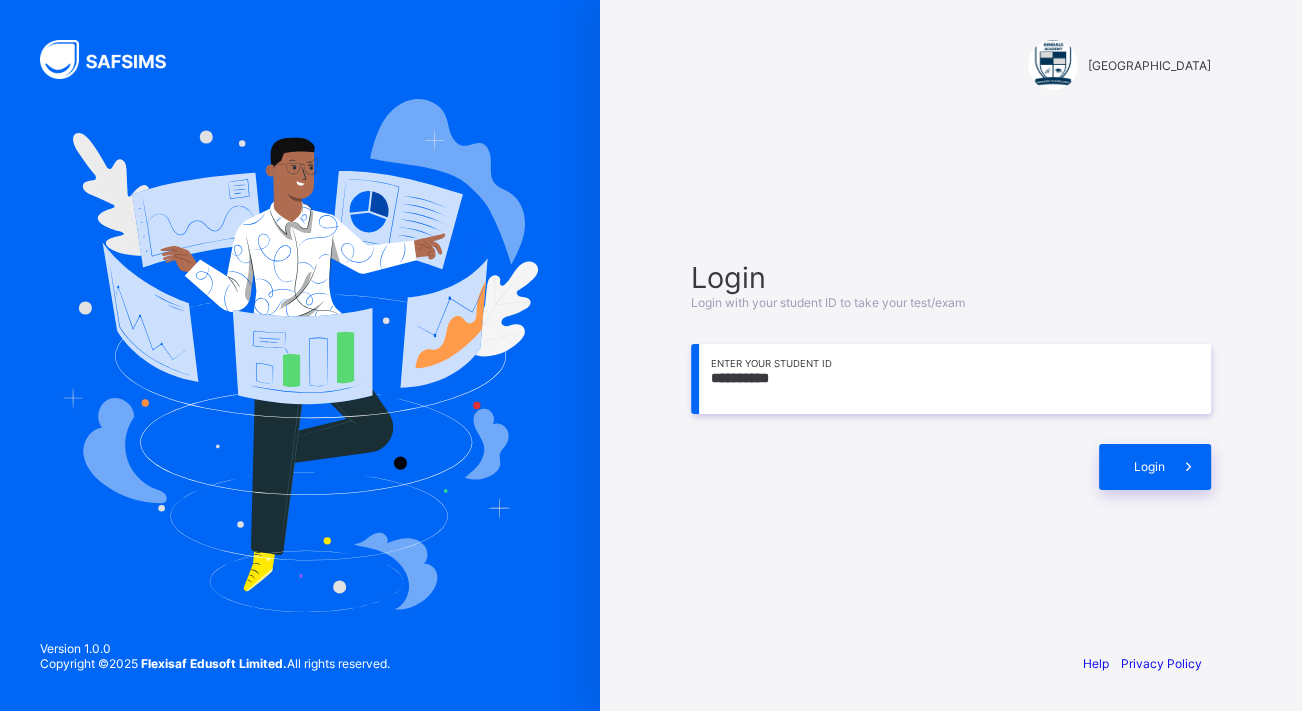 click on "Login" at bounding box center (1155, 467) 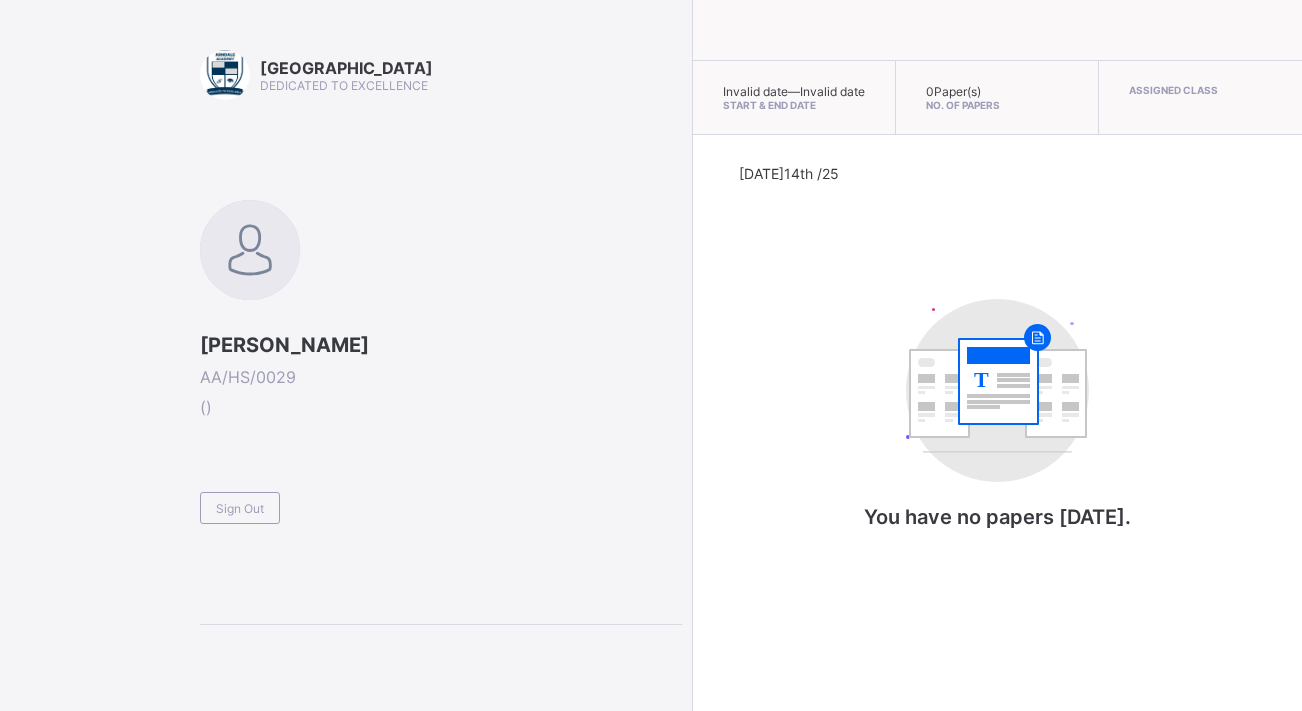 scroll, scrollTop: 0, scrollLeft: 0, axis: both 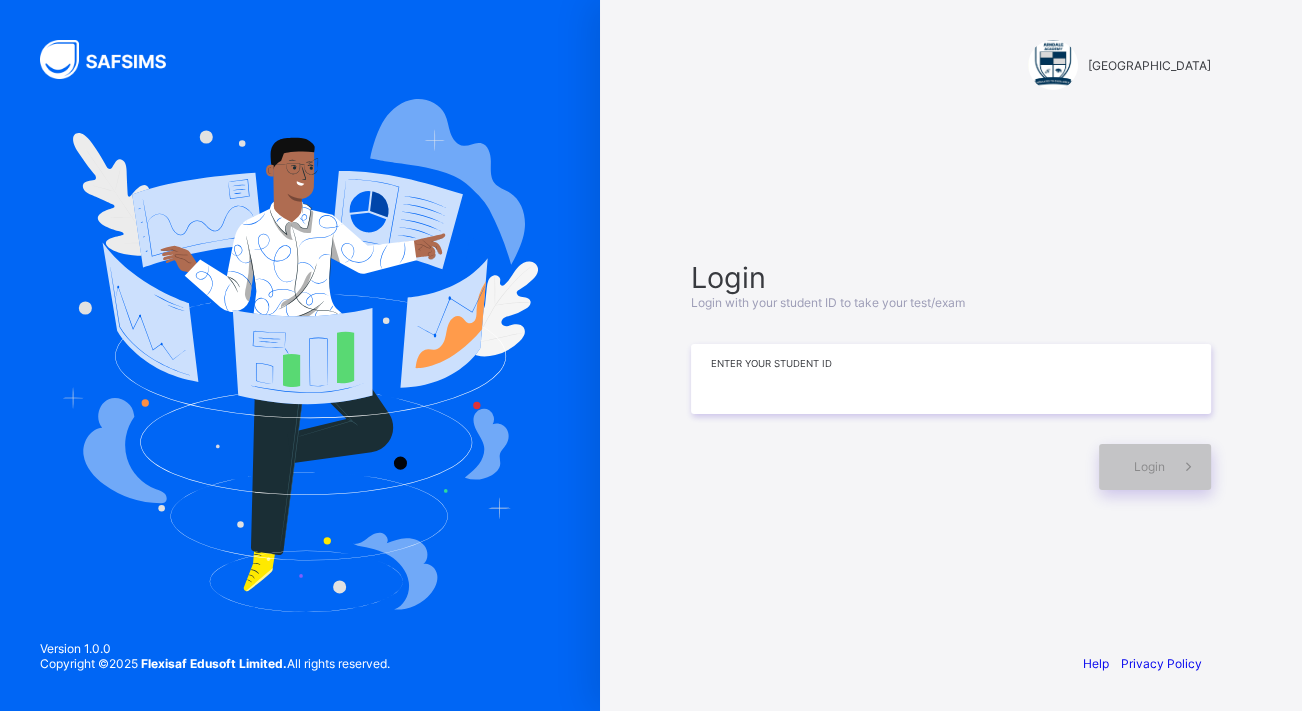 click at bounding box center [951, 379] 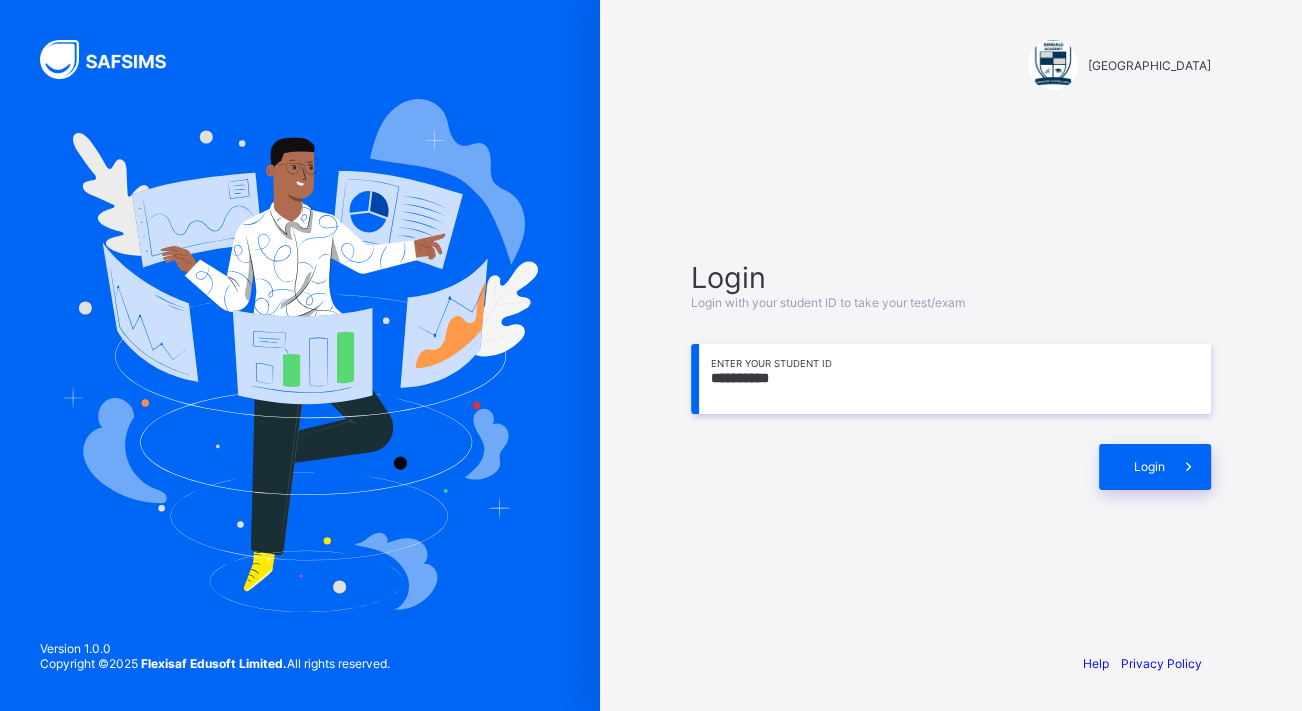 type on "**********" 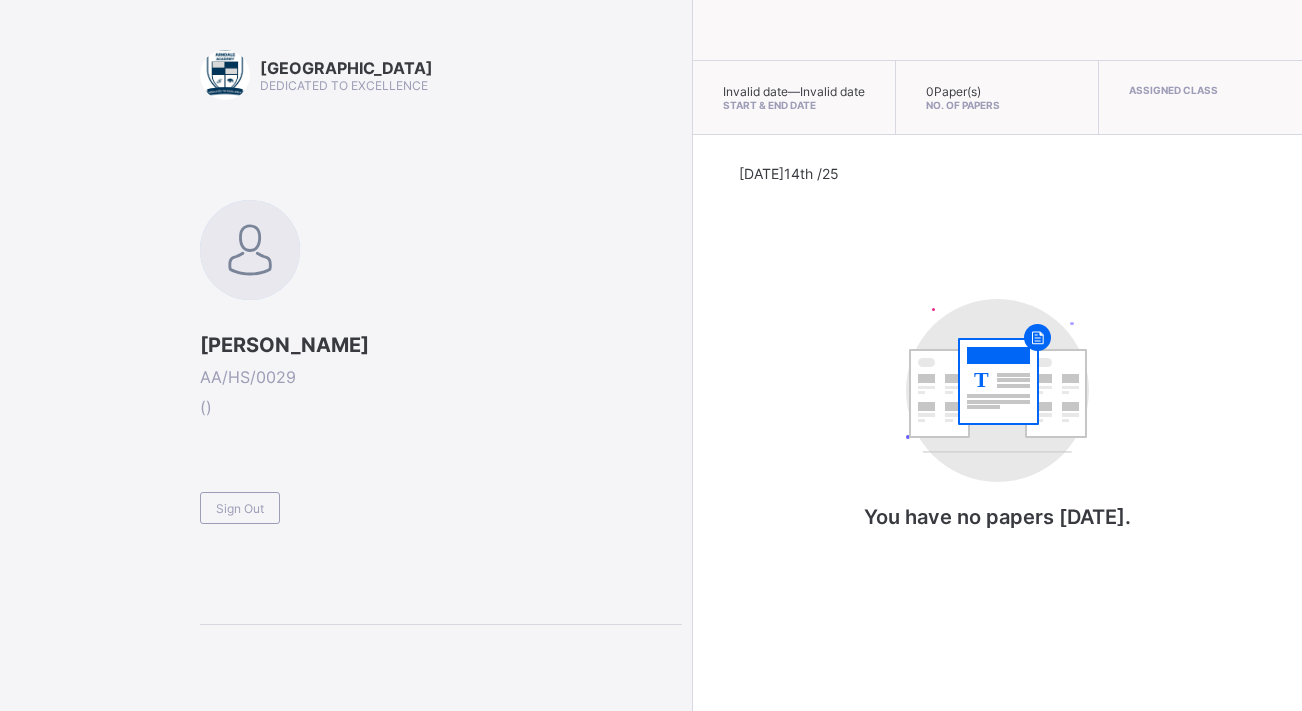 scroll, scrollTop: 0, scrollLeft: 0, axis: both 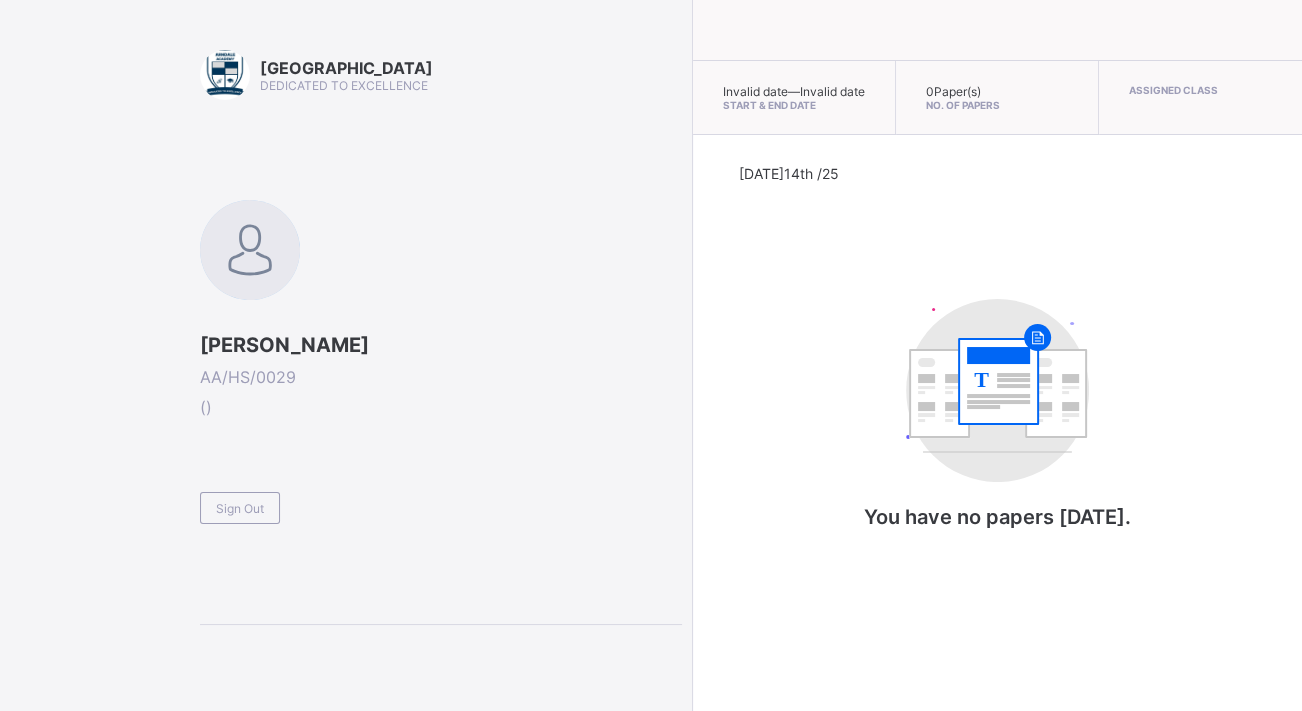 click on "You have no papers [DATE]." at bounding box center [997, 517] 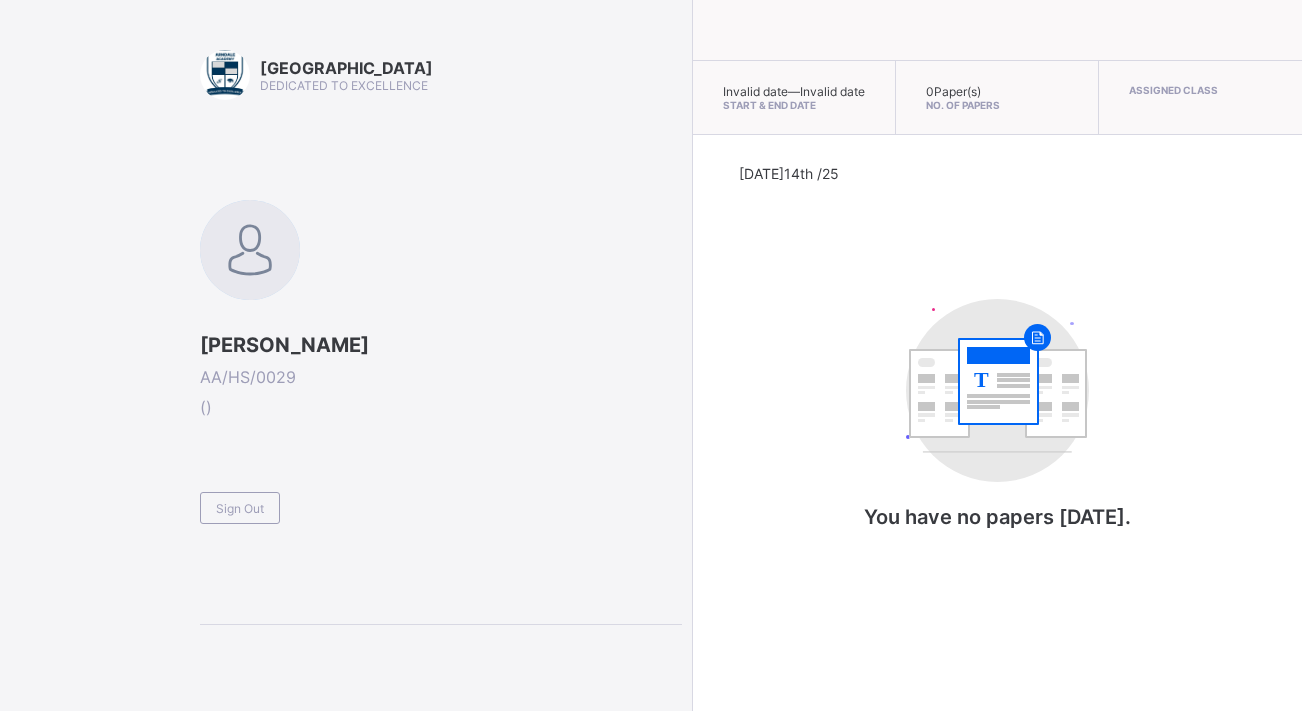 scroll, scrollTop: 0, scrollLeft: 0, axis: both 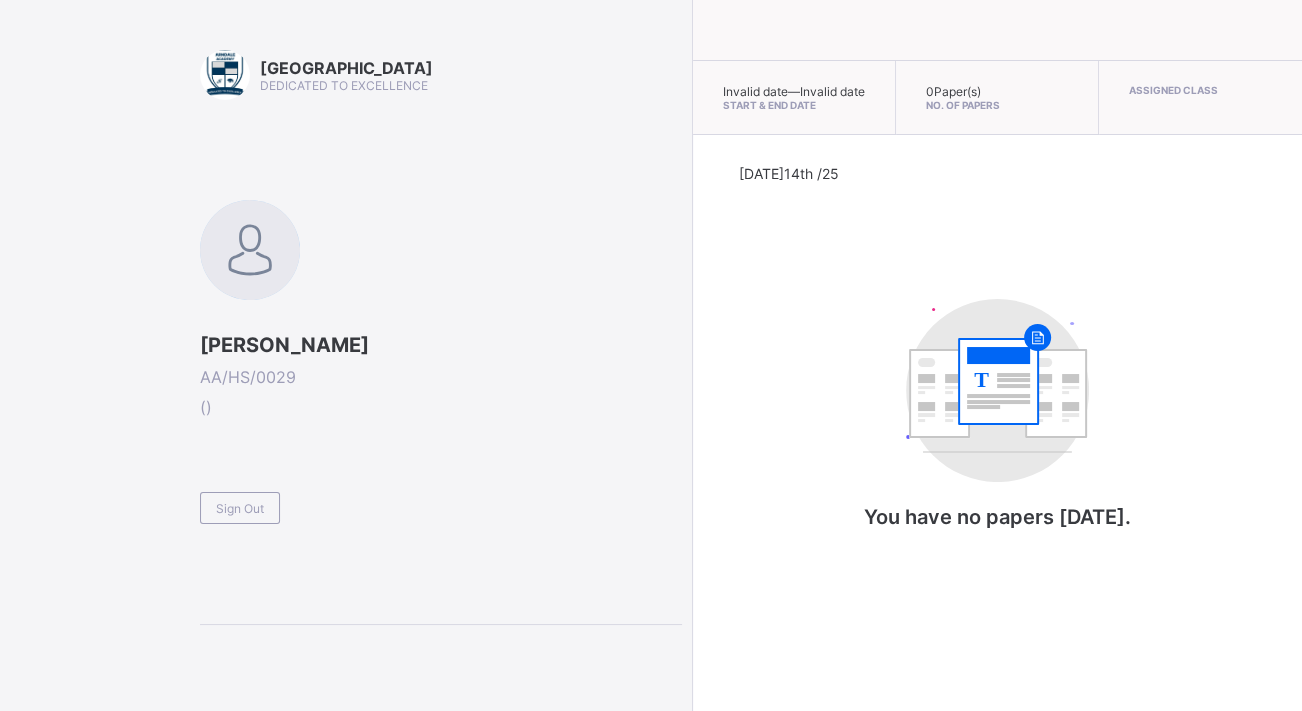 click 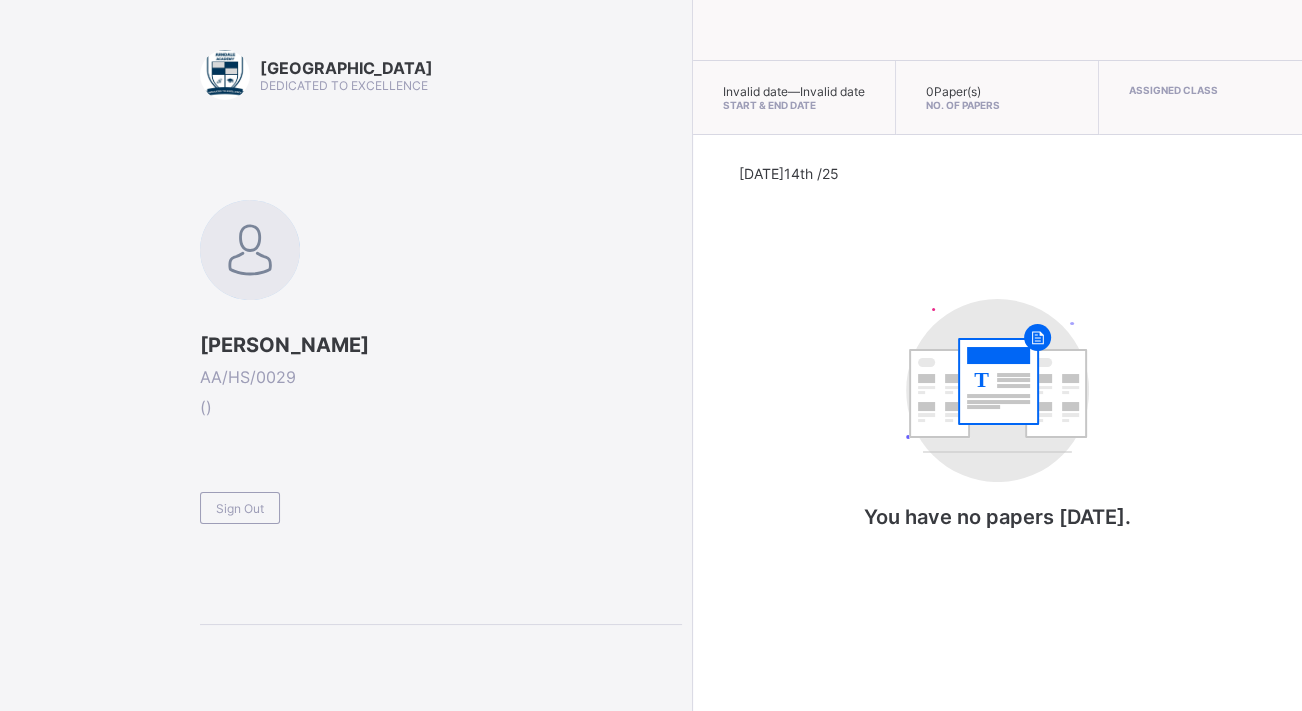 click 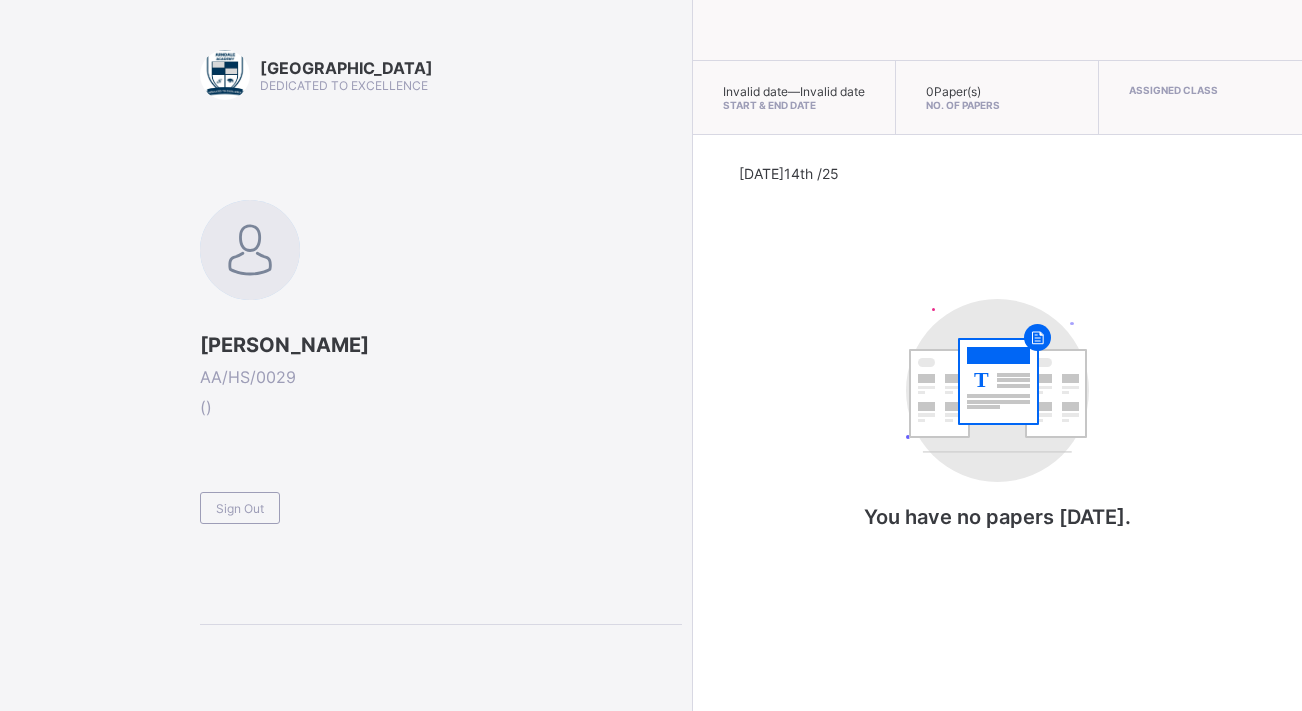 scroll, scrollTop: 0, scrollLeft: 0, axis: both 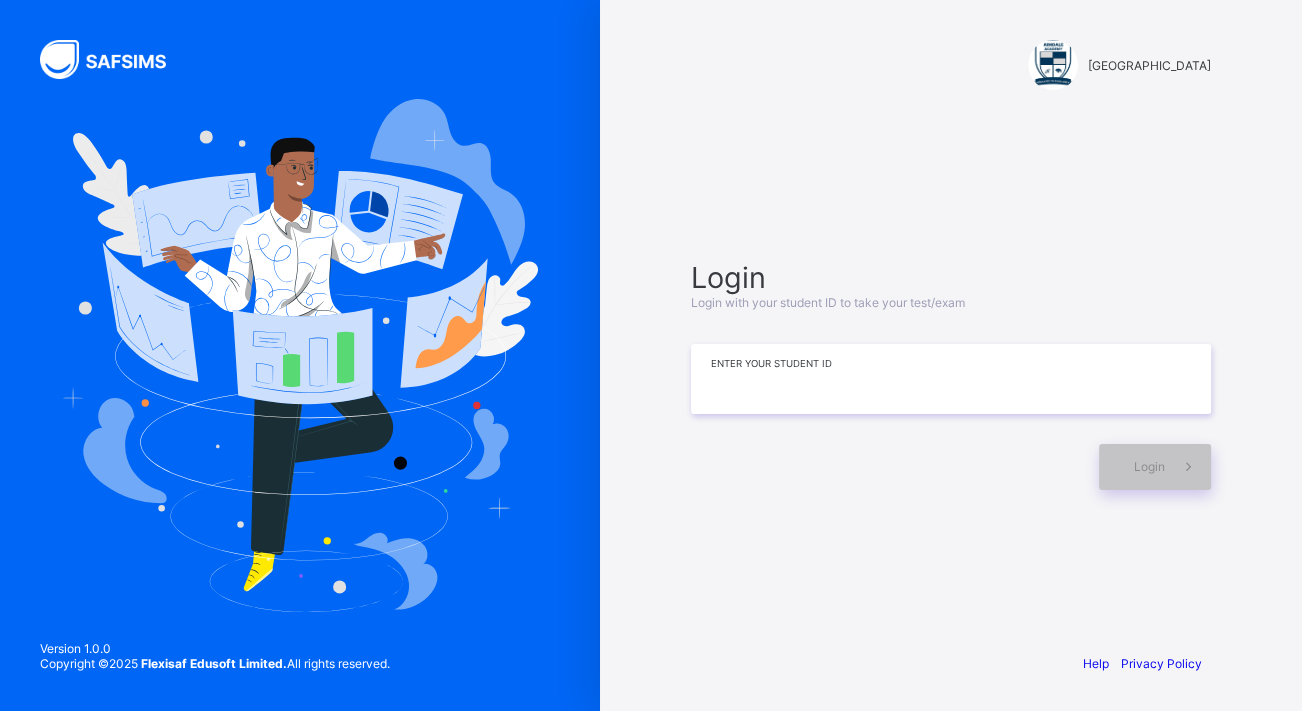 click at bounding box center [951, 379] 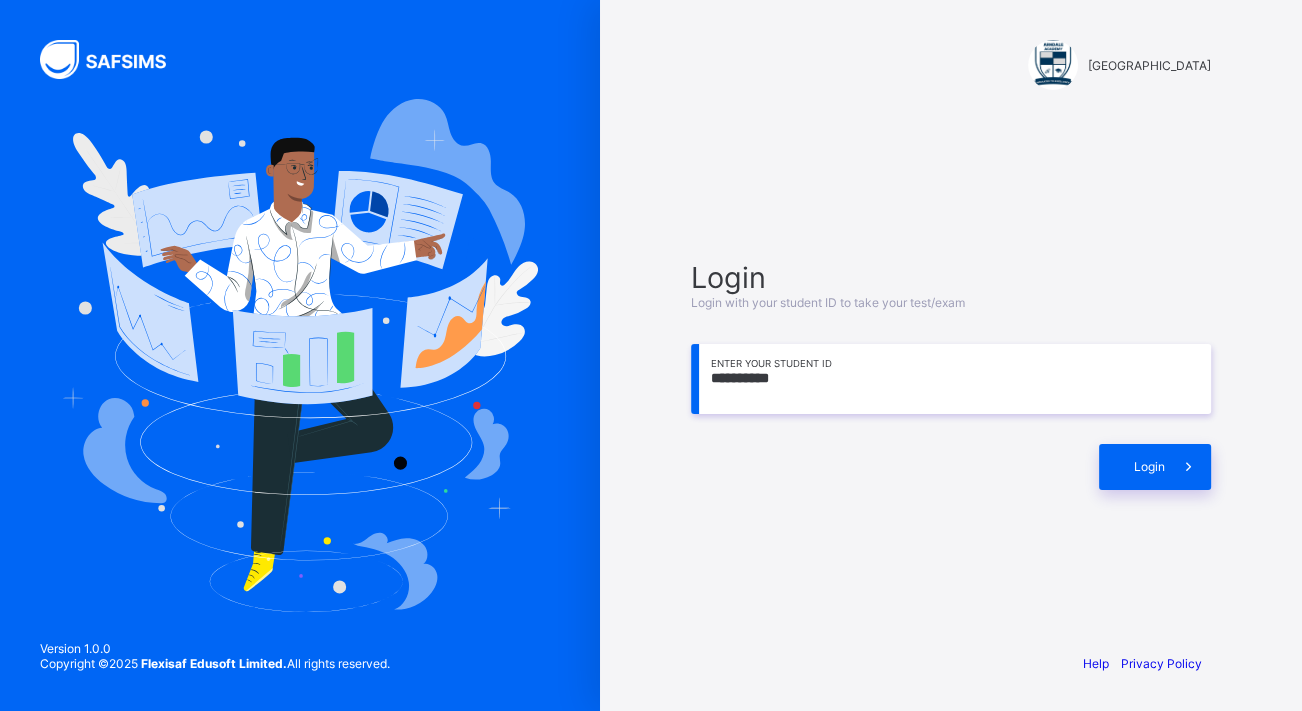 type on "**********" 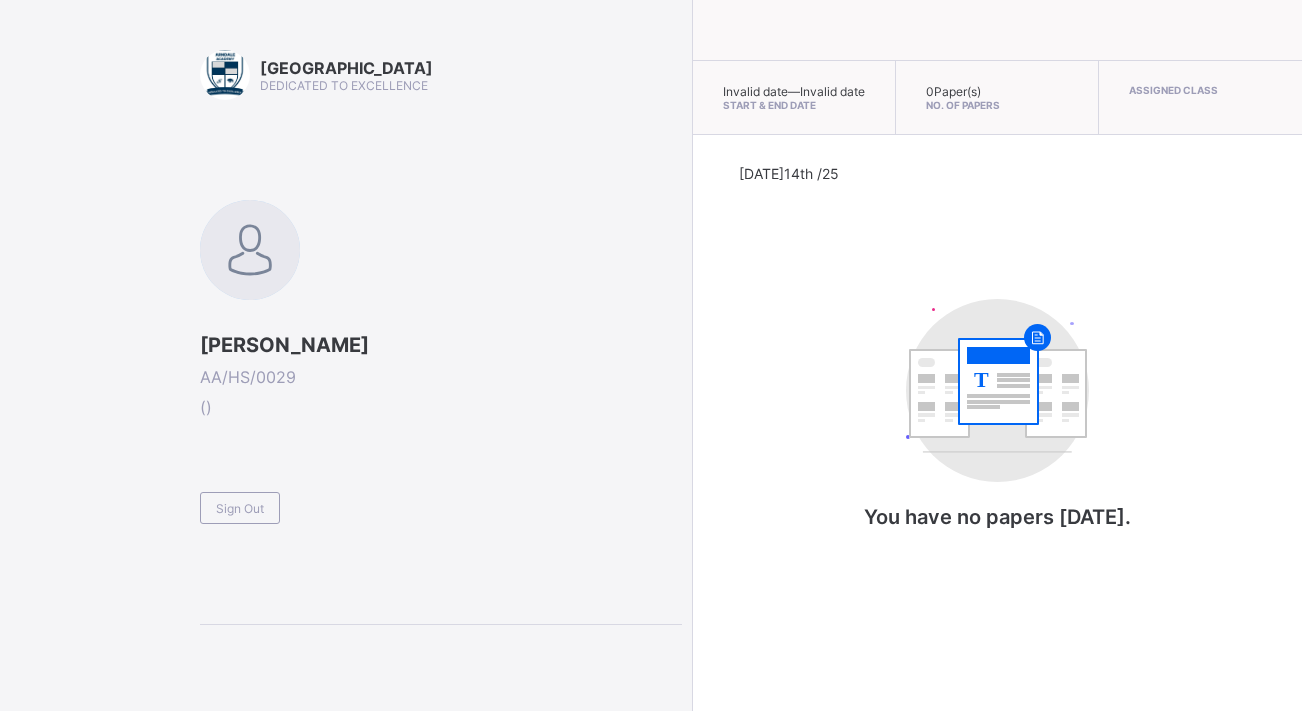 scroll, scrollTop: 0, scrollLeft: 0, axis: both 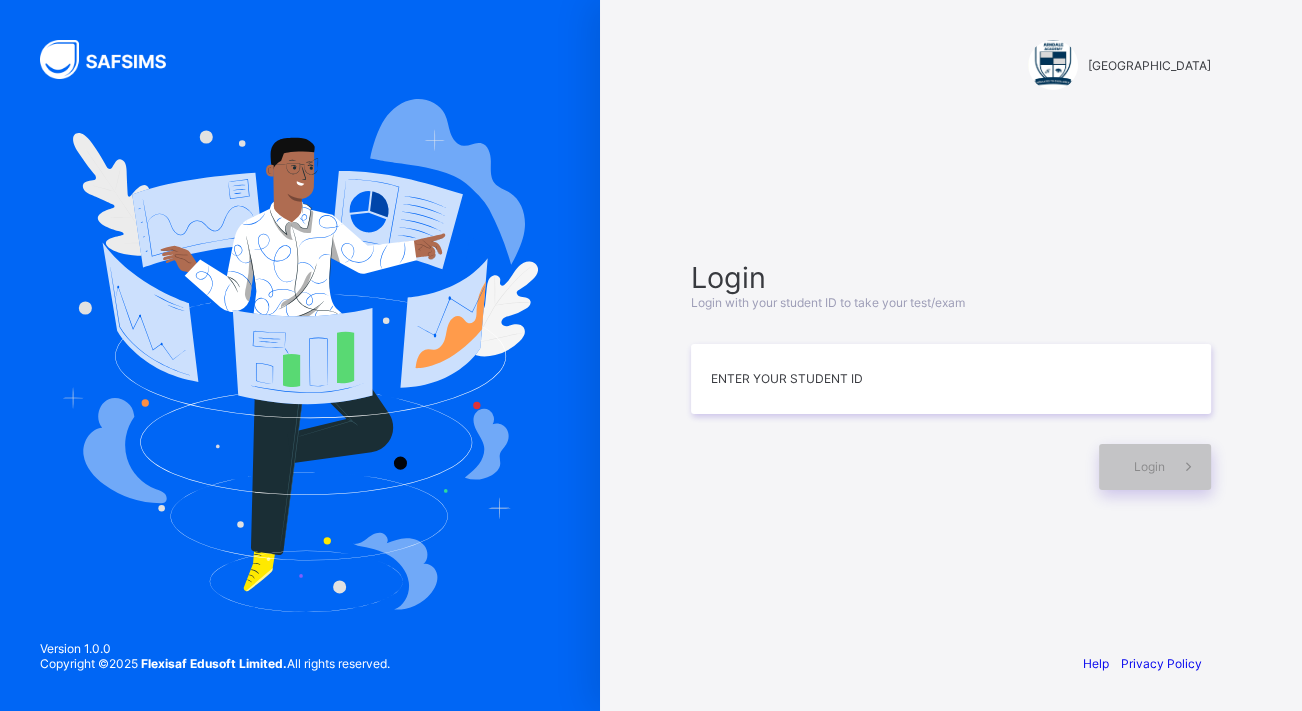 click at bounding box center (951, 379) 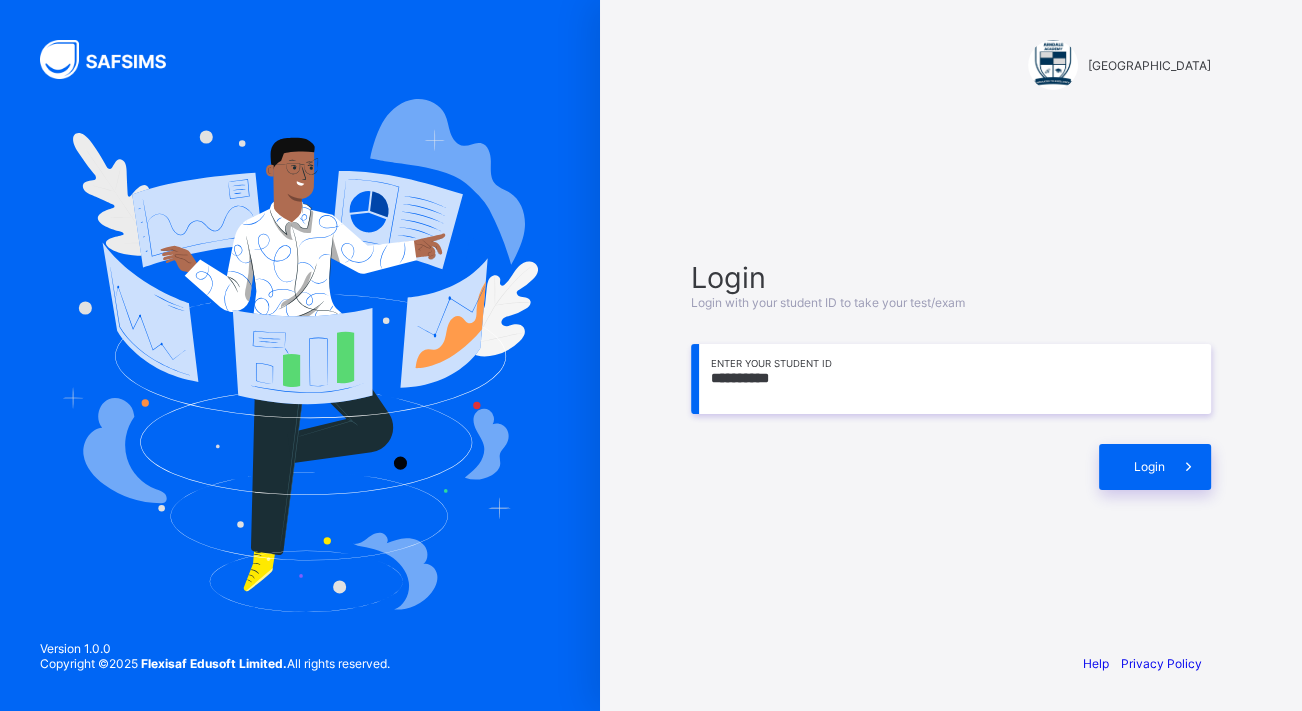 type on "**********" 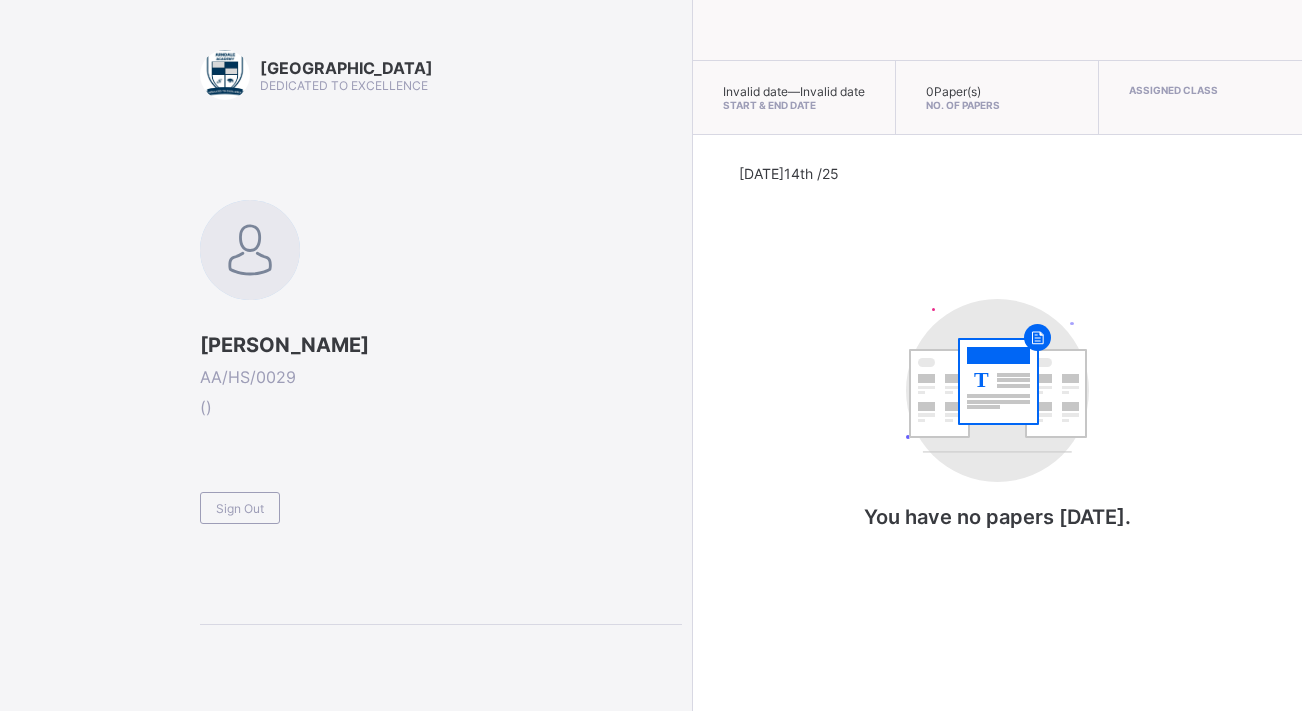 scroll, scrollTop: 0, scrollLeft: 0, axis: both 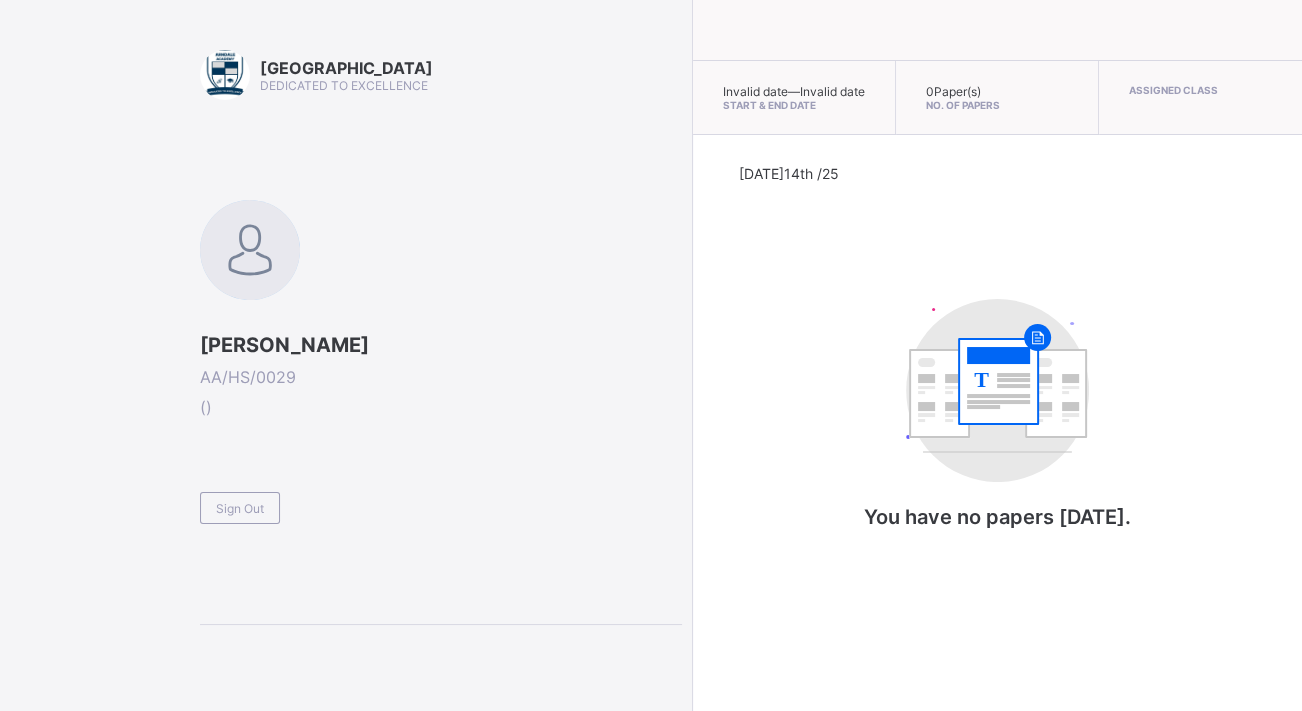 click on "Sign Out" at bounding box center (240, 508) 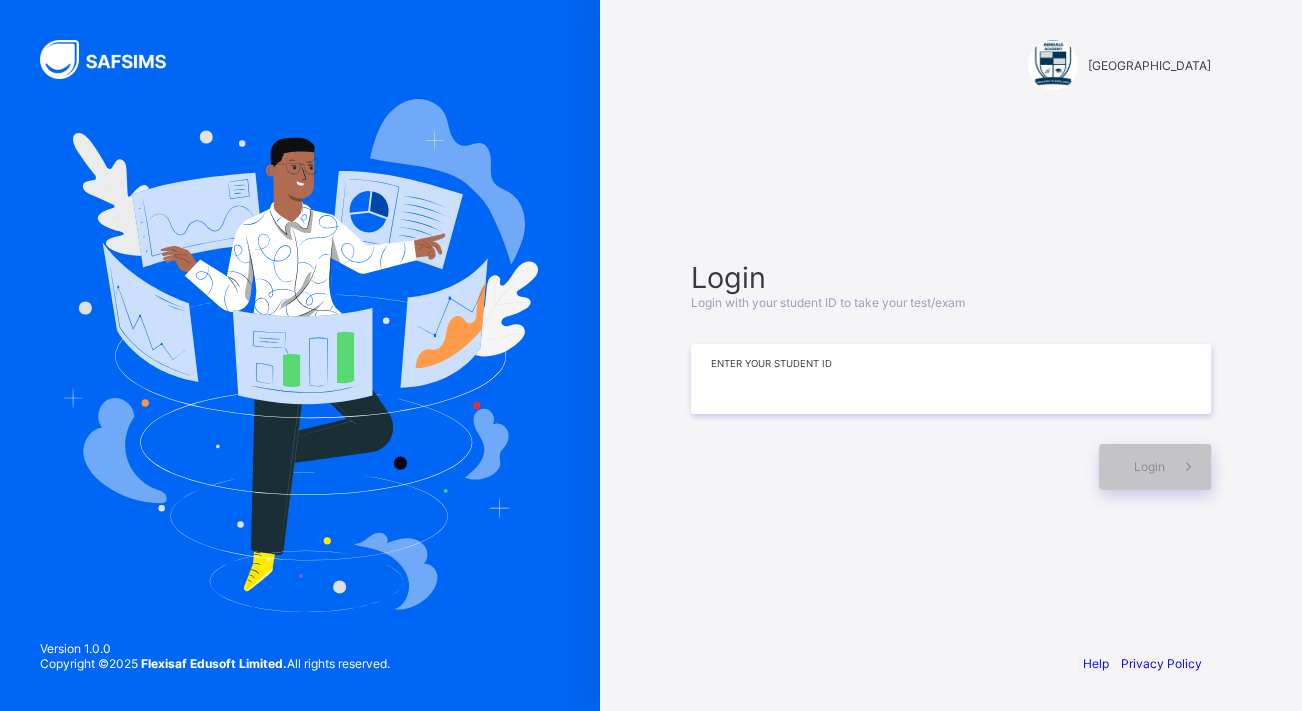 click at bounding box center (951, 379) 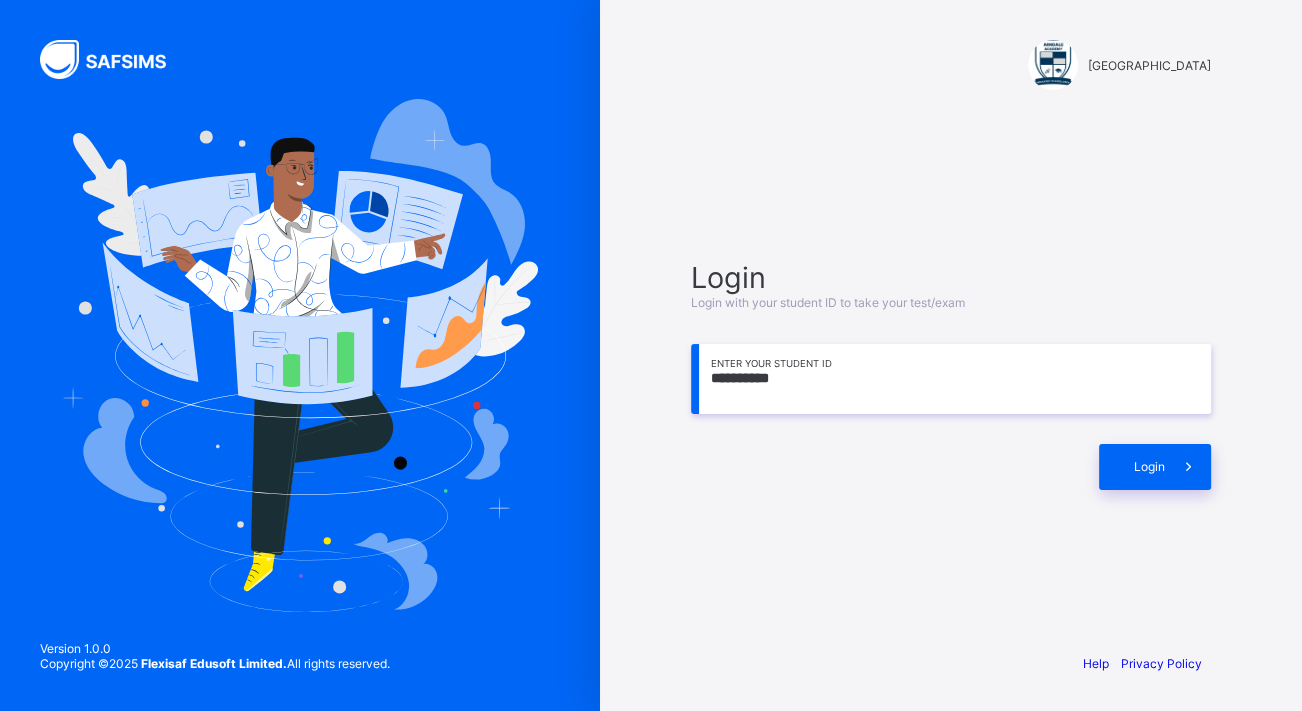 type on "**********" 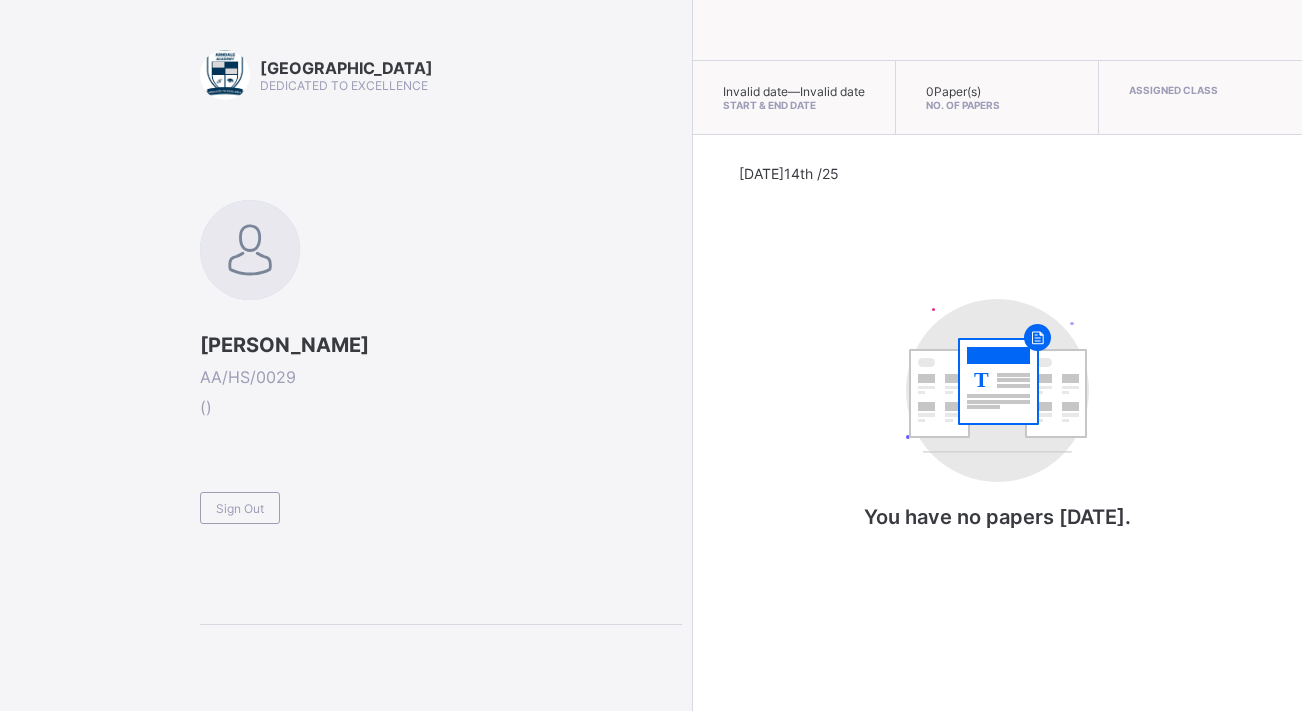 scroll, scrollTop: 0, scrollLeft: 0, axis: both 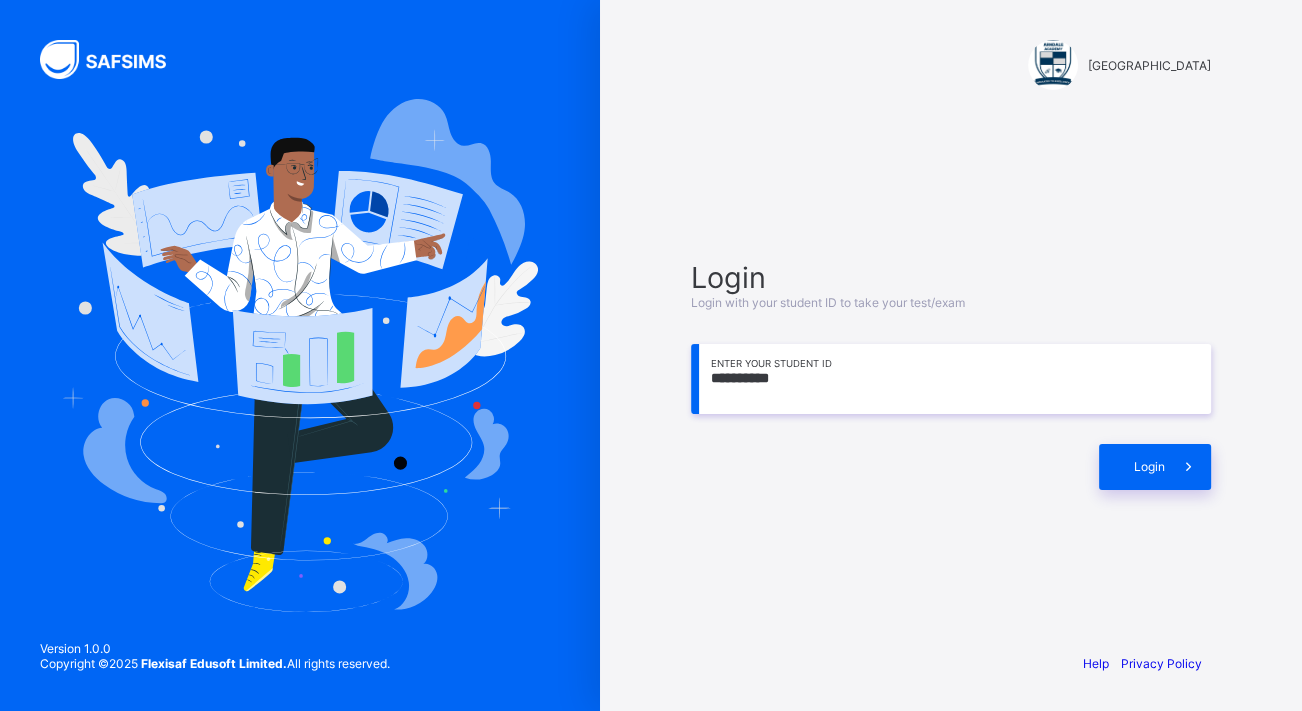 type on "**********" 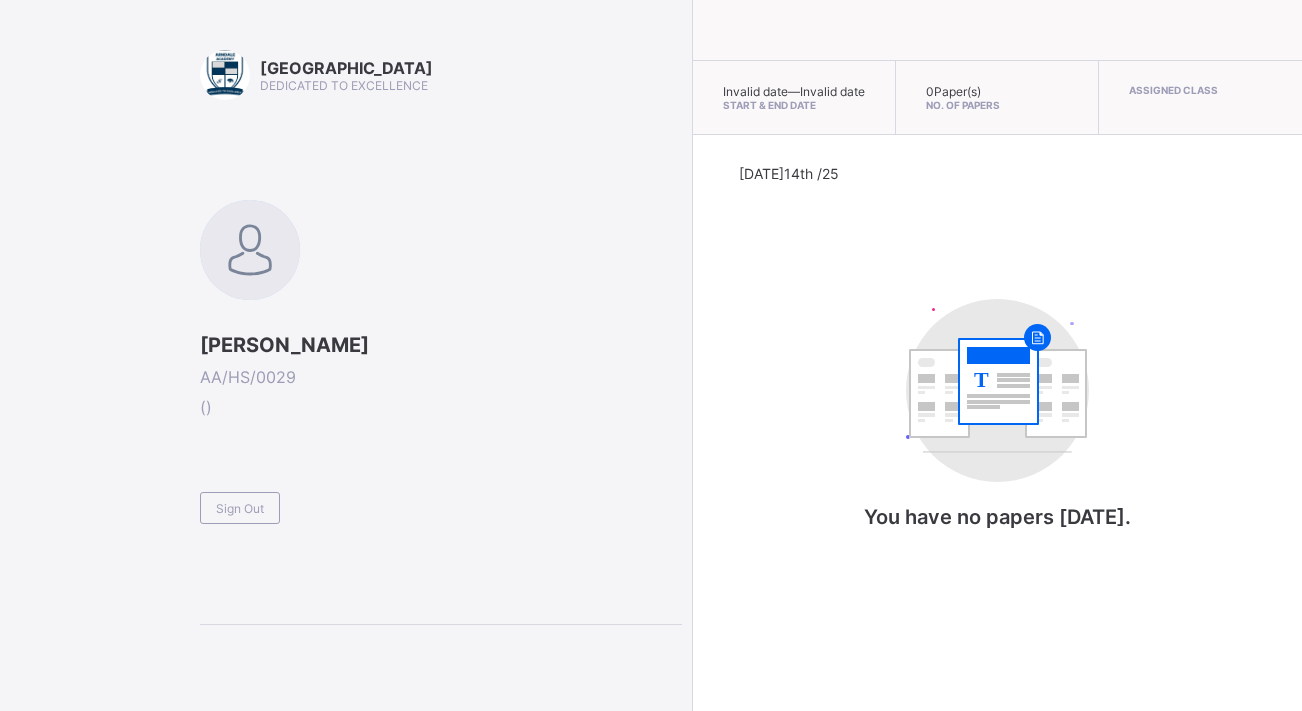 scroll, scrollTop: 0, scrollLeft: 0, axis: both 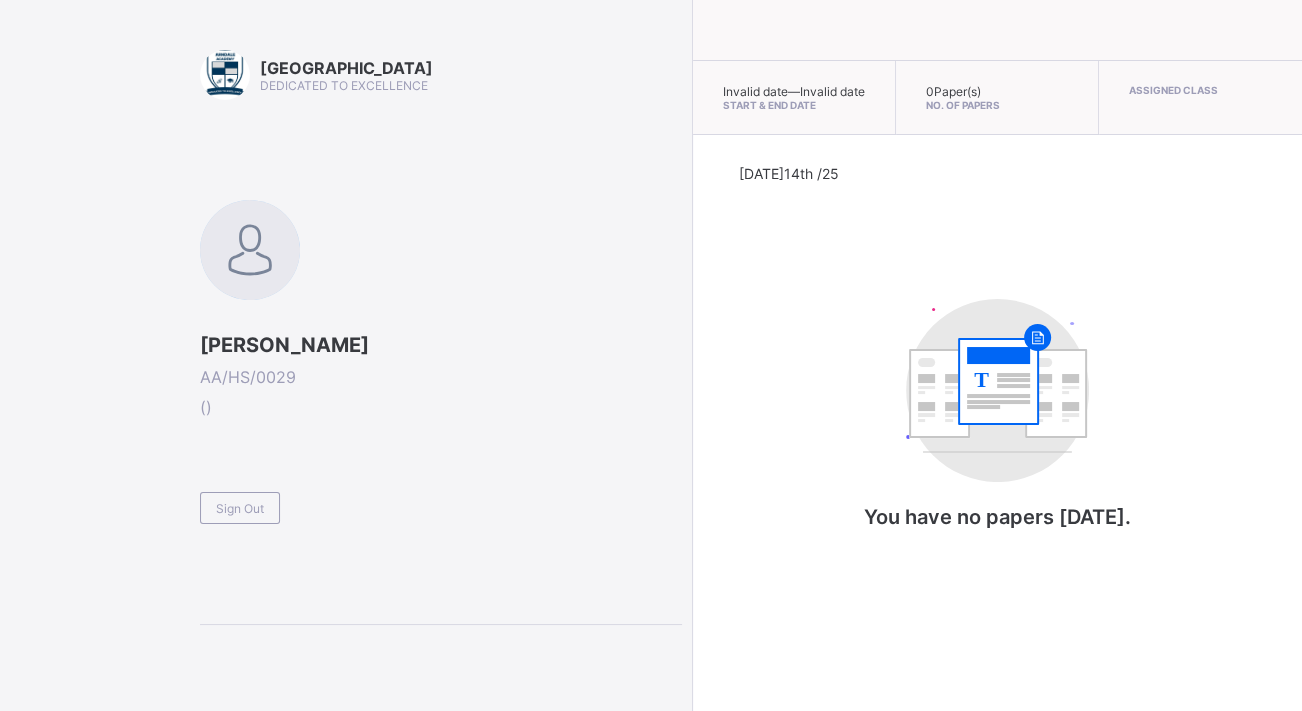 click at bounding box center (441, 483) 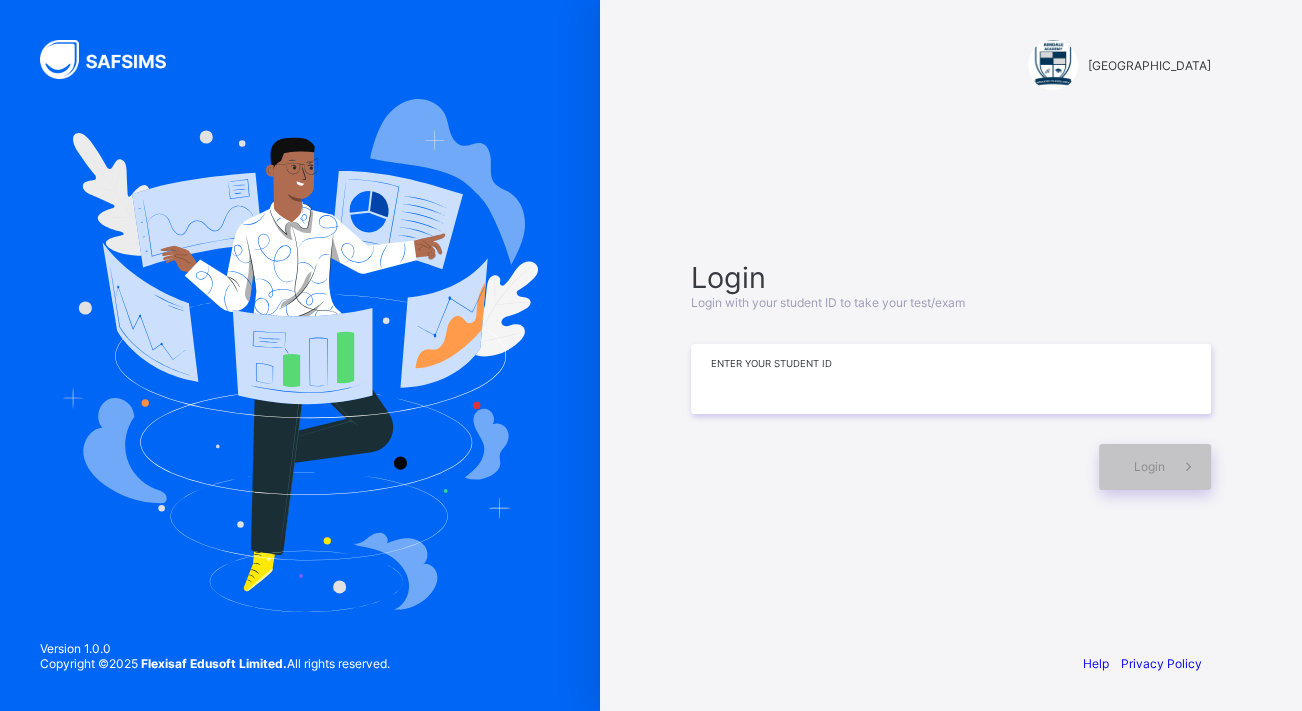 click at bounding box center (951, 379) 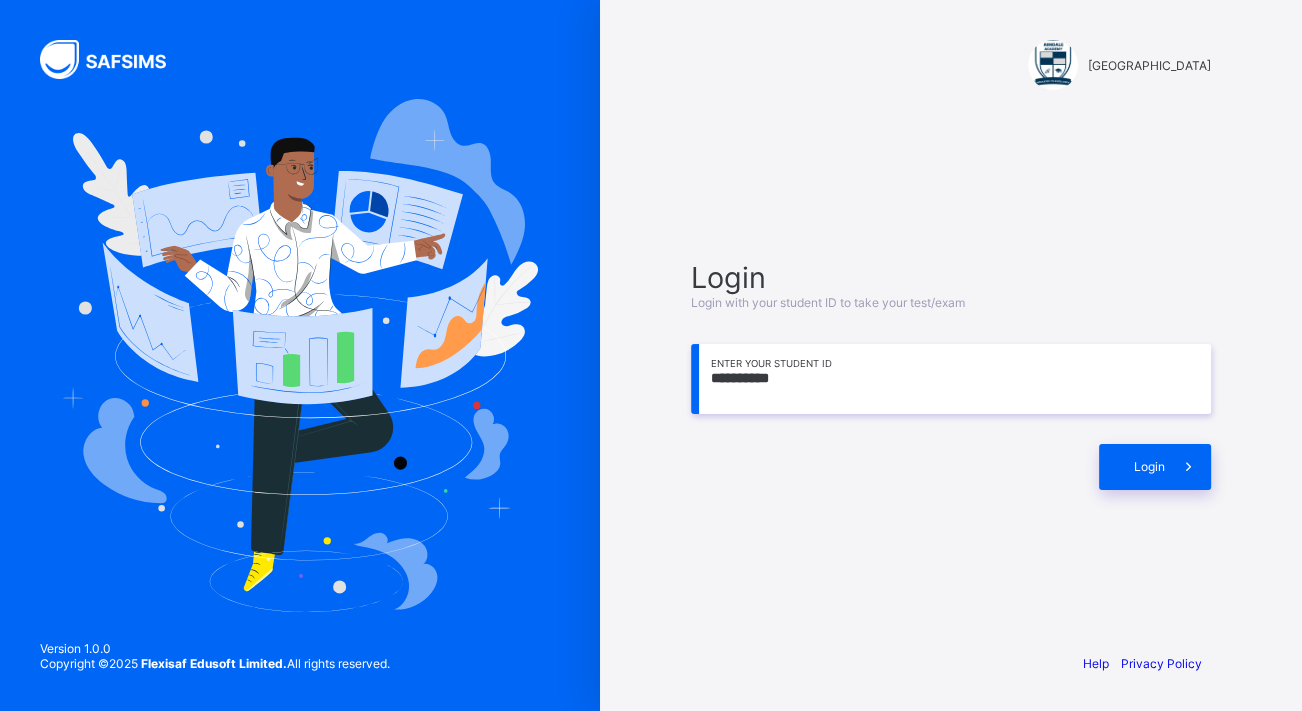 type on "**********" 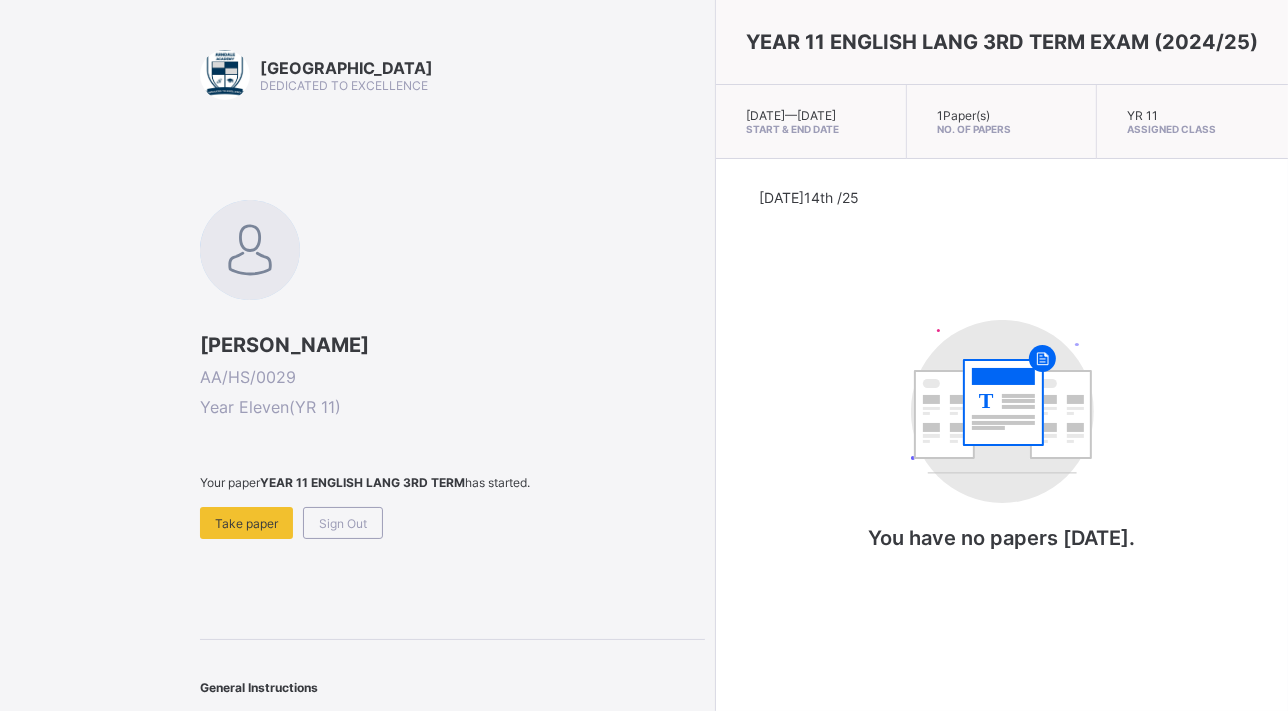 click on "Take paper" at bounding box center [246, 523] 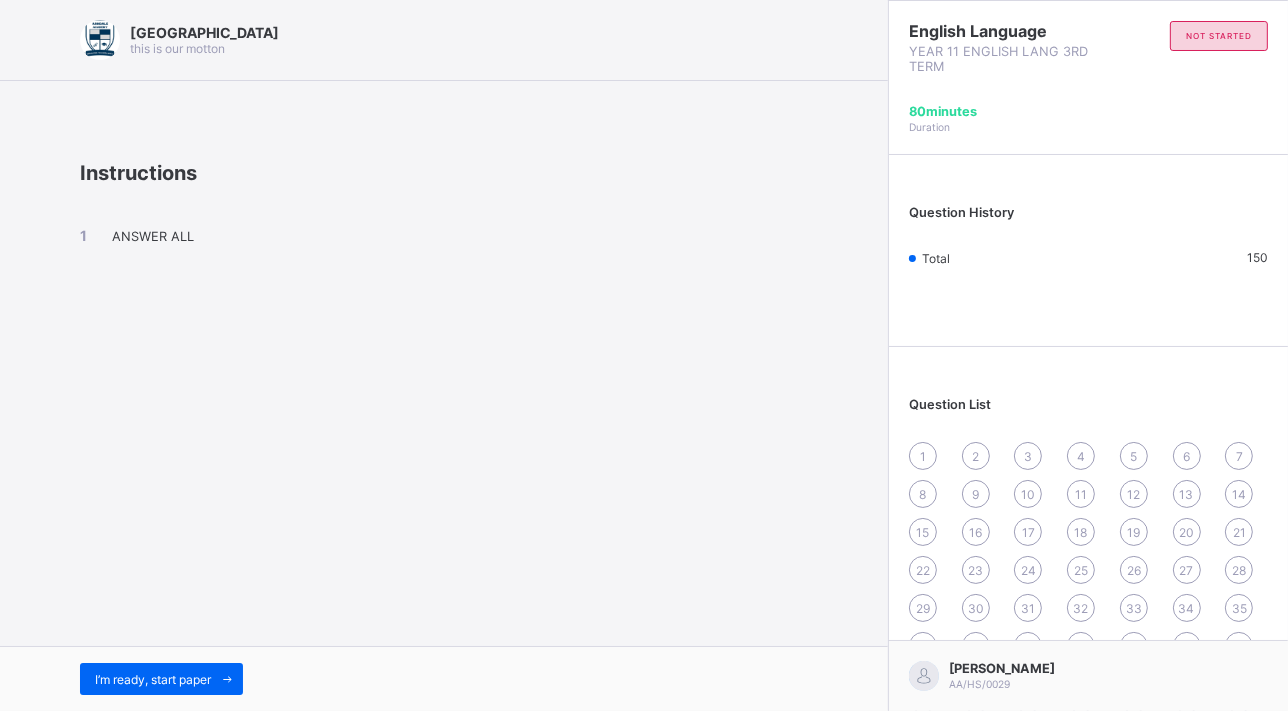 click on "I’m ready, start paper" at bounding box center [153, 679] 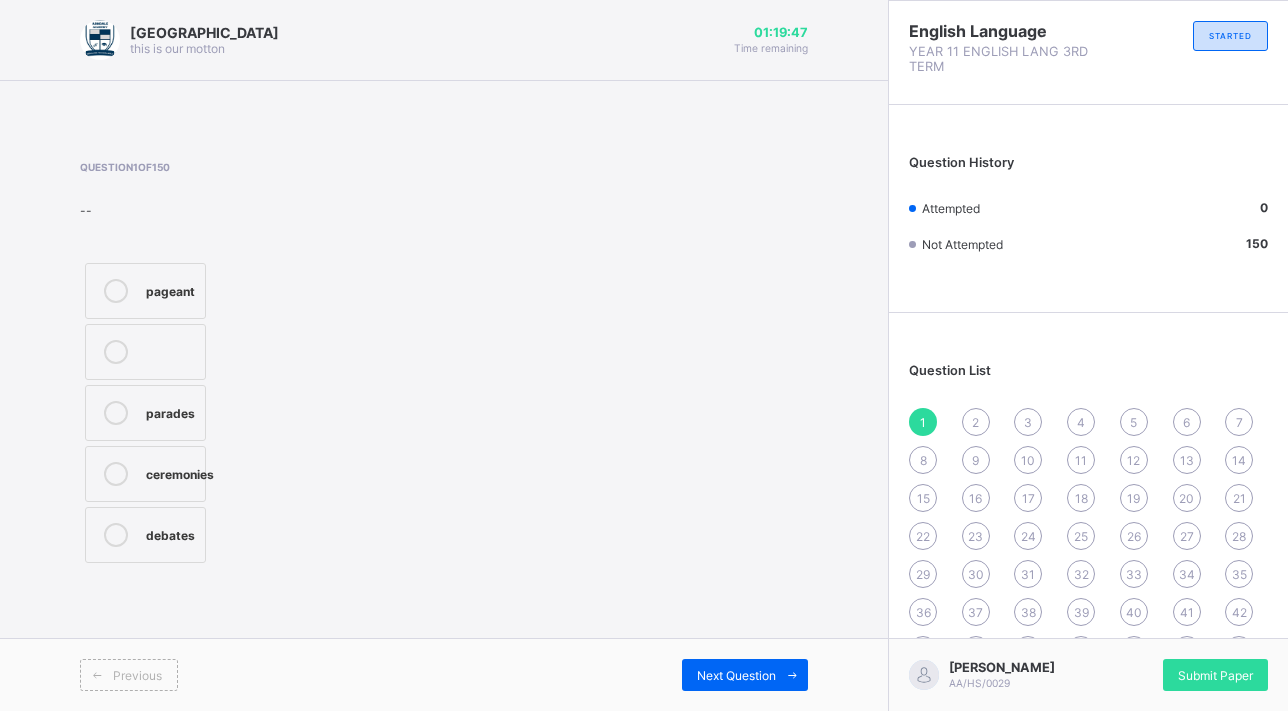 scroll, scrollTop: 0, scrollLeft: 0, axis: both 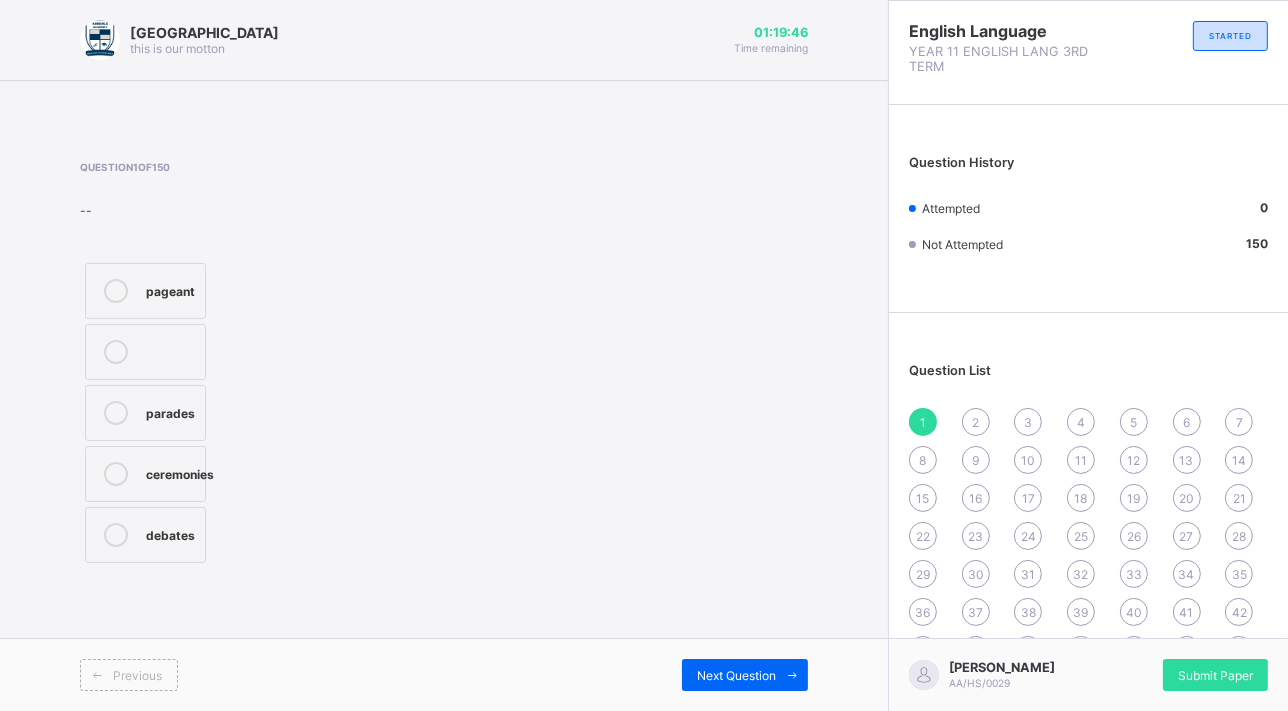 click on "Next Question" at bounding box center [745, 675] 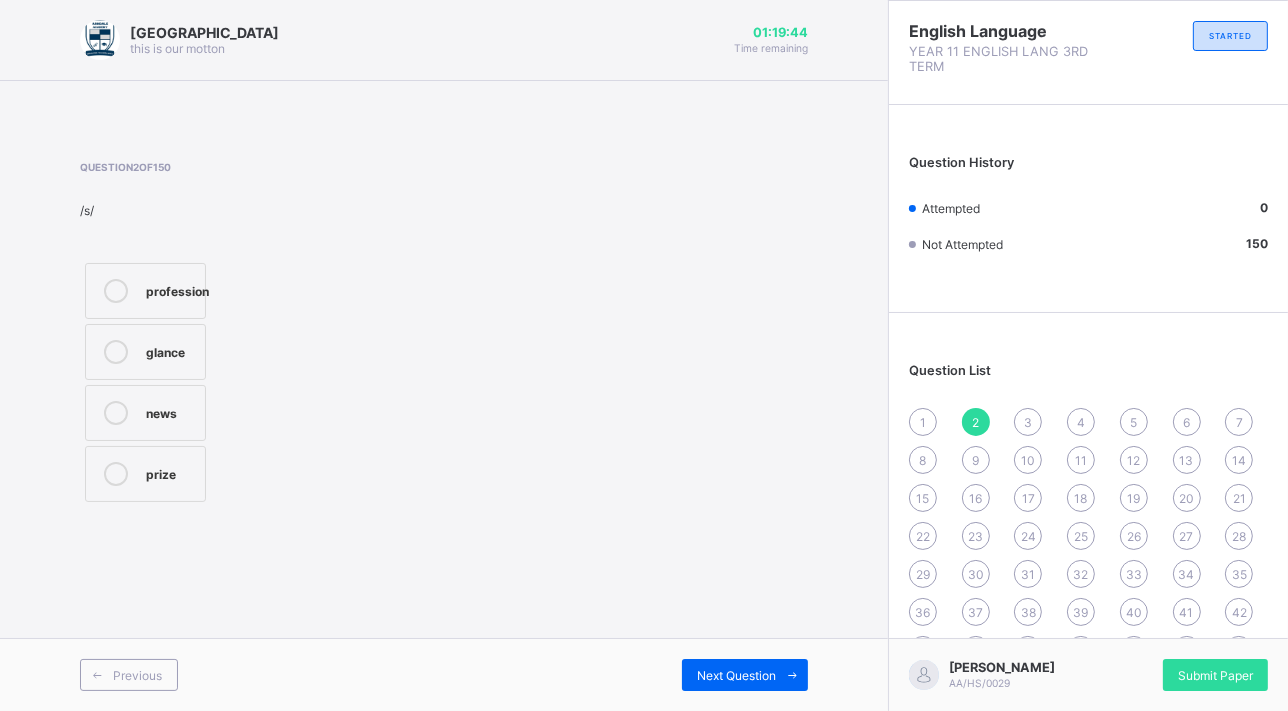 click on "Previous" at bounding box center (137, 675) 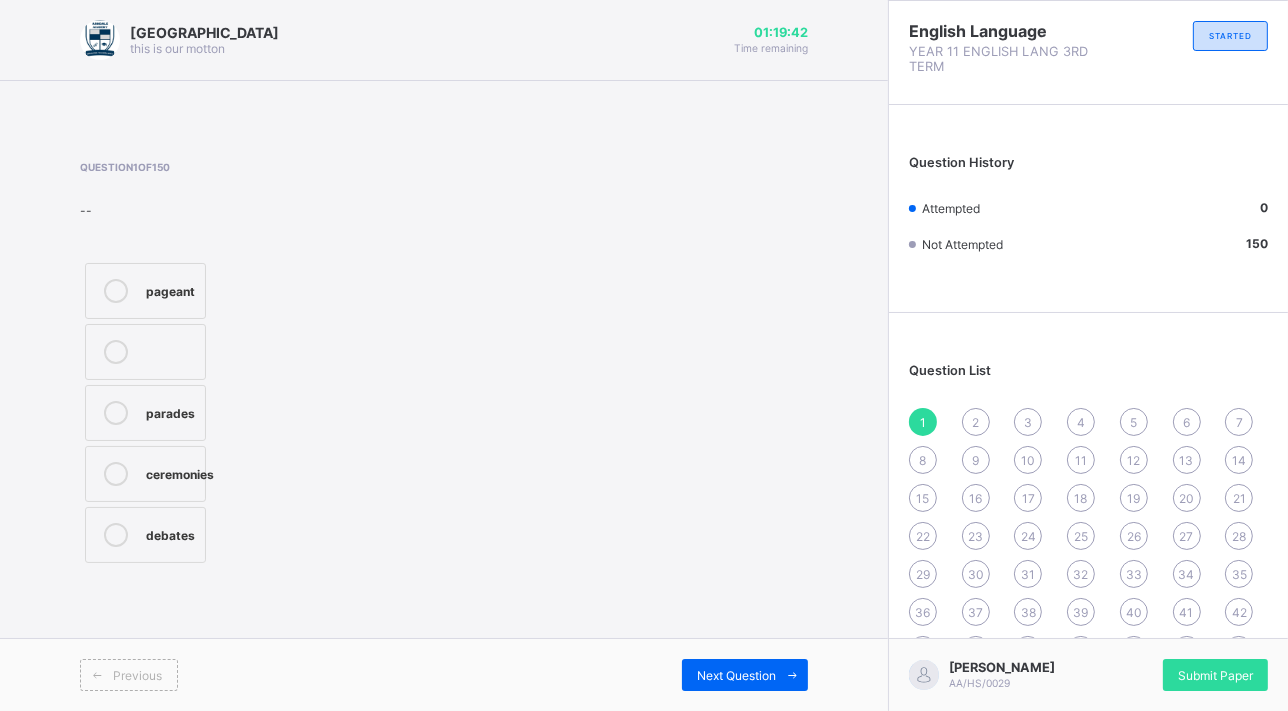 click on "Next Question" at bounding box center [745, 675] 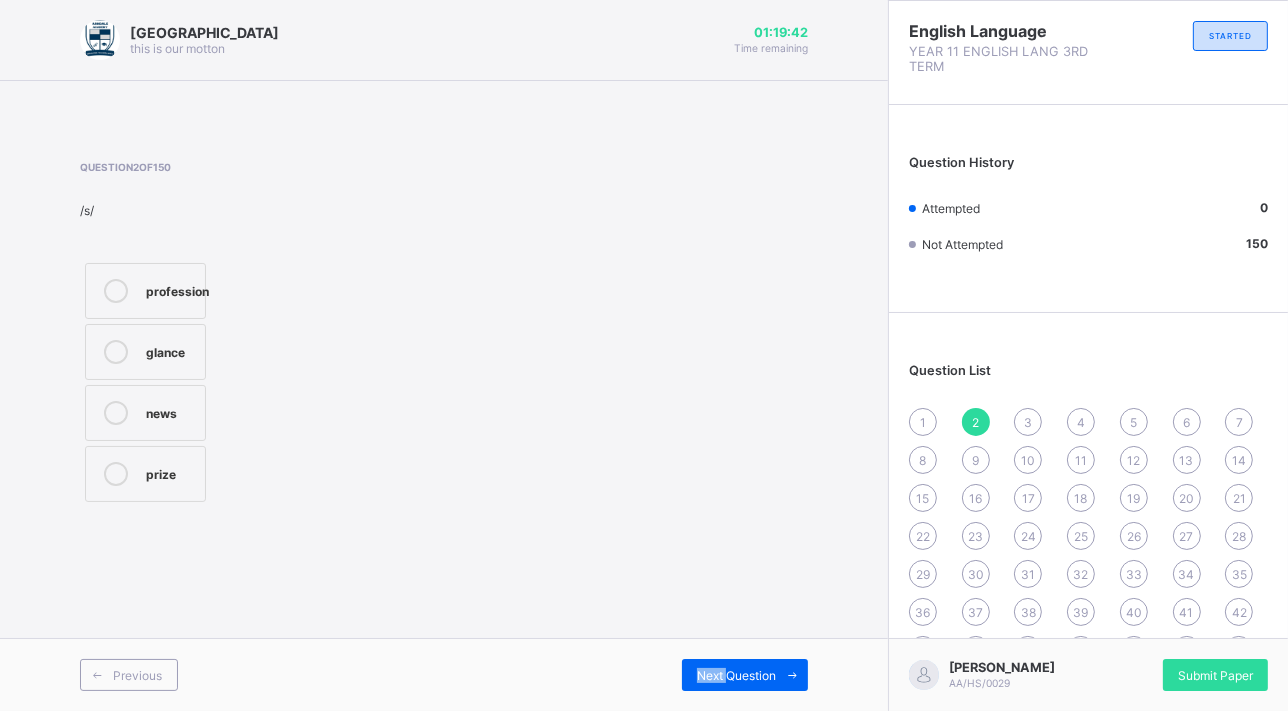 click on "Next Question" at bounding box center (745, 675) 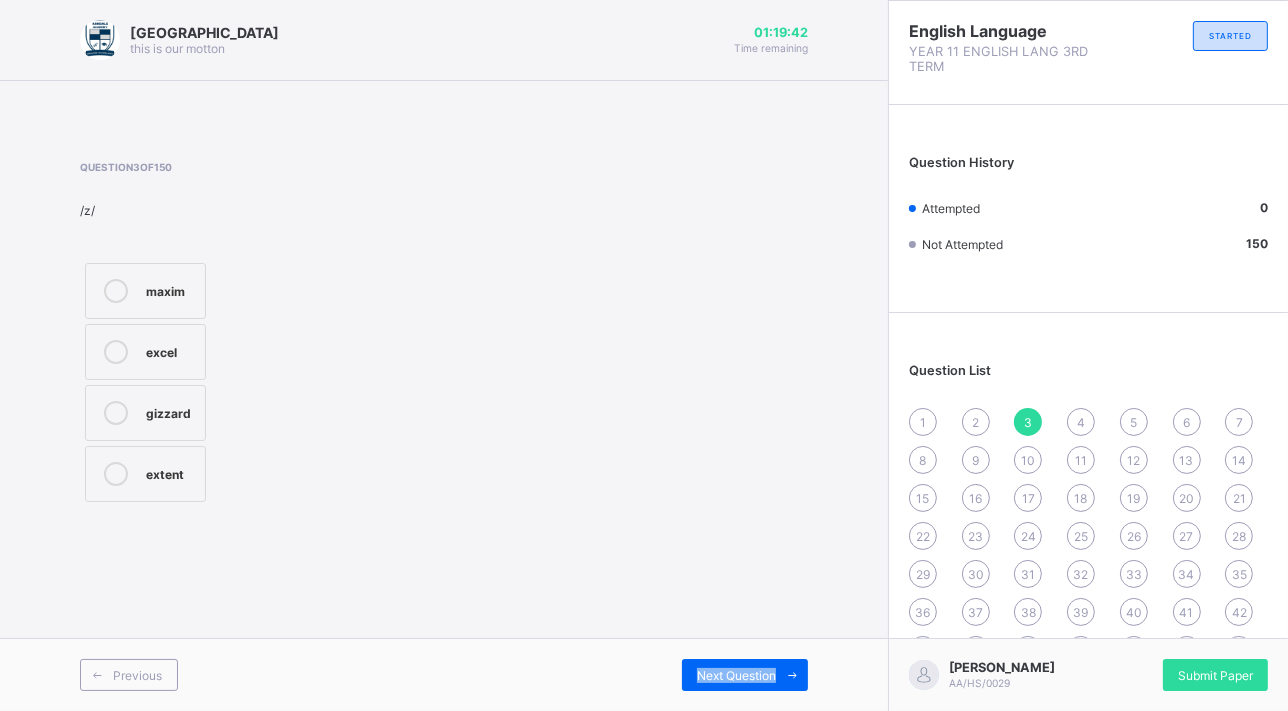 click on "Next Question" at bounding box center (745, 675) 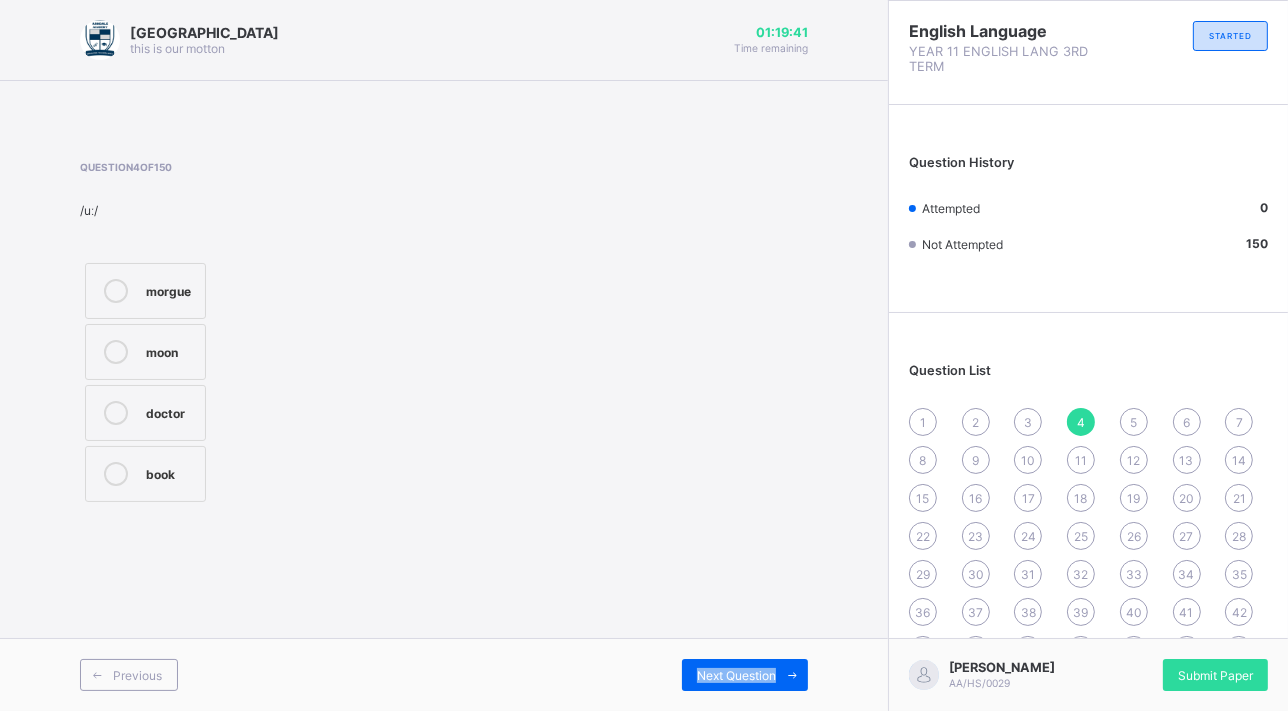 click on "Next Question" at bounding box center (745, 675) 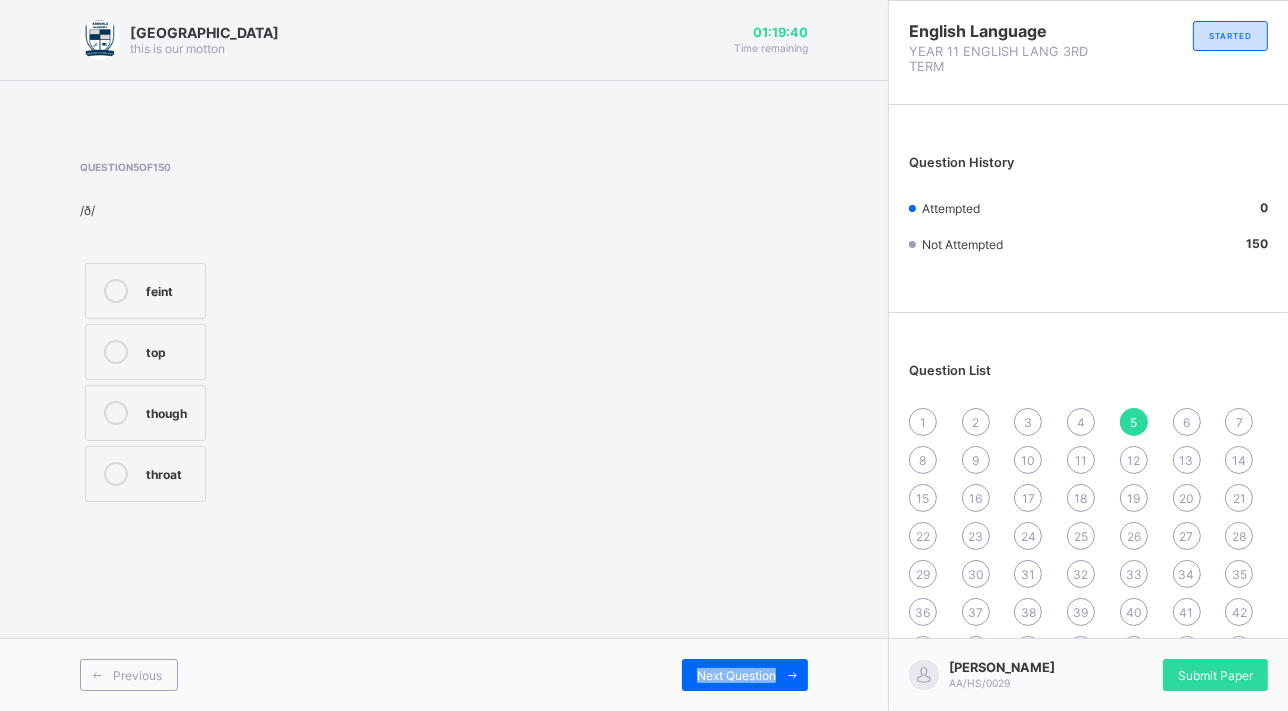 click on "Next Question" at bounding box center [745, 675] 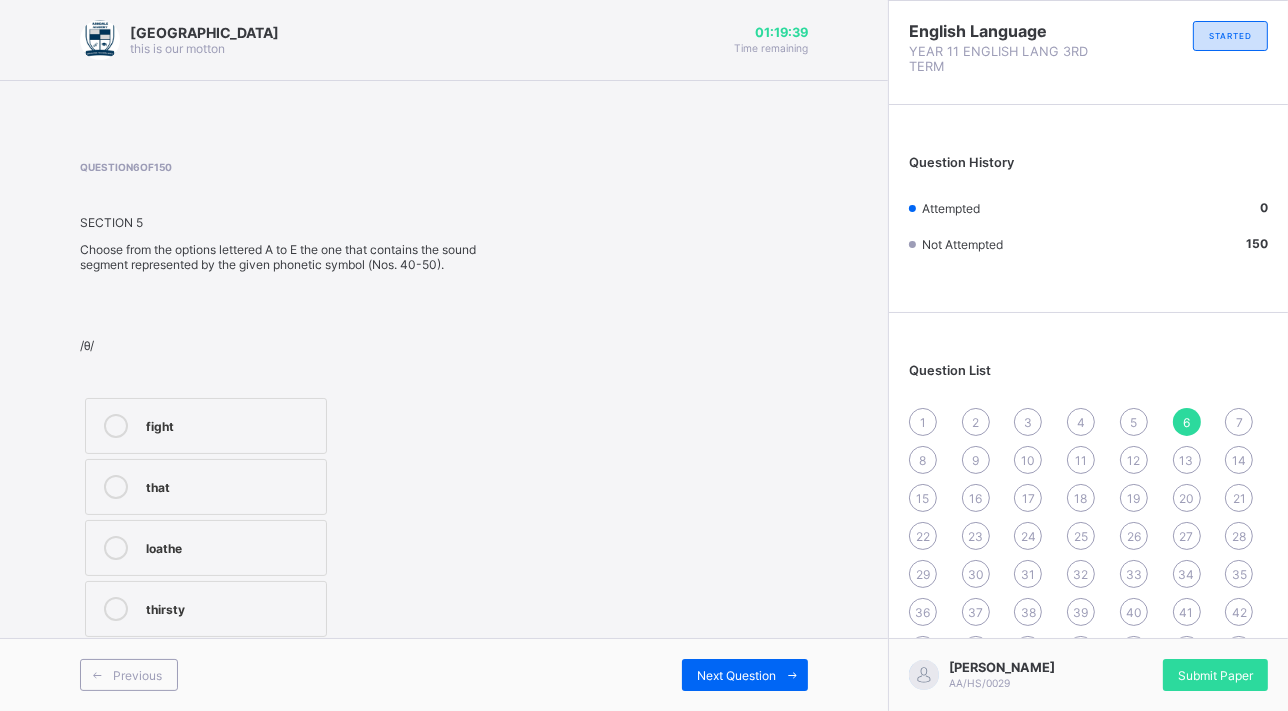 click at bounding box center (97, 675) 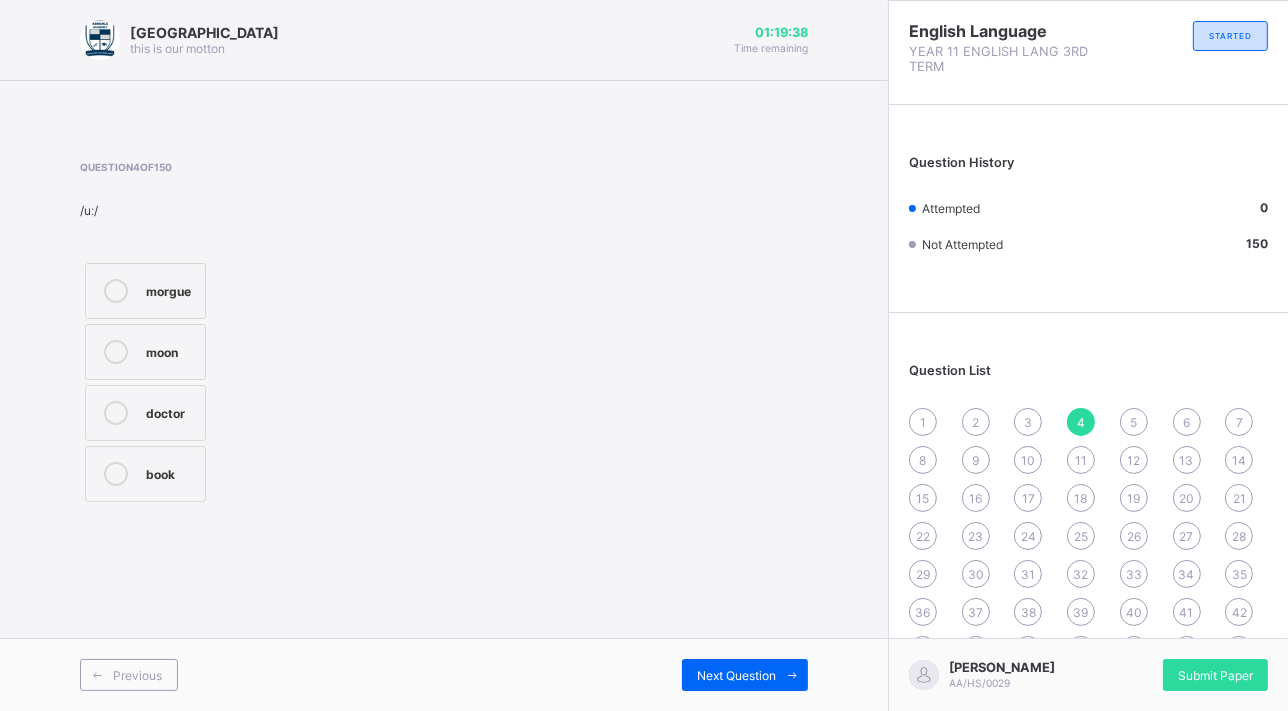 click at bounding box center (97, 675) 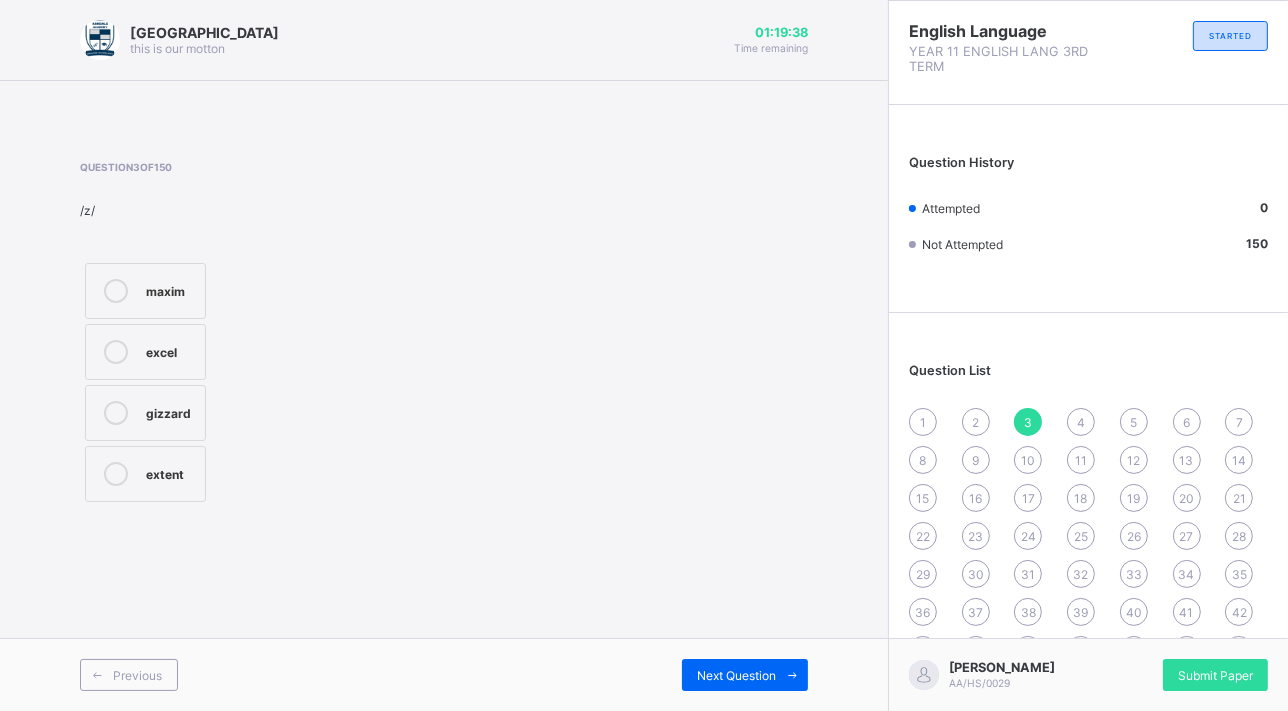click at bounding box center (97, 675) 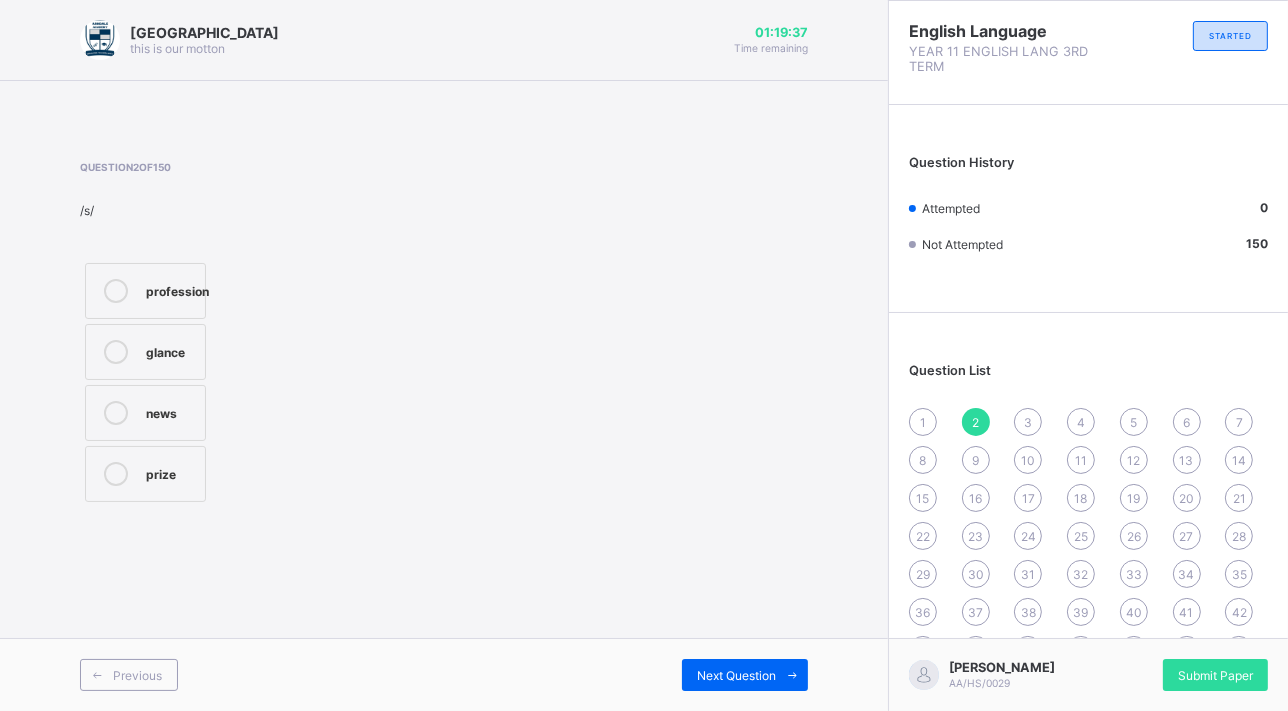 click at bounding box center (97, 675) 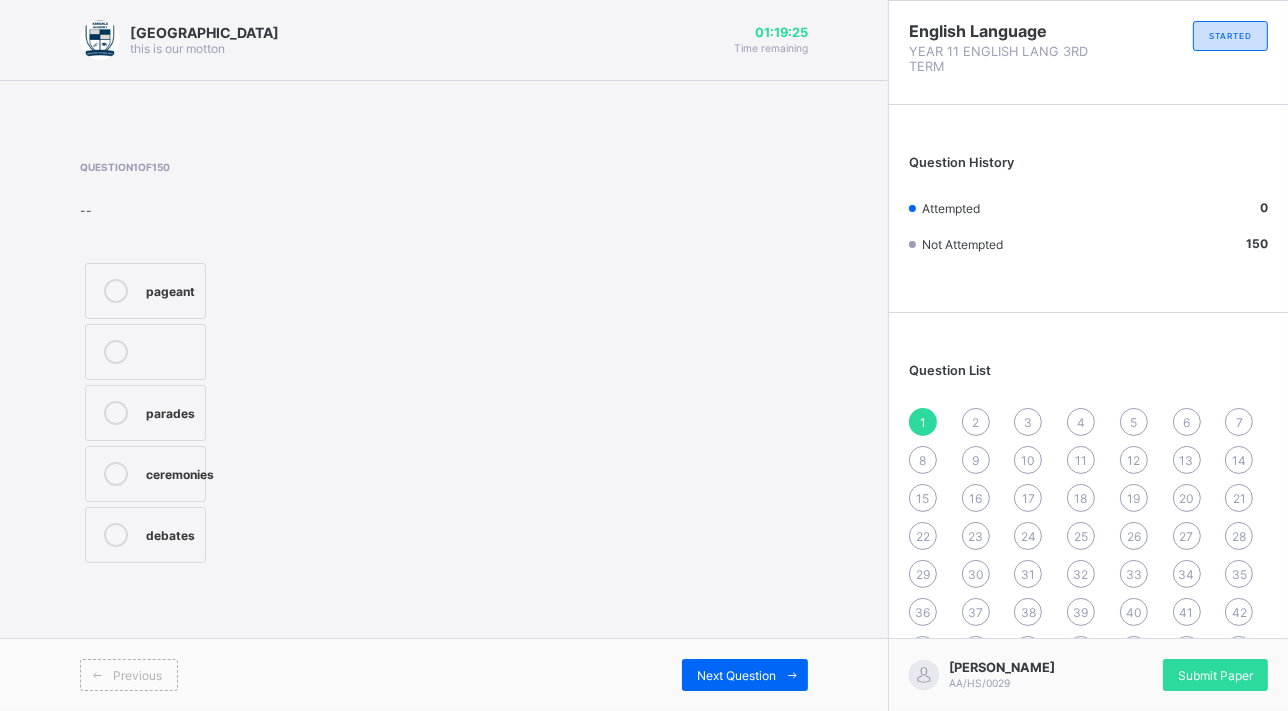 click on "22" at bounding box center [923, 536] 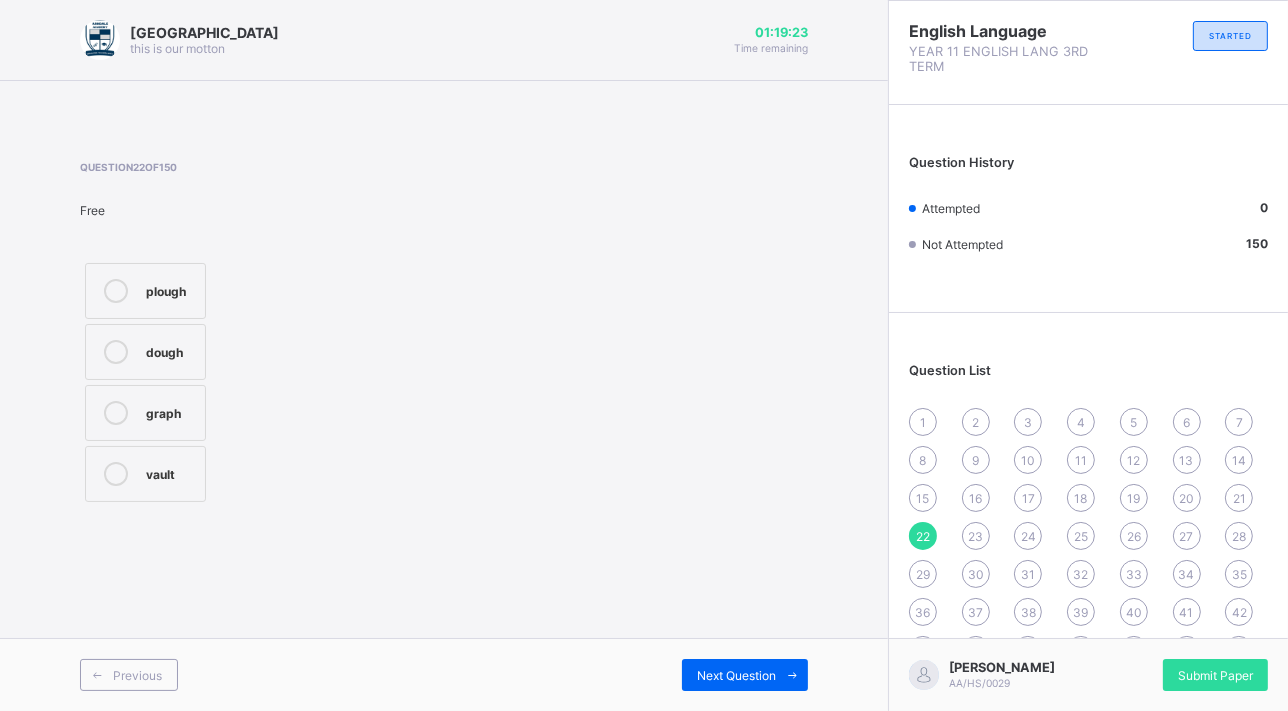 click on "1" at bounding box center (923, 422) 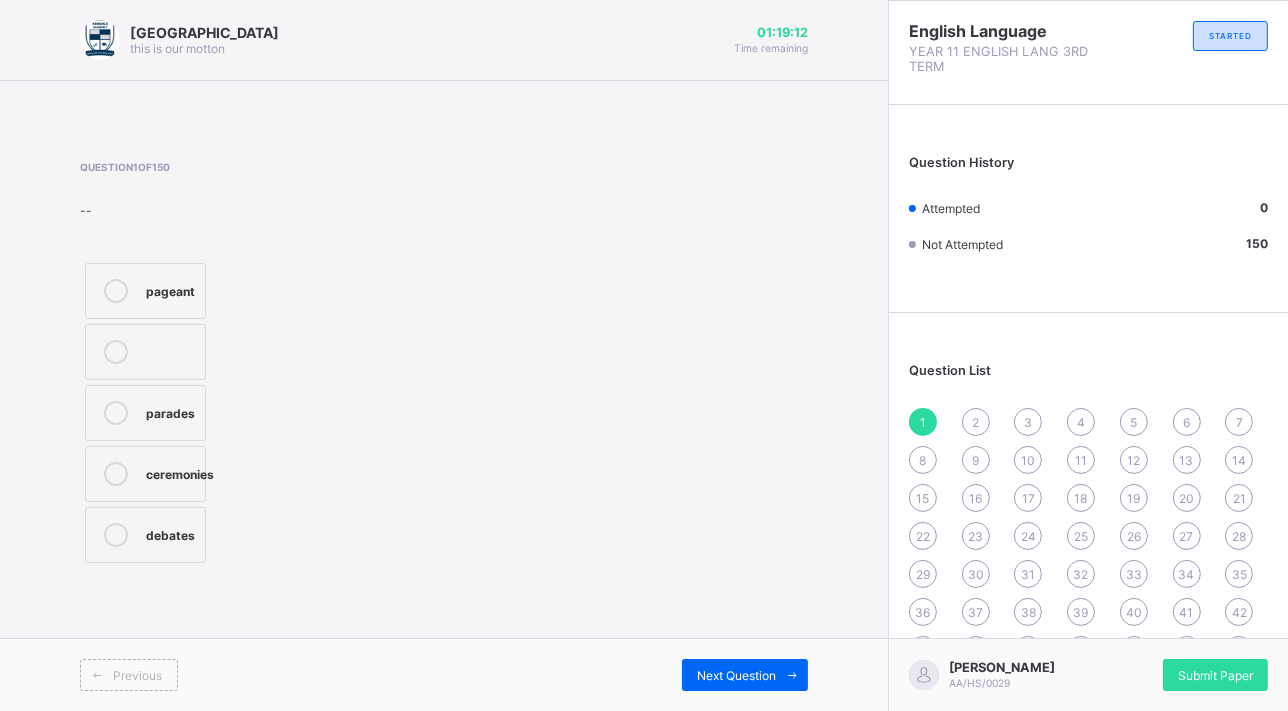 click on "Next Question" at bounding box center (736, 675) 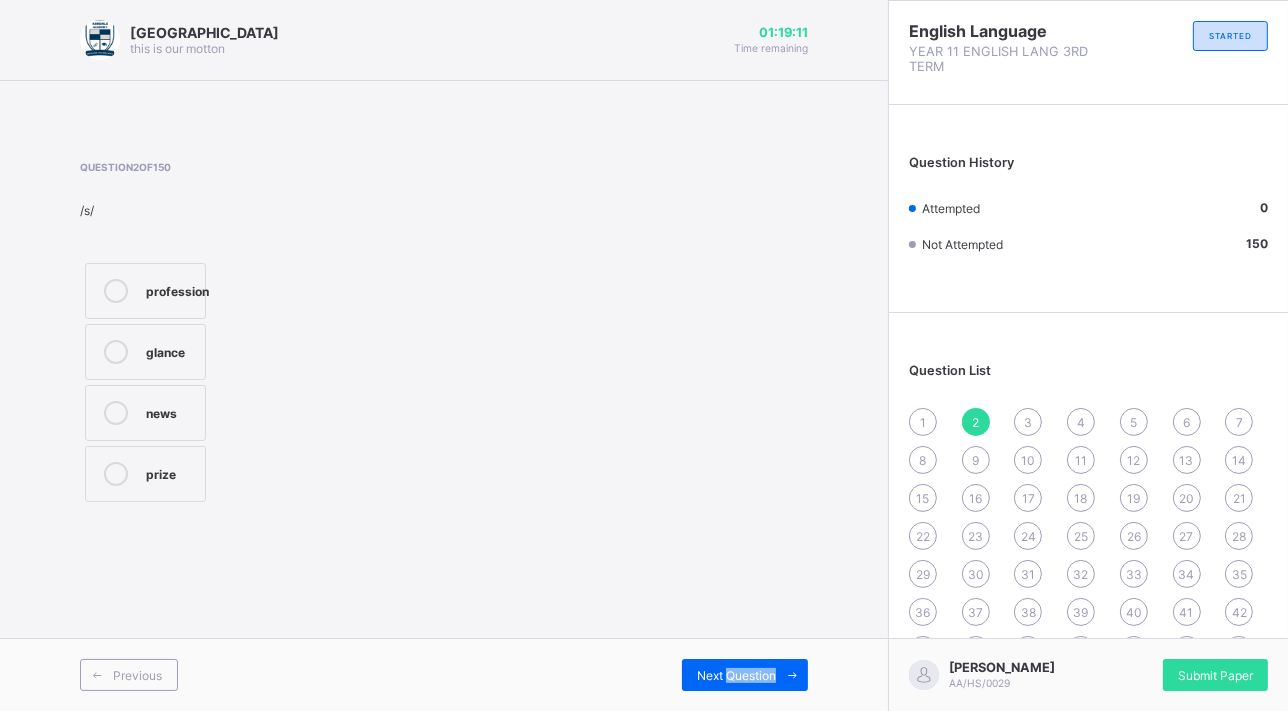 click on "Next Question" at bounding box center (736, 675) 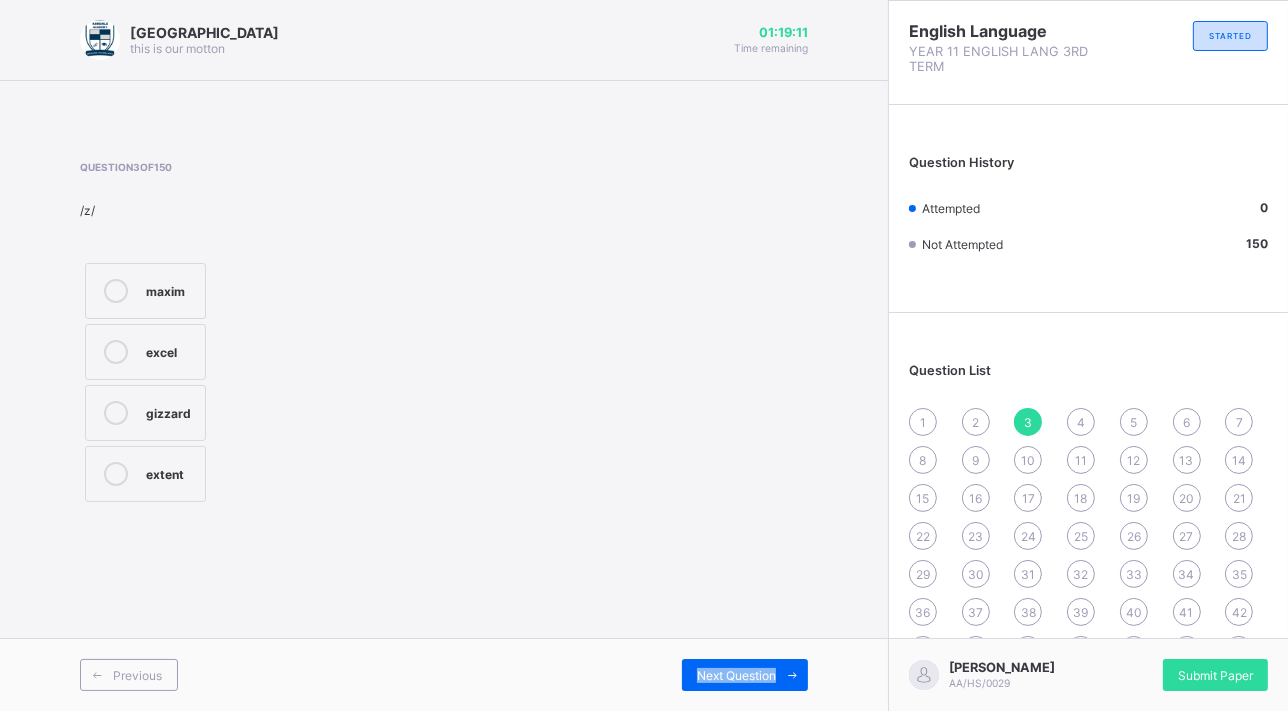 click on "Next Question" at bounding box center (736, 675) 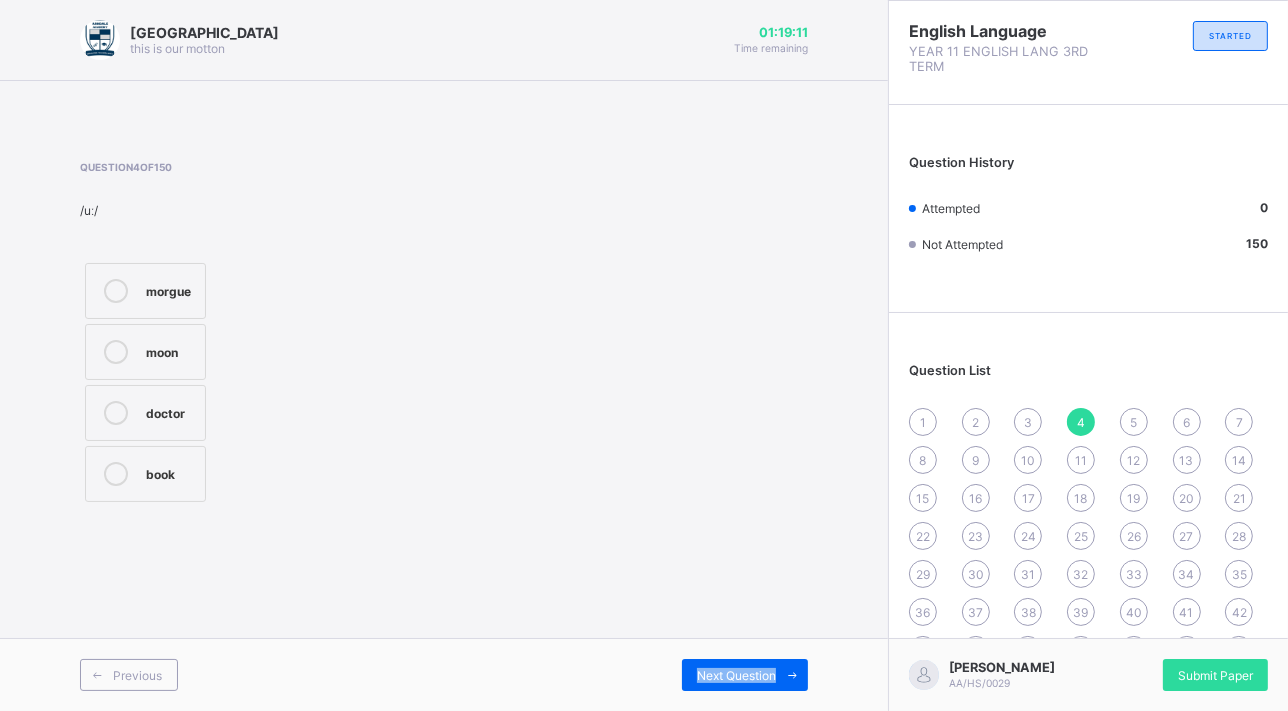click on "Next Question" at bounding box center [736, 675] 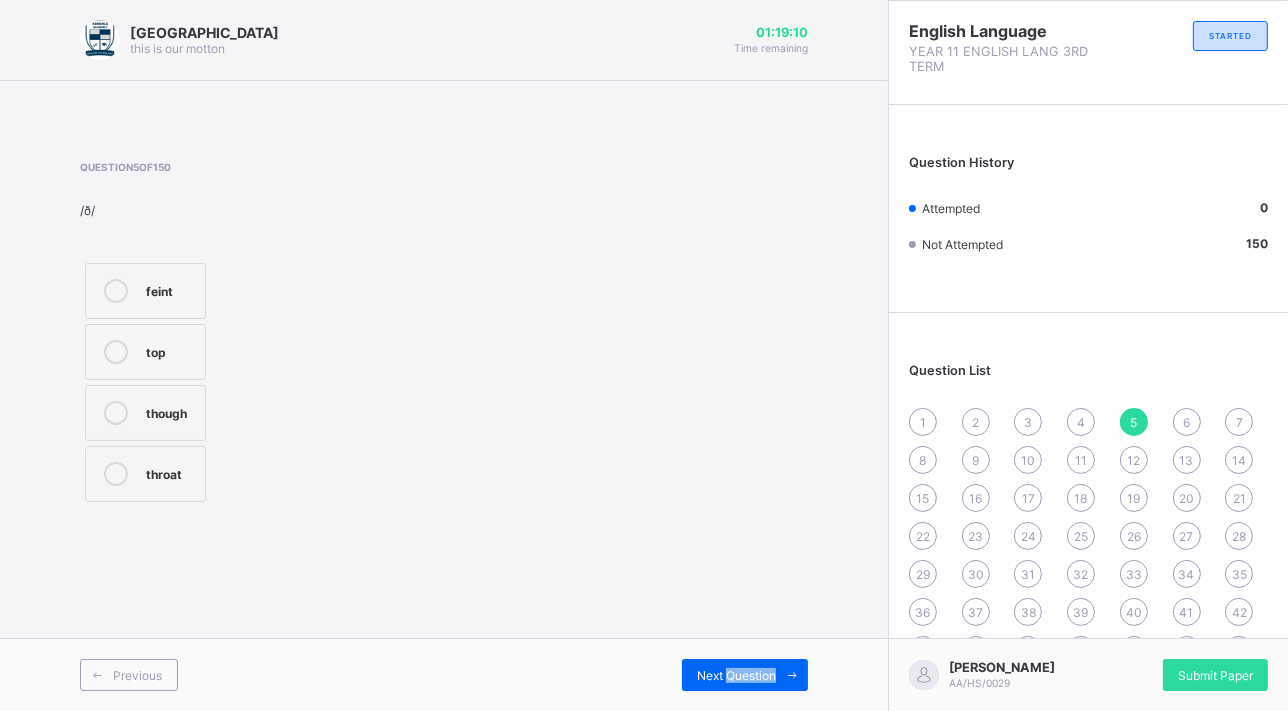 click on "Next Question" at bounding box center [736, 675] 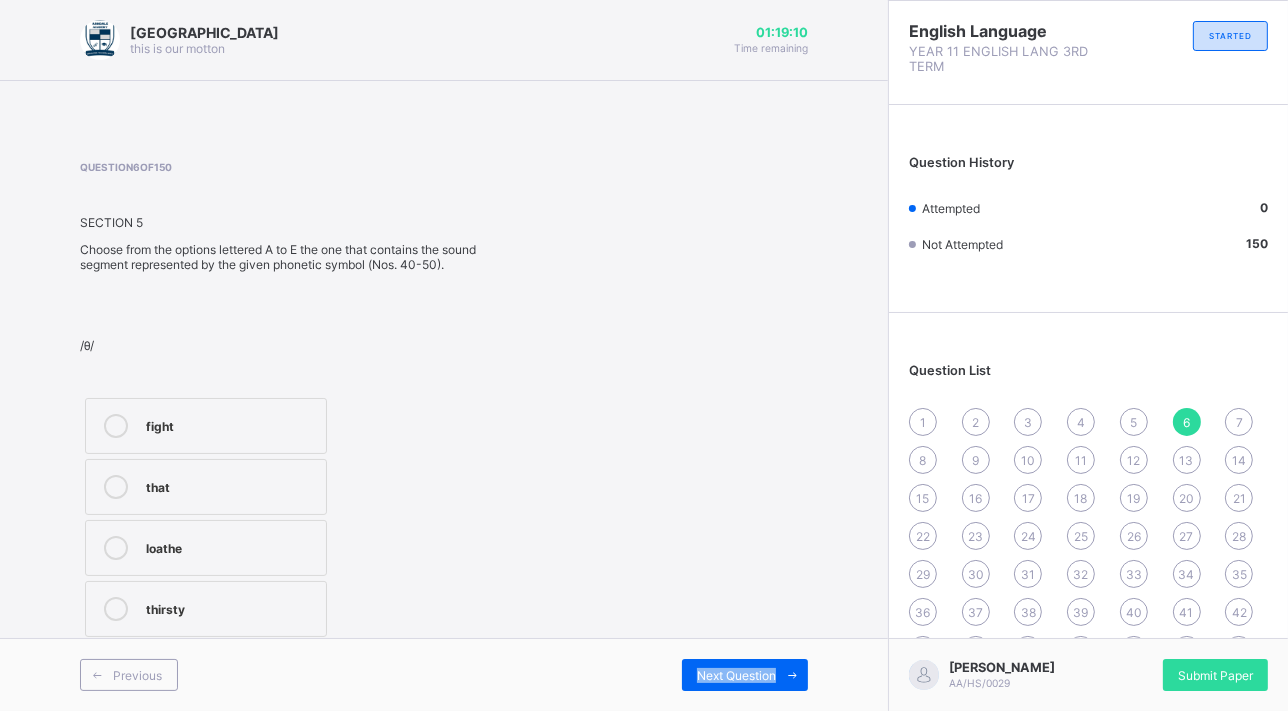 click on "Next Question" at bounding box center [736, 675] 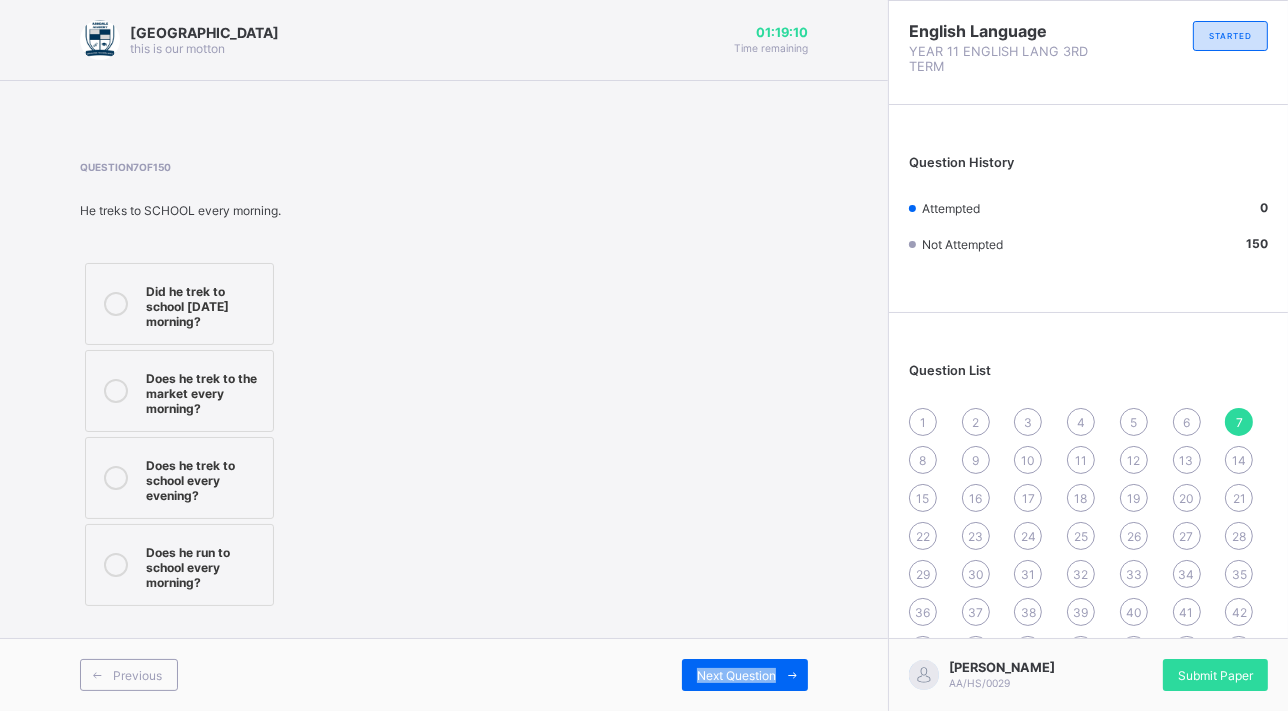 click on "Next Question" at bounding box center [736, 675] 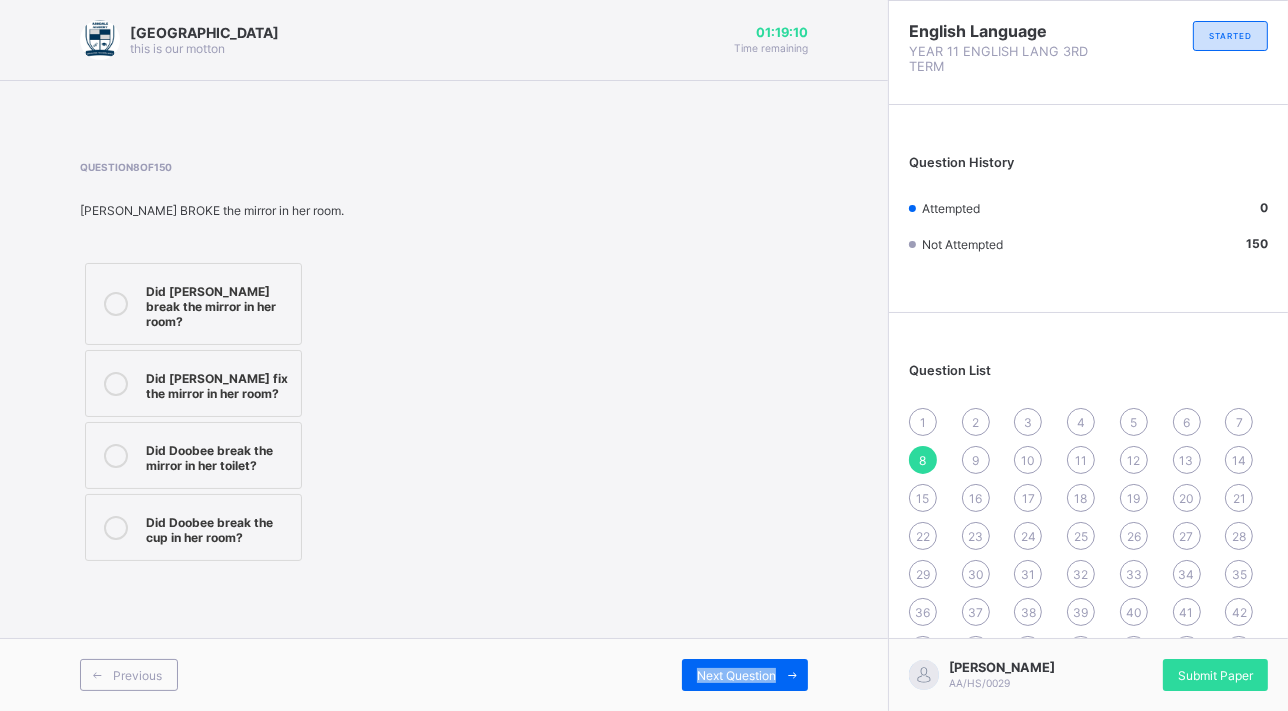 click on "Next Question" at bounding box center (736, 675) 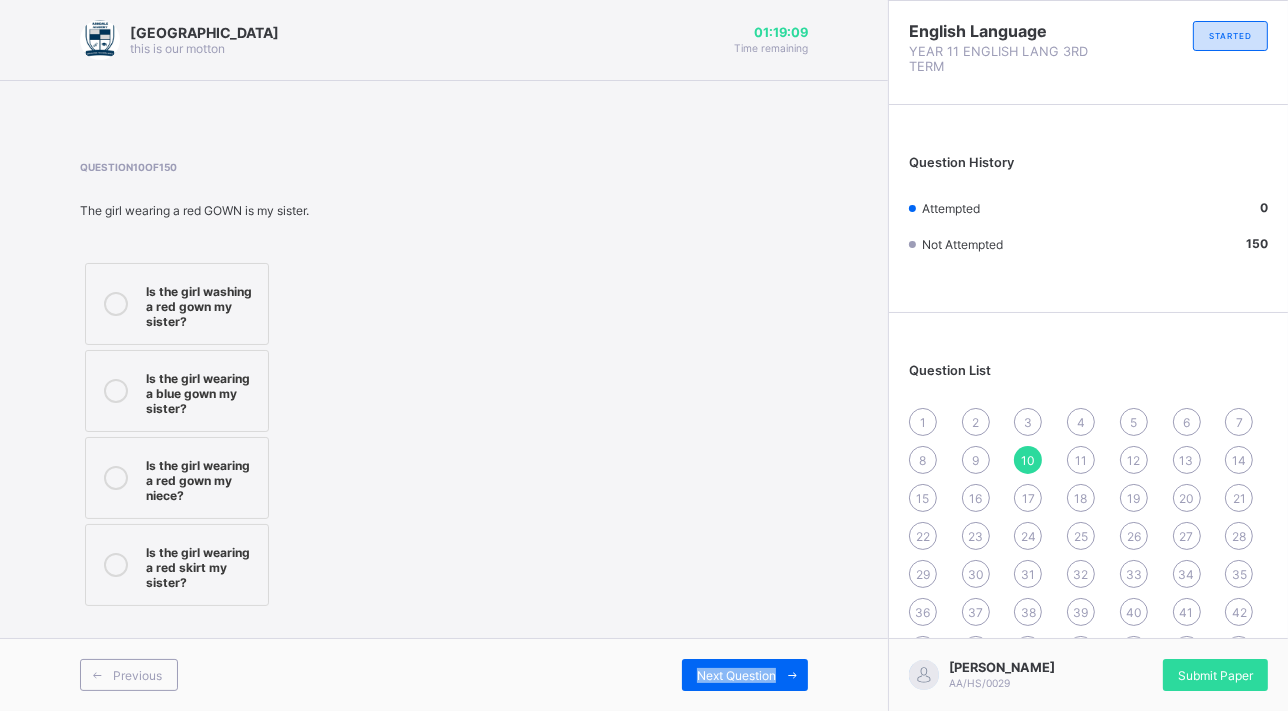 click on "Next Question" at bounding box center (736, 675) 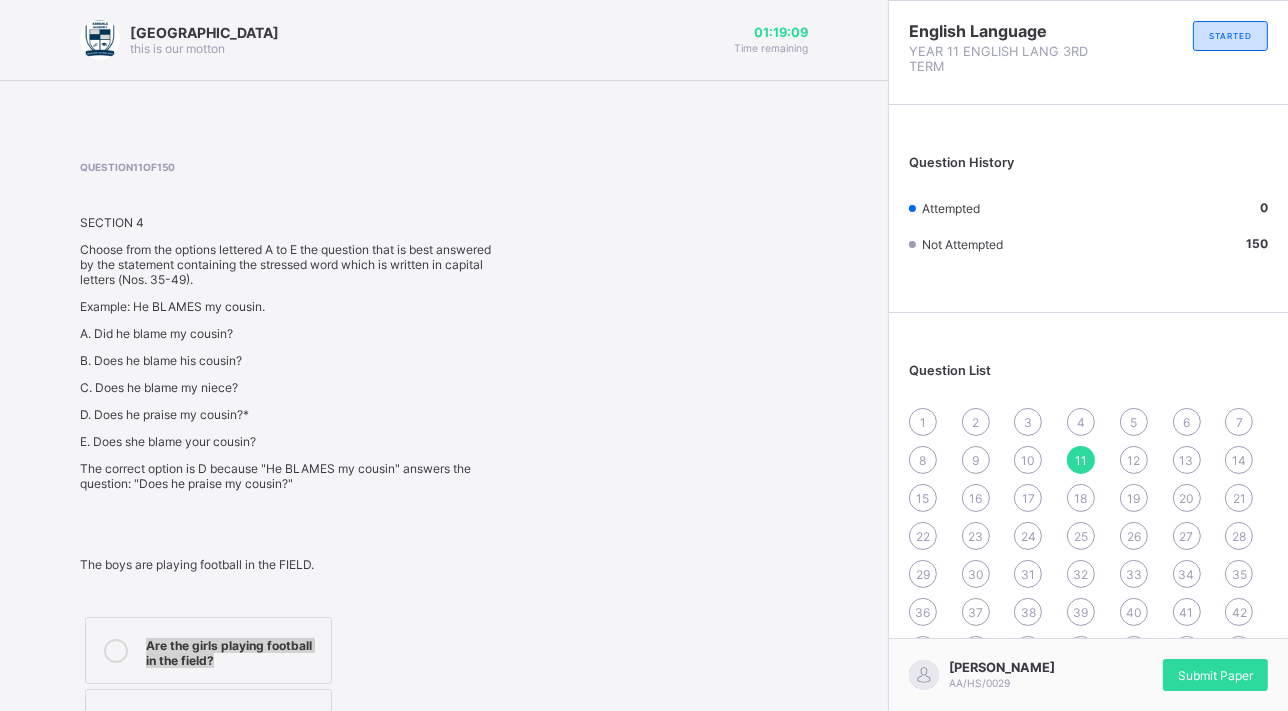 click on "Question  11  of  150 SECTION 4 Choose from the options lettered A to E the question that is best answered by the statement containing the stressed word which is written in capital letters (Nos. 35-49). Example: He BLAMES my cousin. A. Did he blame my cousin? B. Does he blame his cousin? C. Does he blame my niece? D. Does he praise my cousin?* E. Does she blame your cousin? The correct option is D because "He BLAMES my cousin" answers the question: "Does he praise my cousin?" The boys are playing football in the FIELD. Are the girls playing football in the field? Are the boys playing football in the court? Are the boys playing volleyball in the field? Are the boys holding football in the field?" at bounding box center (444, 533) 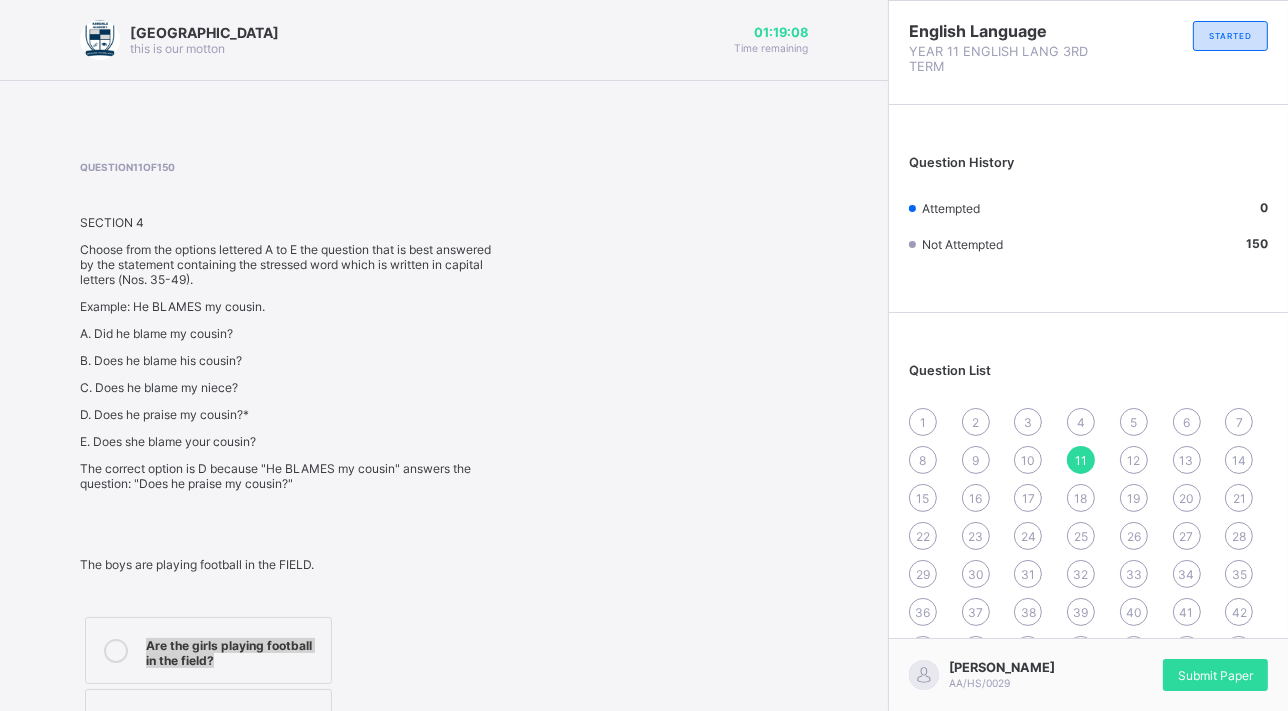 drag, startPoint x: 741, startPoint y: 670, endPoint x: 641, endPoint y: 602, distance: 120.92973 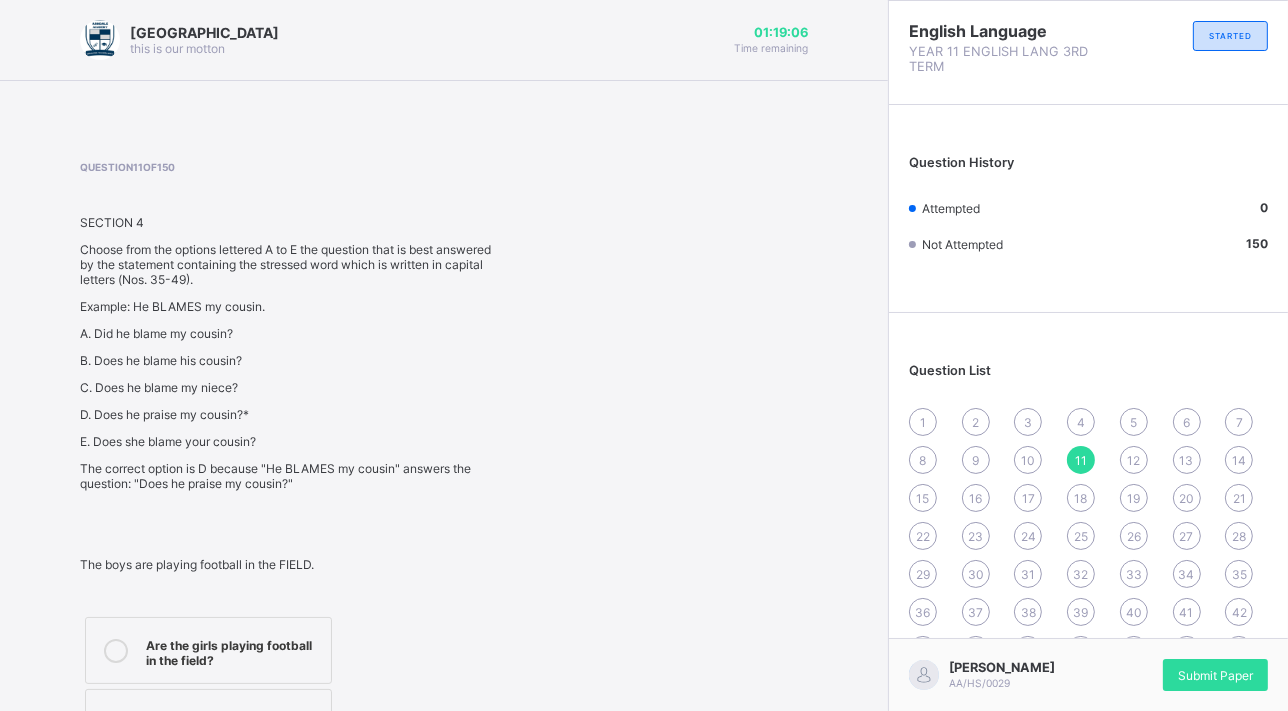 click on "1" at bounding box center (923, 422) 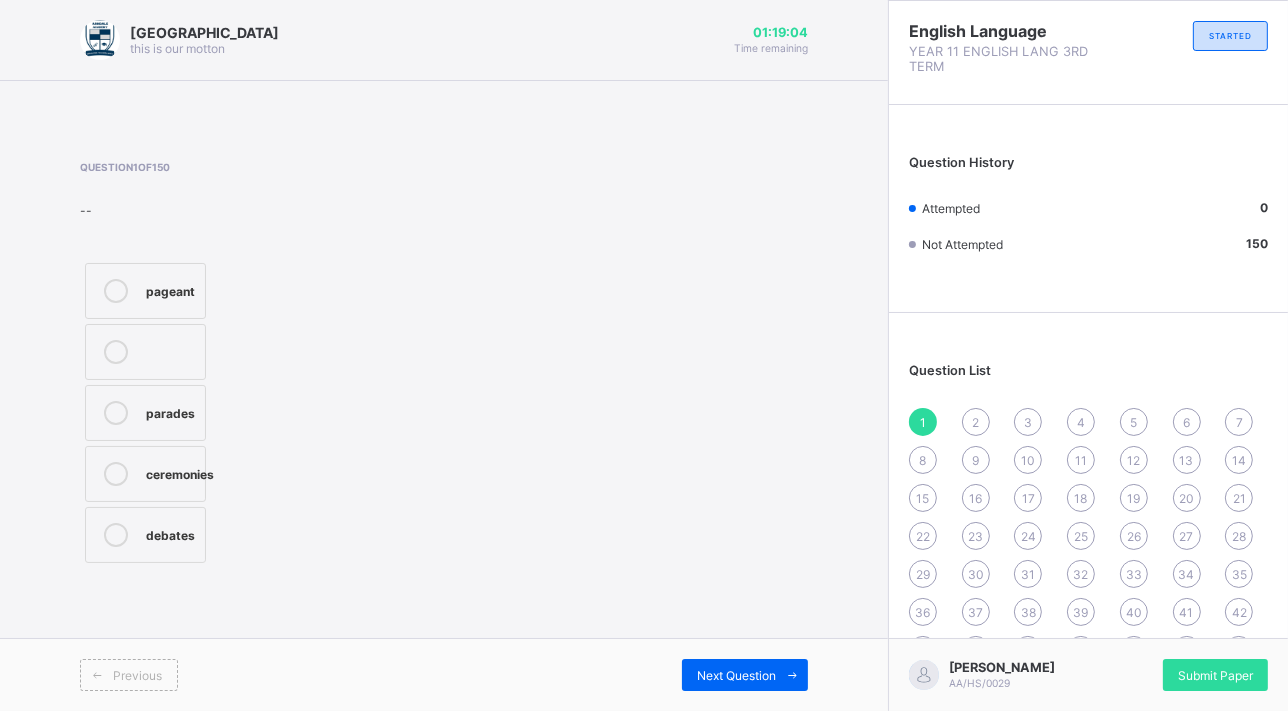 click on "2" at bounding box center [975, 422] 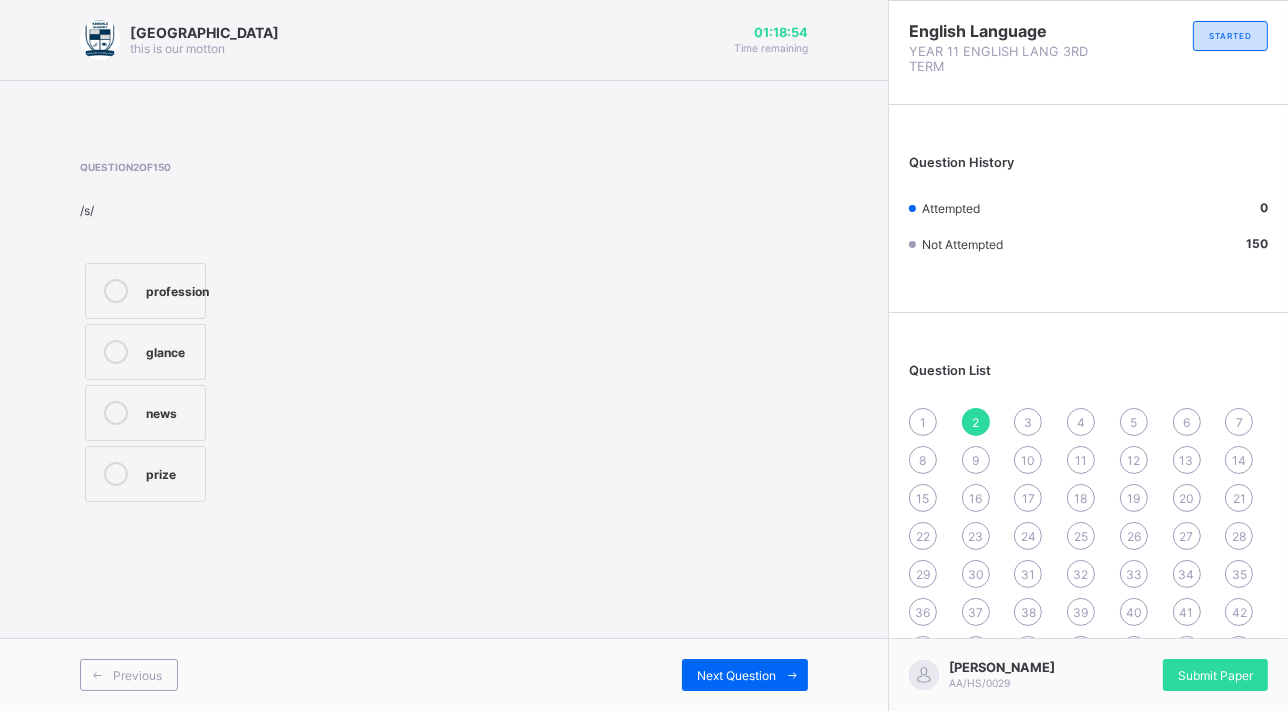 click on "prize" at bounding box center (170, 472) 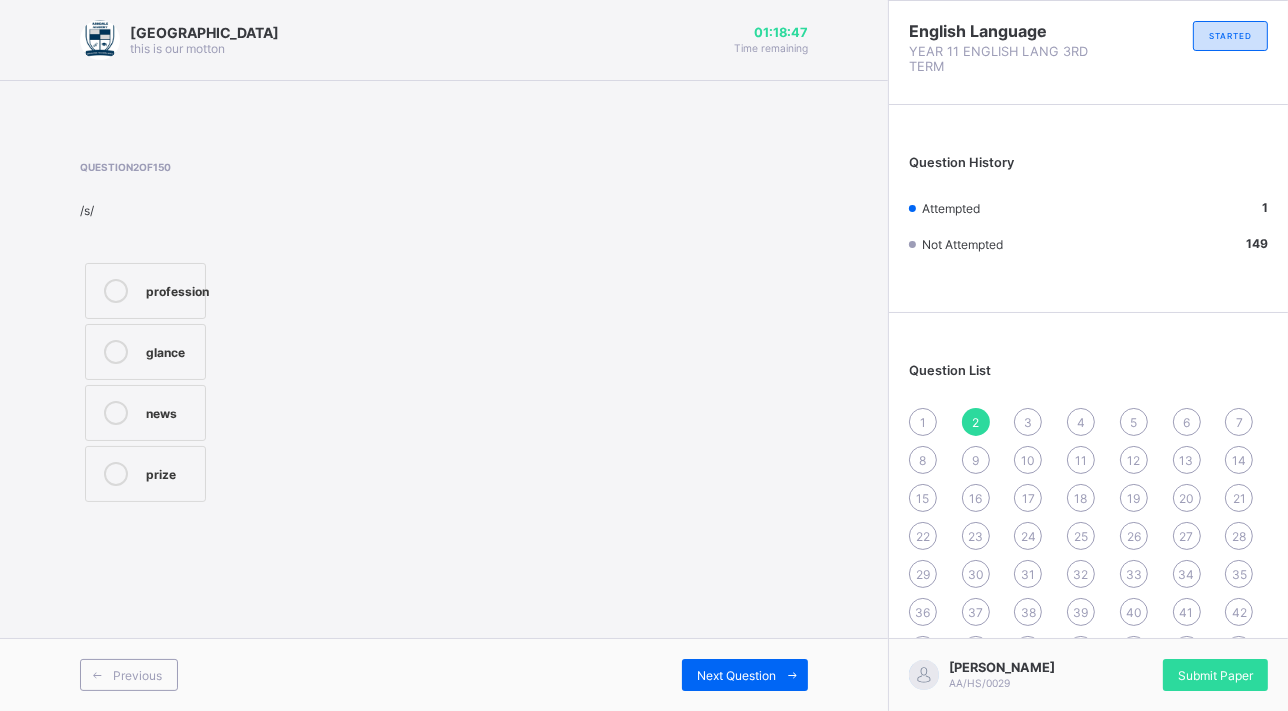 click on "3" at bounding box center [1028, 422] 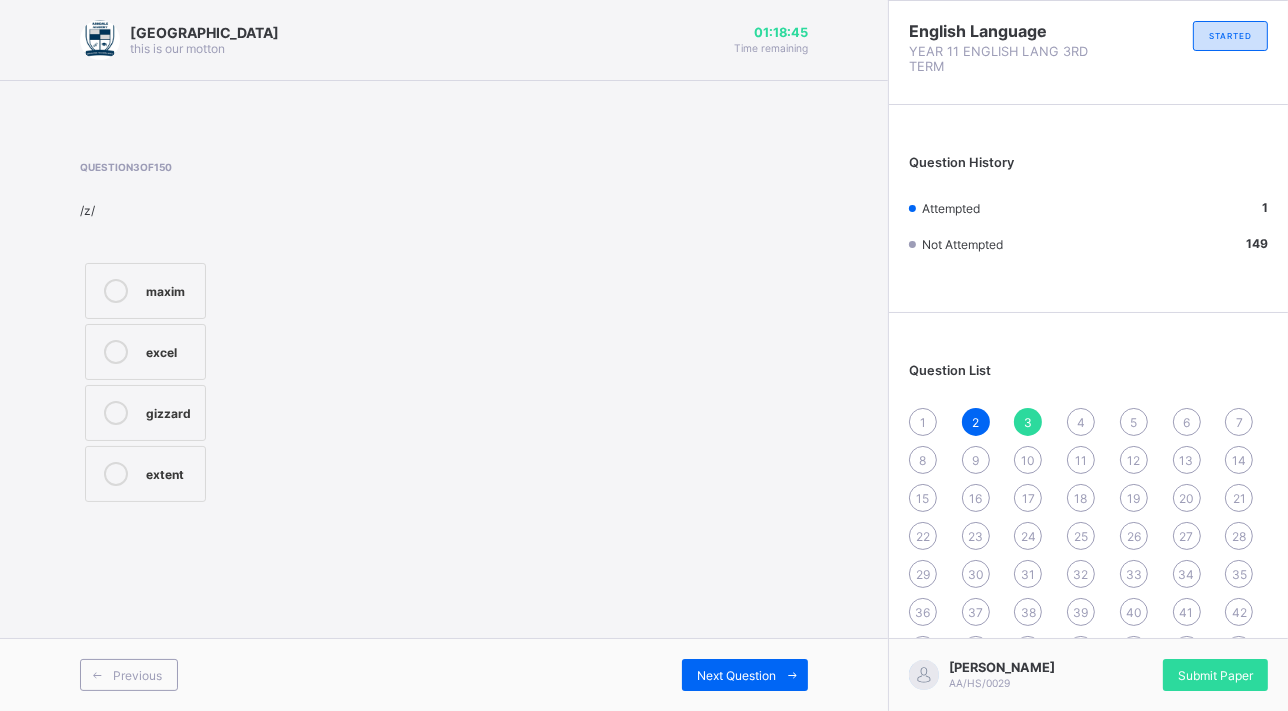 click on "3" at bounding box center (1028, 422) 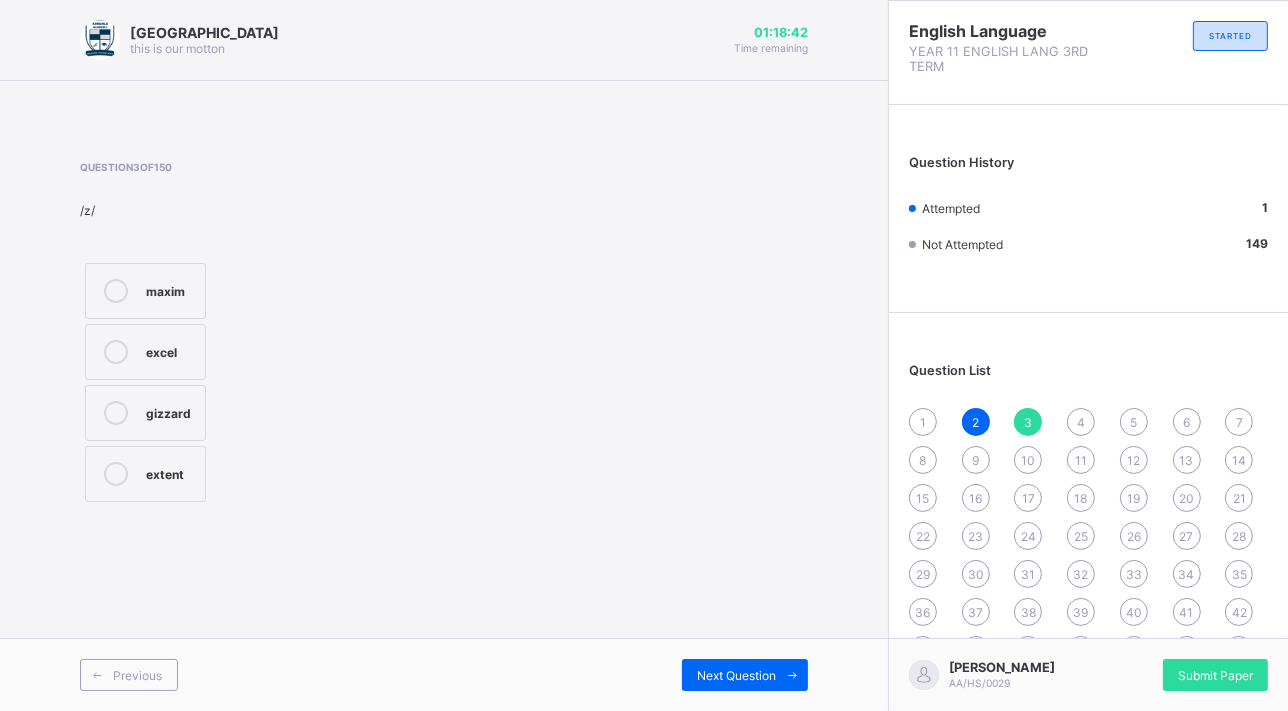 click on "4" at bounding box center [1081, 422] 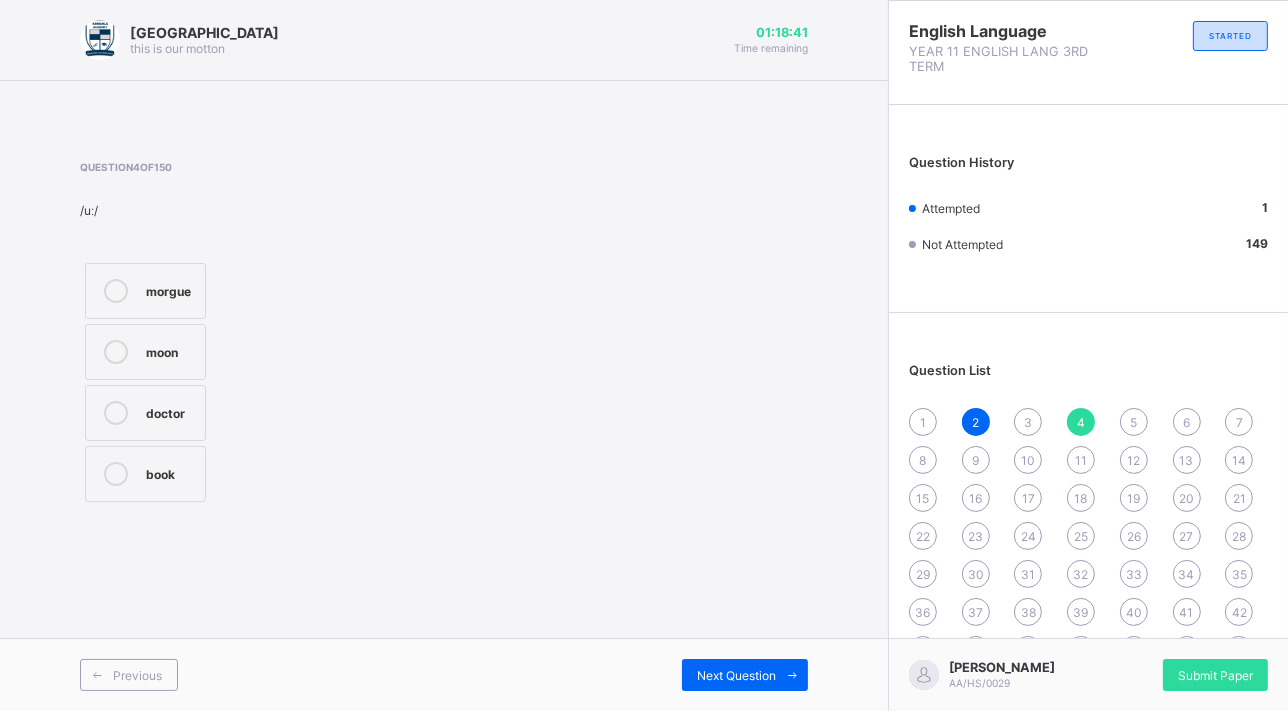 click on "3" at bounding box center (1028, 422) 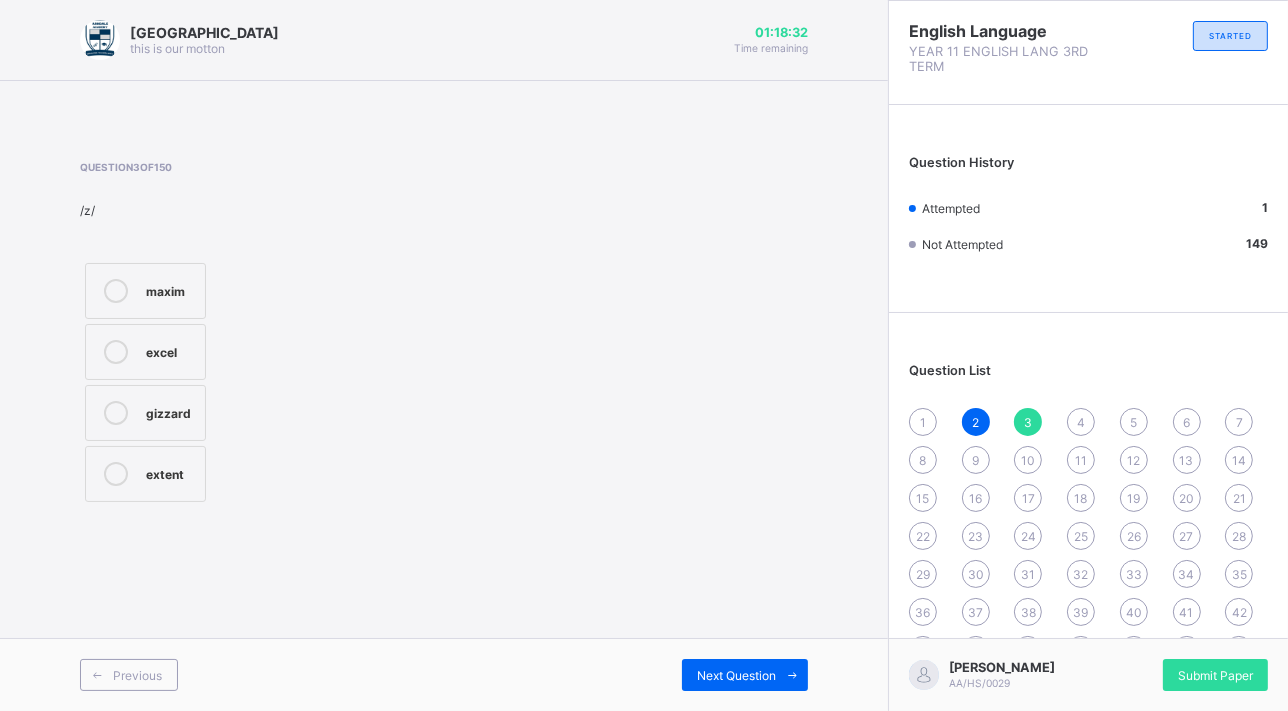 click on "gizzard" at bounding box center [170, 411] 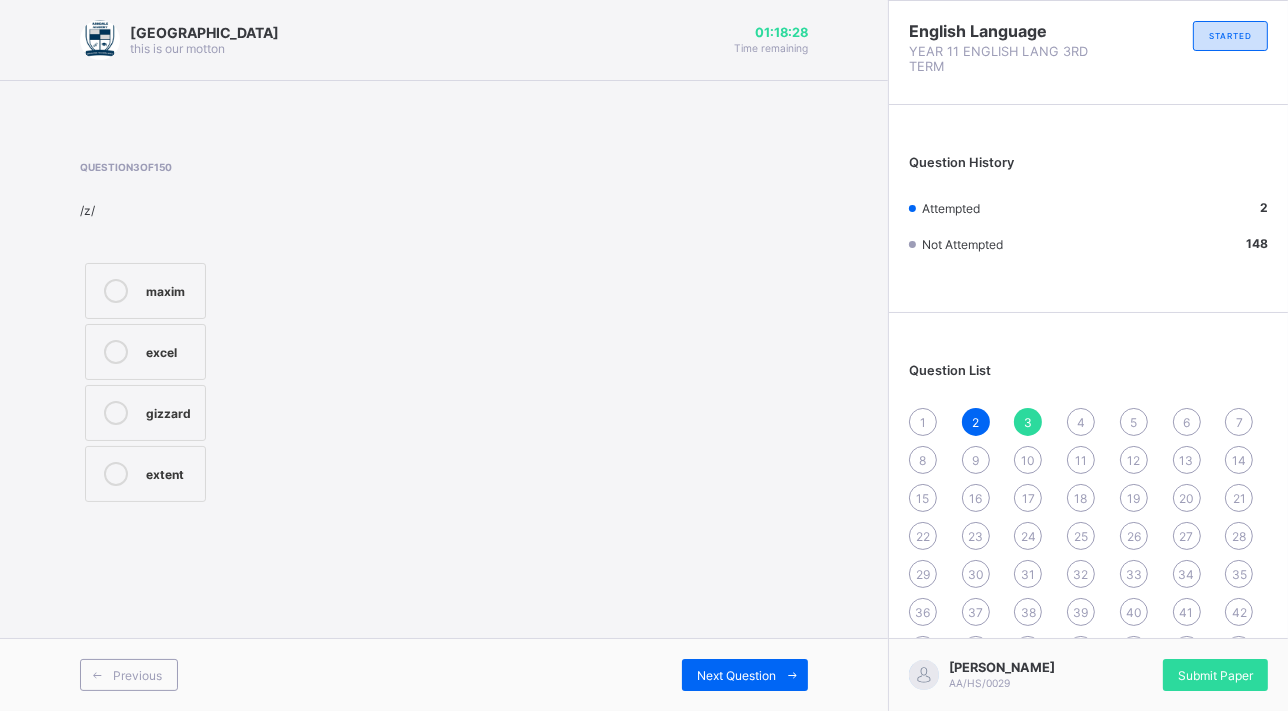 click on "Previous" at bounding box center (137, 675) 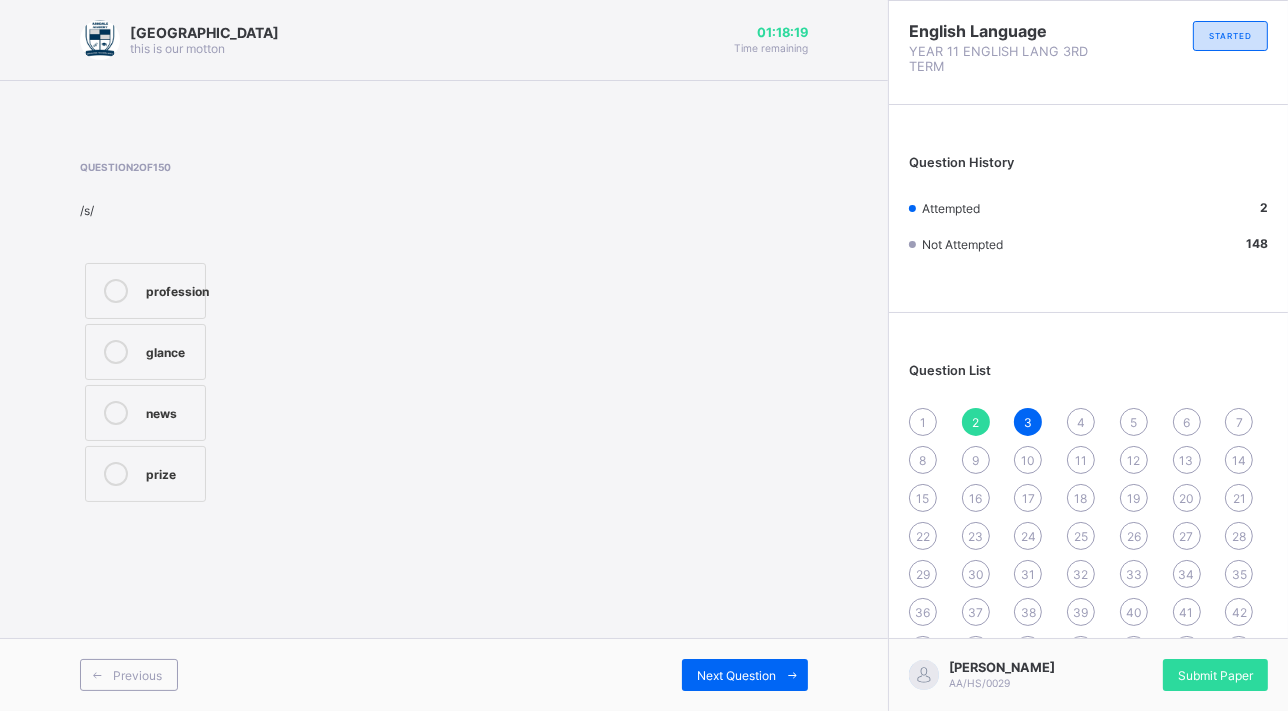 click on "glance" at bounding box center (170, 350) 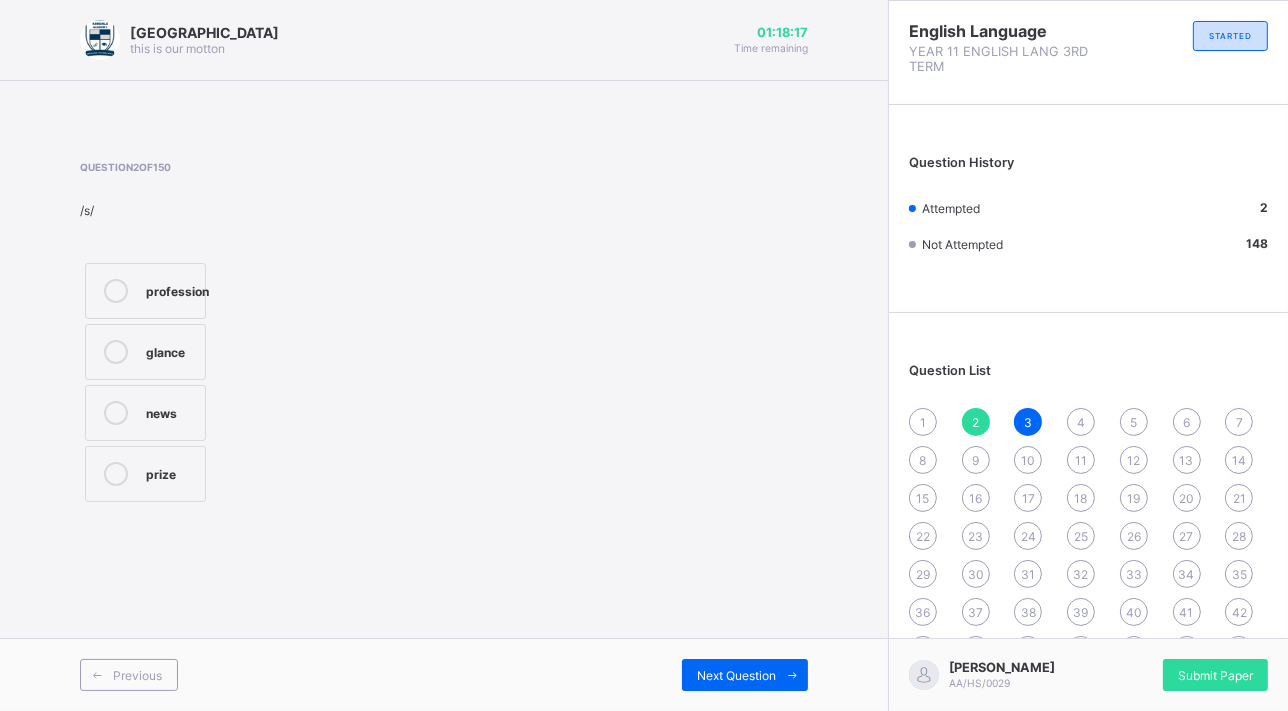 click at bounding box center [792, 675] 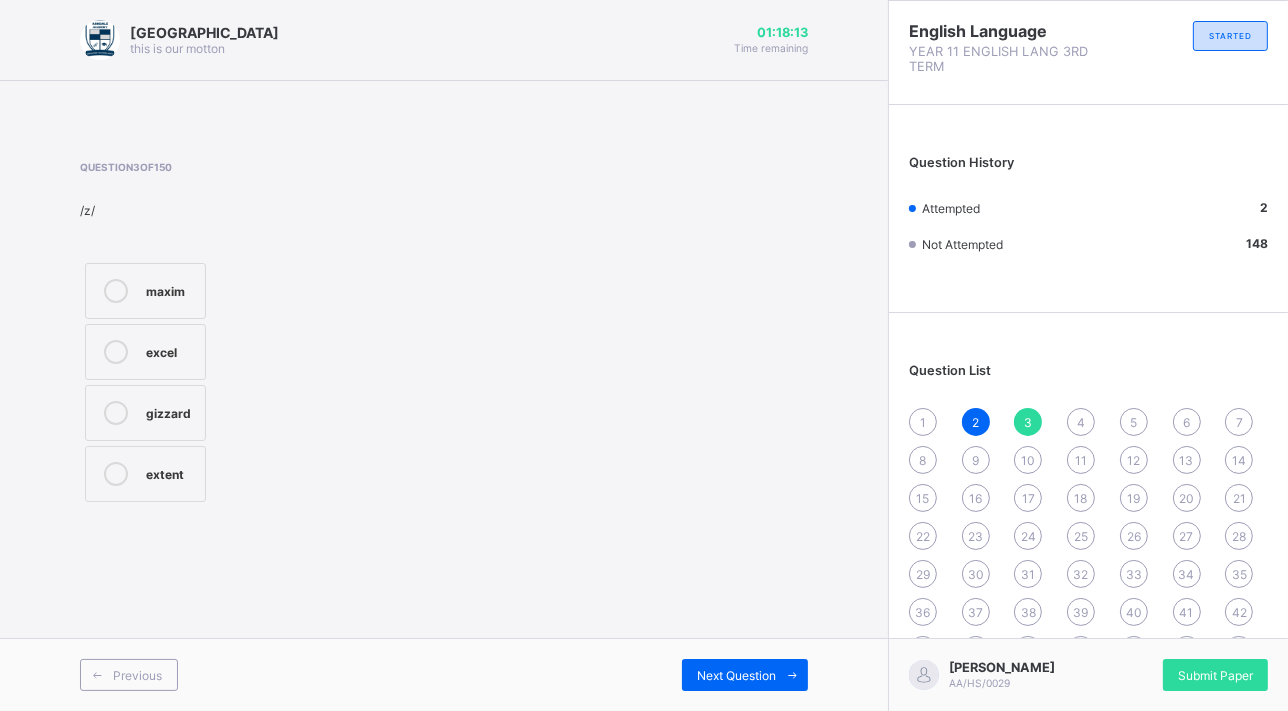 click at bounding box center [792, 675] 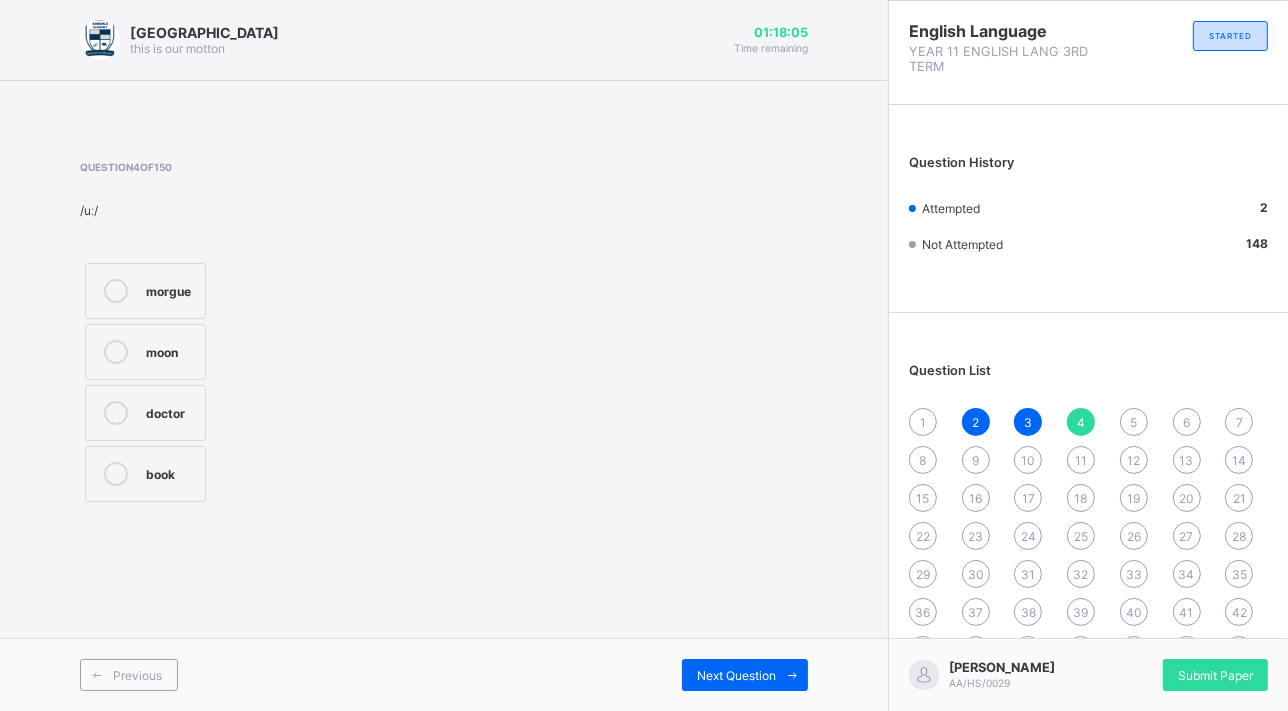 click on "moon" at bounding box center (145, 352) 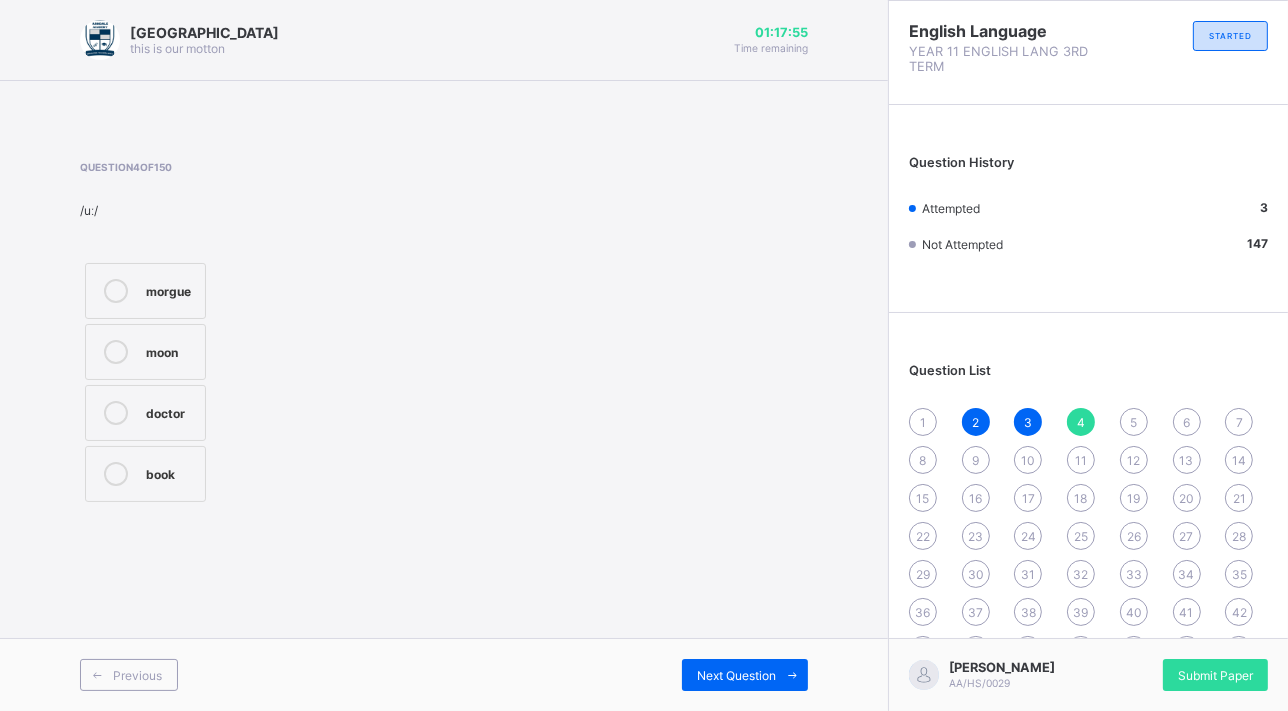 click on "morgue" at bounding box center (170, 289) 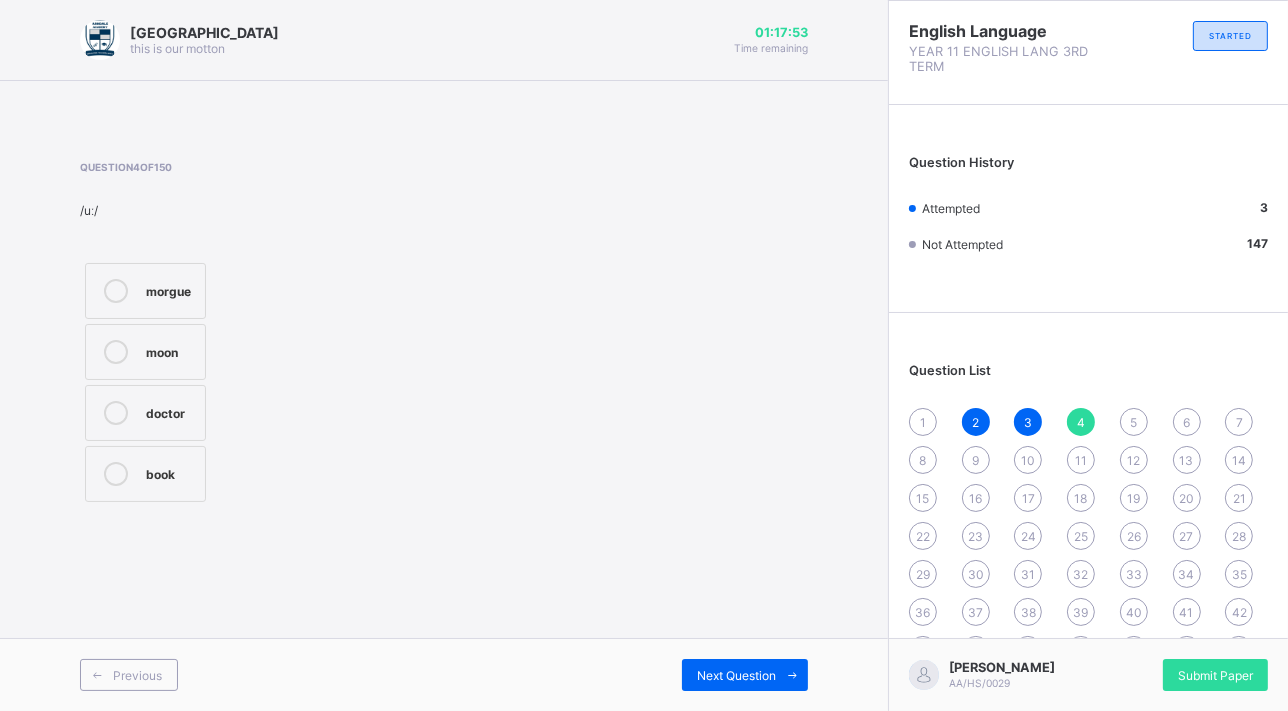 click on "Previous" at bounding box center (129, 675) 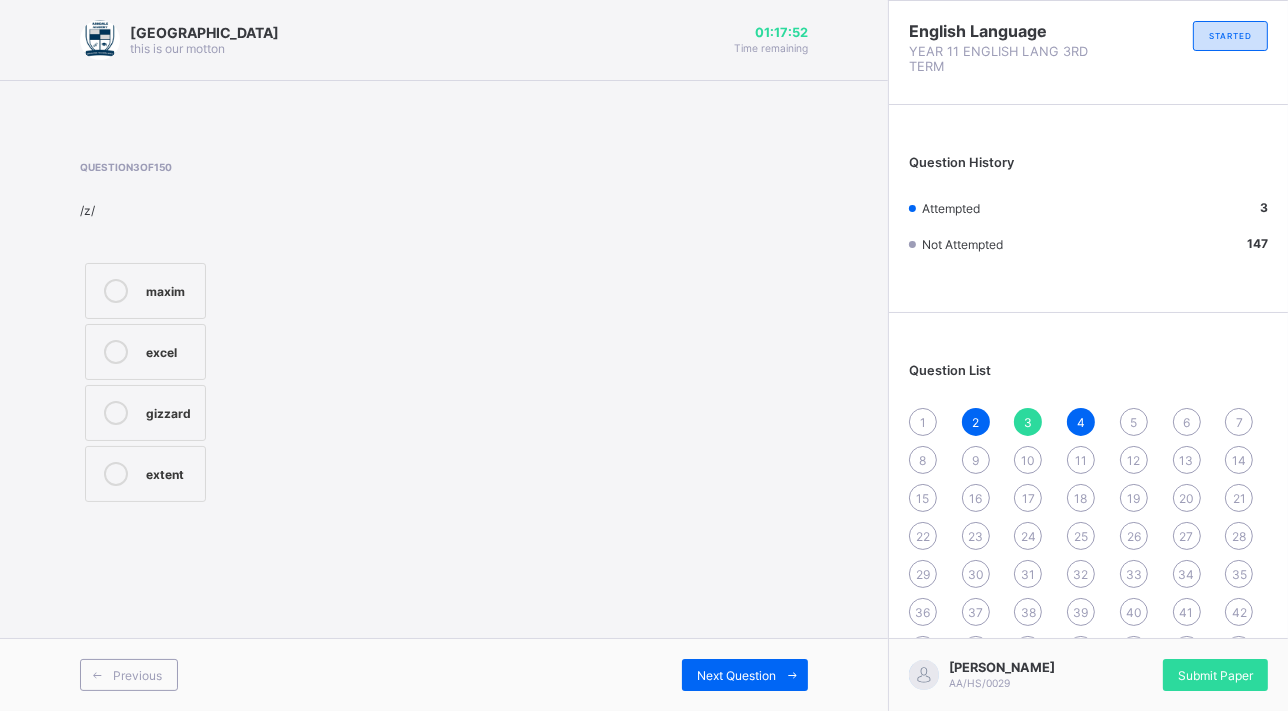 click on "Previous" at bounding box center (129, 675) 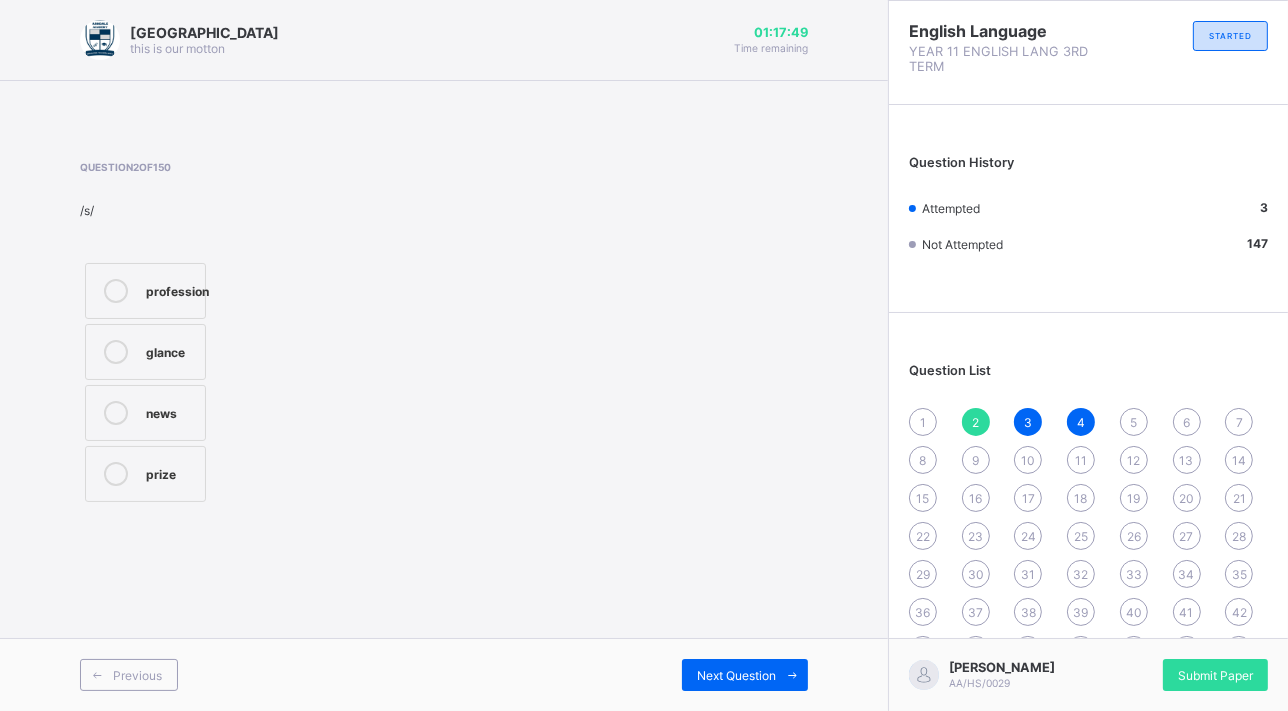 click on "glance" at bounding box center (170, 350) 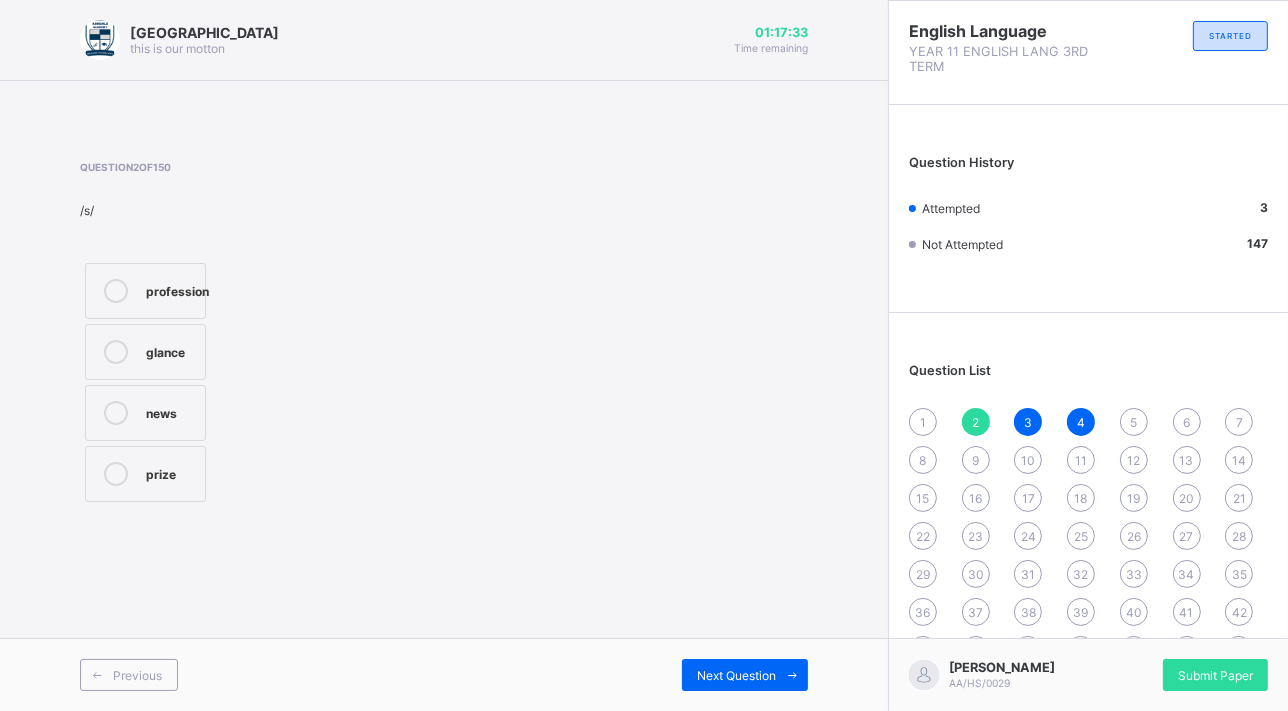 click at bounding box center (116, 413) 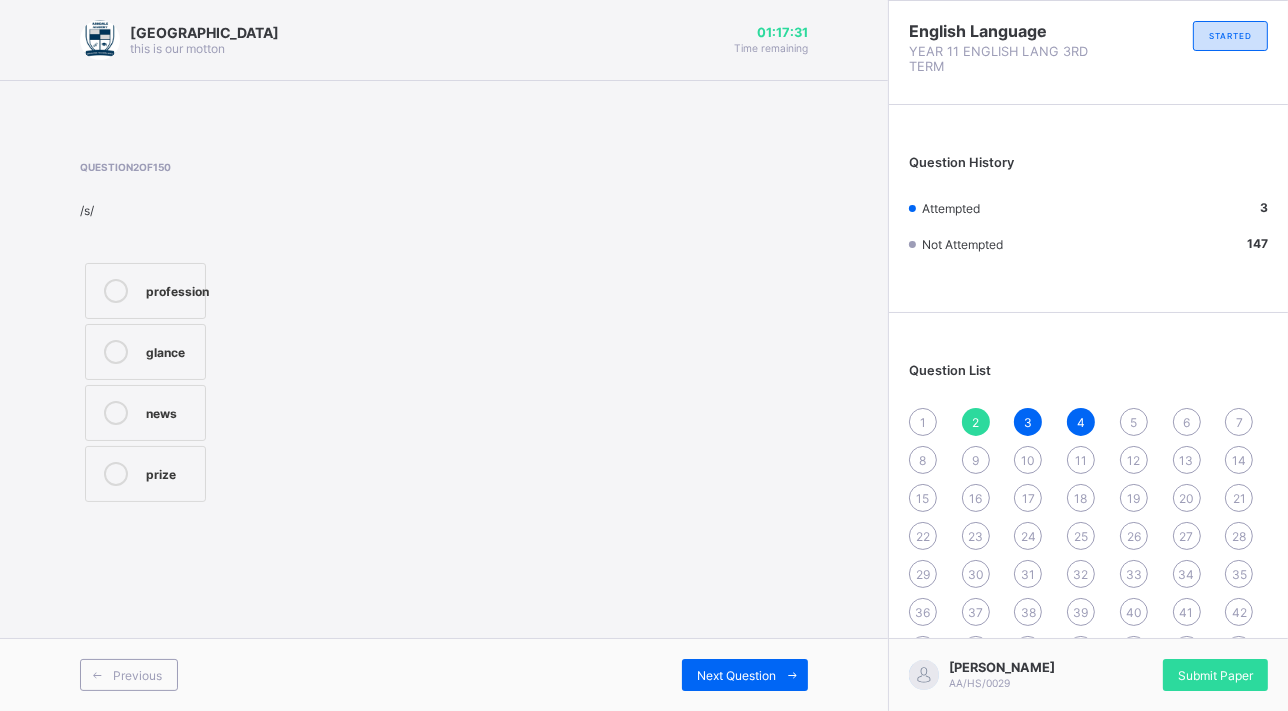 click on "Next Question" at bounding box center (736, 675) 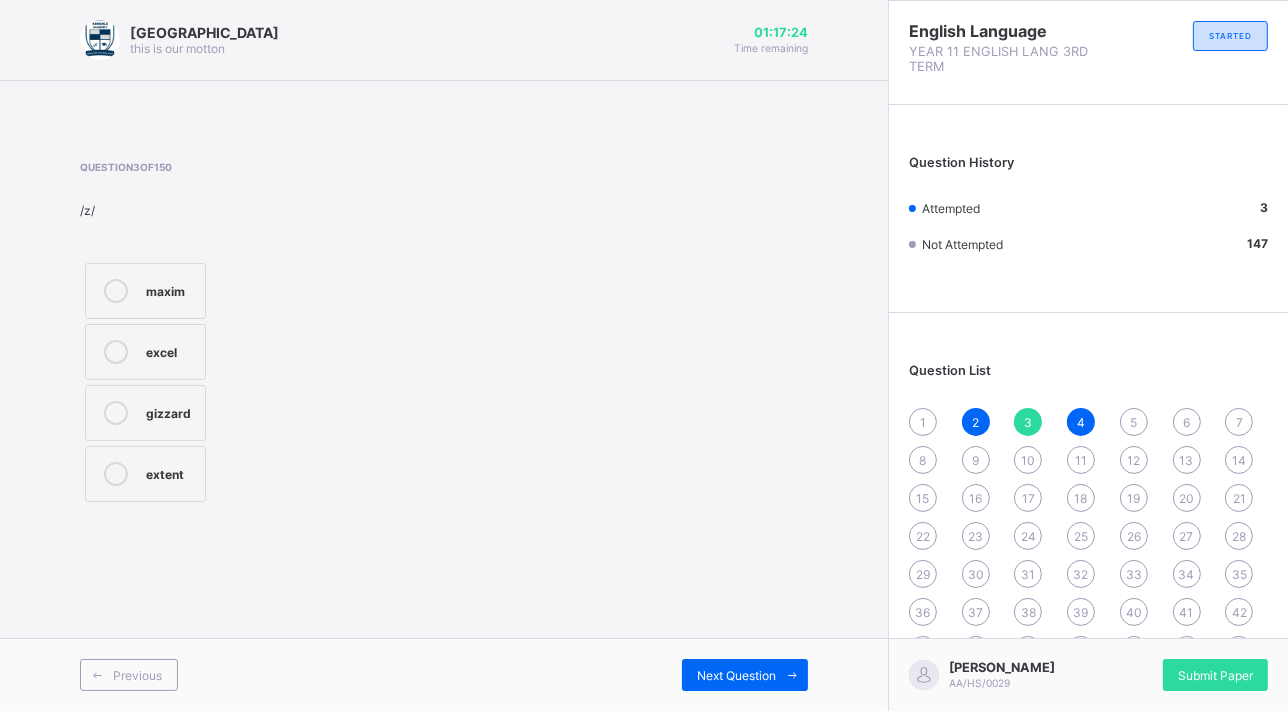 click on "maxim" at bounding box center (145, 291) 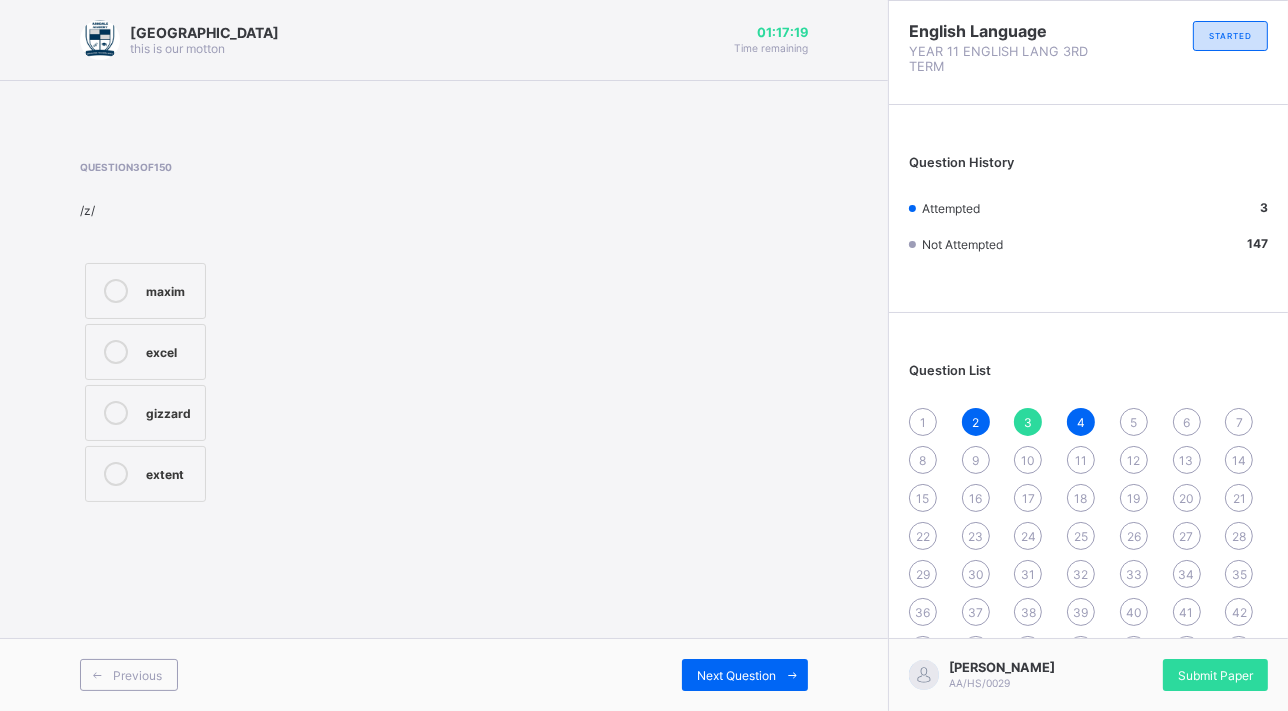 click on "Previous" at bounding box center (137, 675) 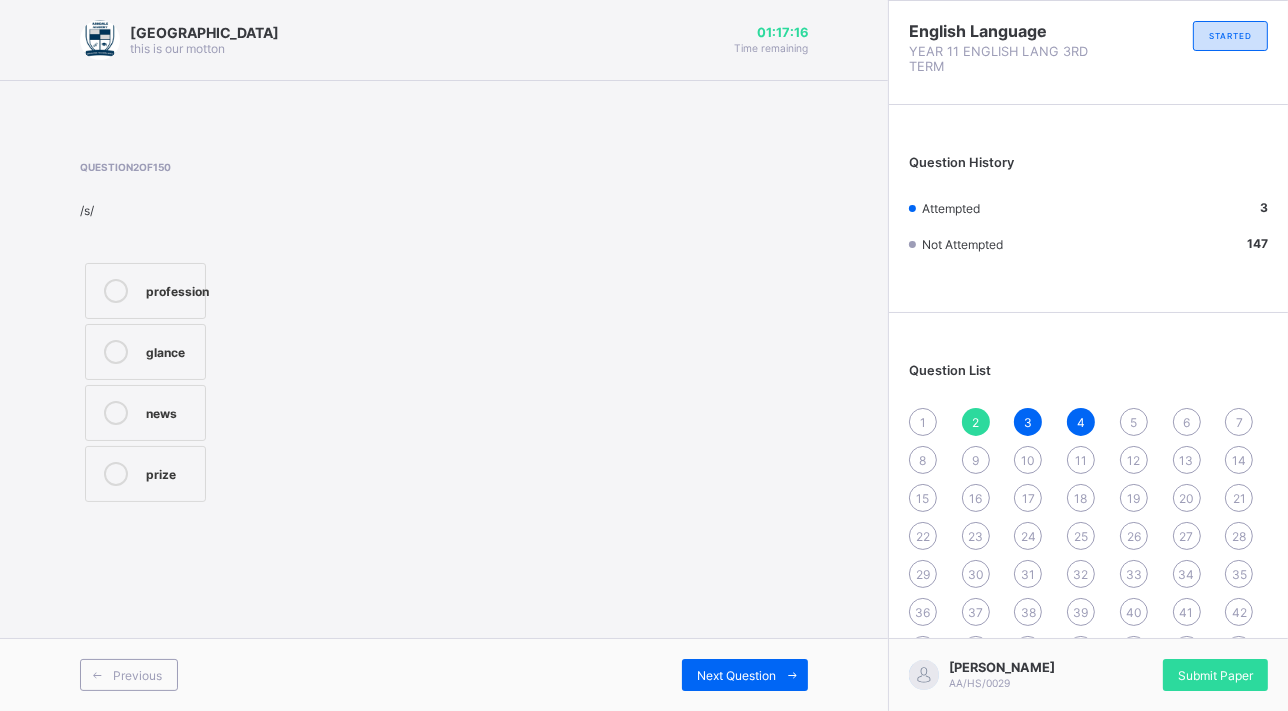 click on "Next Question" at bounding box center (745, 675) 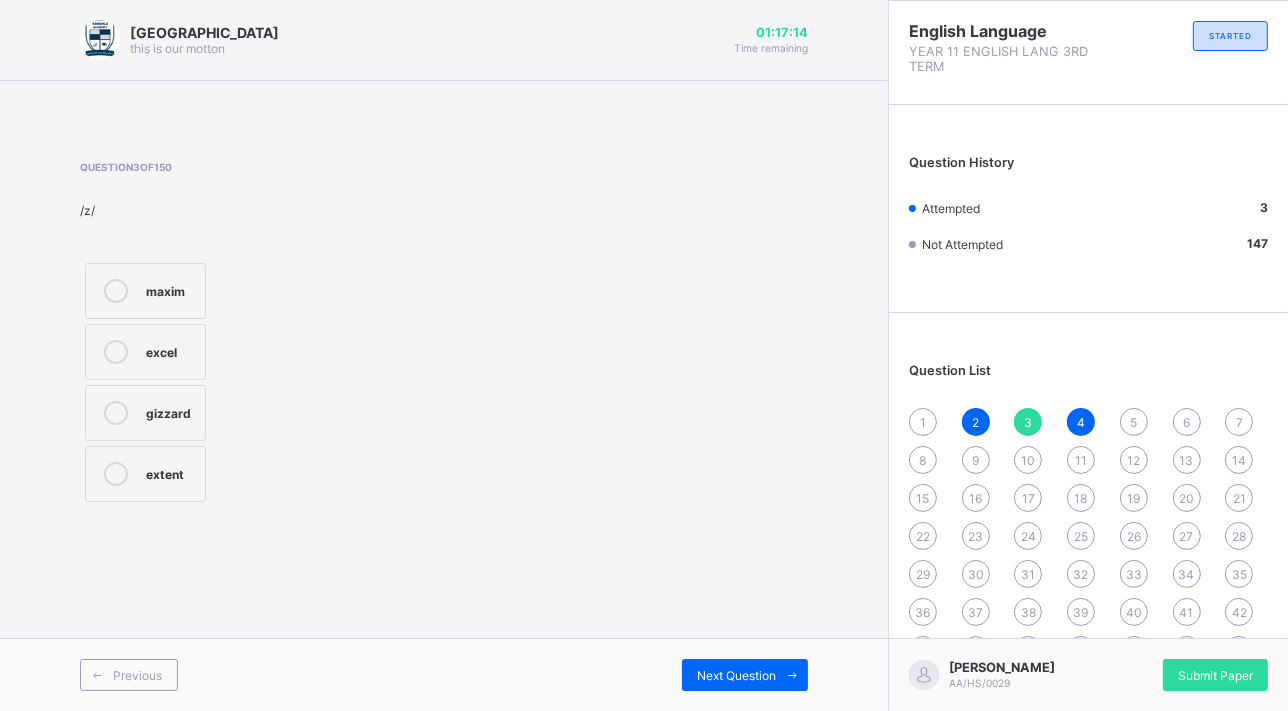 click on "Next Question" at bounding box center [745, 675] 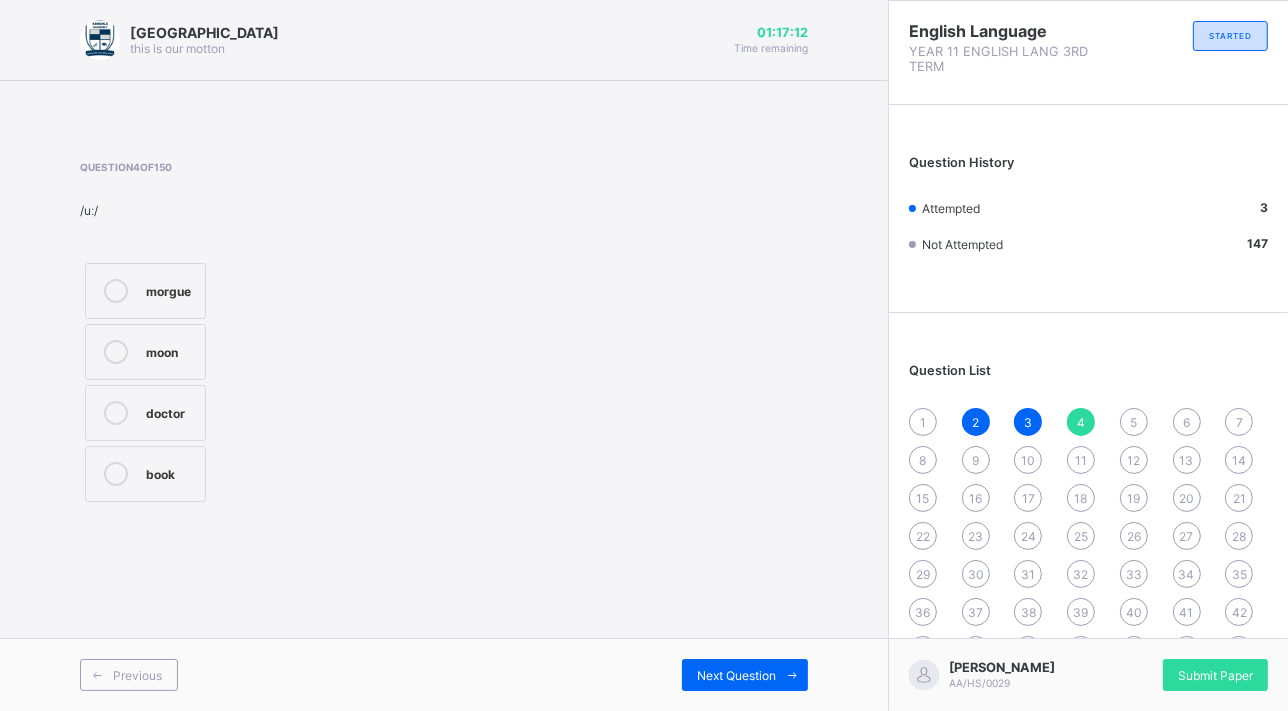 click on "Next Question" at bounding box center (745, 675) 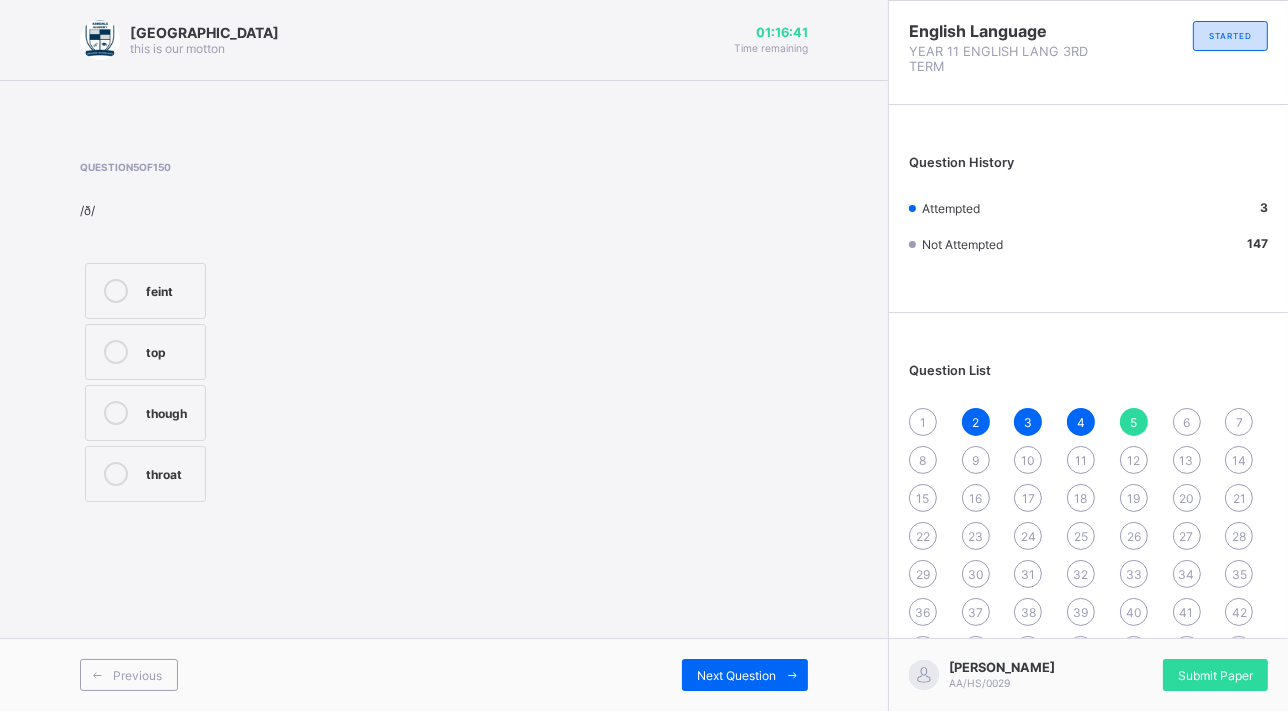 click on "feint" at bounding box center (170, 289) 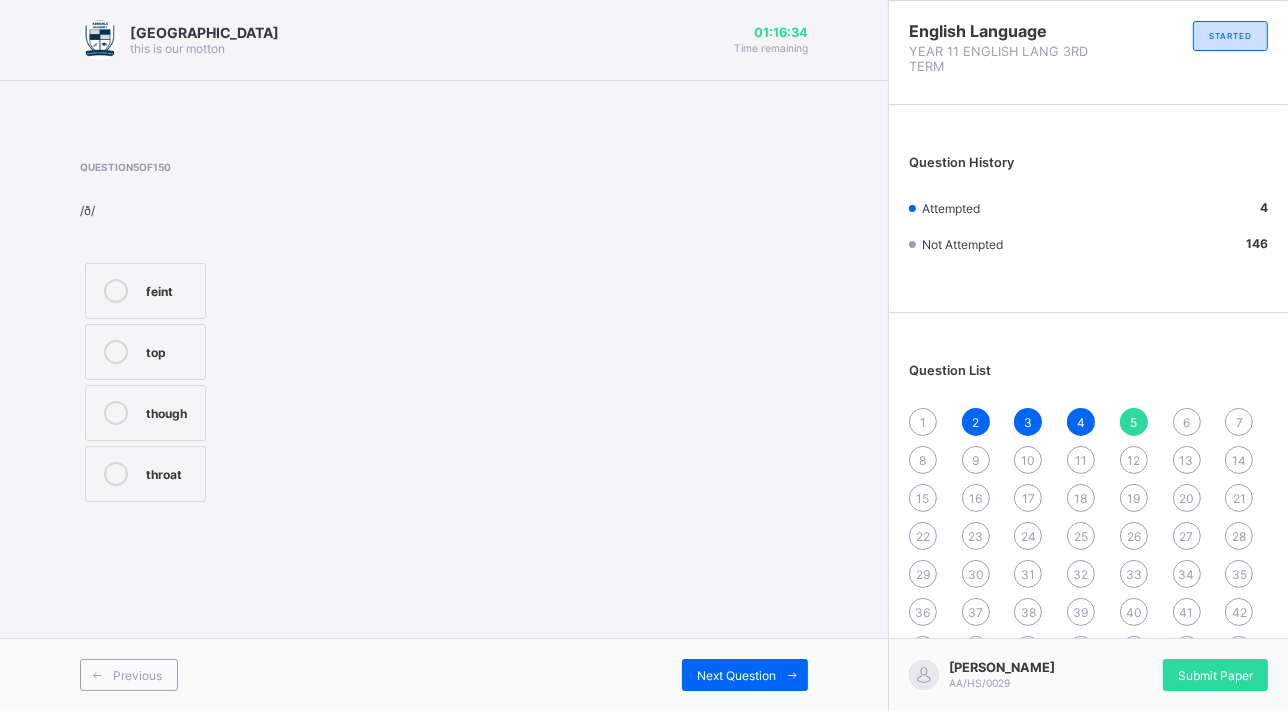 click on "Next Question" at bounding box center (745, 675) 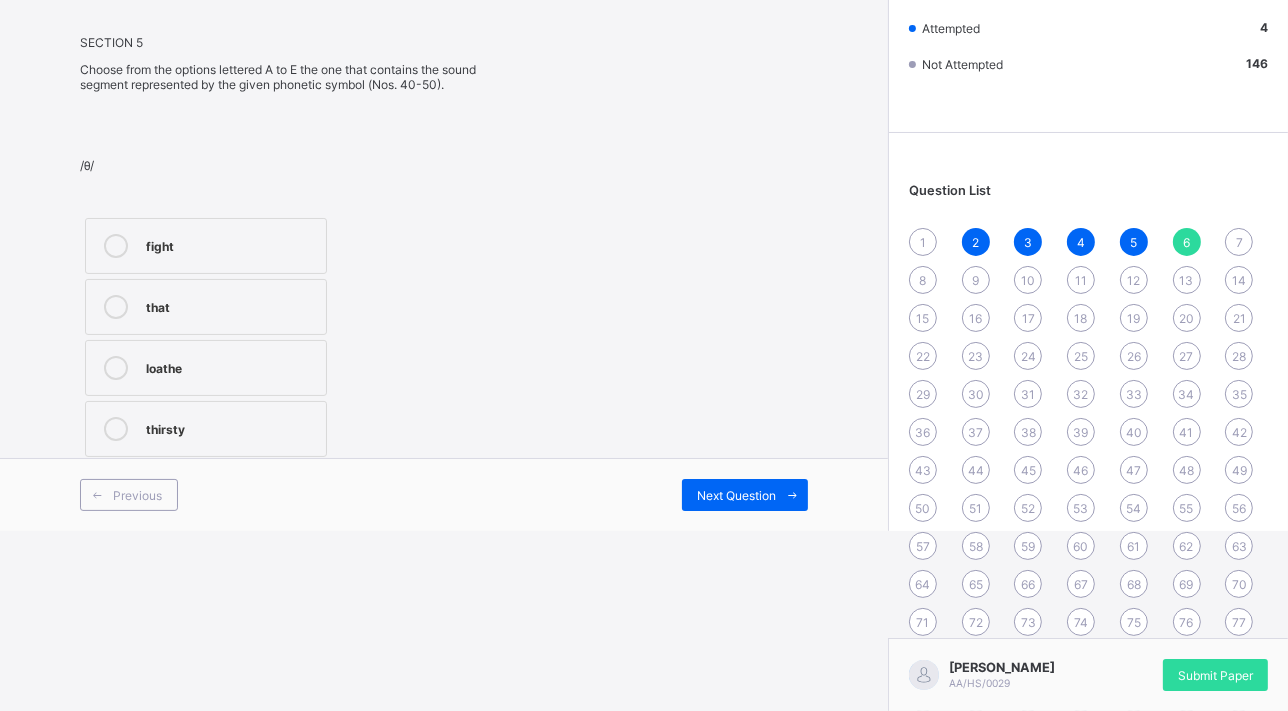 scroll, scrollTop: 181, scrollLeft: 0, axis: vertical 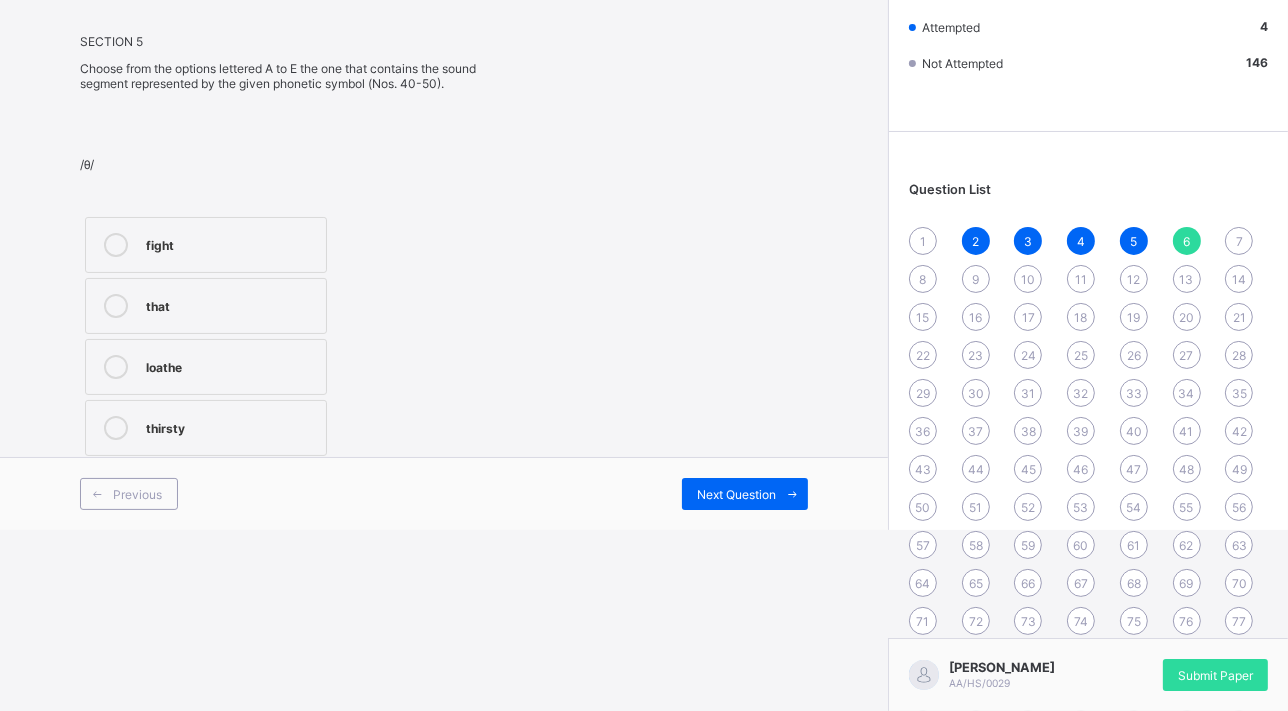 click on "Next Question" at bounding box center [745, 494] 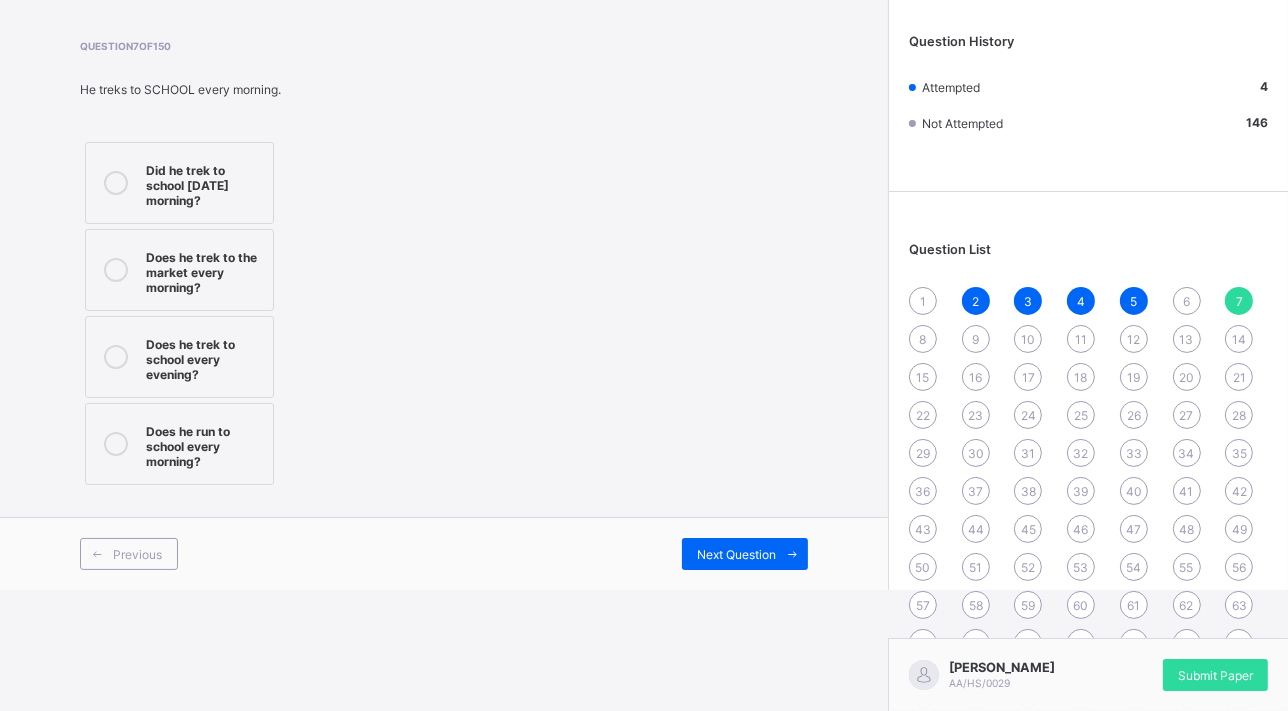 scroll, scrollTop: 90, scrollLeft: 0, axis: vertical 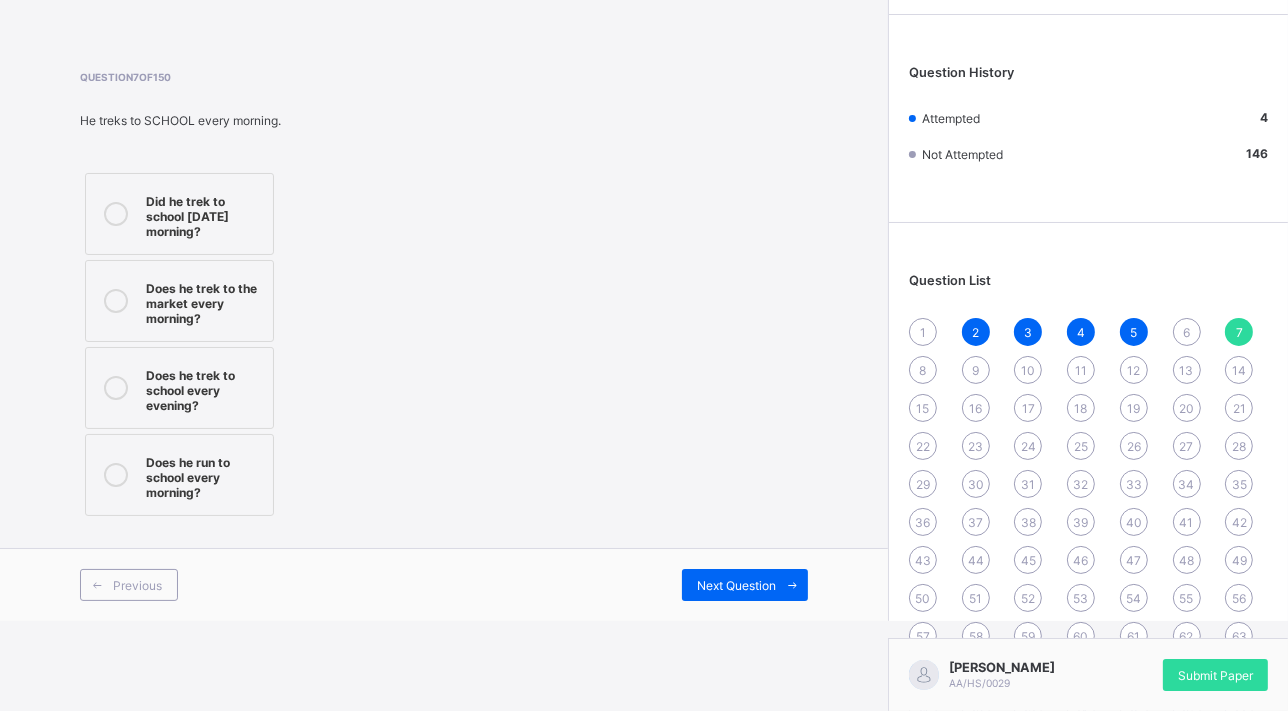 click on "Previous" at bounding box center [129, 585] 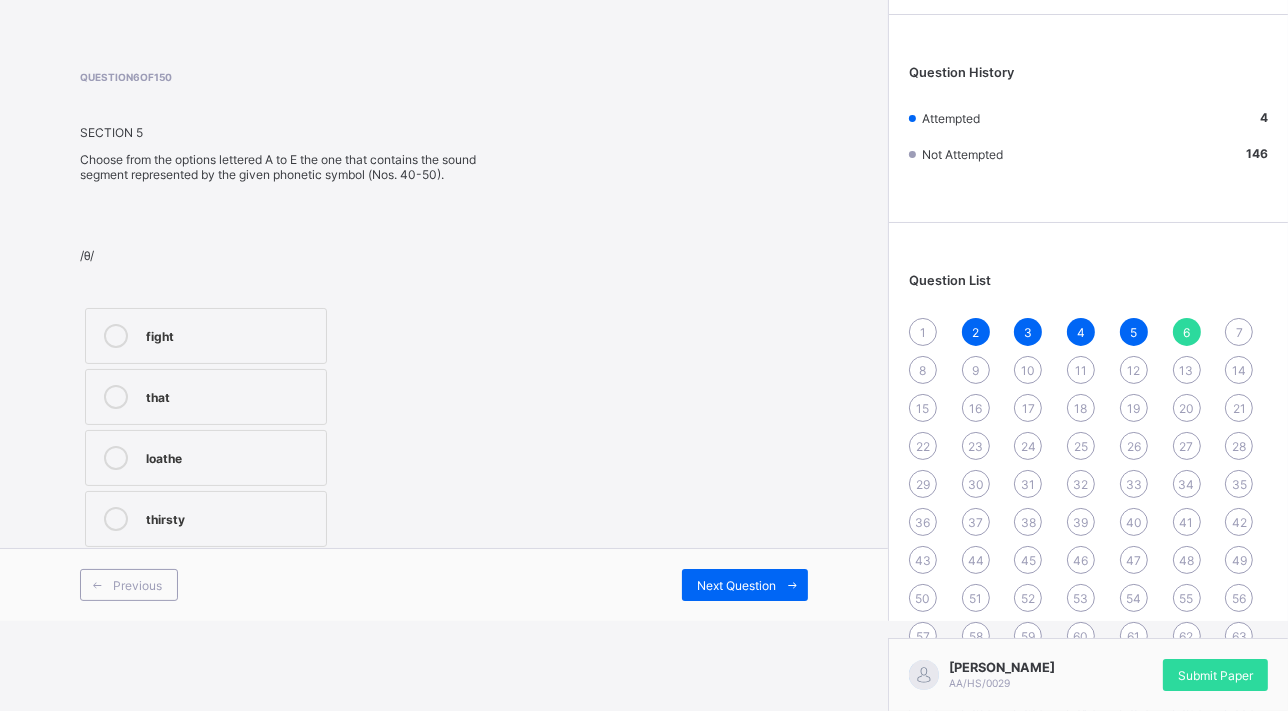 click on "loathe" at bounding box center (231, 458) 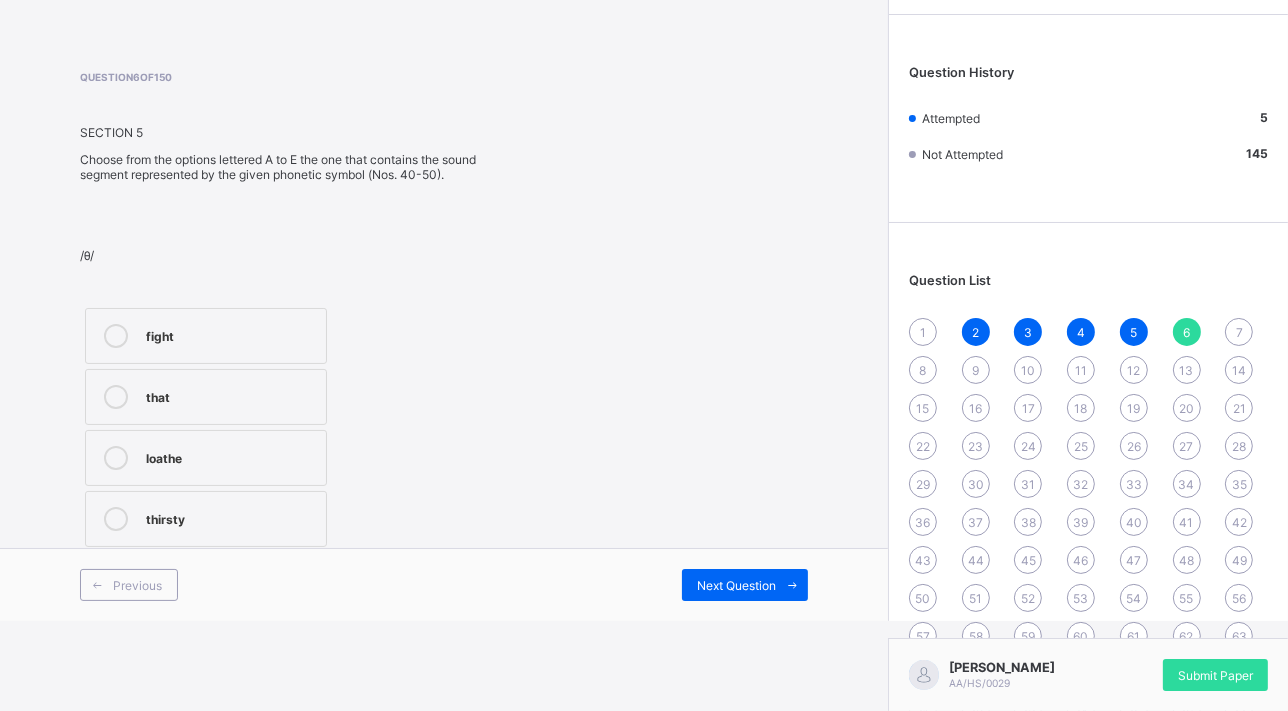 click at bounding box center [792, 585] 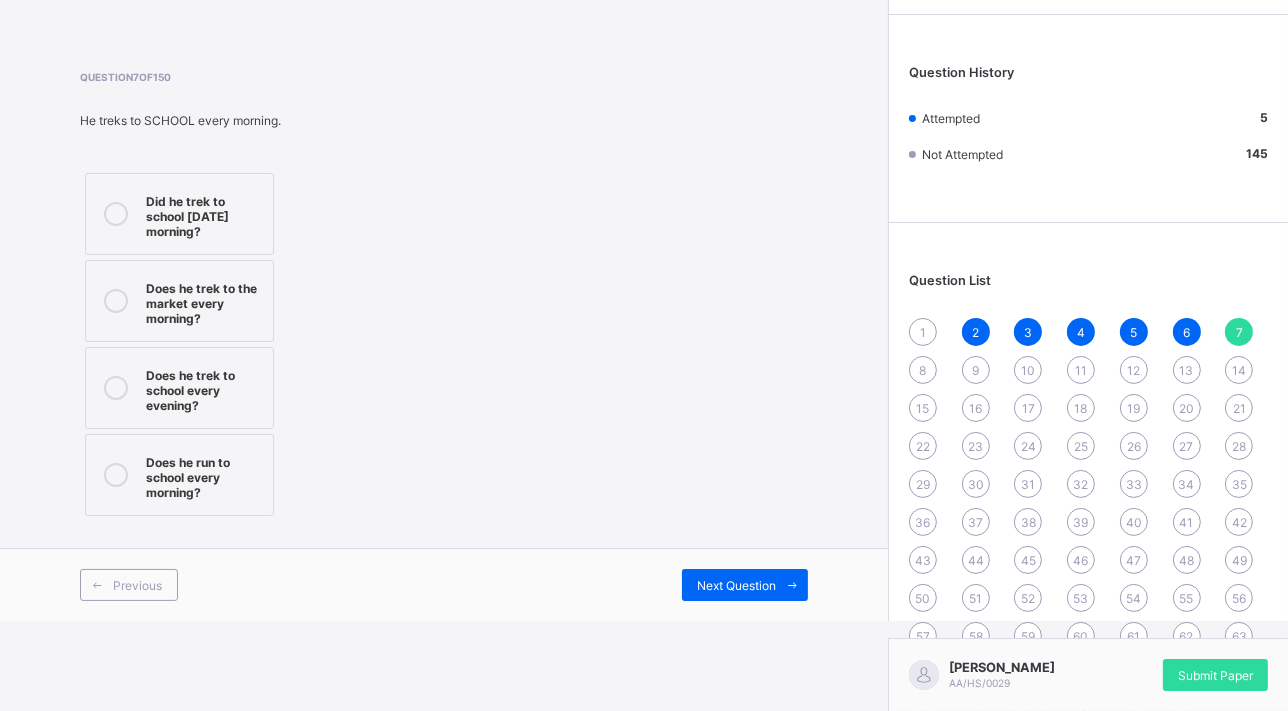 click on "Does he run to school every morning?" at bounding box center (179, 475) 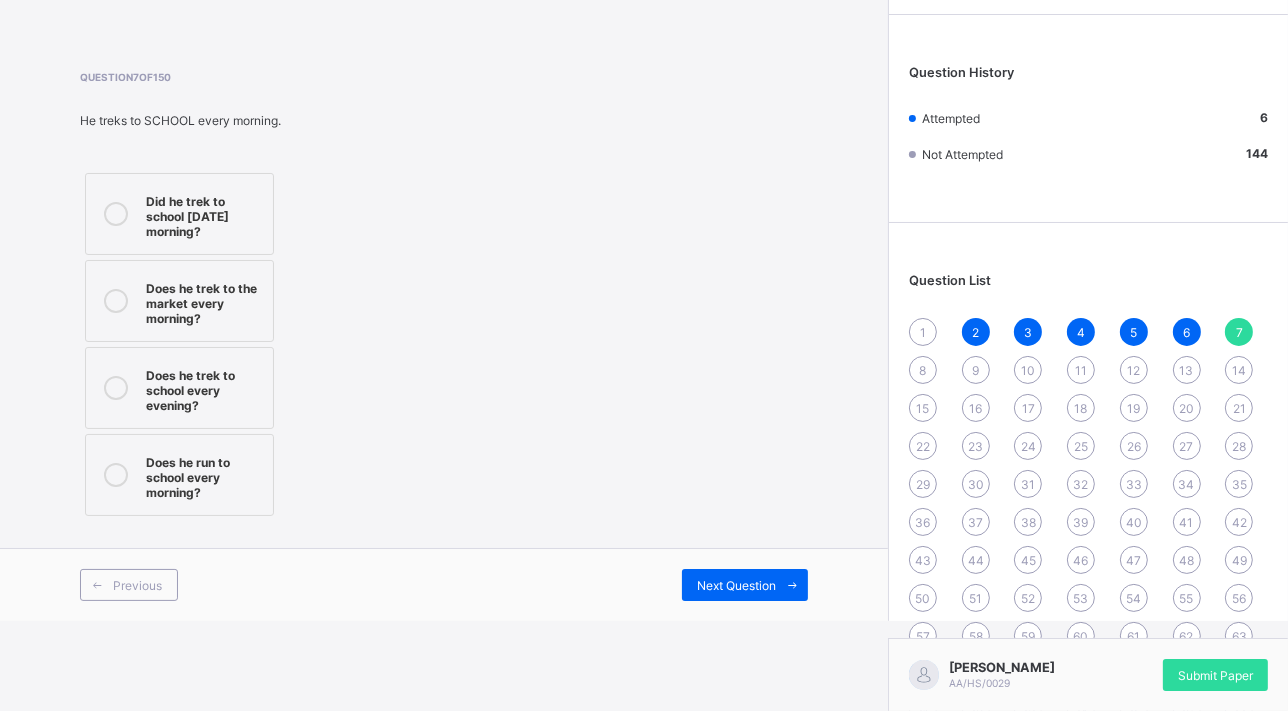 click on "Next Question" at bounding box center [745, 585] 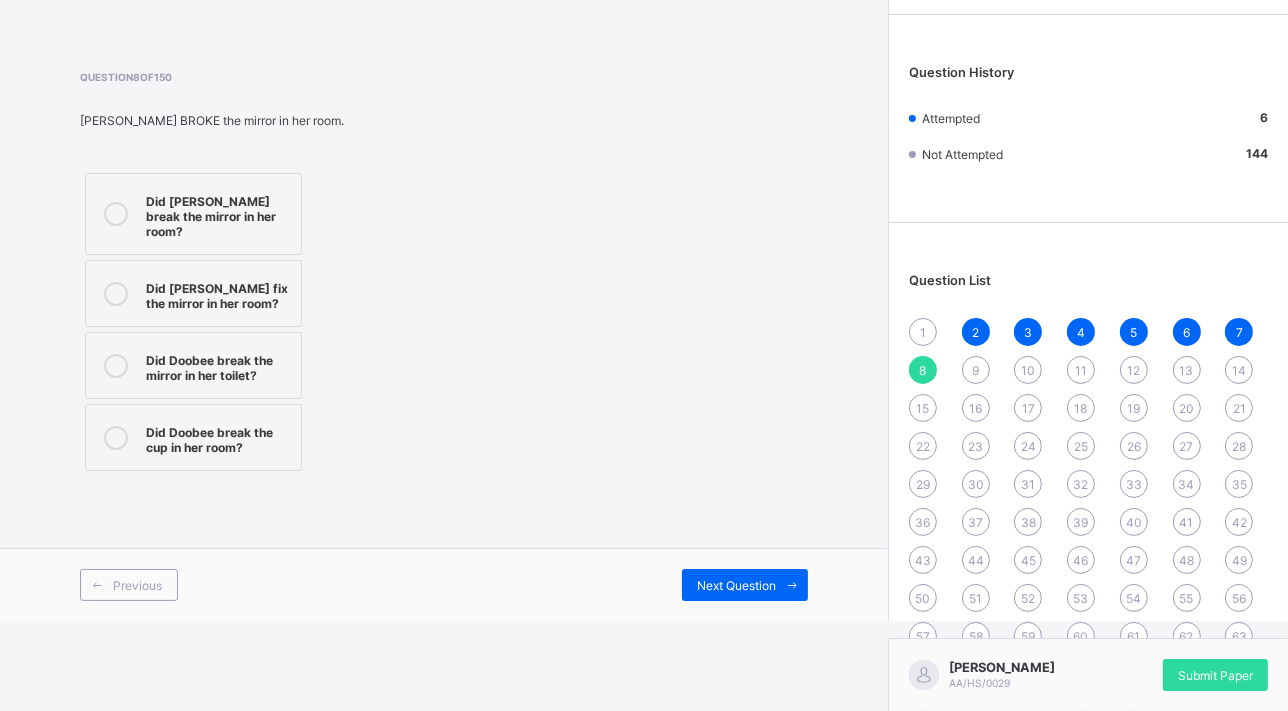 click on "Did [PERSON_NAME] fix the mirror in her room?" at bounding box center [218, 293] 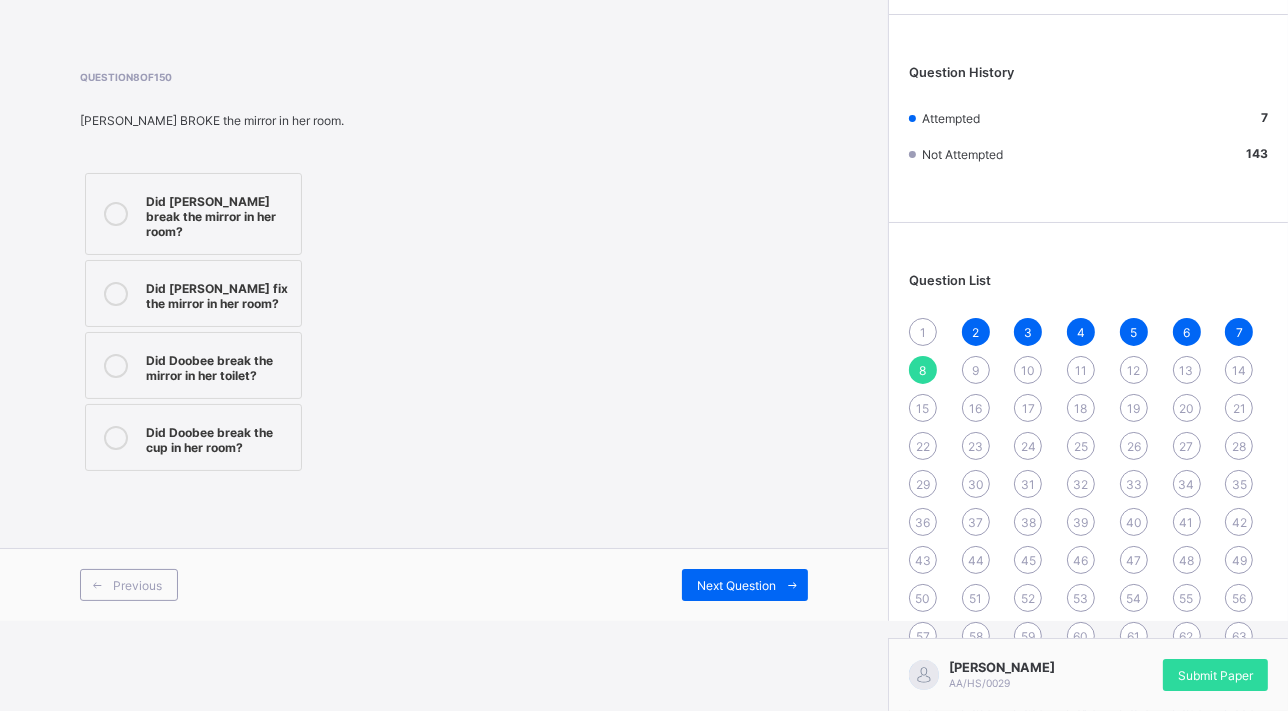 click on "Next Question" at bounding box center [745, 585] 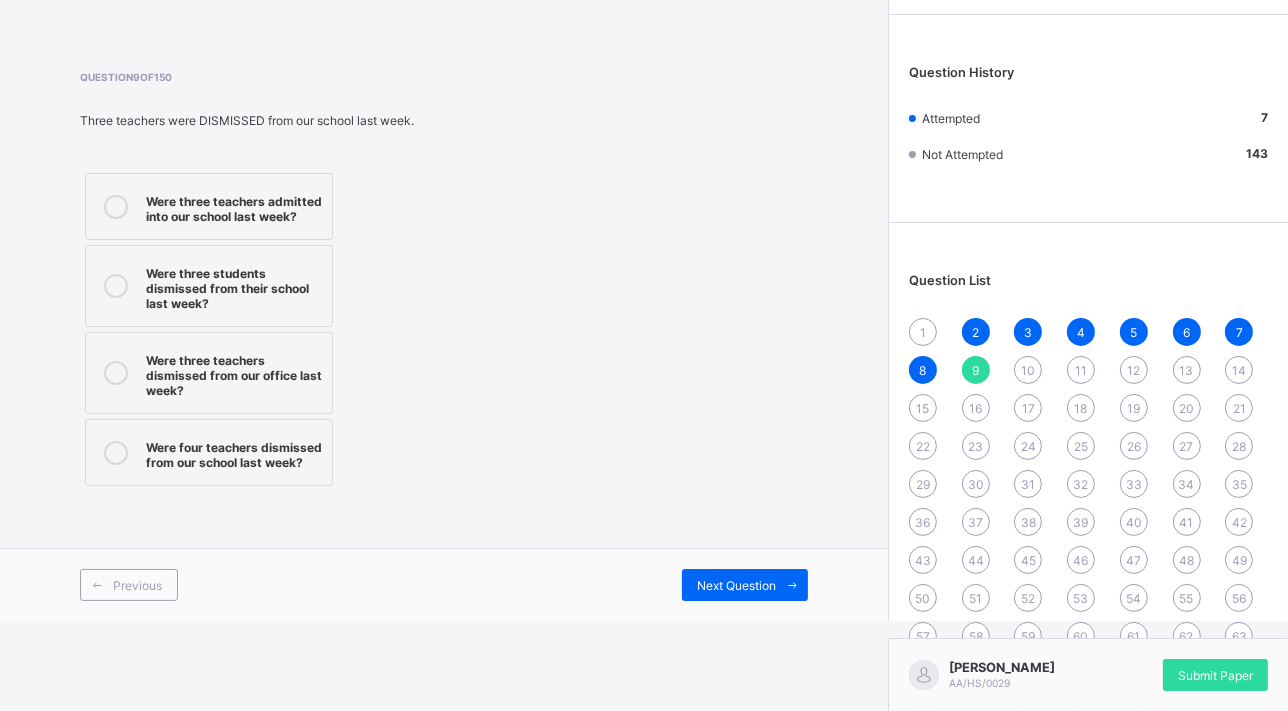 click on "Were three teachers admitted into our school last week?" at bounding box center [234, 206] 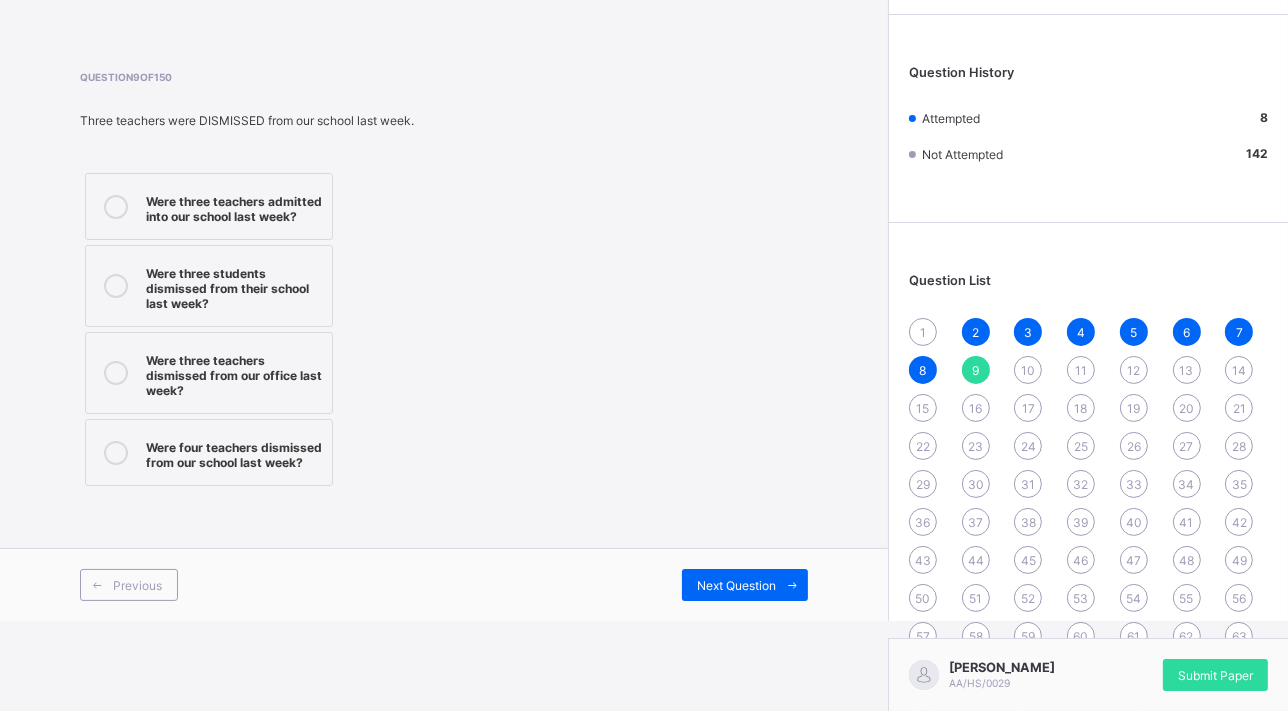 click on "Next Question" at bounding box center [736, 585] 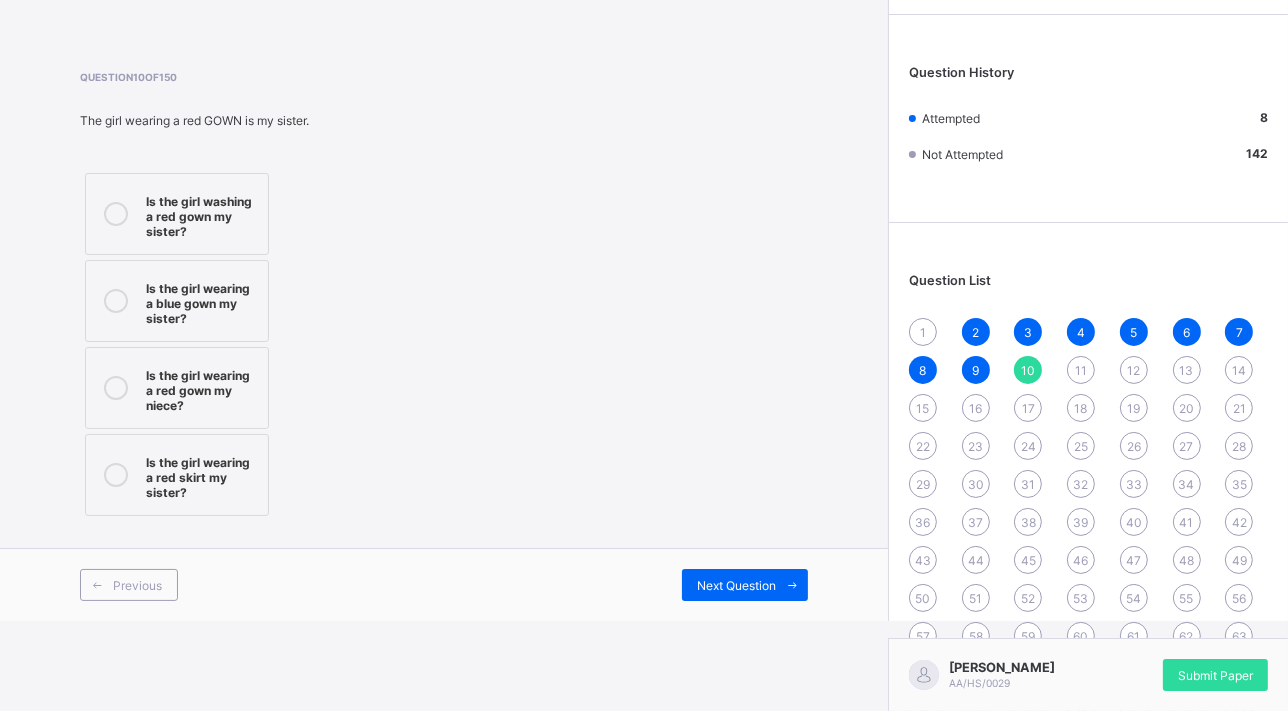 click on "Is the girl wearing a blue gown my sister?" at bounding box center [202, 301] 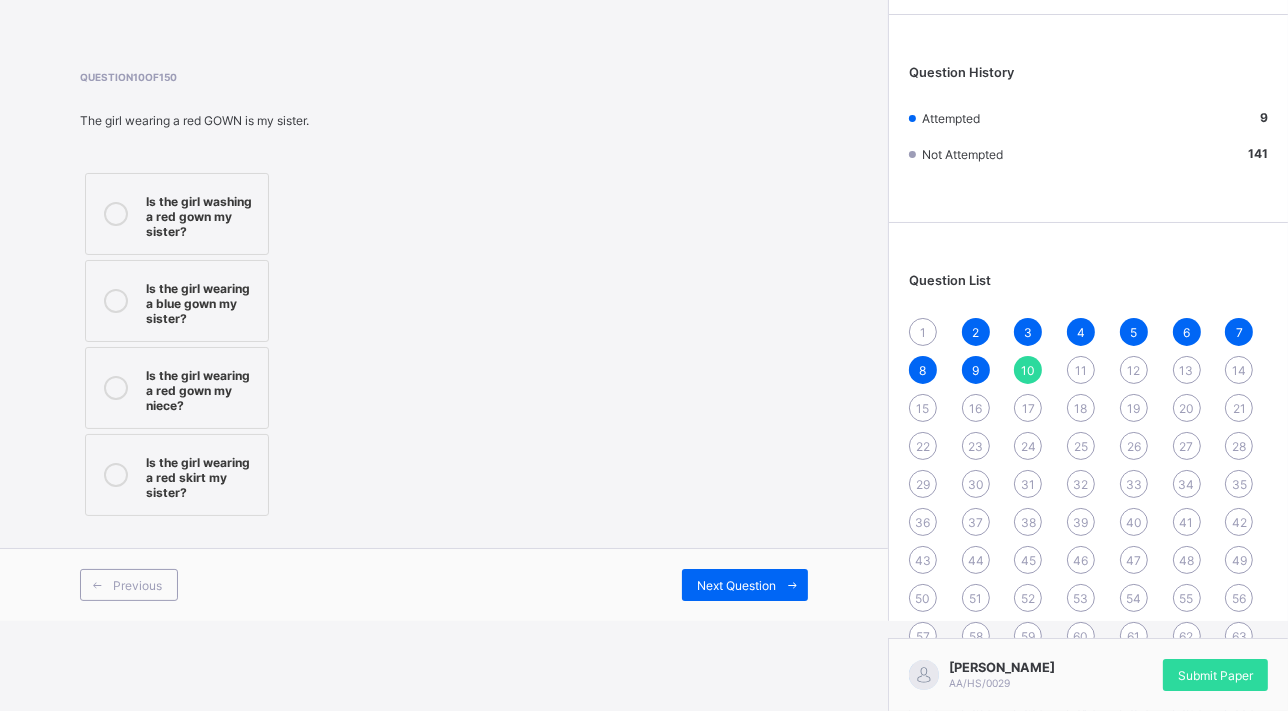 click on "Previous" at bounding box center [129, 585] 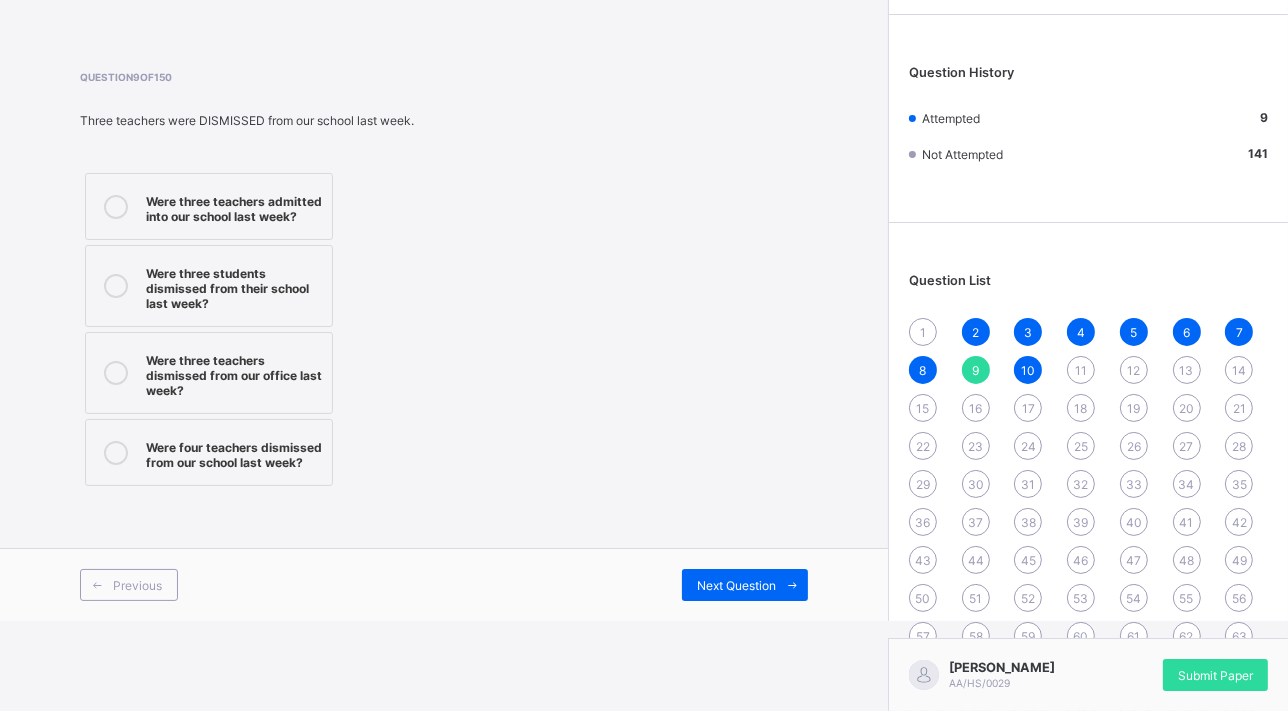 click on "Previous" at bounding box center (129, 585) 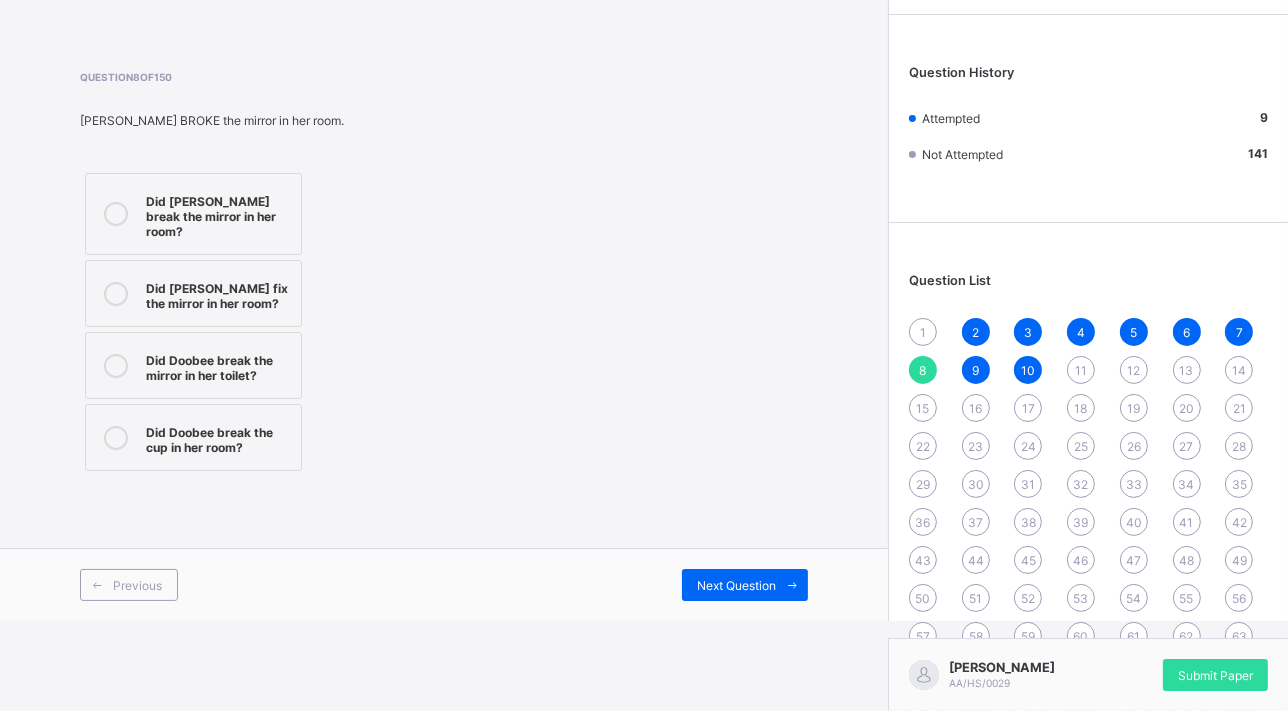 click on "Previous" at bounding box center [129, 585] 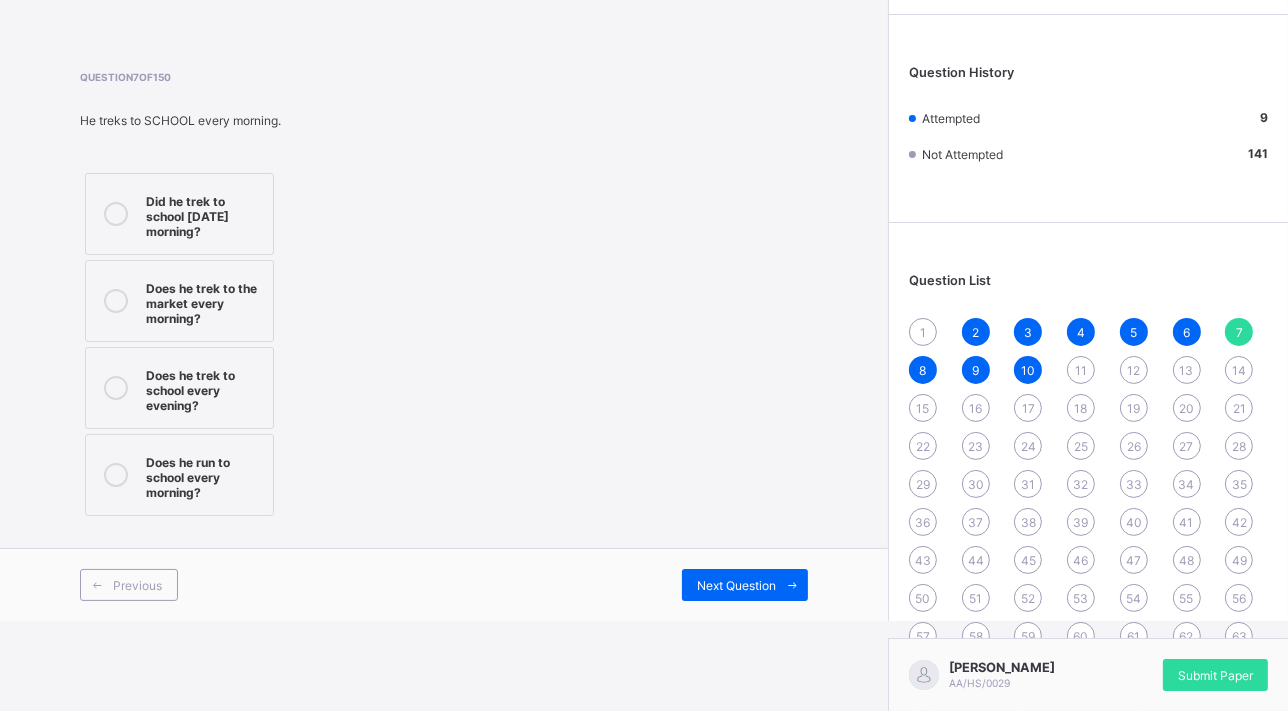 click on "Does he trek to the market every morning?" at bounding box center (204, 301) 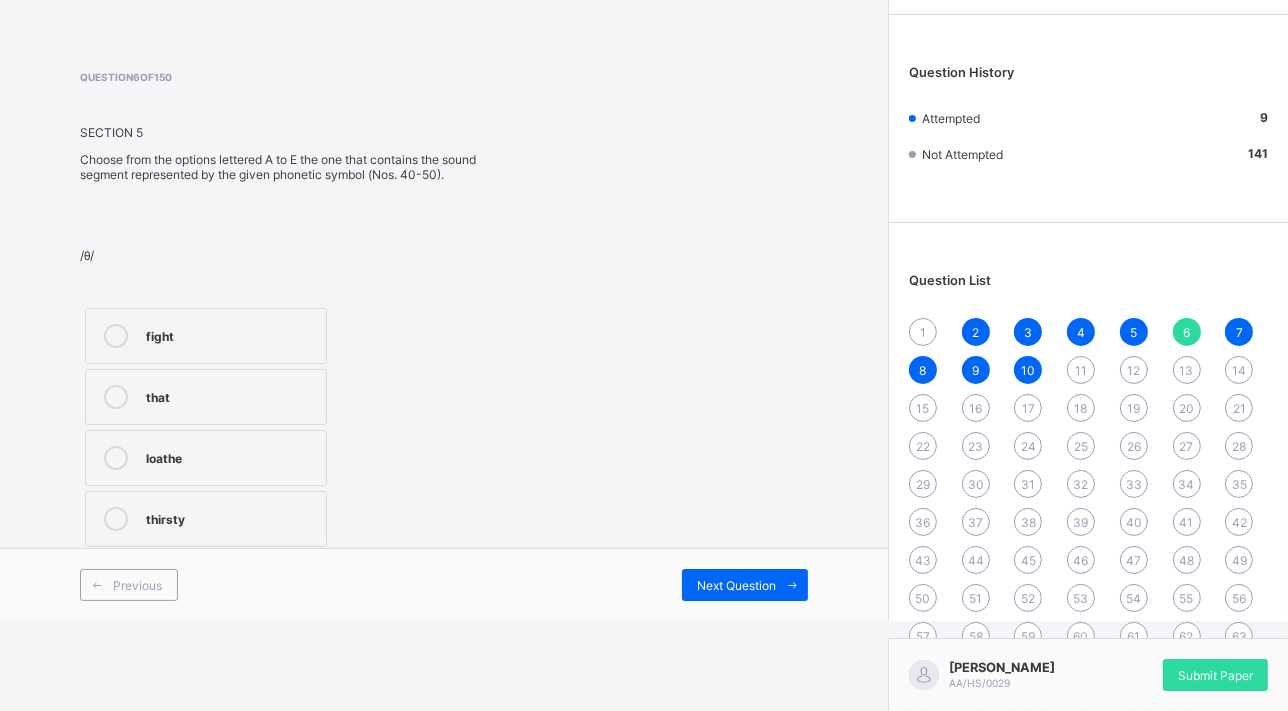 click on "Next Question" at bounding box center [745, 585] 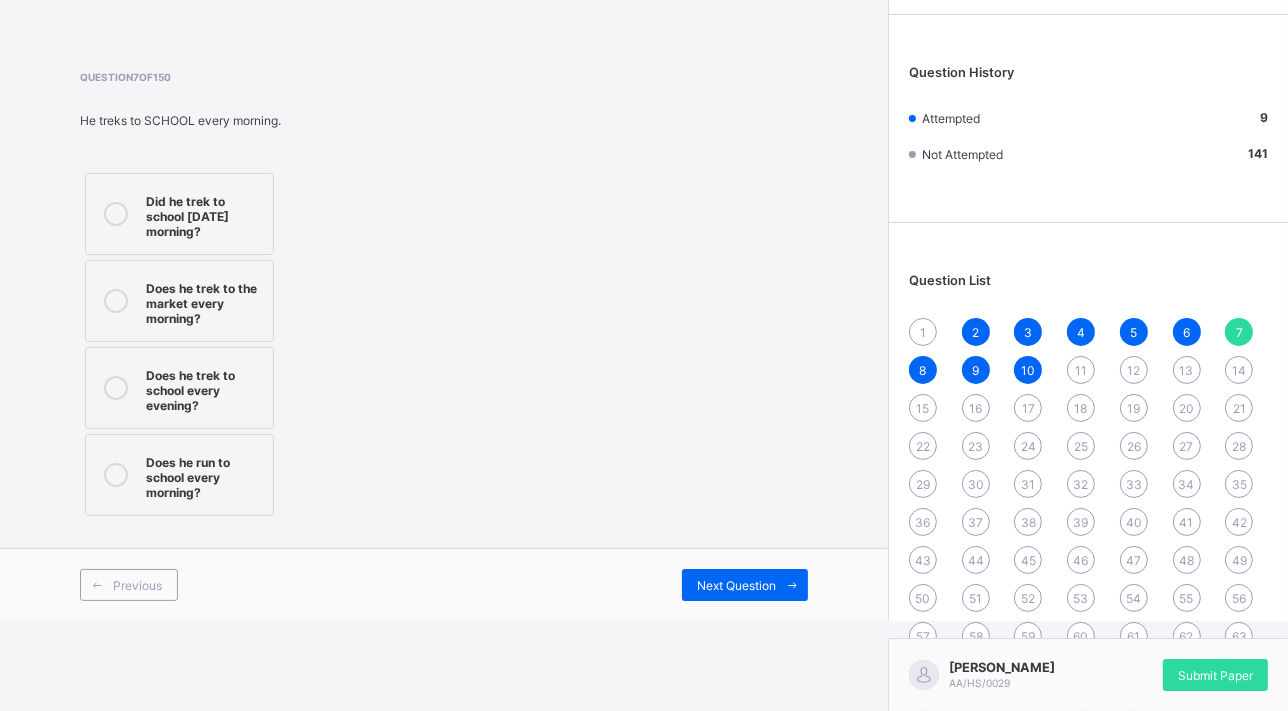 click on "Next Question" at bounding box center [745, 585] 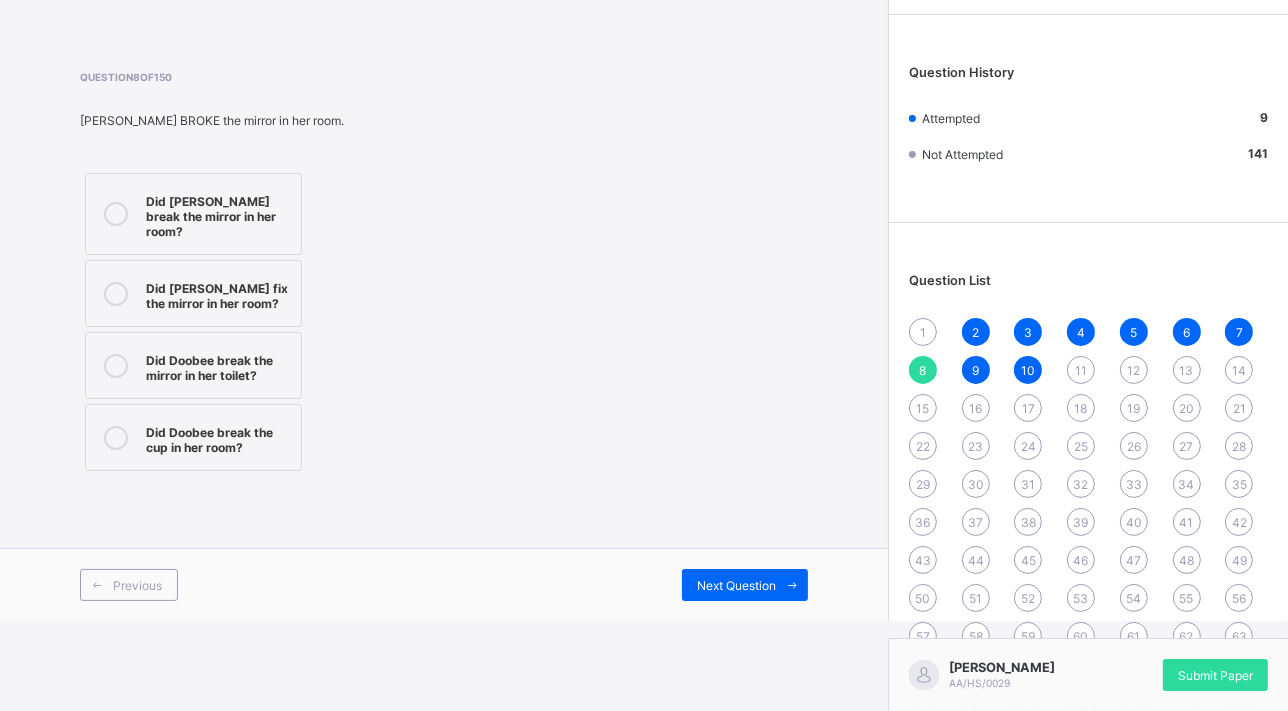 click on "Next Question" at bounding box center [745, 585] 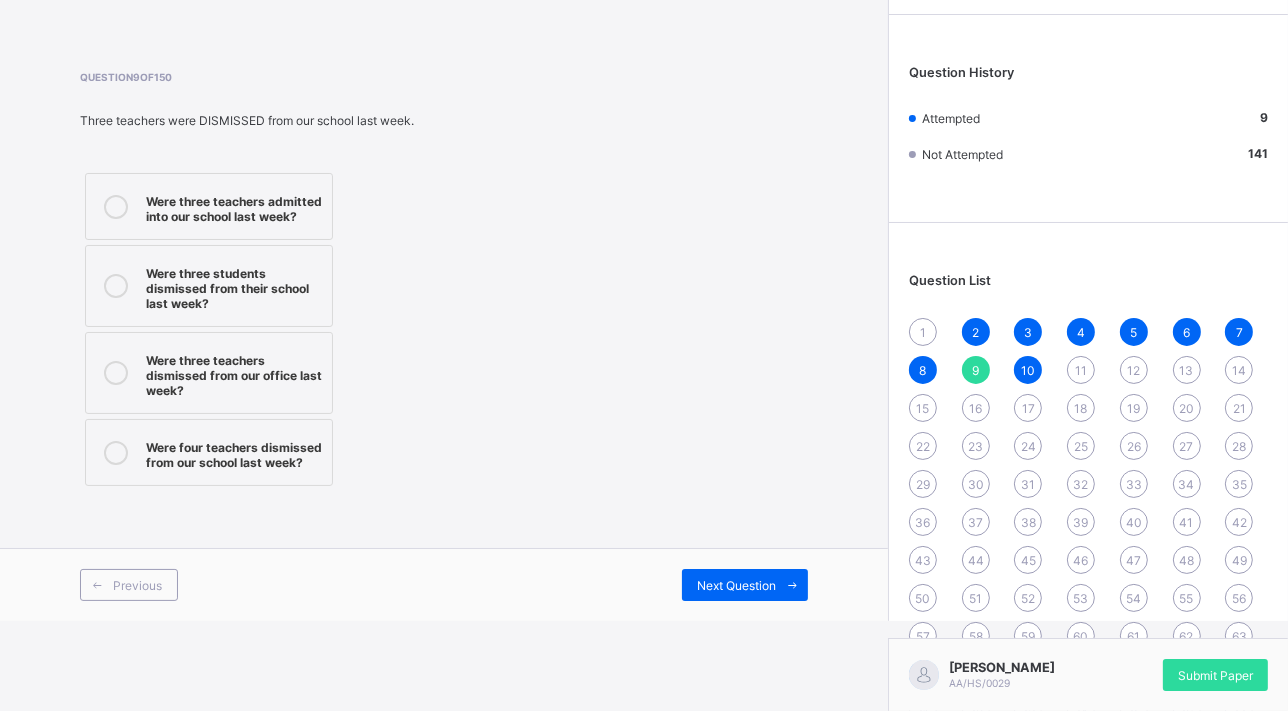 click on "Next Question" at bounding box center (745, 585) 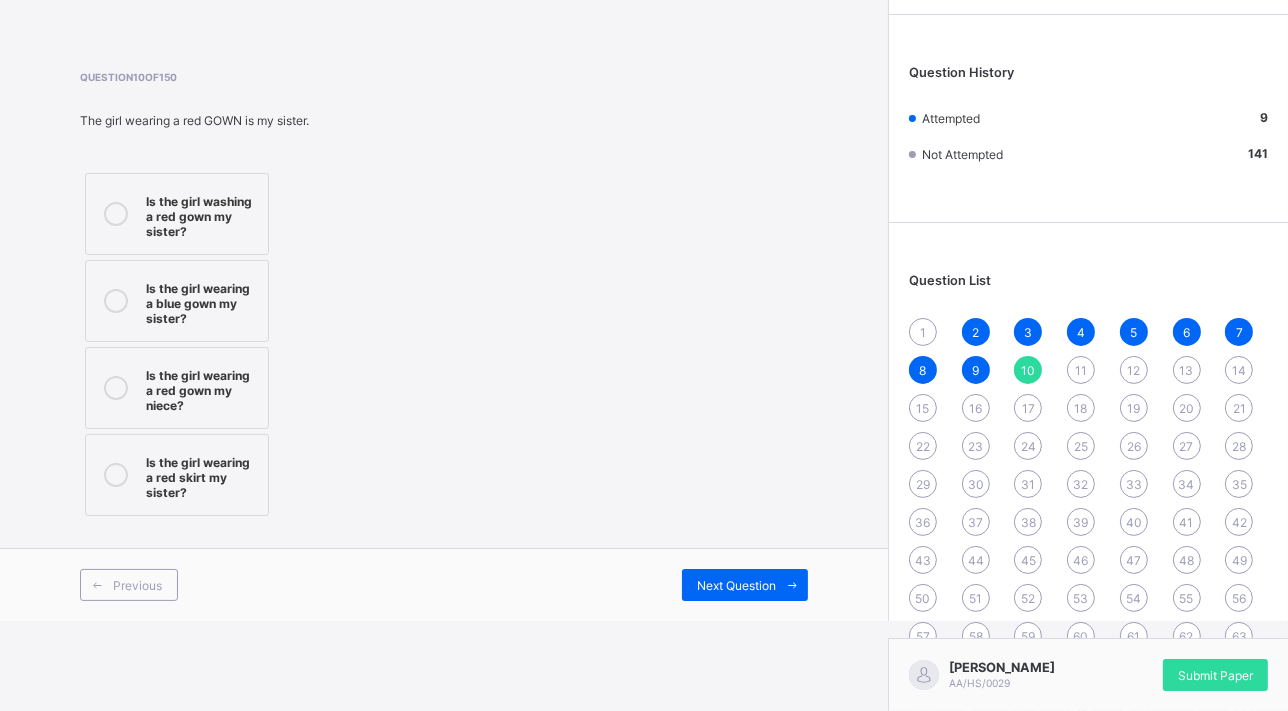 click on "Is the girl wearing a red skirt my sister?" at bounding box center (177, 475) 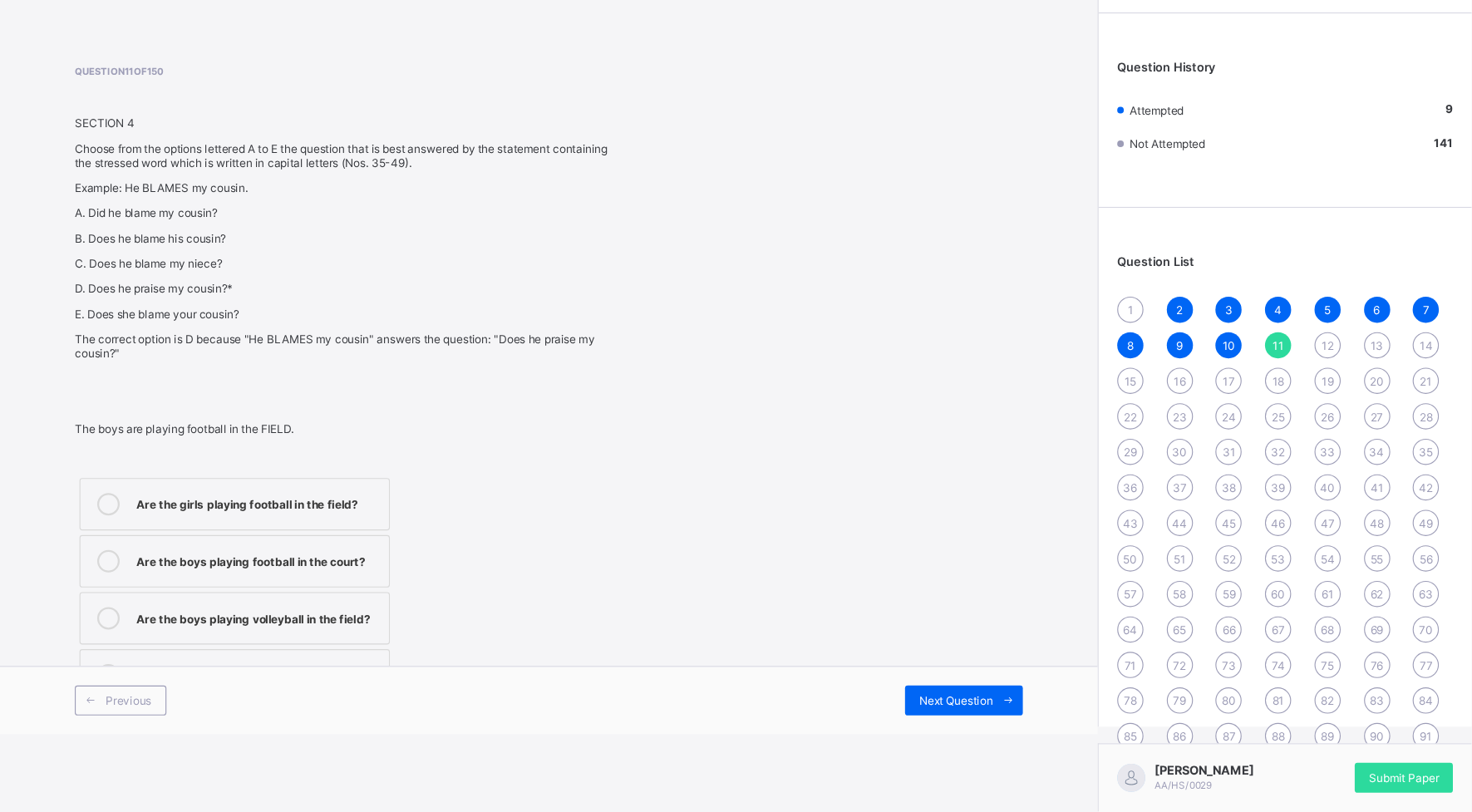 scroll, scrollTop: 76, scrollLeft: 0, axis: vertical 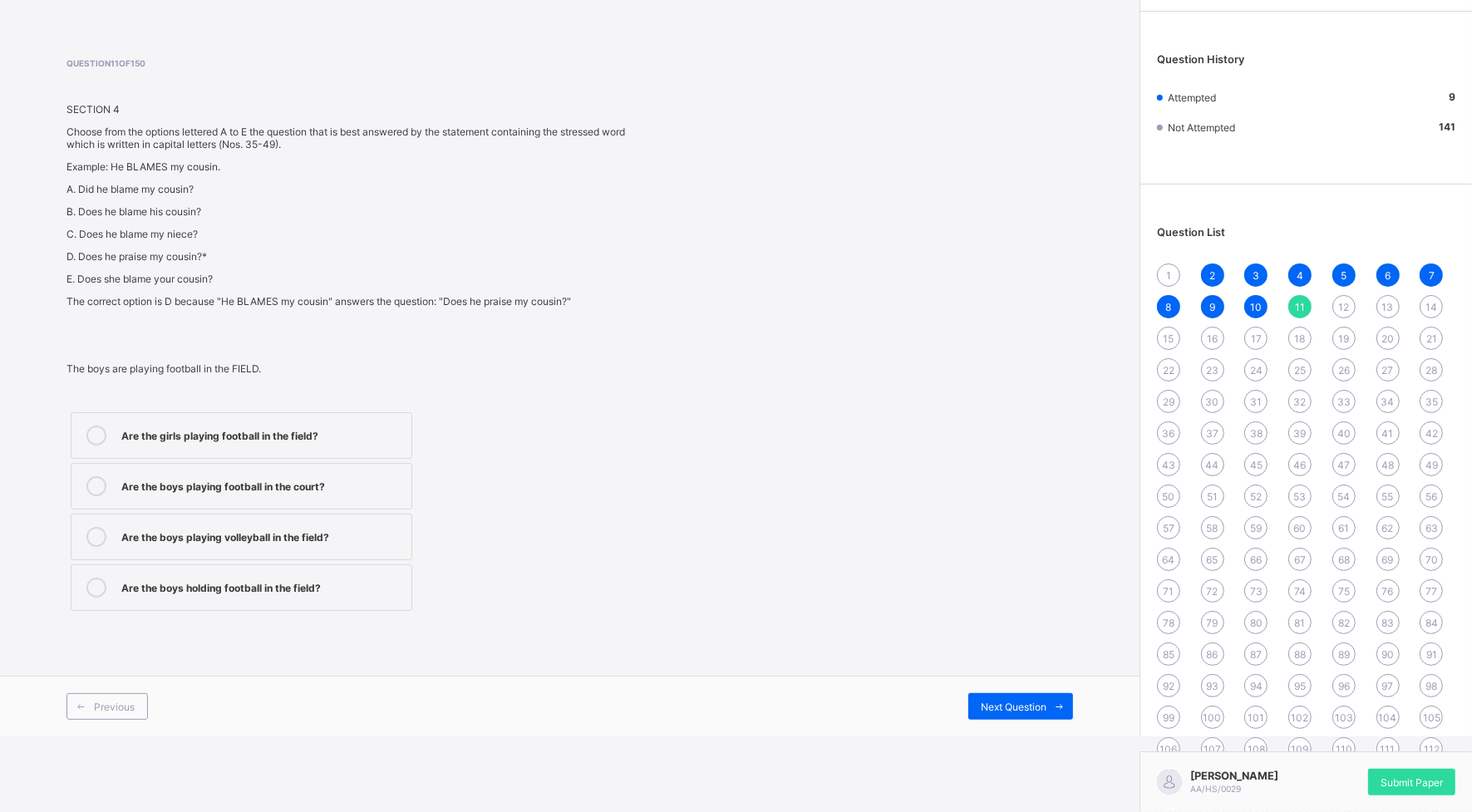 drag, startPoint x: 934, startPoint y: 11, endPoint x: 977, endPoint y: 138, distance: 134.08206 